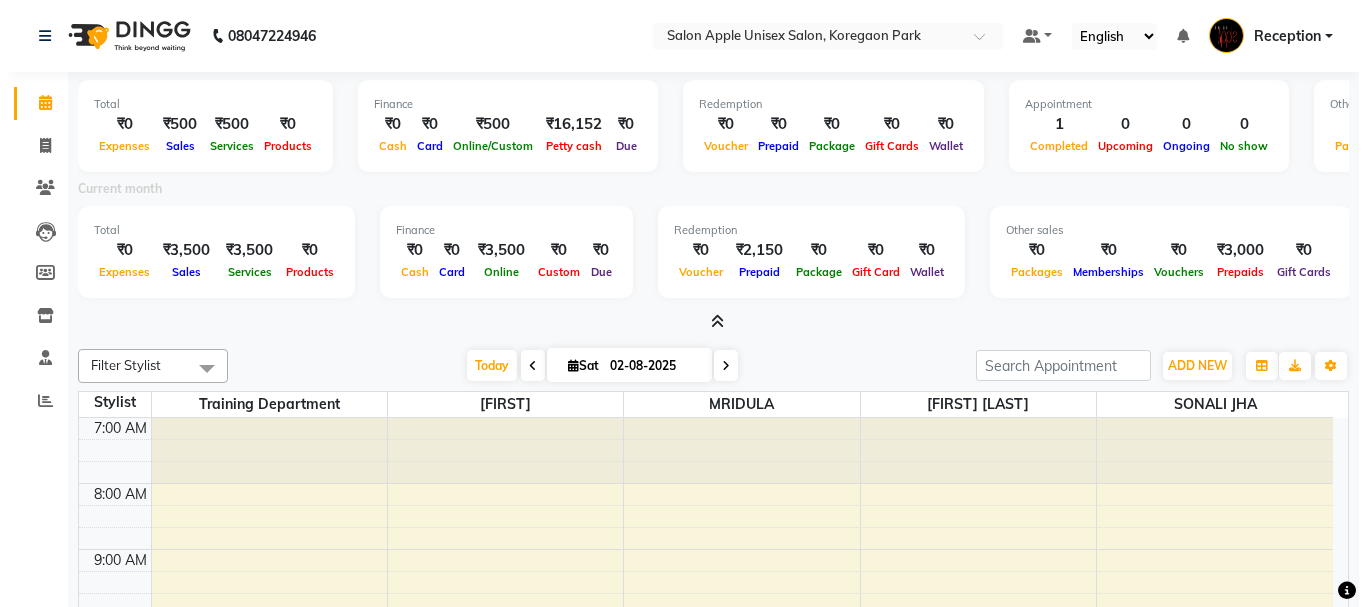 scroll, scrollTop: 0, scrollLeft: 0, axis: both 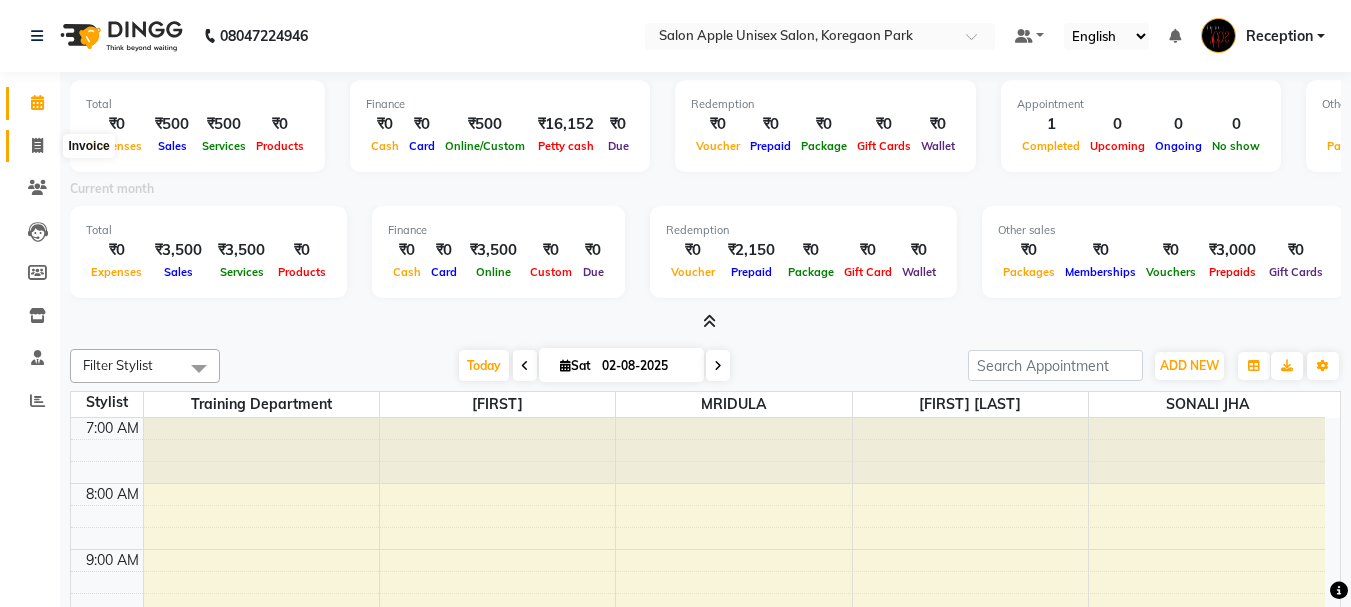 click 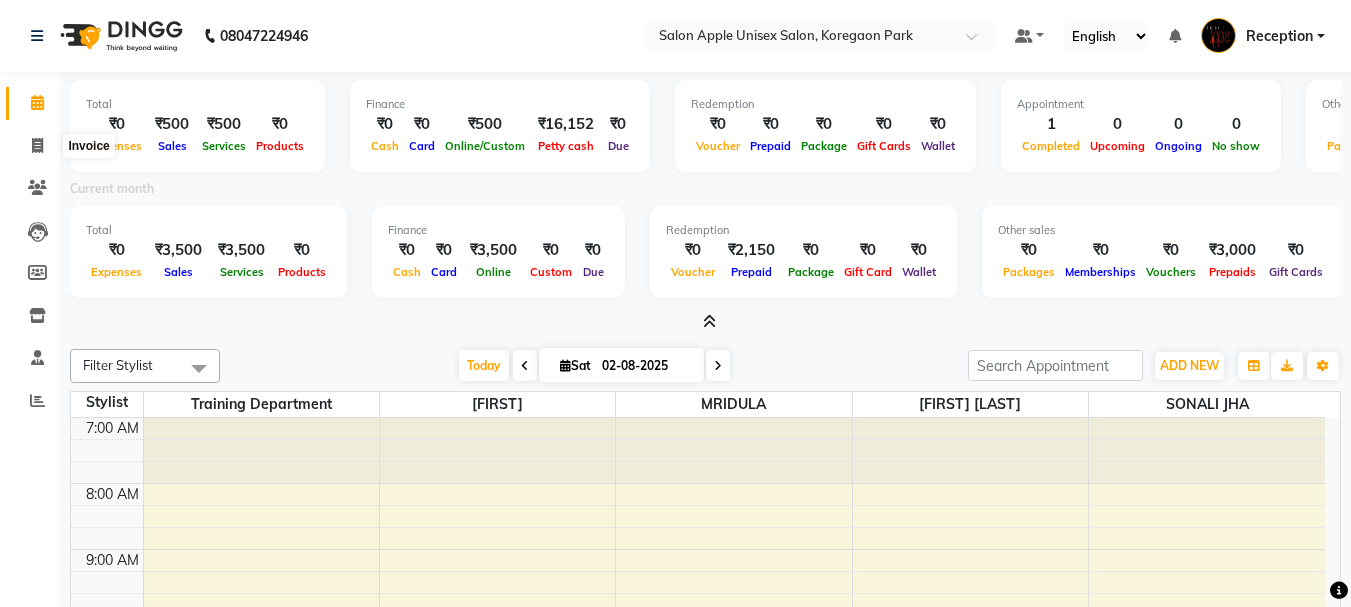 select on "service" 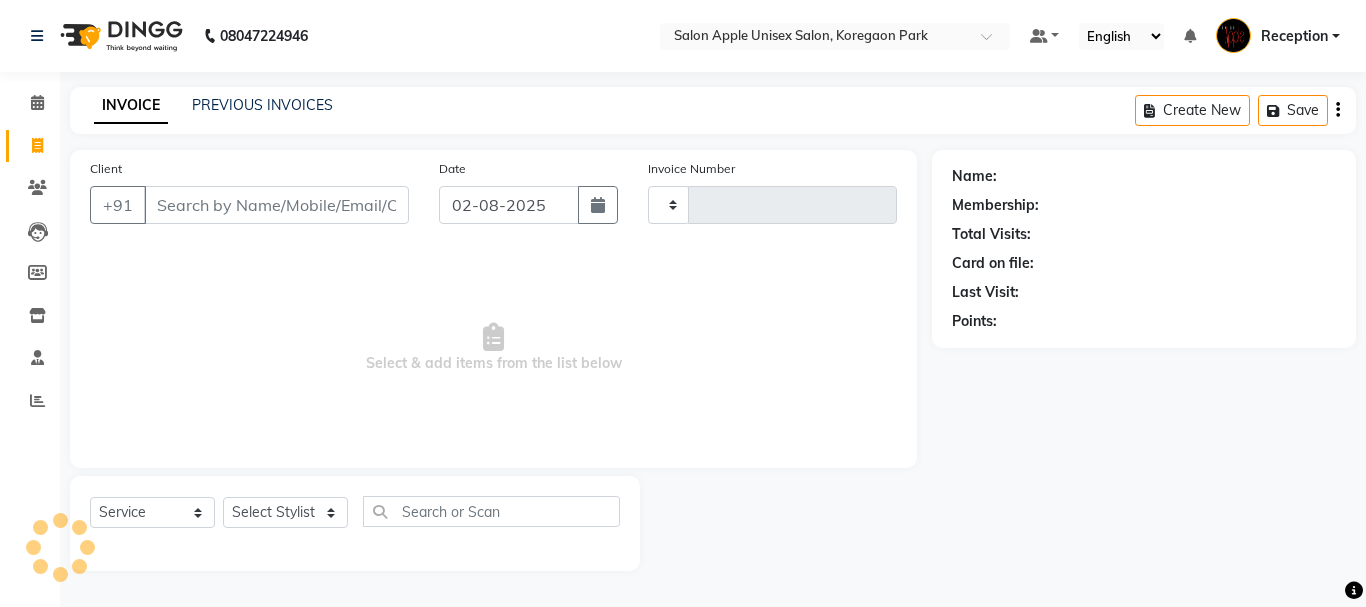 type on "0839" 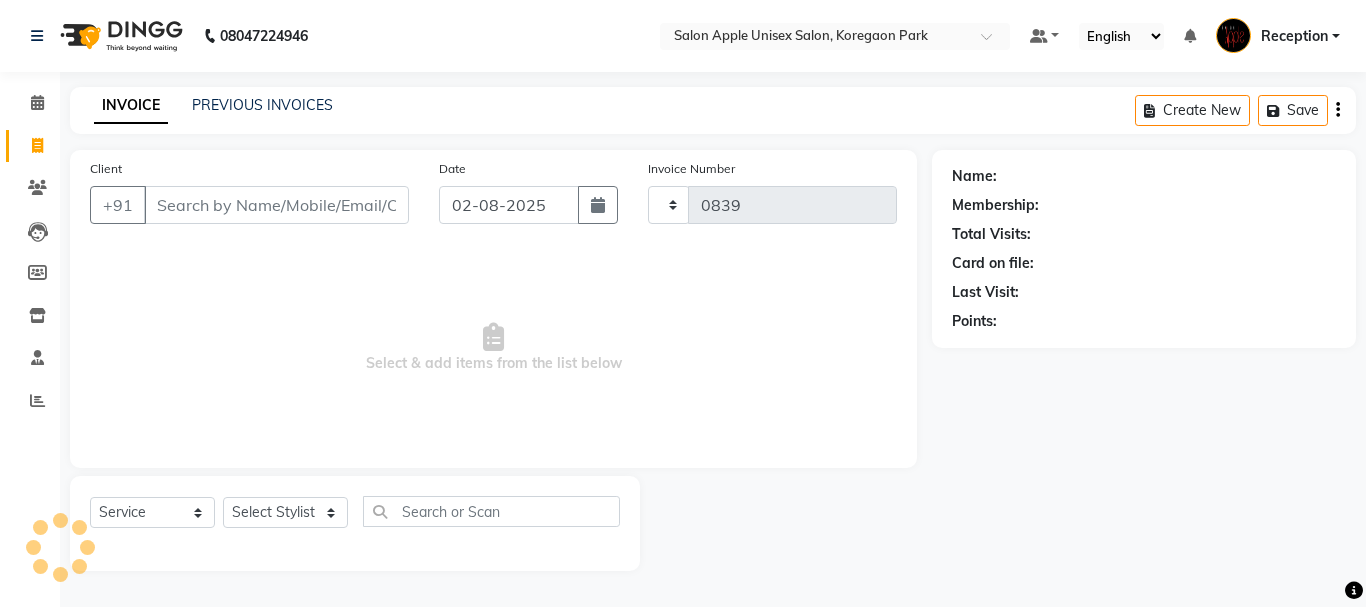 select on "92" 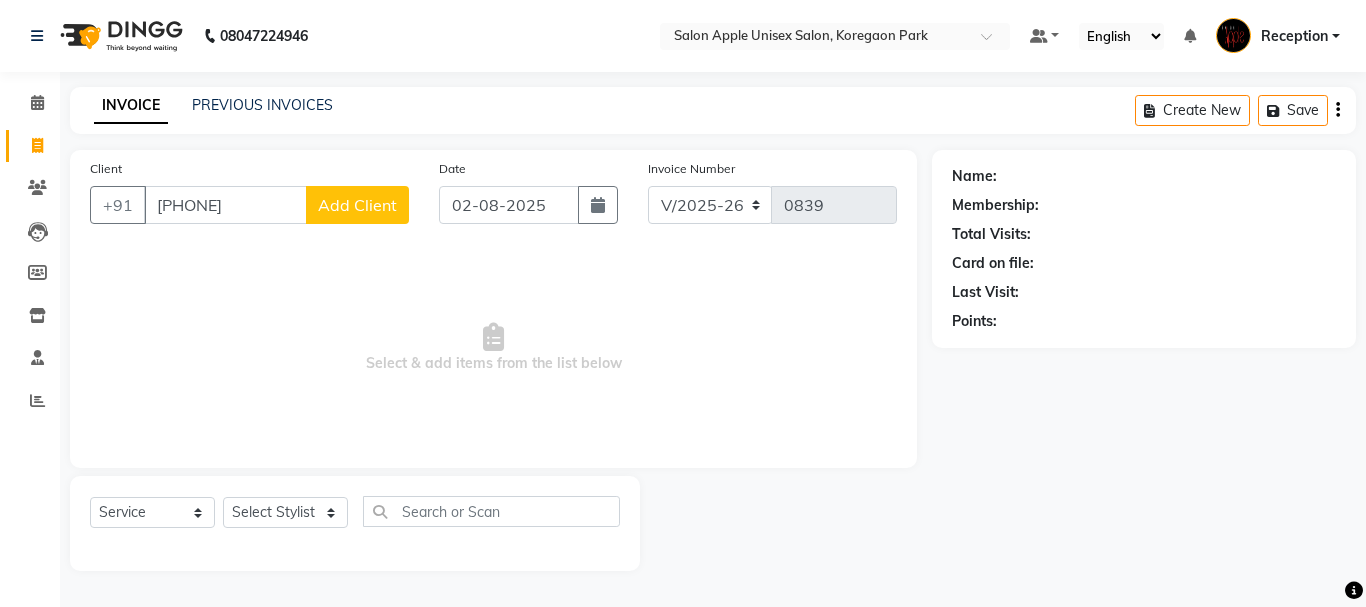 type on "[PHONE]" 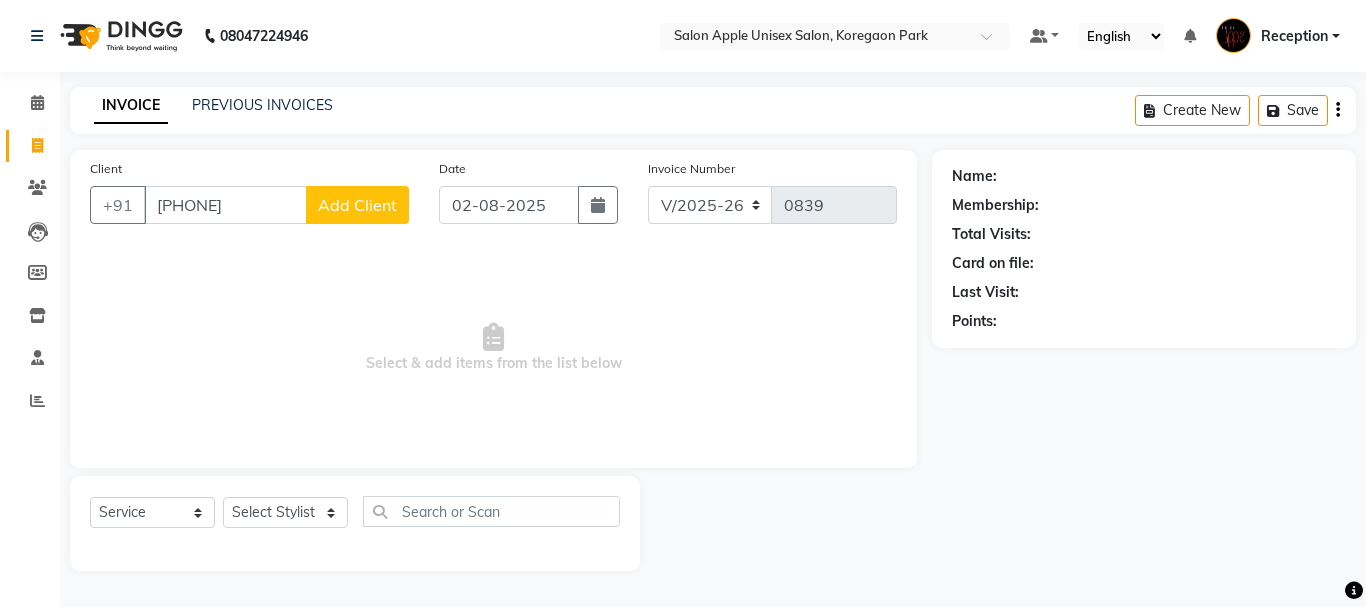 click on "Add Client" 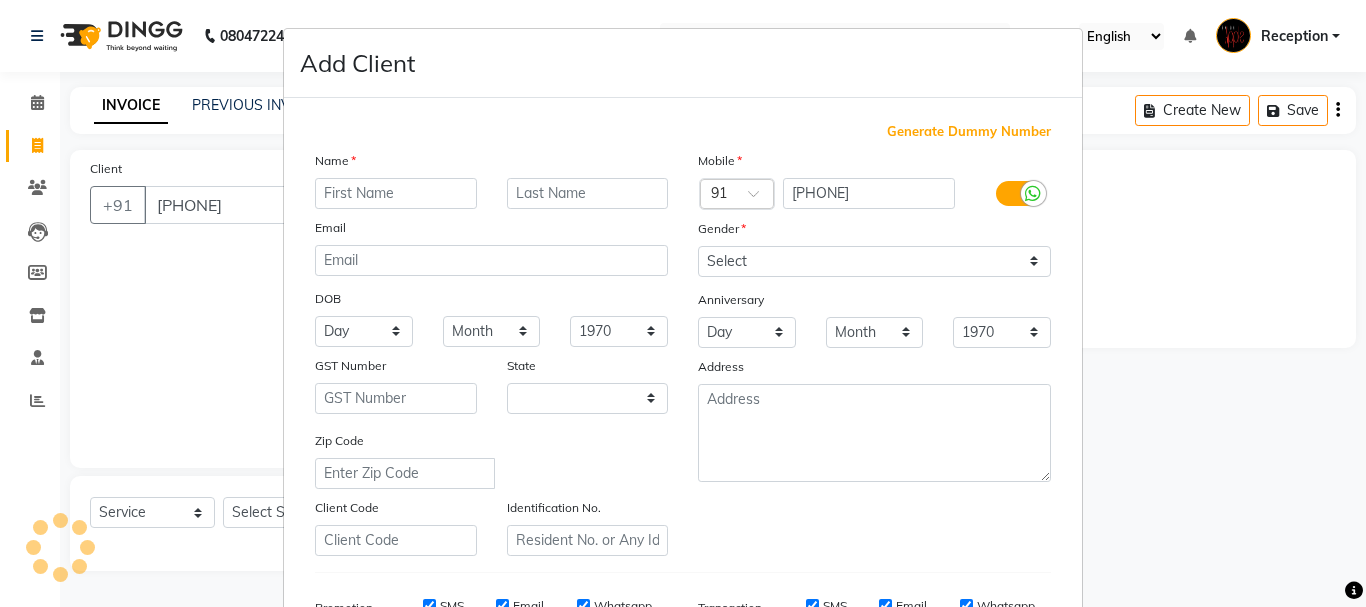 select on "22" 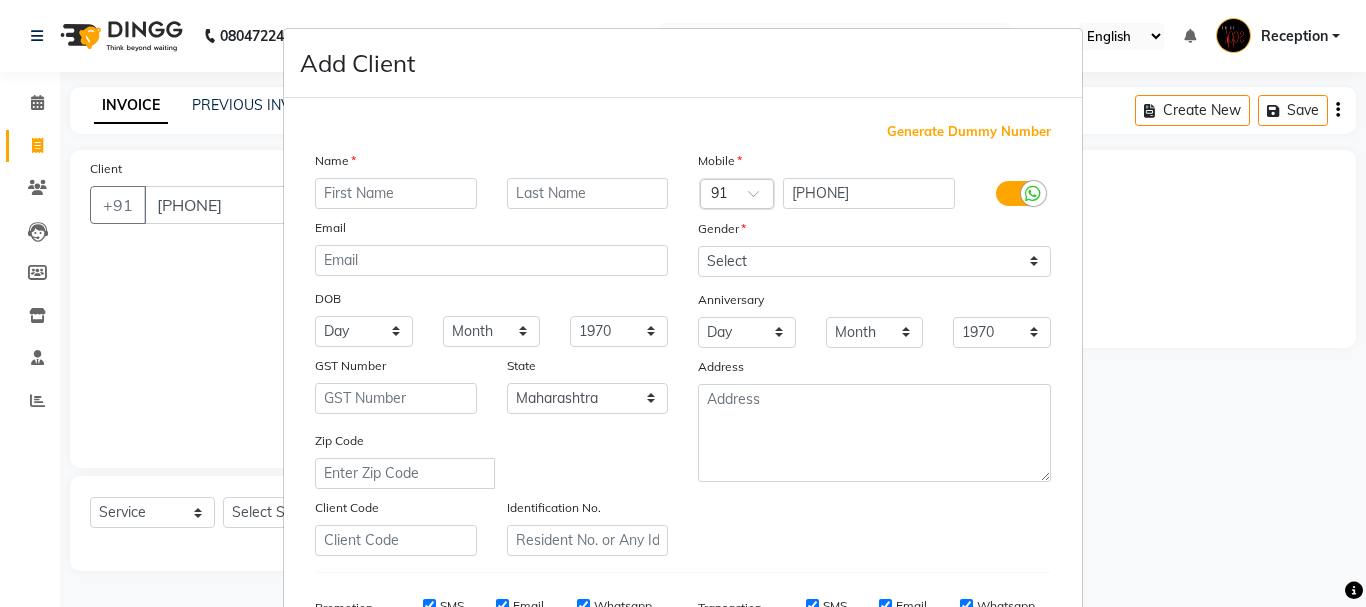 click at bounding box center (396, 193) 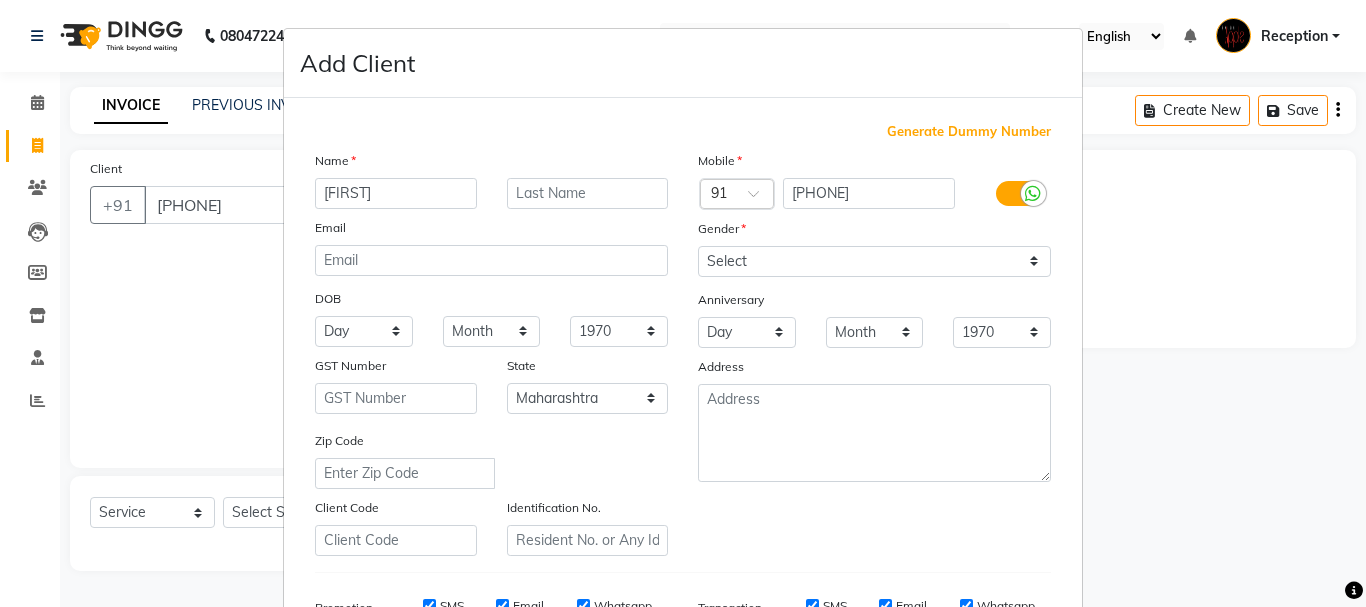type on "[FIRST]" 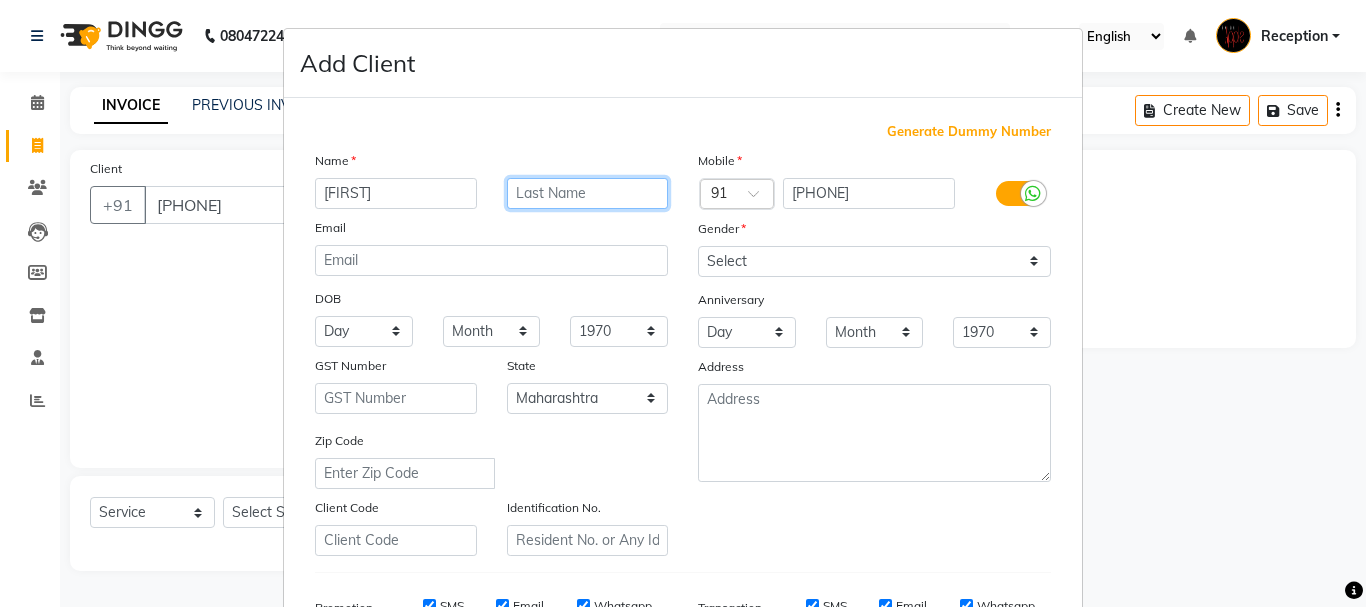 click at bounding box center [588, 193] 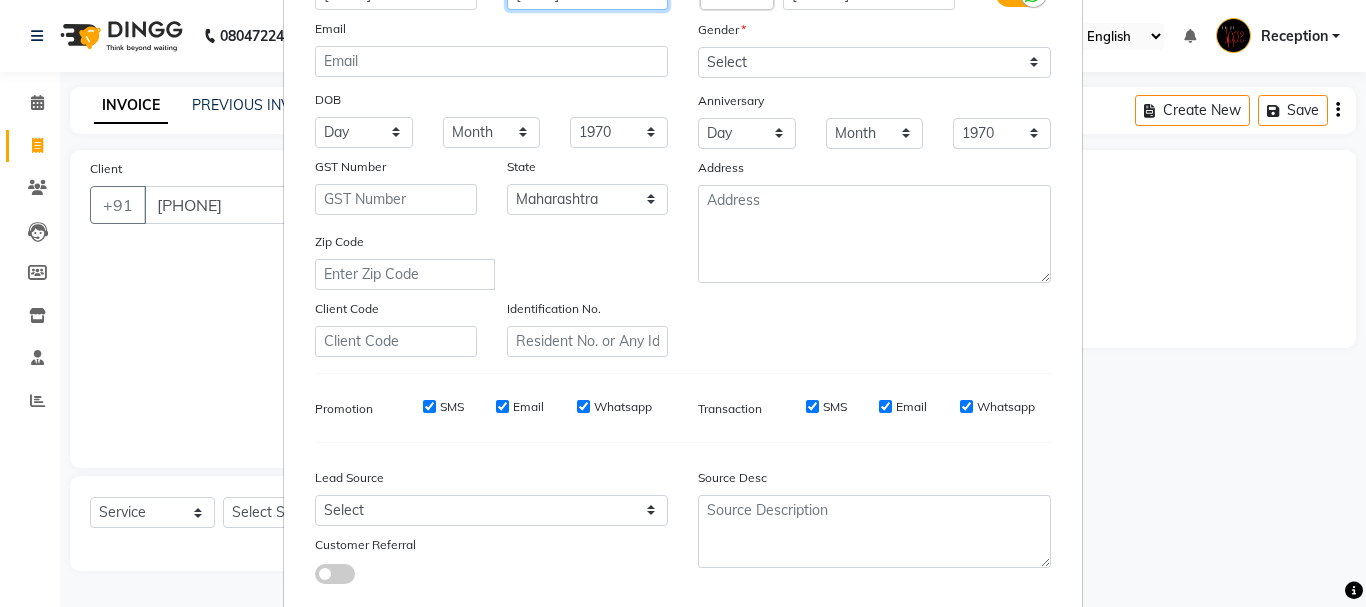 scroll, scrollTop: 200, scrollLeft: 0, axis: vertical 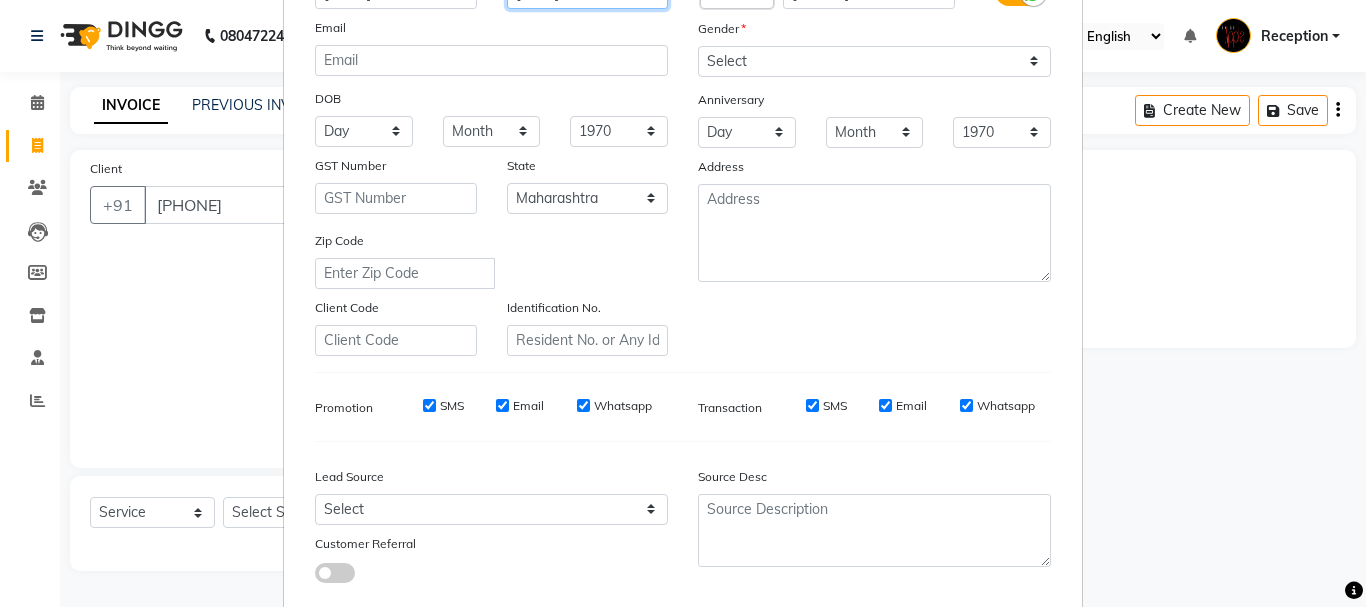 type on "[LAST]" 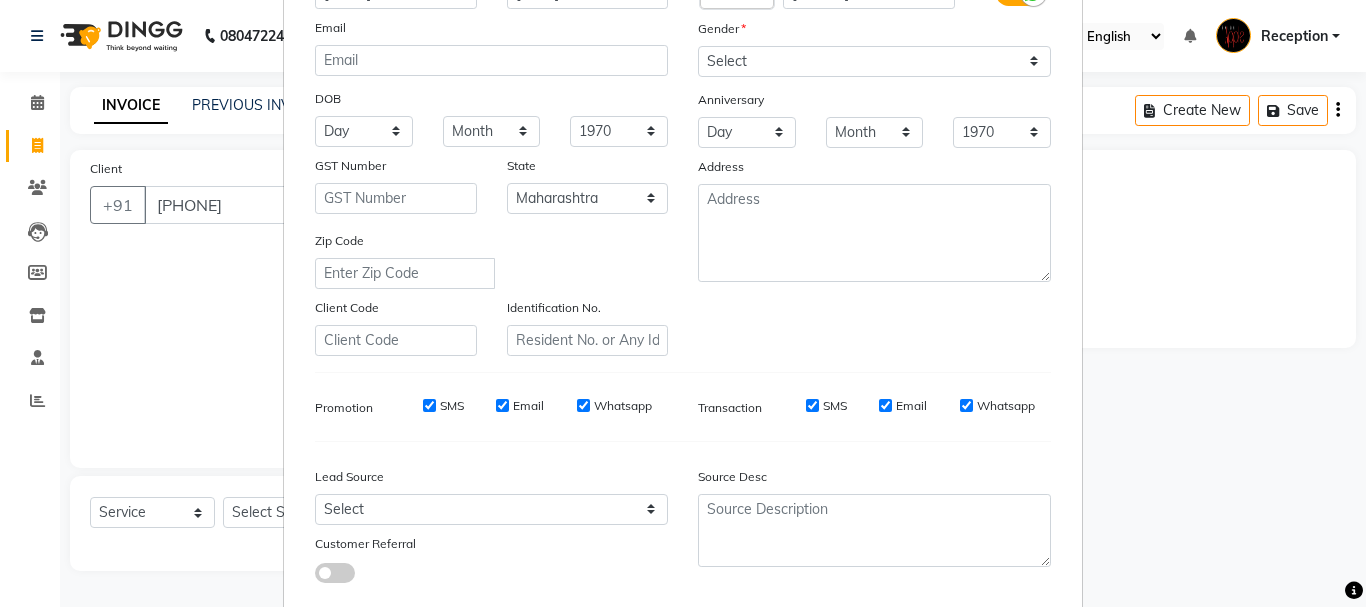 click on "Mobile Country Code × 91 [PHONE] Gender Select Male Female Other Prefer Not To Say Anniversary Day 01 02 03 04 05 06 07 08 09 10 11 12 13 14 15 16 17 18 19 20 21 22 23 24 25 26 27 28 29 30 31 Month January February March April May June July August September October November December 1970 1971 1972 1973 1974 1975 1976 1977 1978 1979 1980 1981 1982 1983 1984 1985 1986 1987 1988 1989 1990 1991 1992 1993 1994 1995 1996 1997 1998 1999 2000 2001 2002 2003 2004 2005 2006 2007 2008 2009 2010 2011 2012 2013 2014 2015 2016 2017 2018 2019 2020 2021 2022 2023 2024 2025 [ADDRESS]" at bounding box center [874, 153] 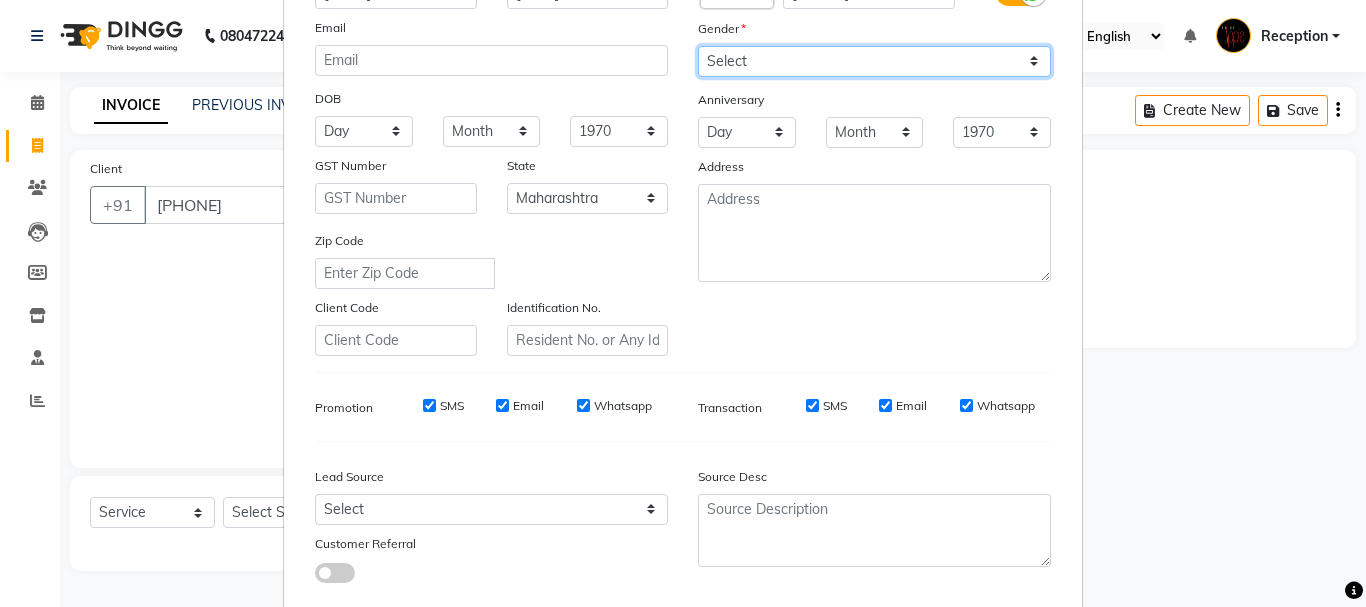 click on "Select Male Female Other Prefer Not To Say" at bounding box center (874, 61) 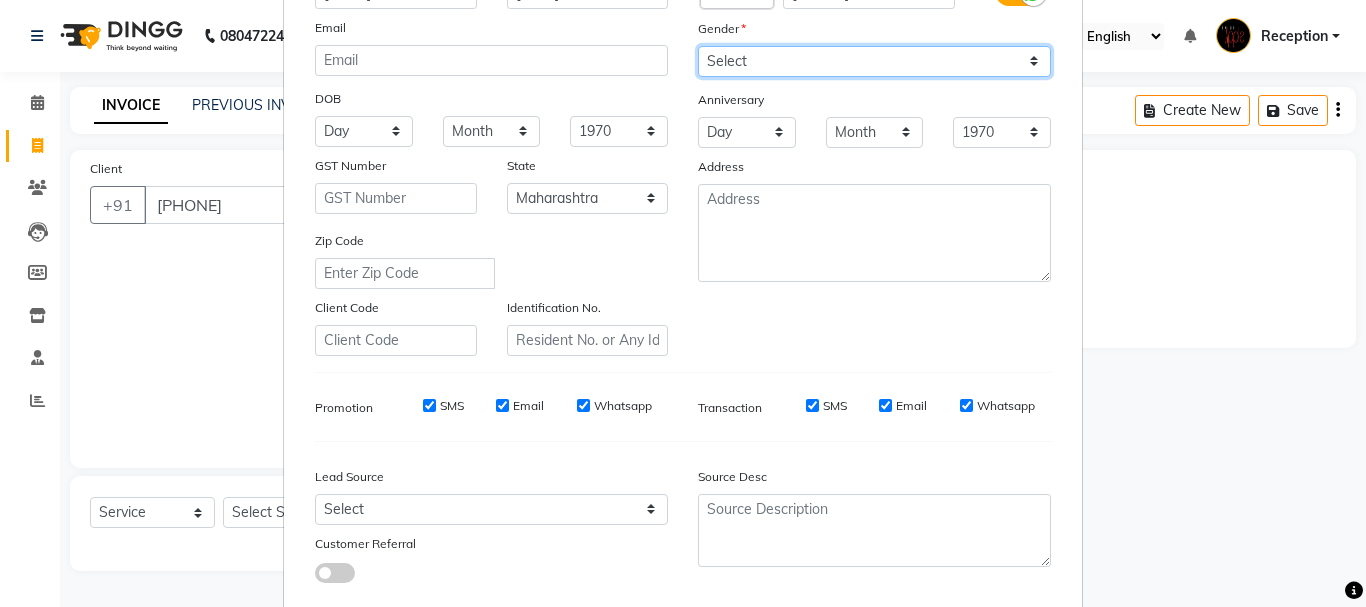 select on "female" 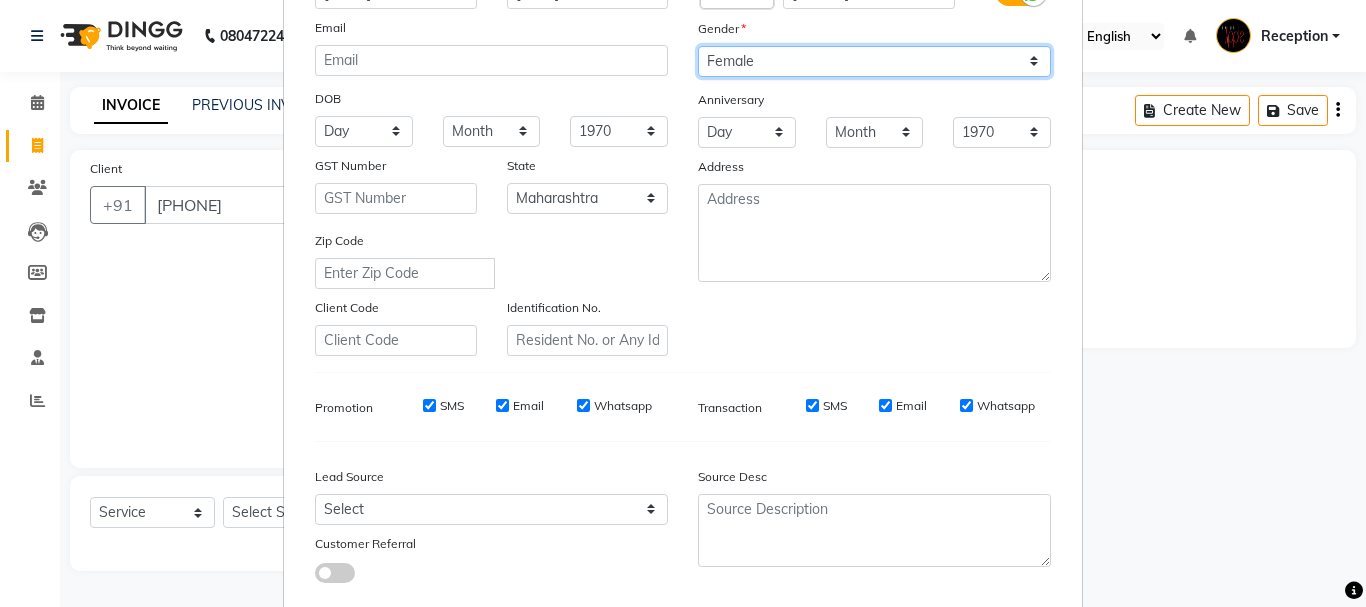click on "Select Male Female Other Prefer Not To Say" at bounding box center (874, 61) 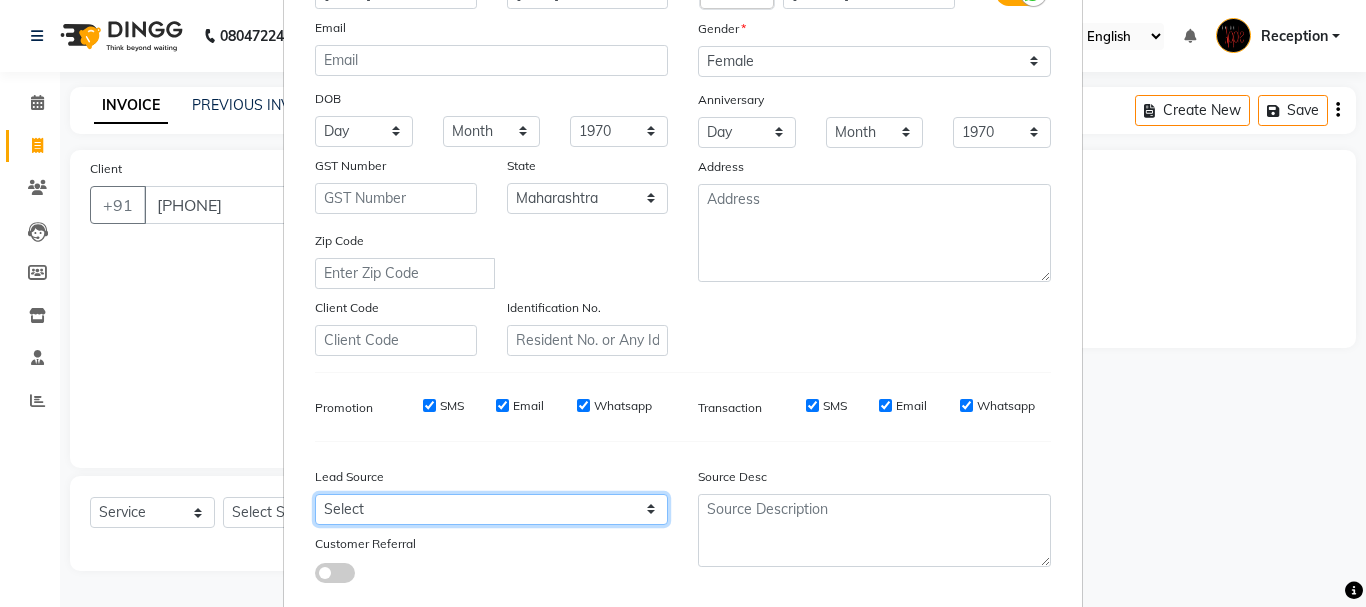 click on "Select Walk-in Referral Internet Friend Word of Mouth Advertisement Facebook JustDial Google Other Repeated WedmeGood Signage Newspaper Ad CRM Chat Bot IVR Call WhatsApp Website Direct Call  Instagram  YouTube" at bounding box center [491, 509] 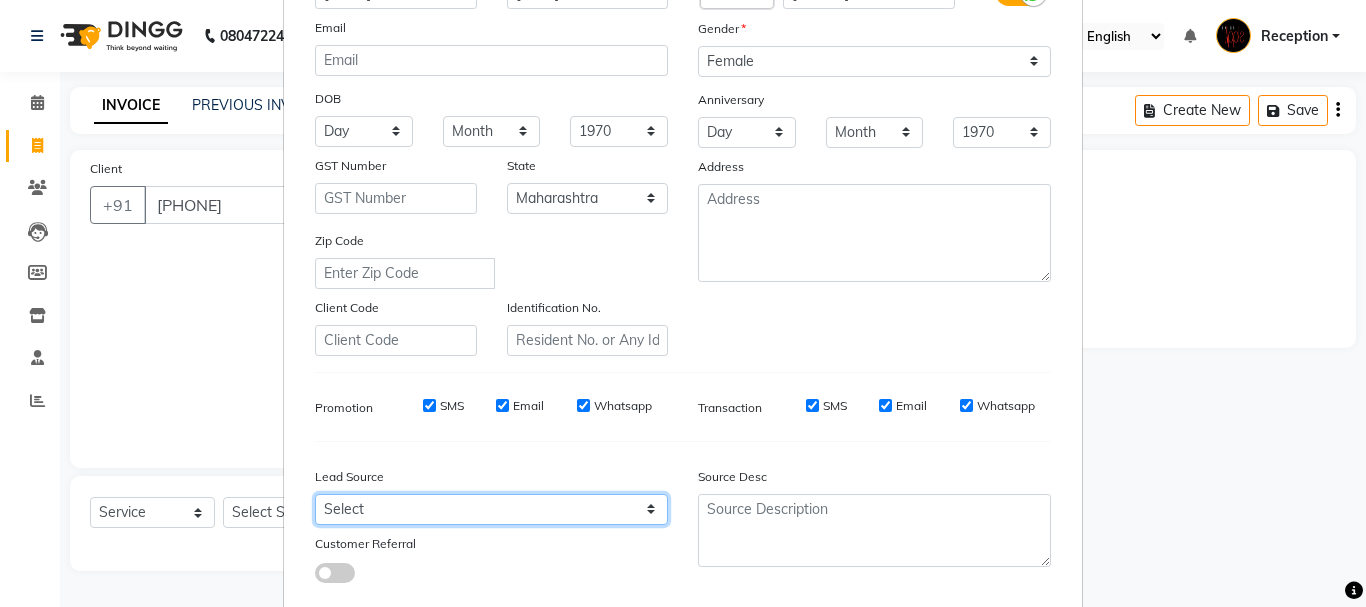select on "3553" 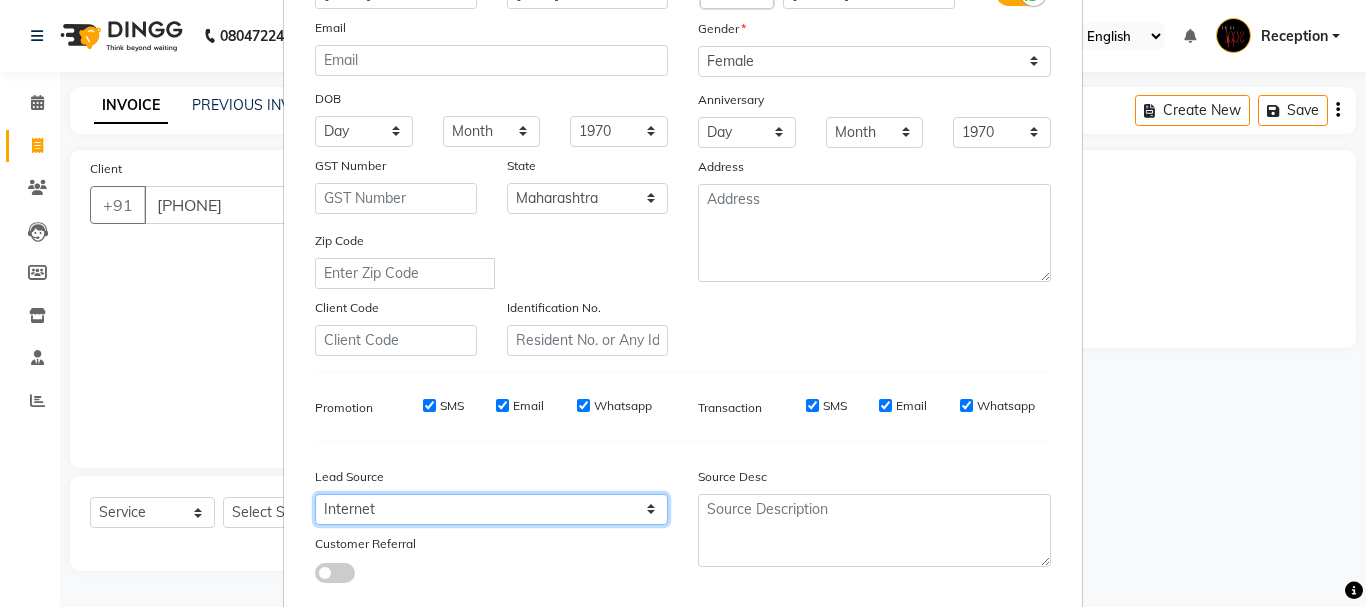 click on "Select Walk-in Referral Internet Friend Word of Mouth Advertisement Facebook JustDial Google Other Repeated WedmeGood Signage Newspaper Ad CRM Chat Bot IVR Call WhatsApp Website Direct Call  Instagram  YouTube" at bounding box center (491, 509) 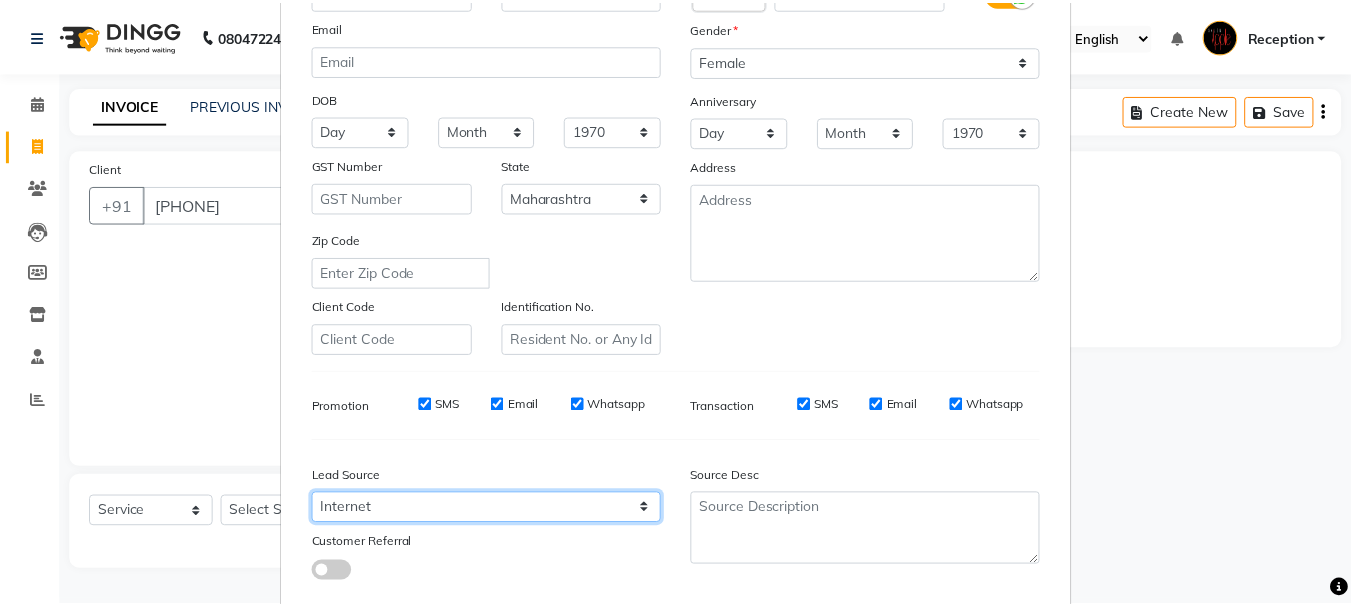 scroll, scrollTop: 316, scrollLeft: 0, axis: vertical 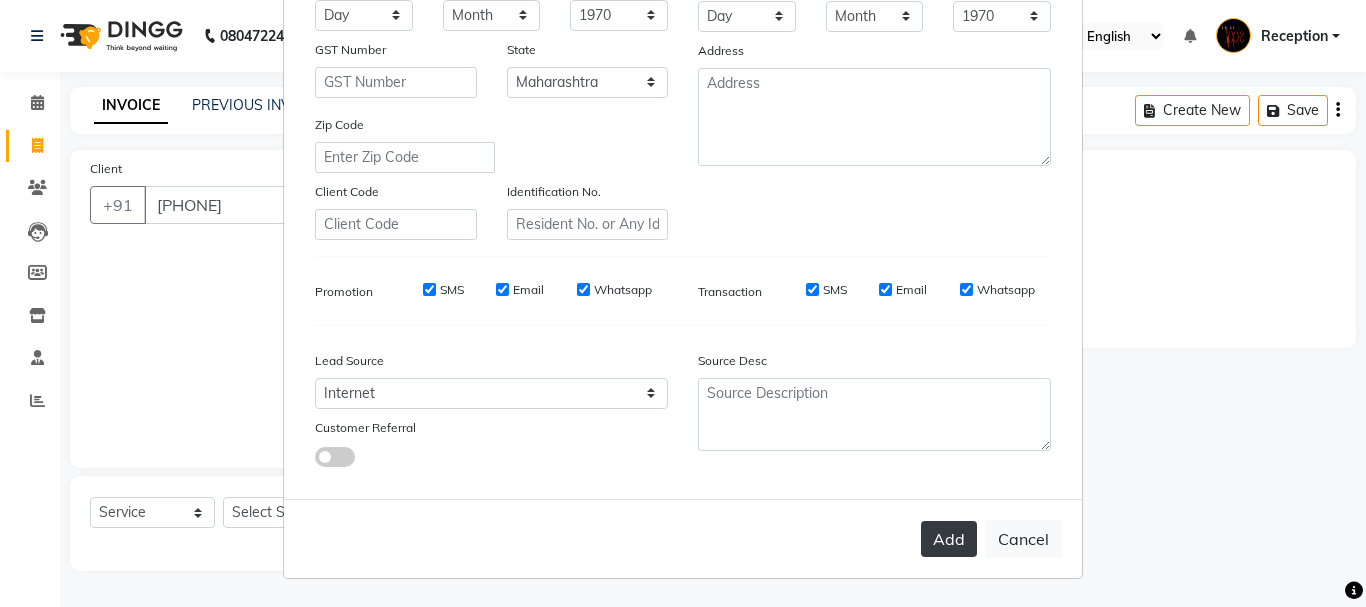 click on "Add" at bounding box center (949, 539) 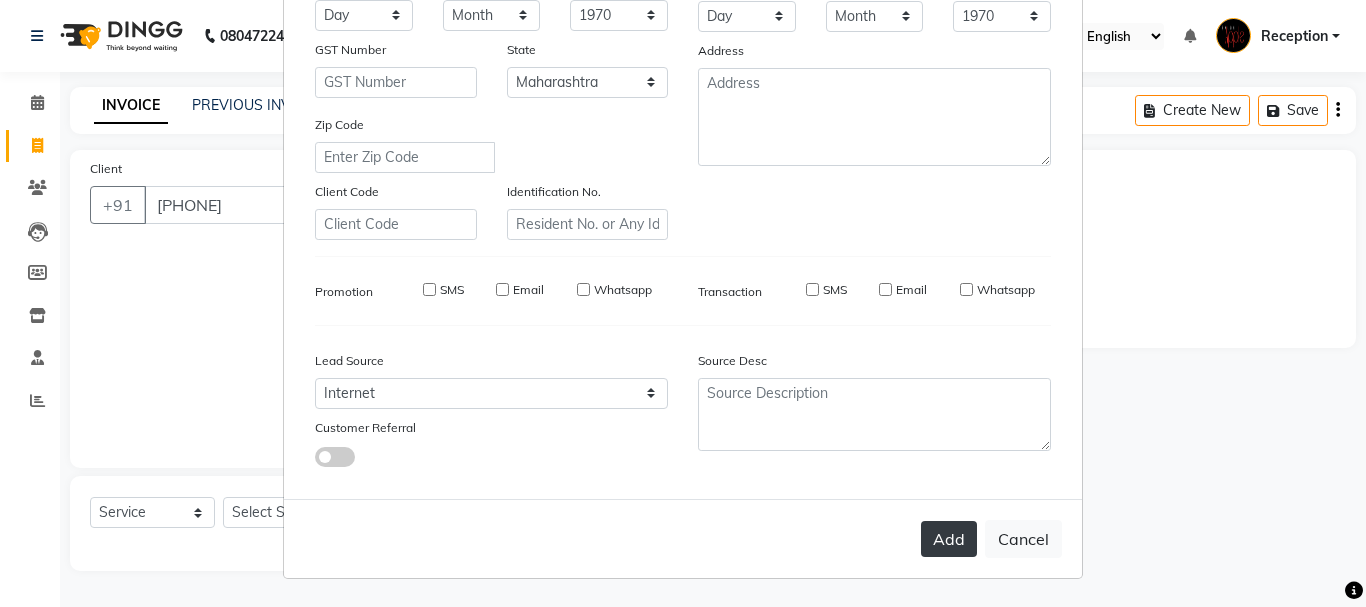 type 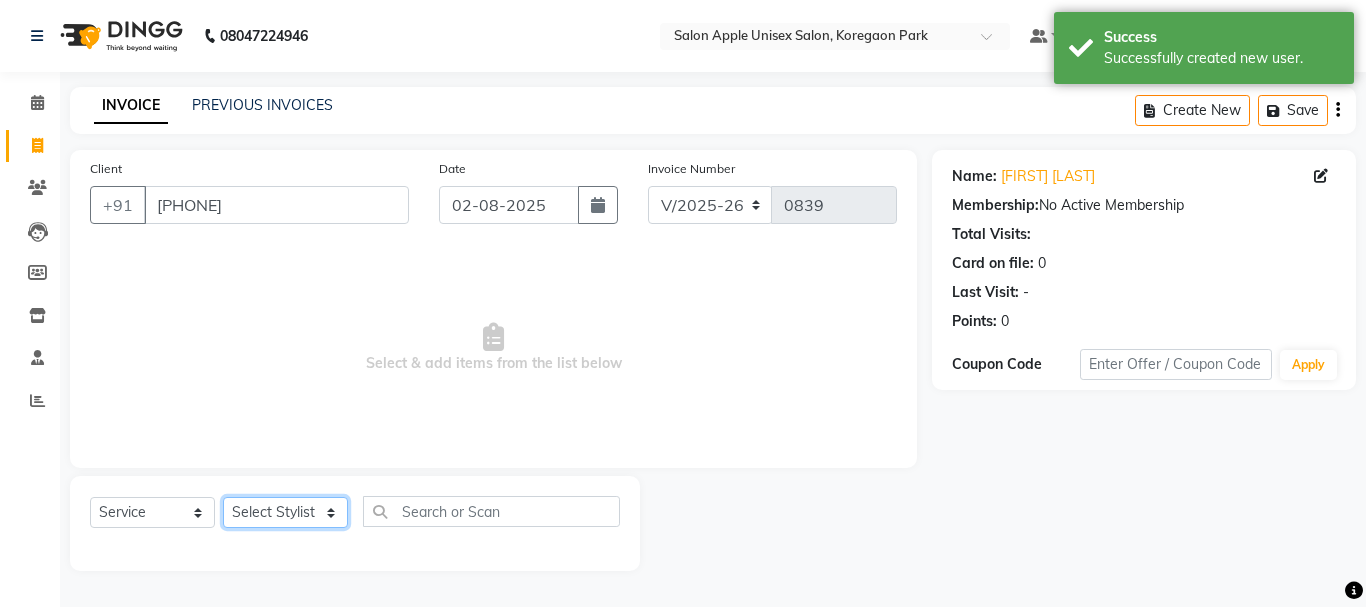 click on "Select Stylist Ganeshan R [LAST] [LAST] [LAST] Reception [LAST] training department [LAST]" 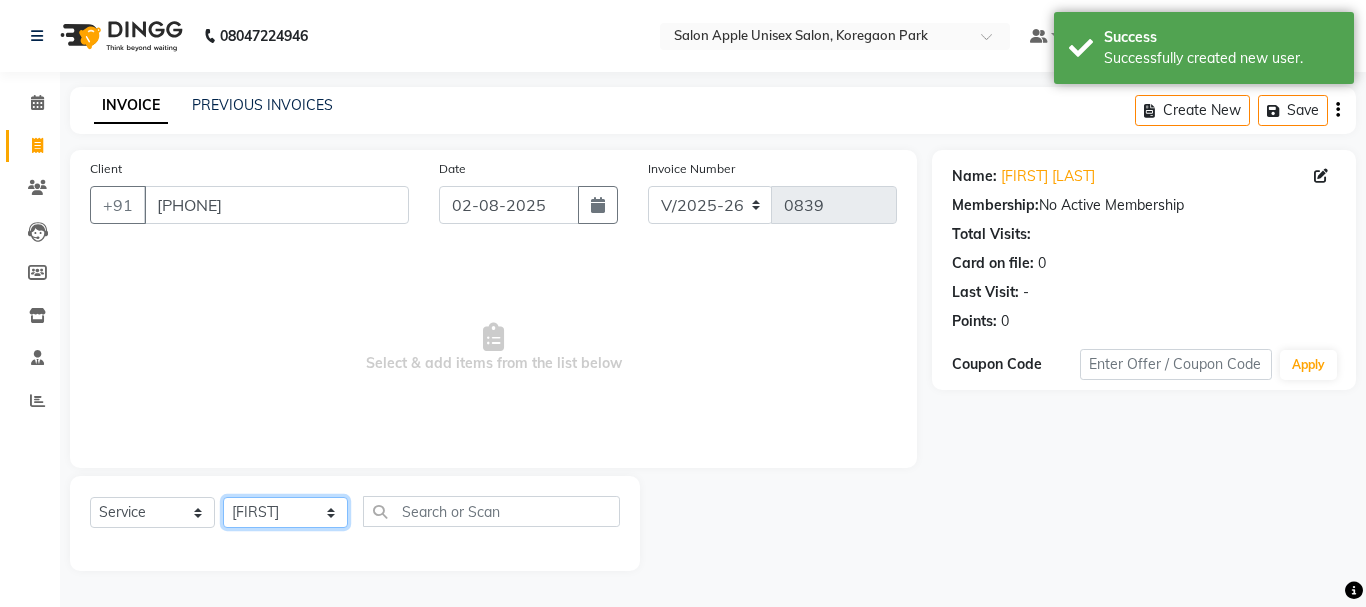 click on "Select Stylist Ganeshan R [LAST] [LAST] [LAST] Reception [LAST] training department [LAST]" 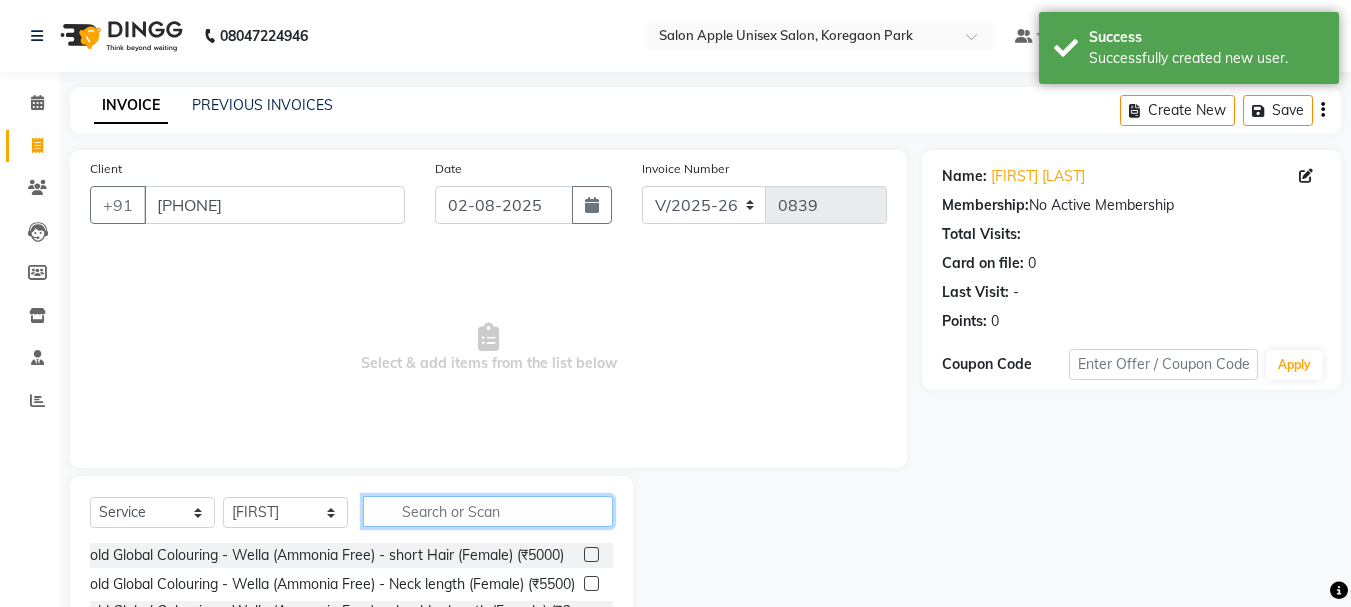 click 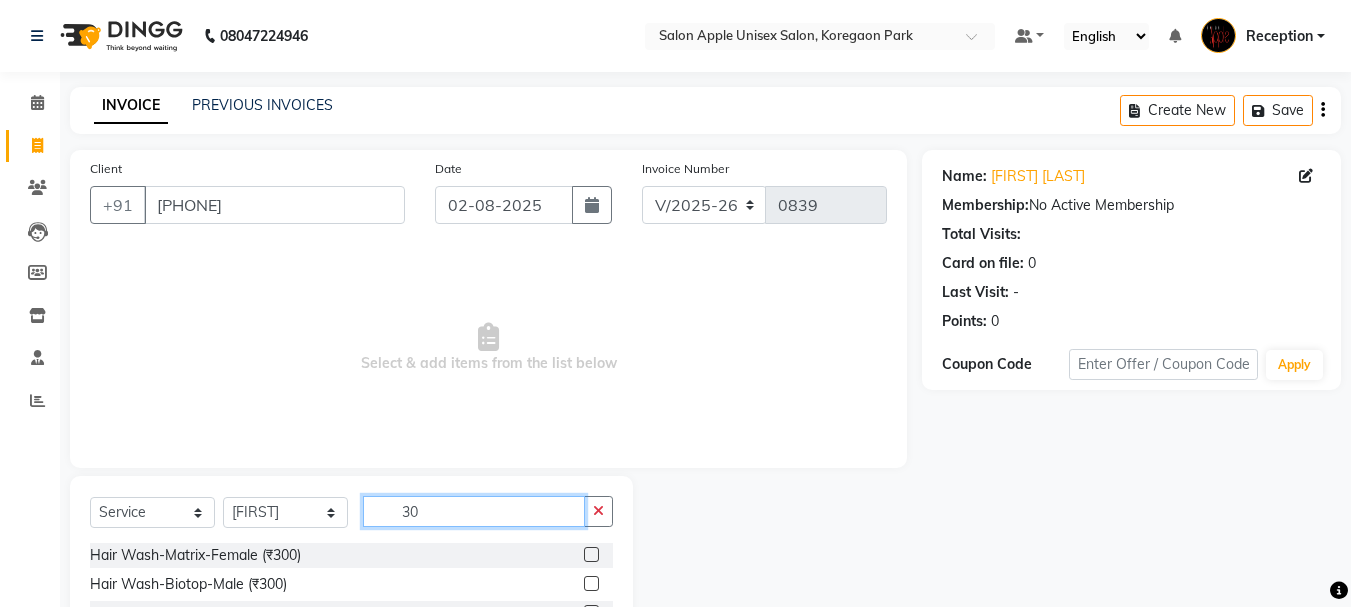 type on "3" 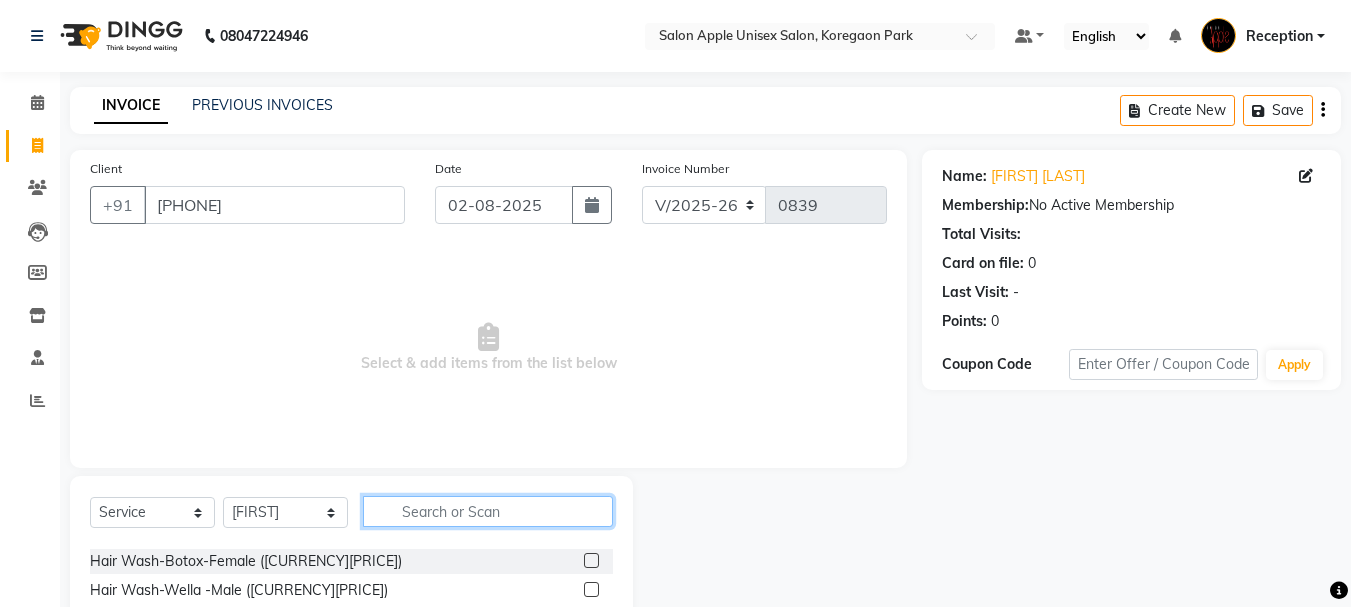 scroll, scrollTop: 200, scrollLeft: 0, axis: vertical 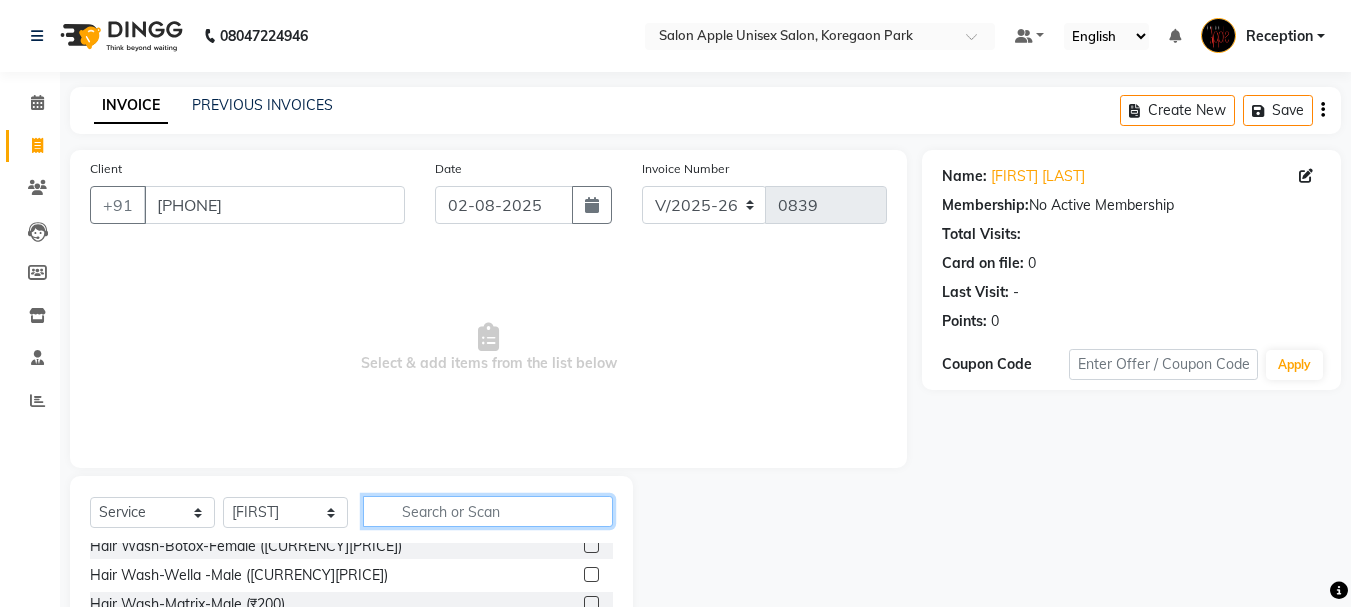 click 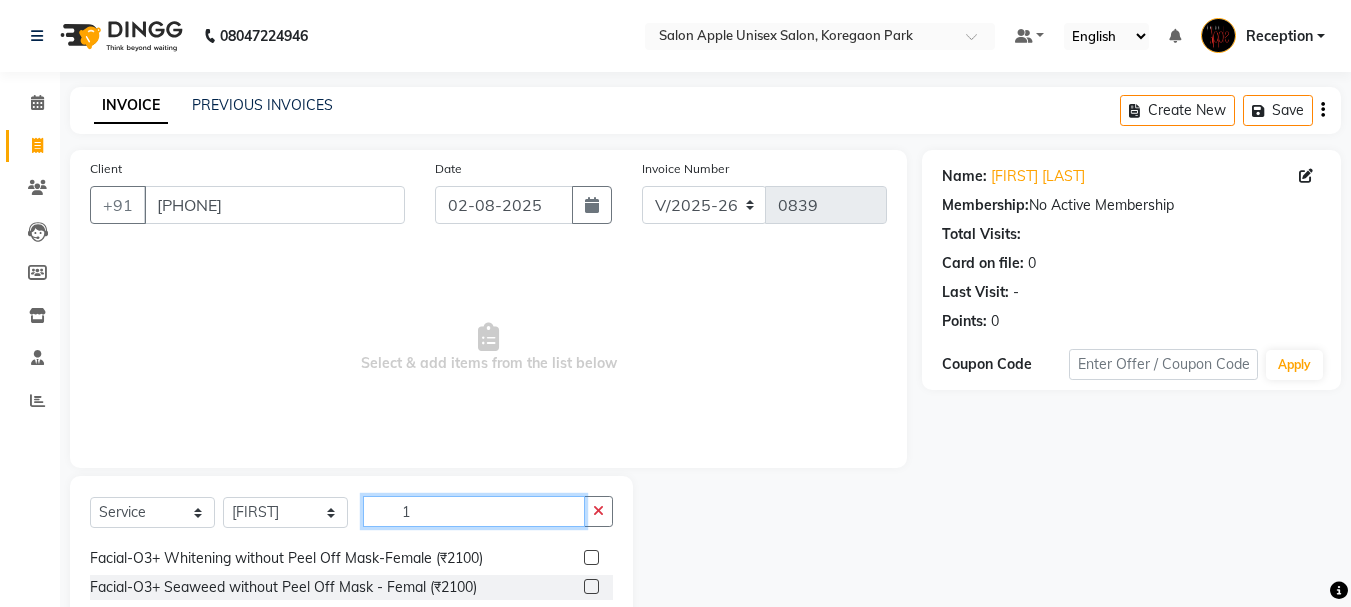 scroll, scrollTop: 0, scrollLeft: 0, axis: both 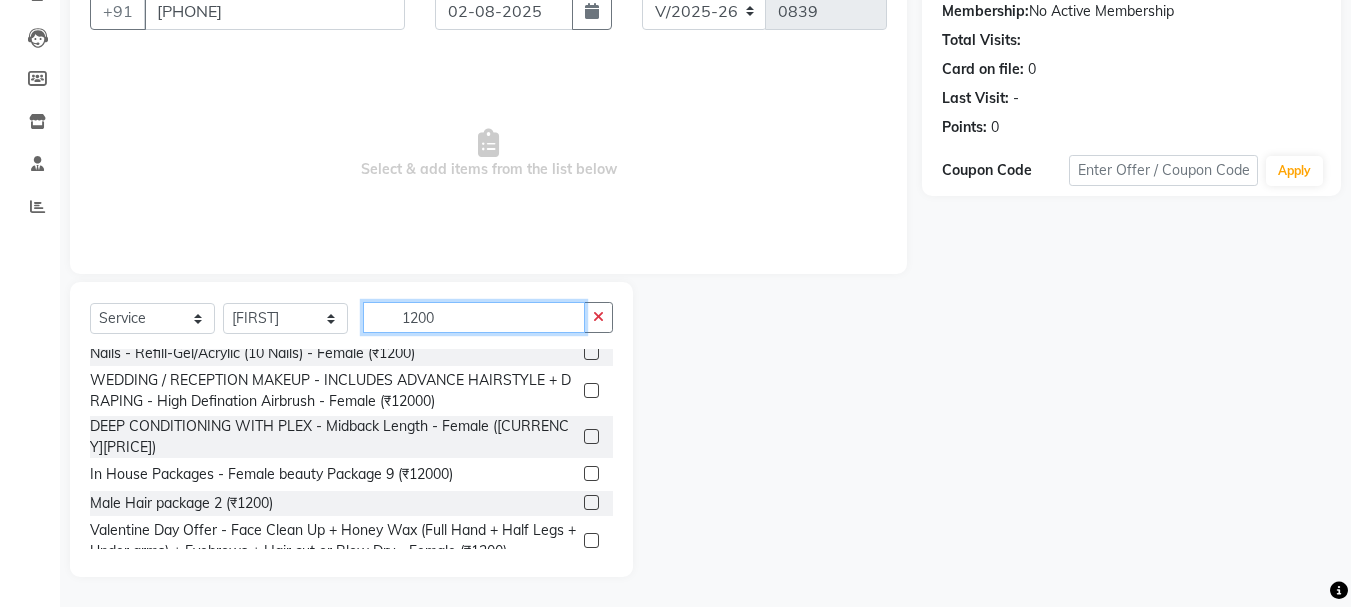 type on "1200" 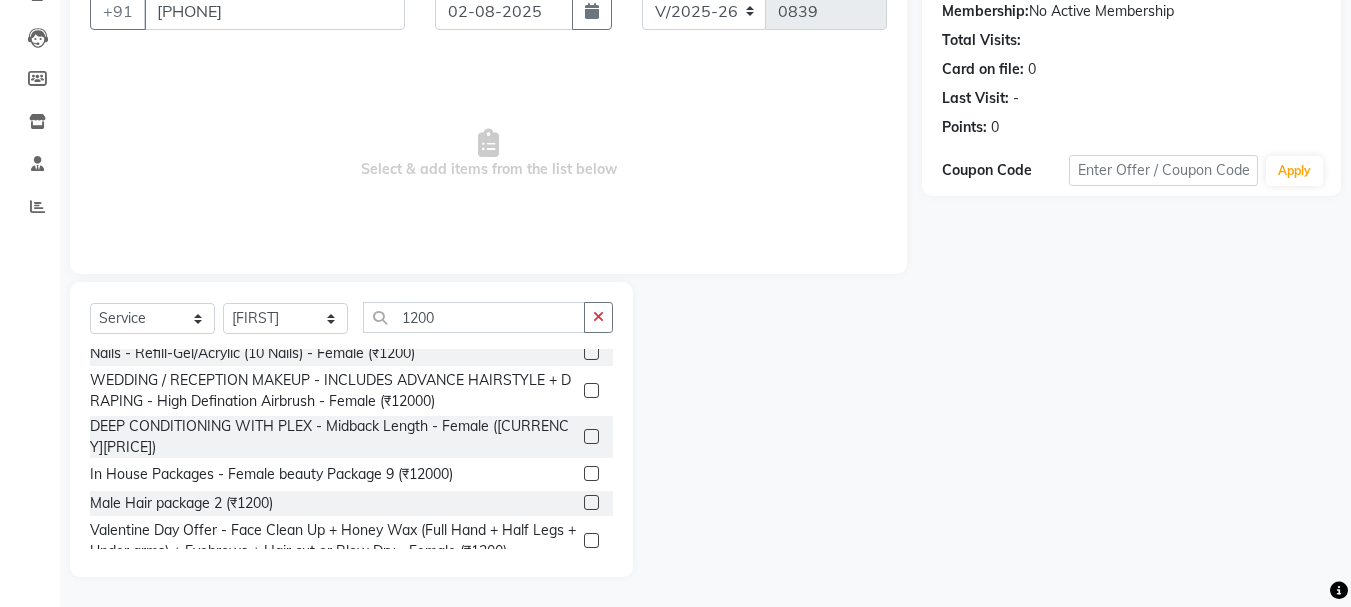 click 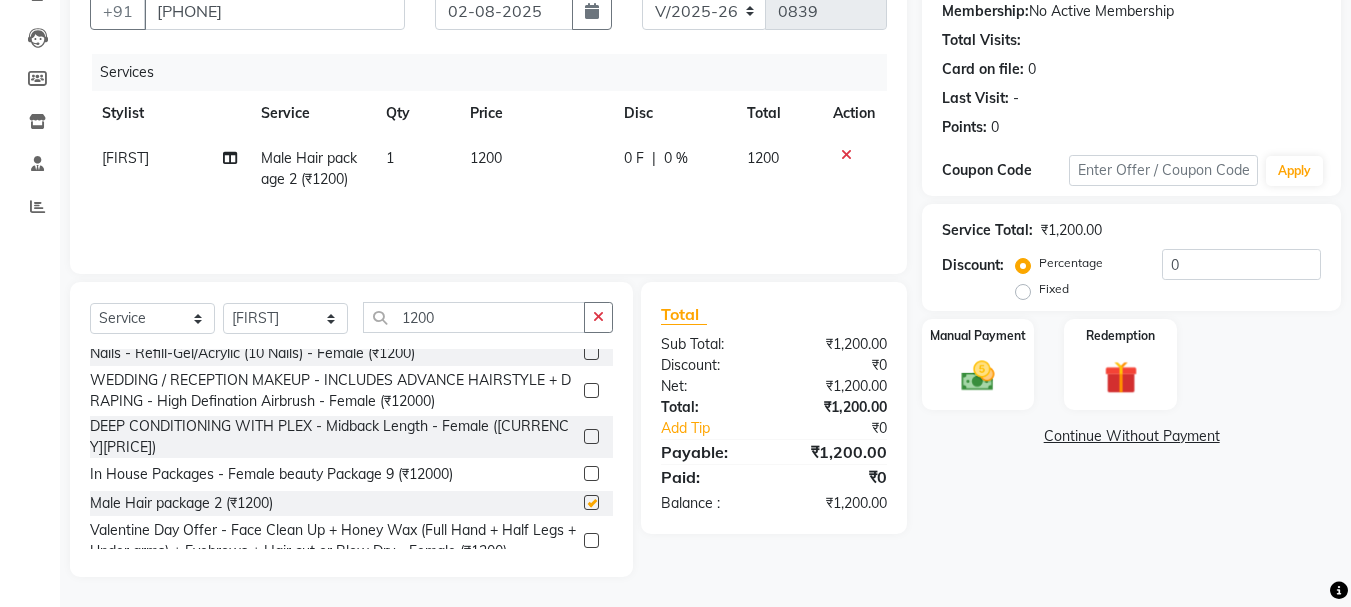 checkbox on "false" 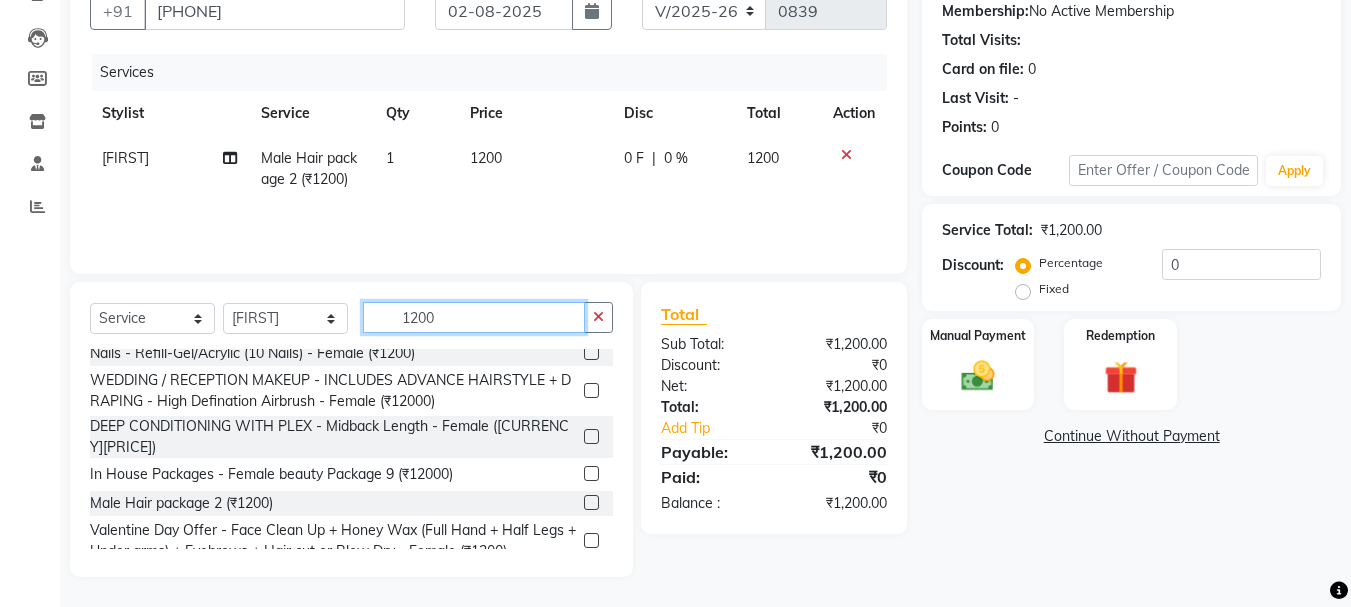click on "1200" 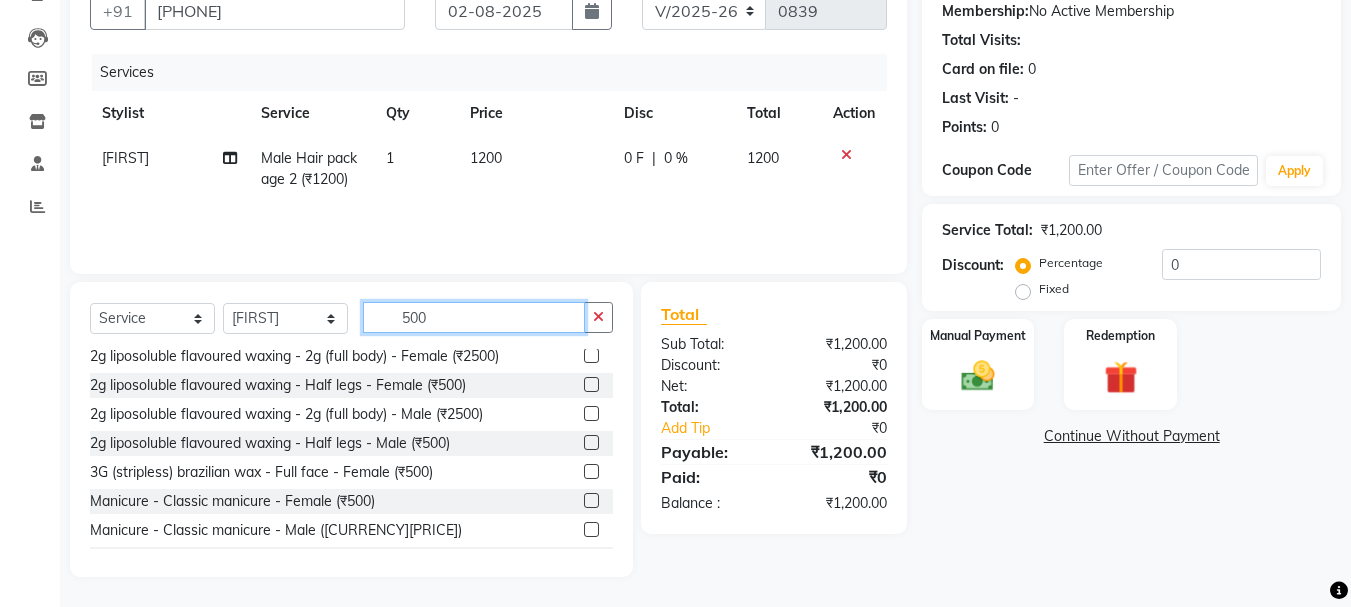 scroll, scrollTop: 800, scrollLeft: 0, axis: vertical 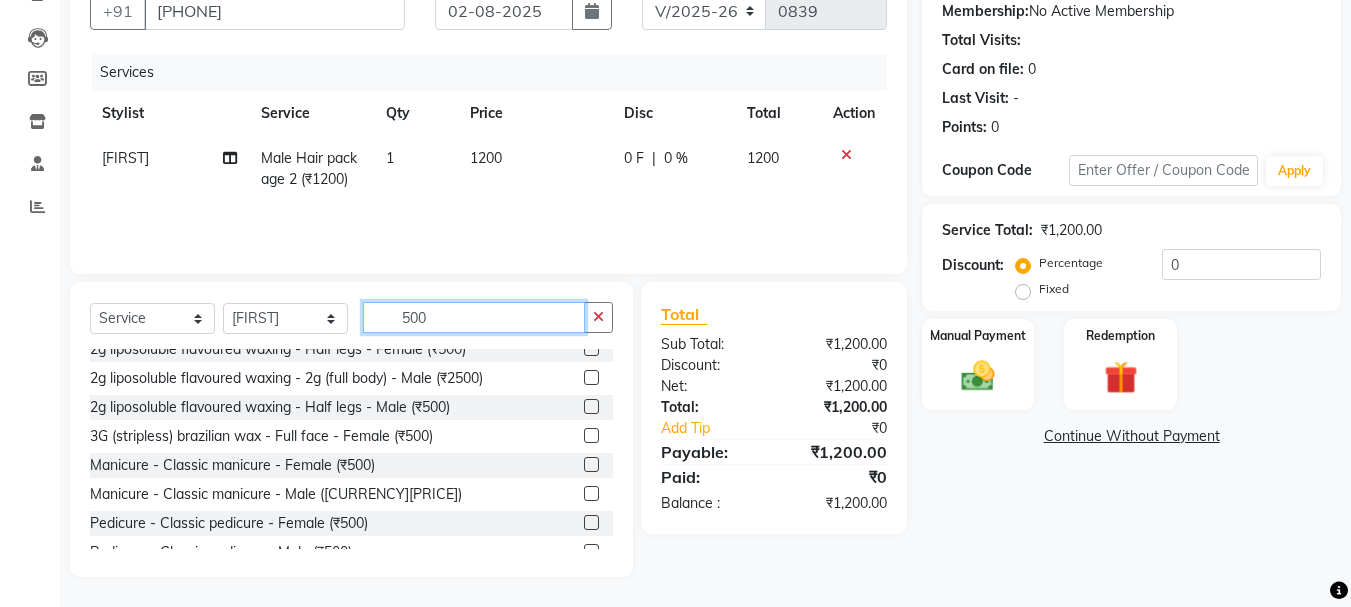 type on "500" 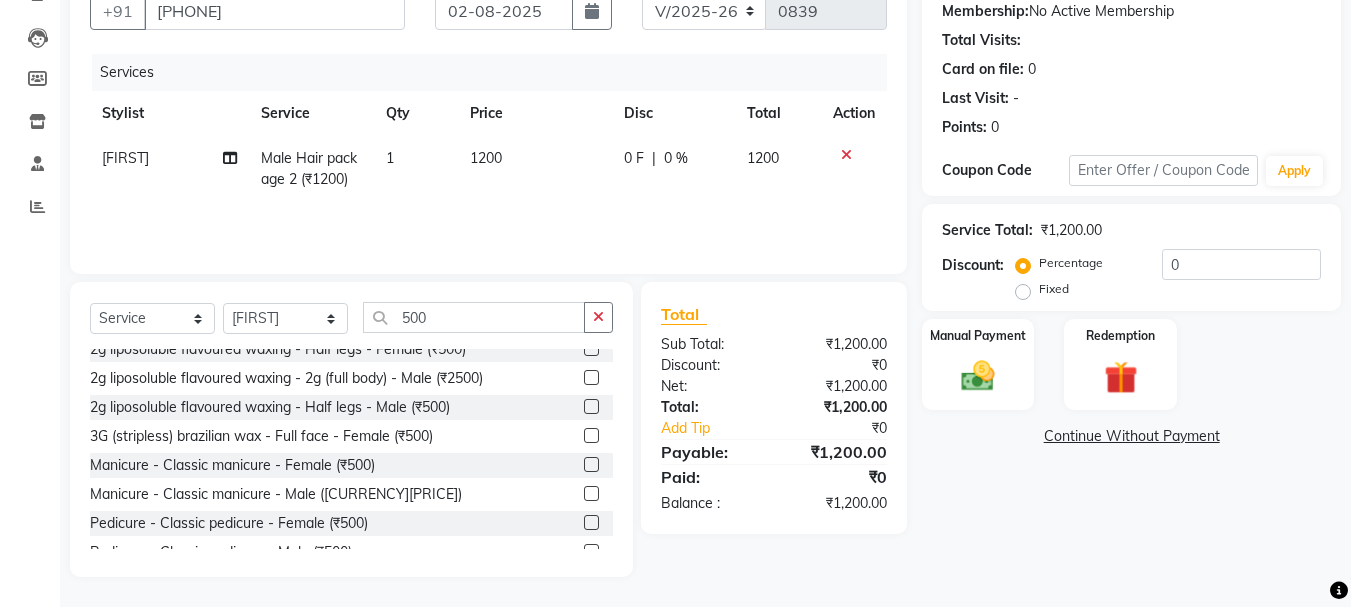 click 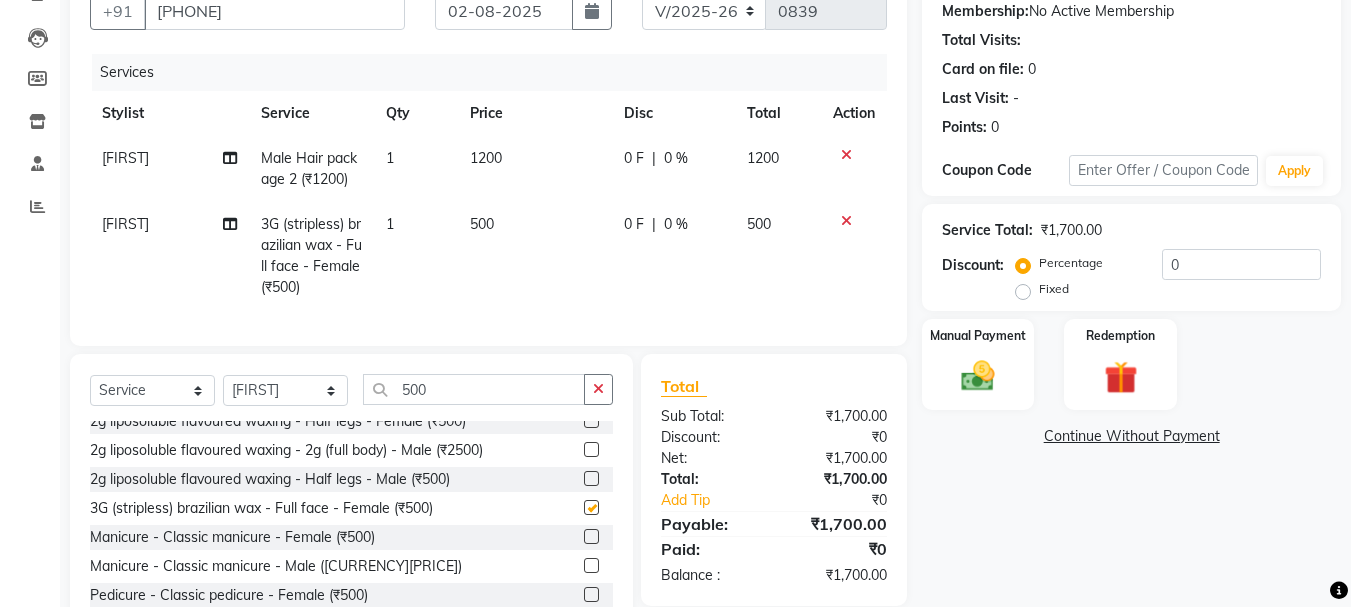 checkbox on "false" 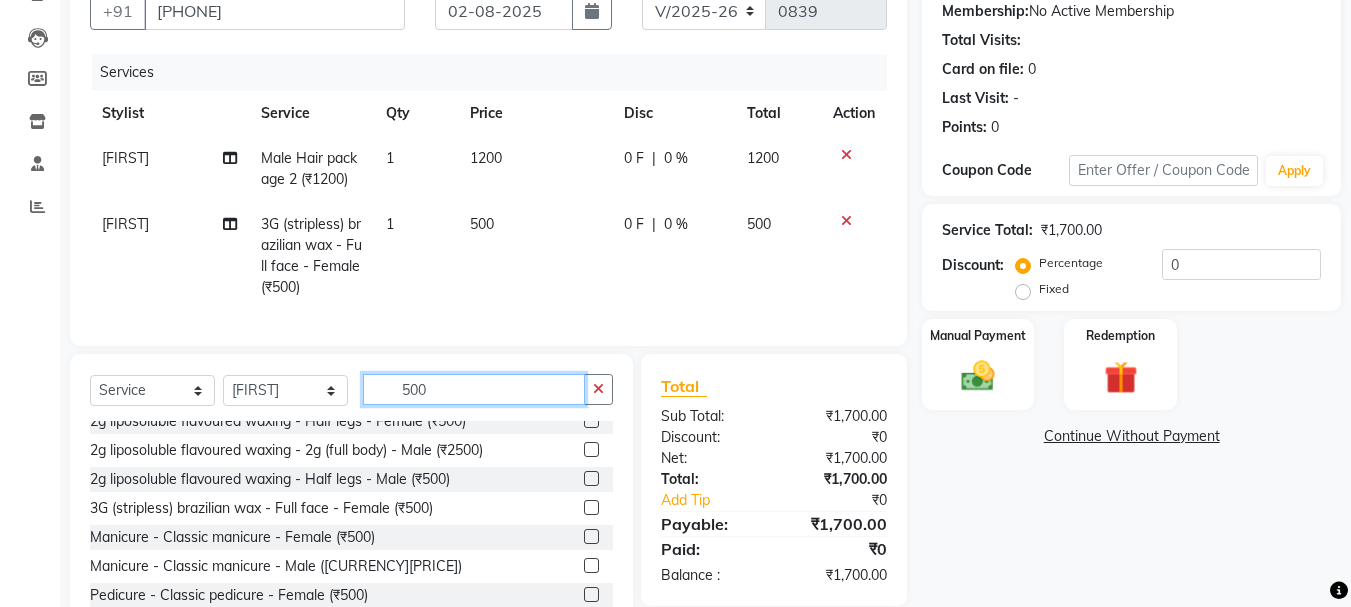 click on "500" 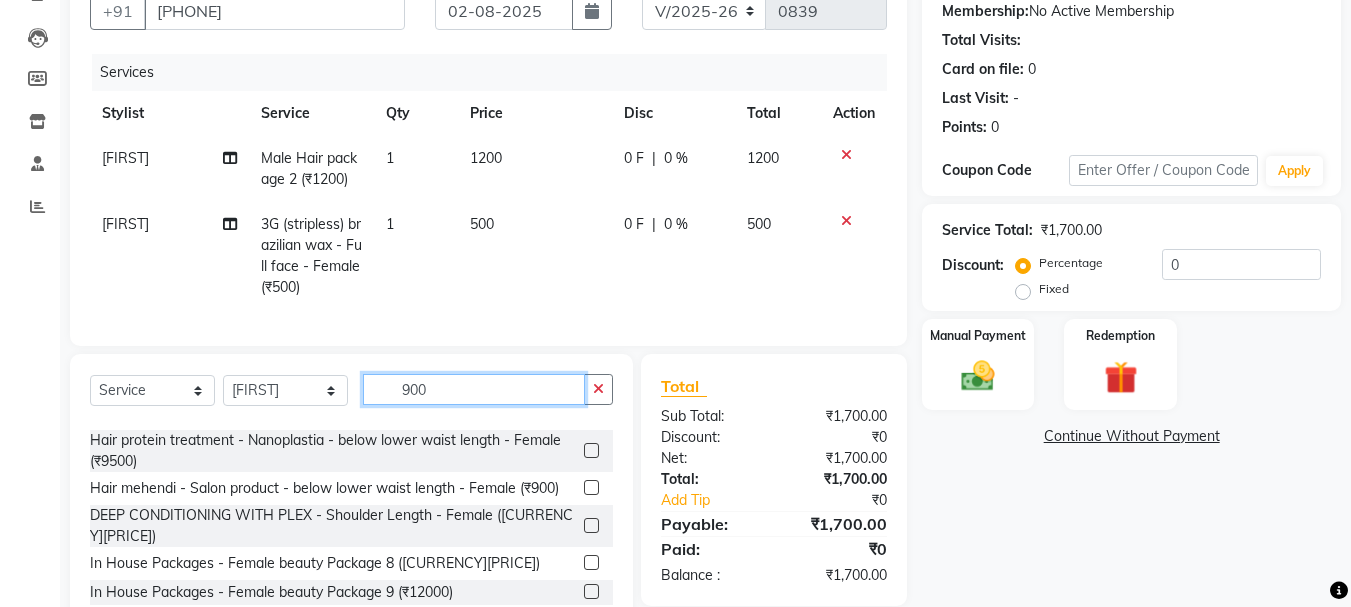 scroll, scrollTop: 153, scrollLeft: 0, axis: vertical 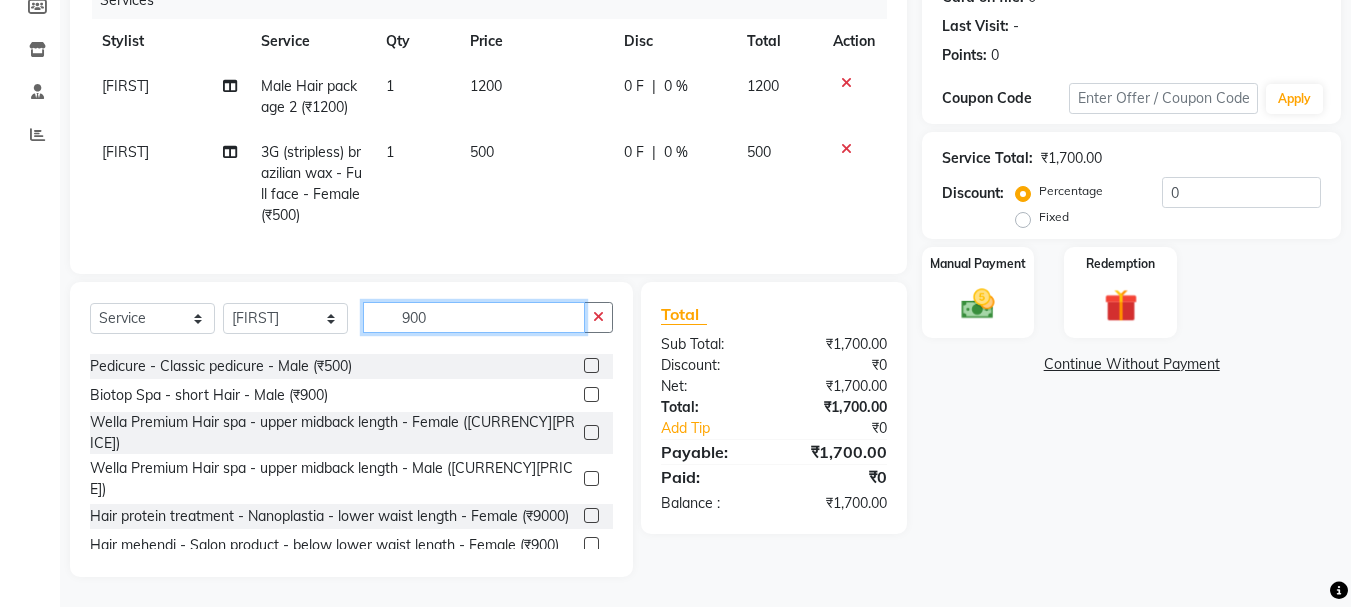 type on "900" 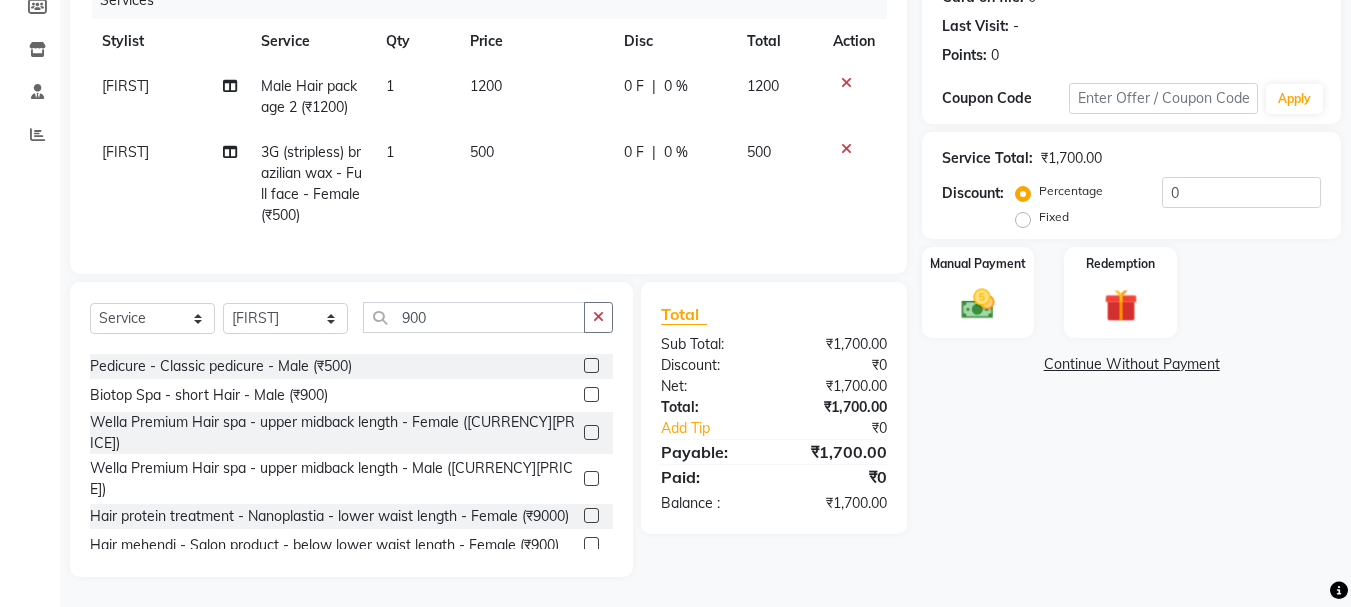 click on "Biotop Spa - short Hair - Male (₹900)" 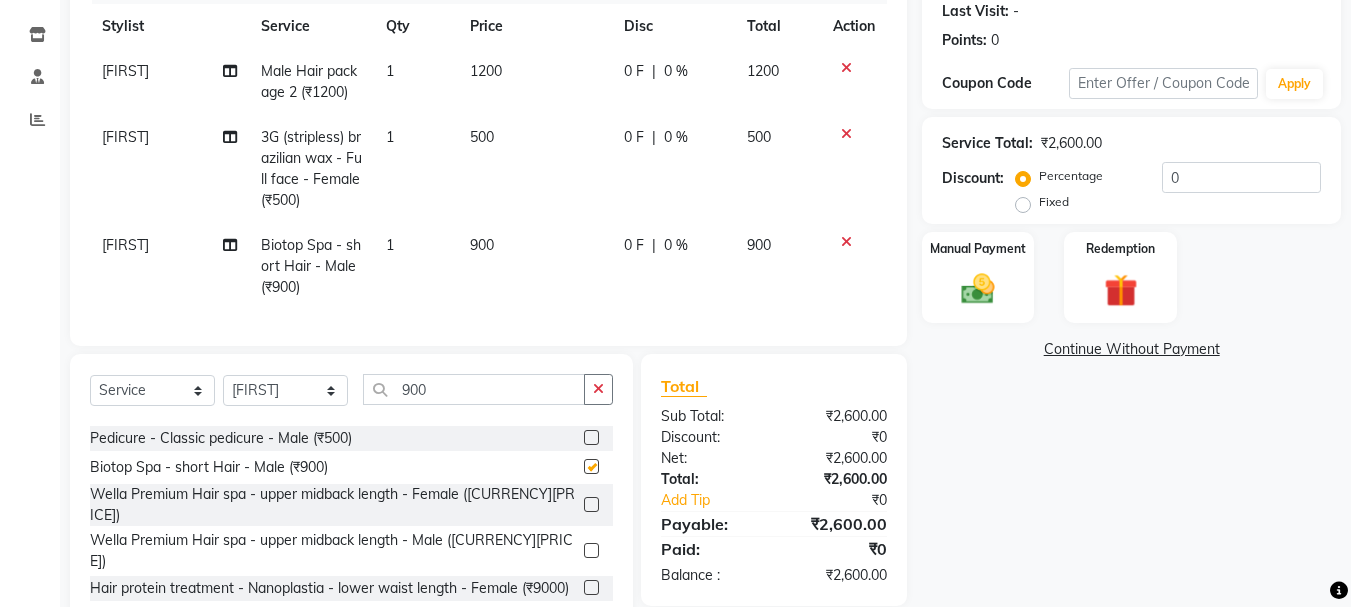 checkbox on "false" 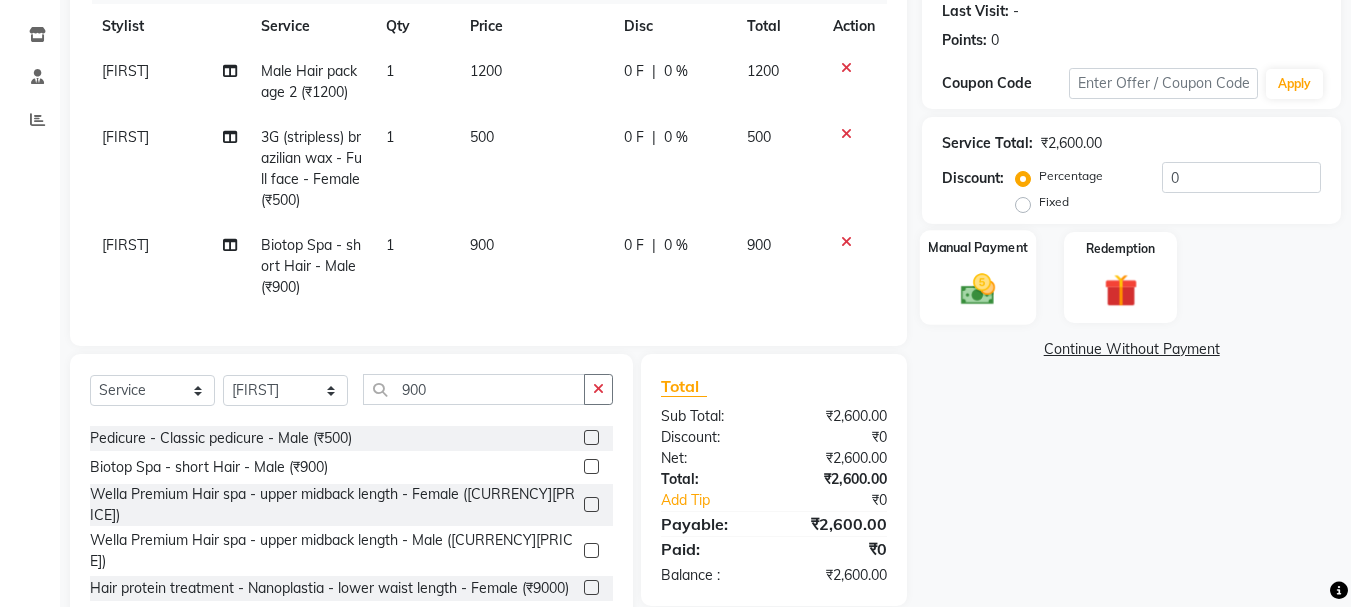 click on "Manual Payment" 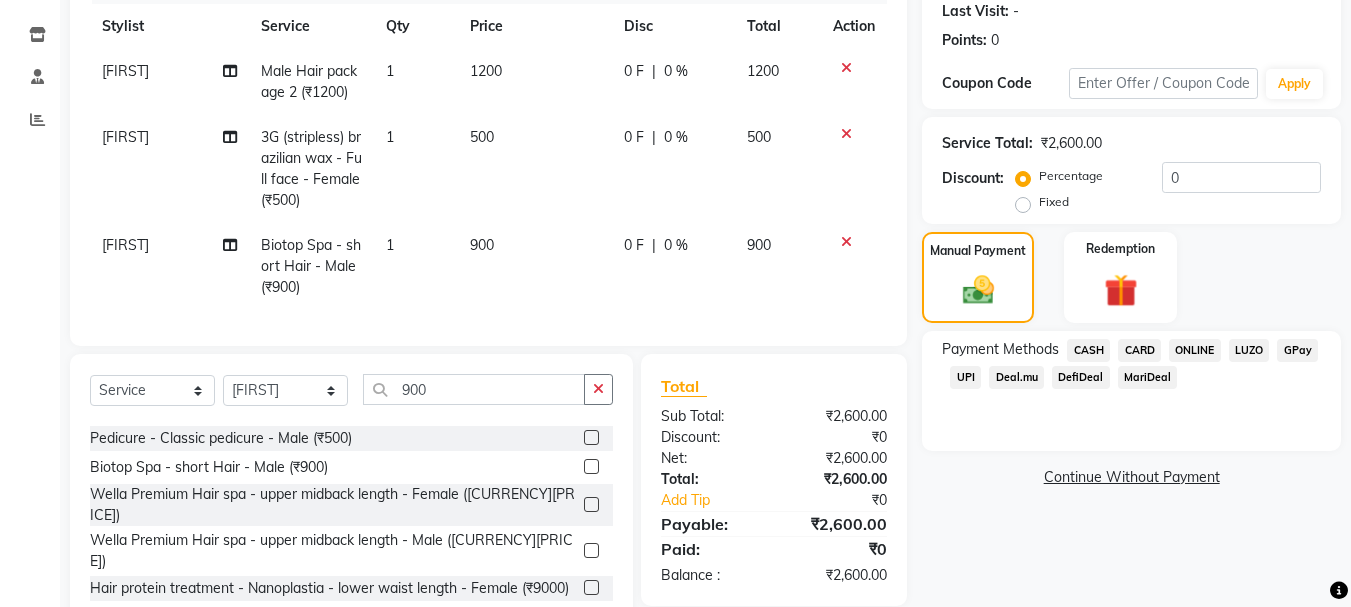 click on "LUZO" 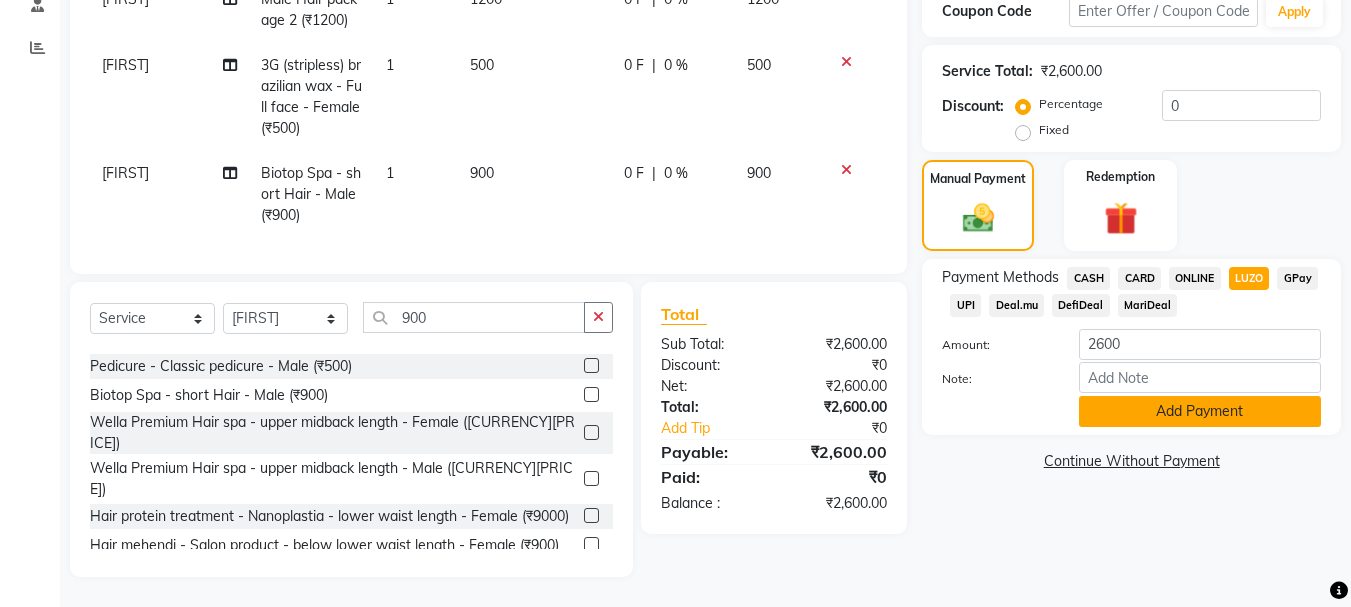 scroll, scrollTop: 368, scrollLeft: 0, axis: vertical 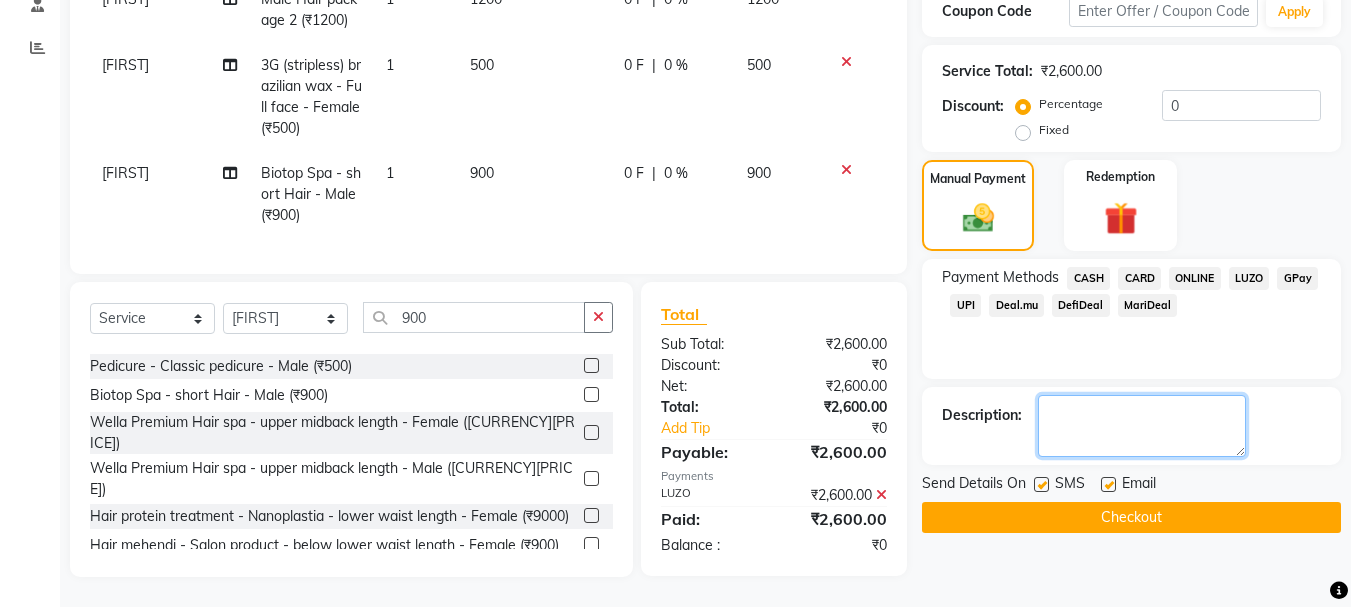 click 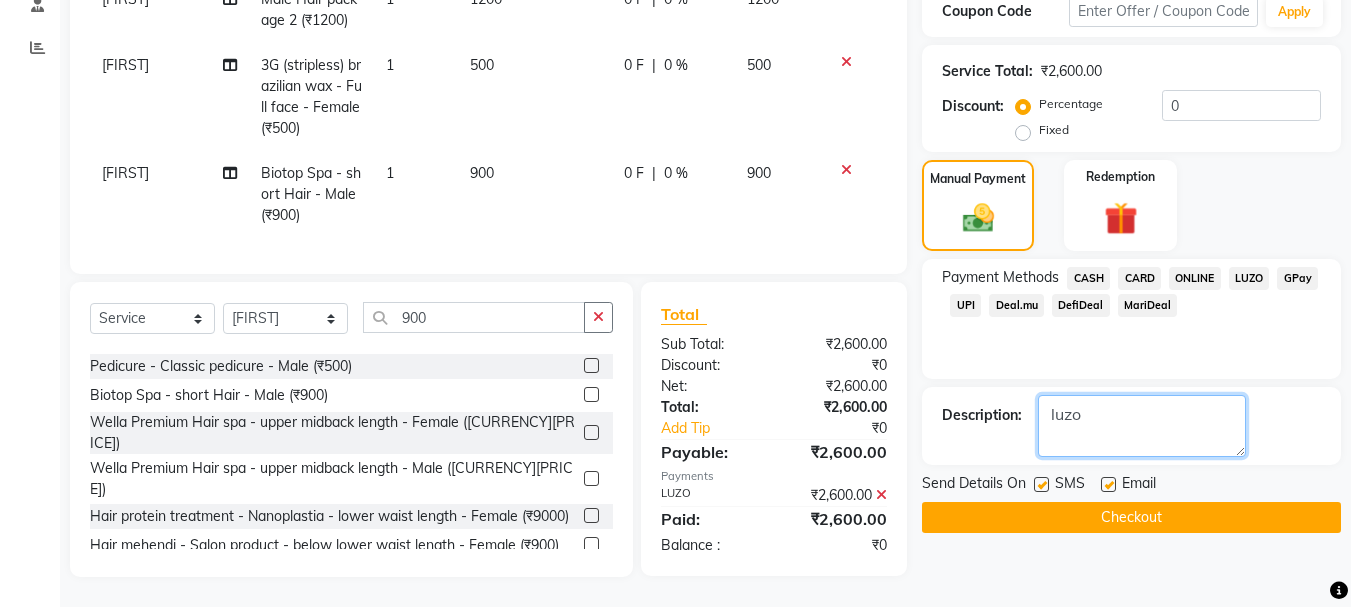 type on "luzo" 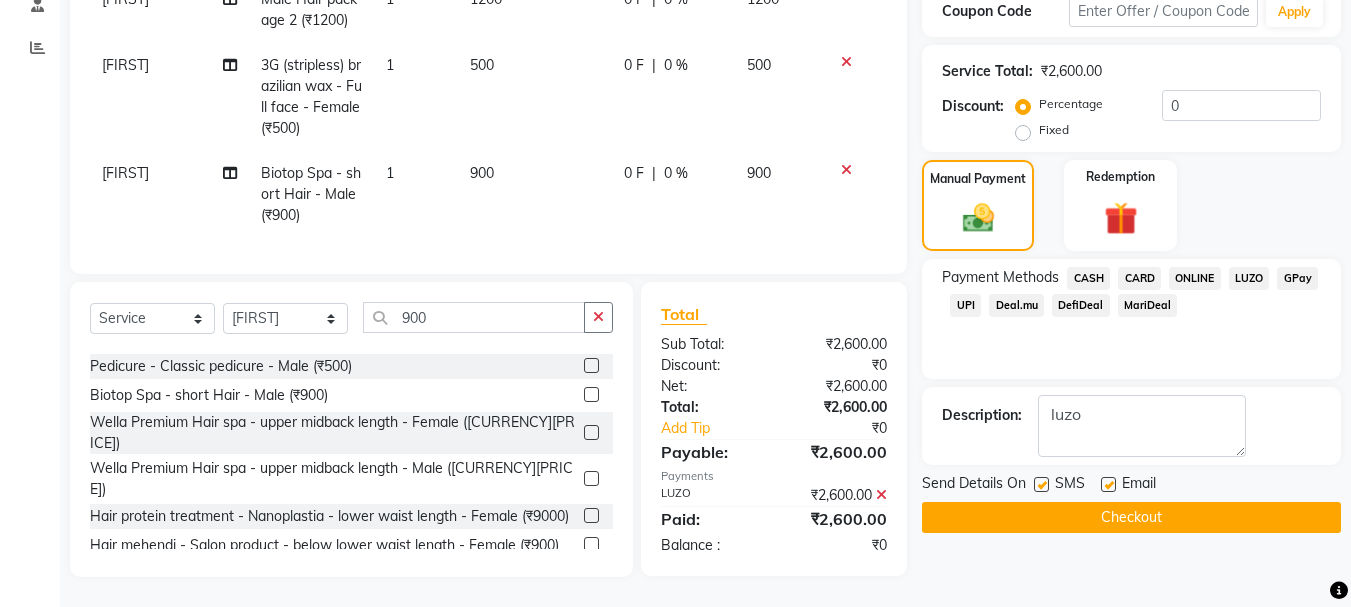 click on "Checkout" 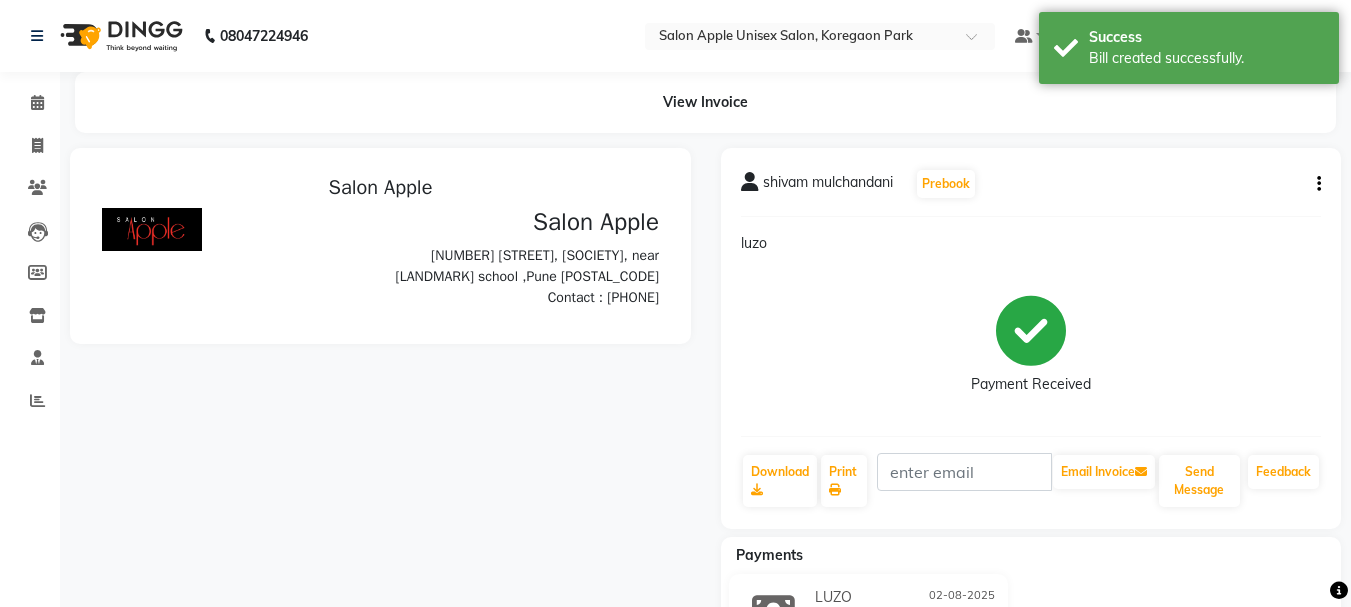 scroll, scrollTop: 0, scrollLeft: 0, axis: both 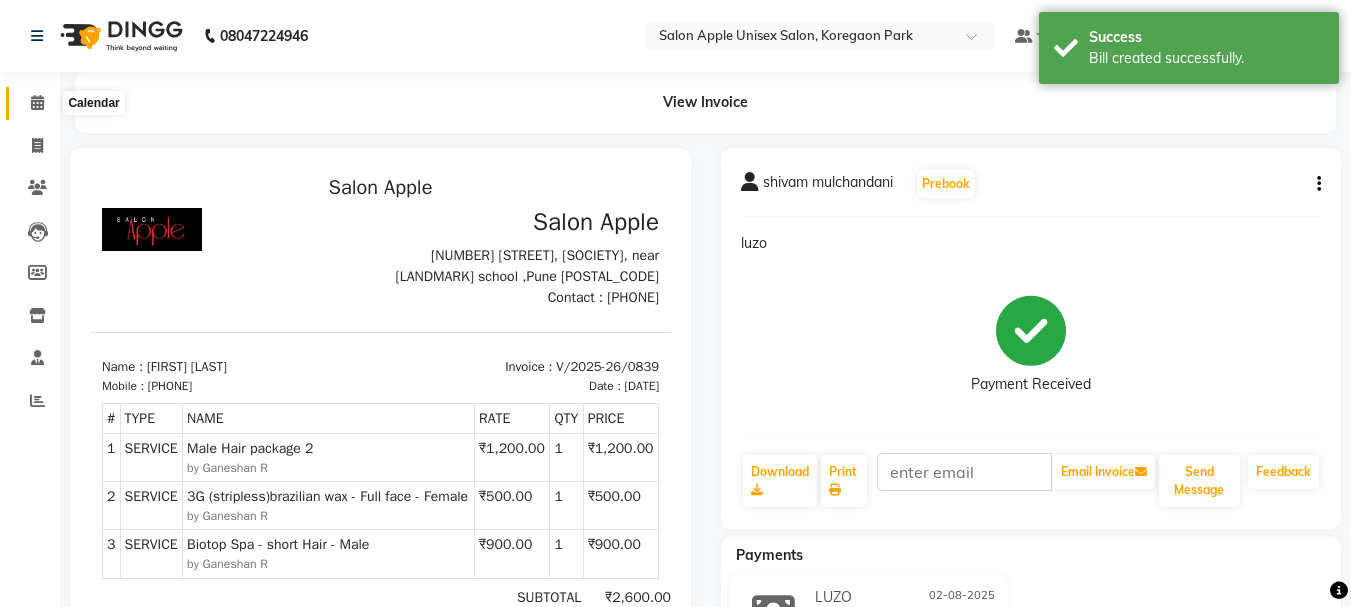 click 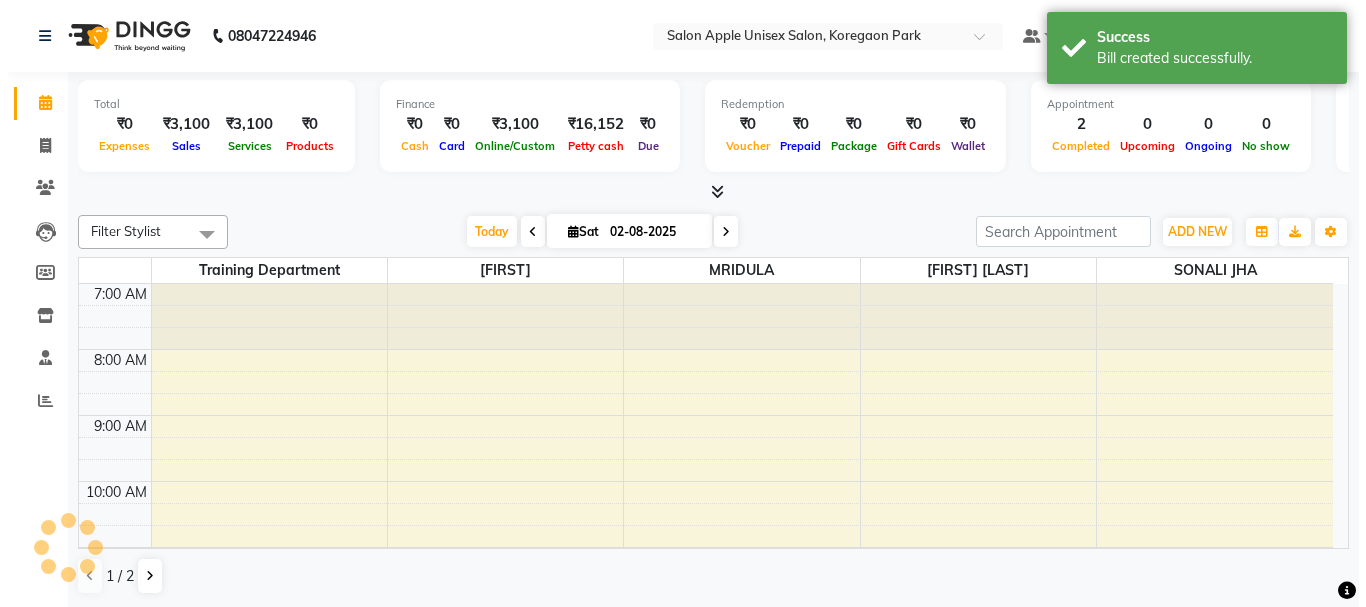 scroll, scrollTop: 0, scrollLeft: 0, axis: both 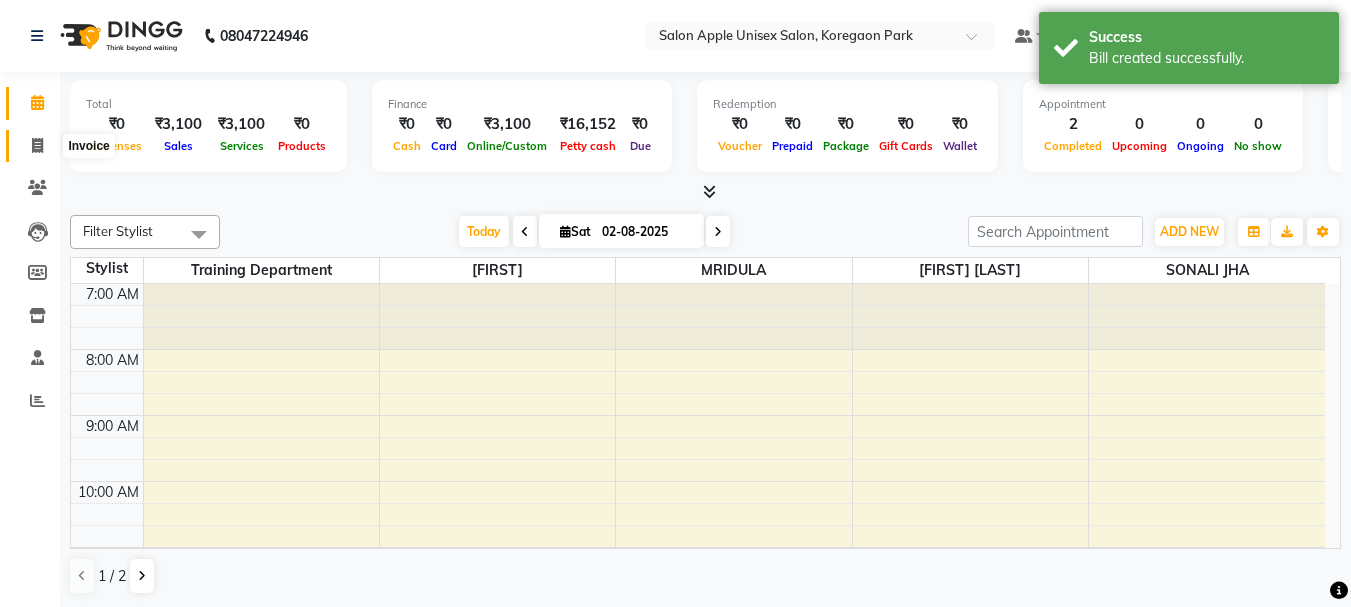 click 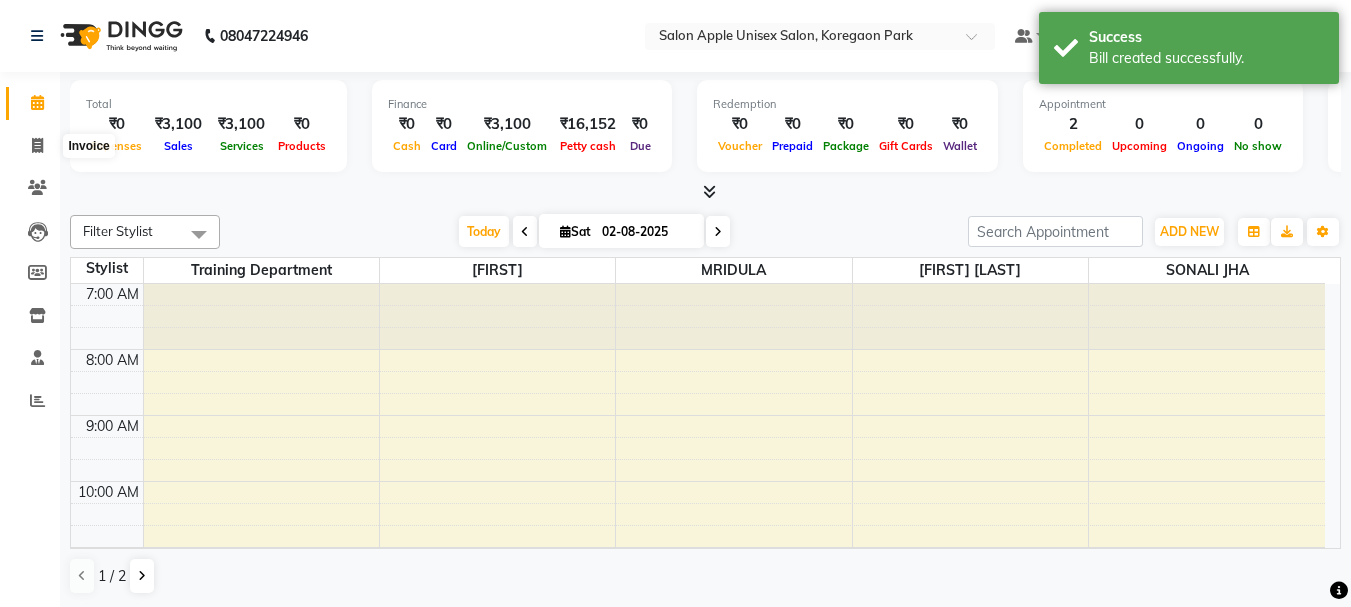 select on "service" 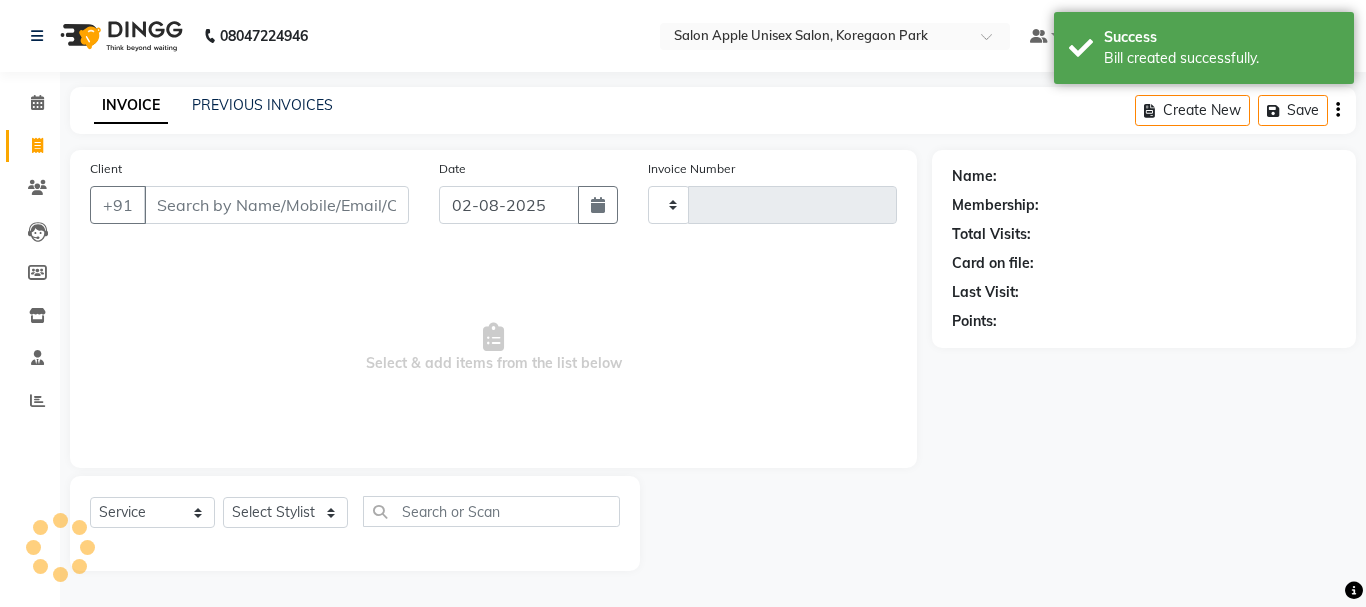 type on "0840" 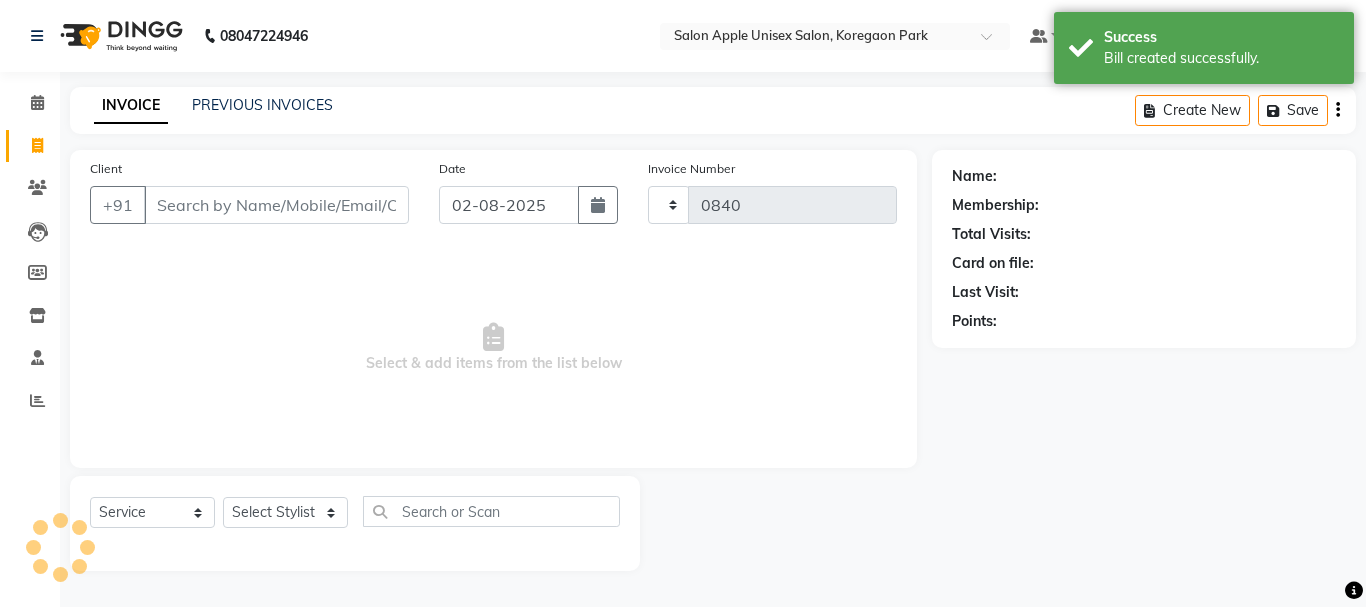 select on "92" 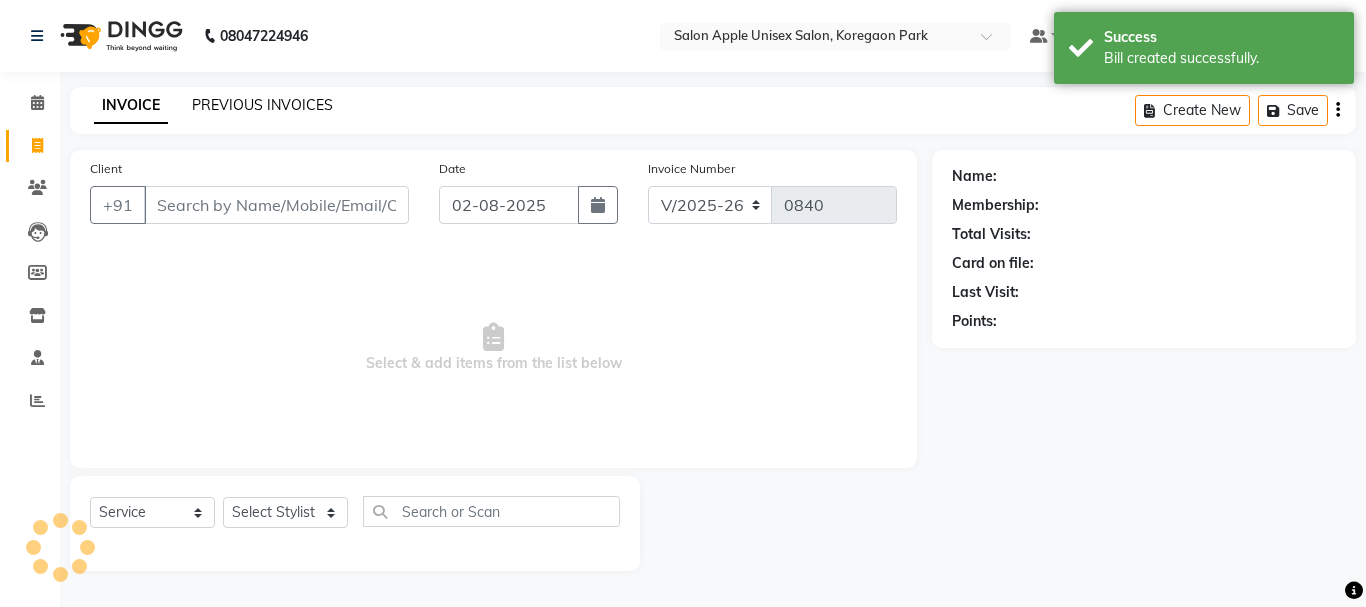 click on "PREVIOUS INVOICES" 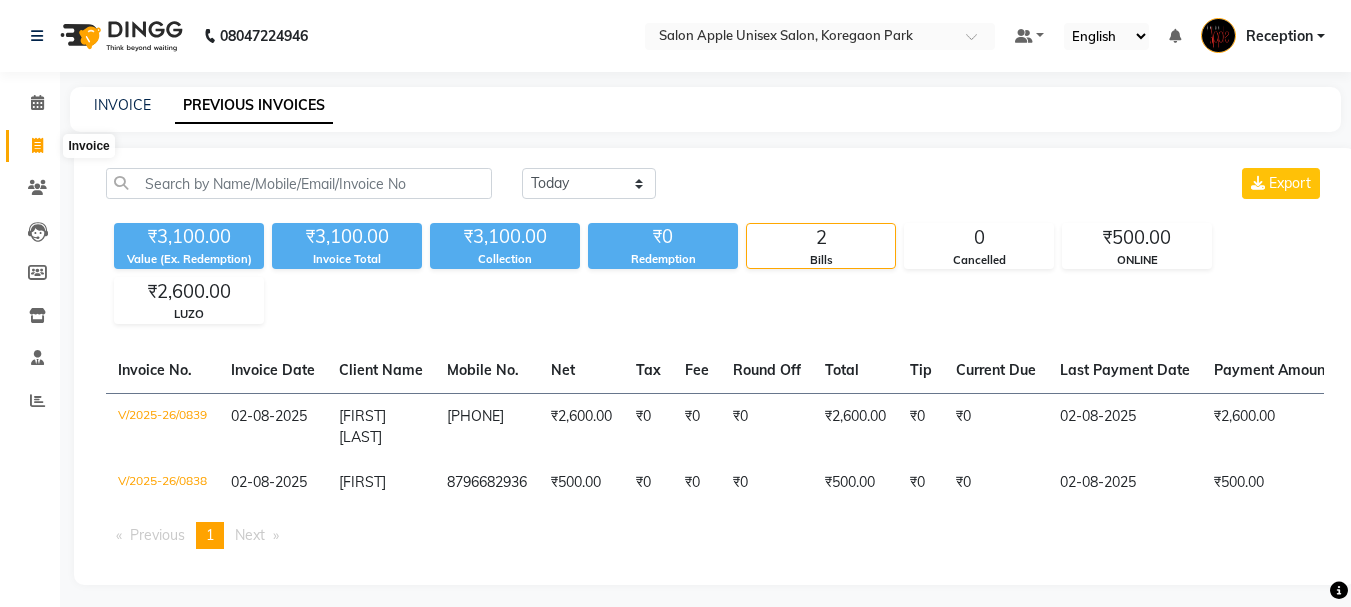 click 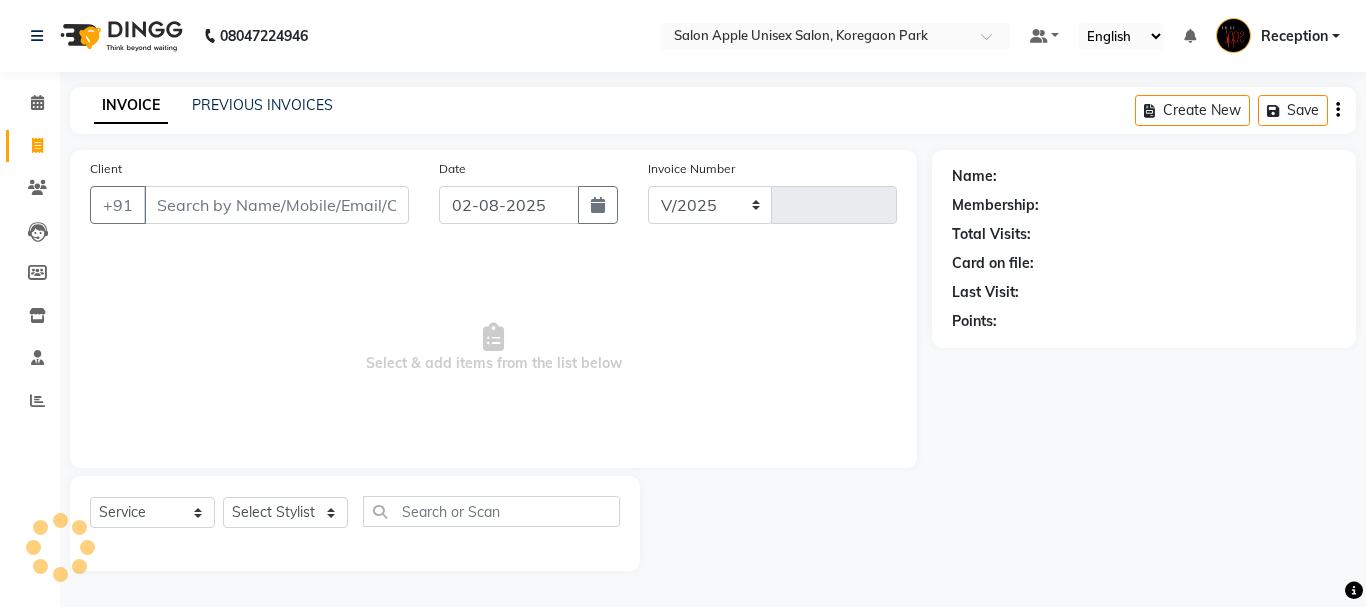 select on "92" 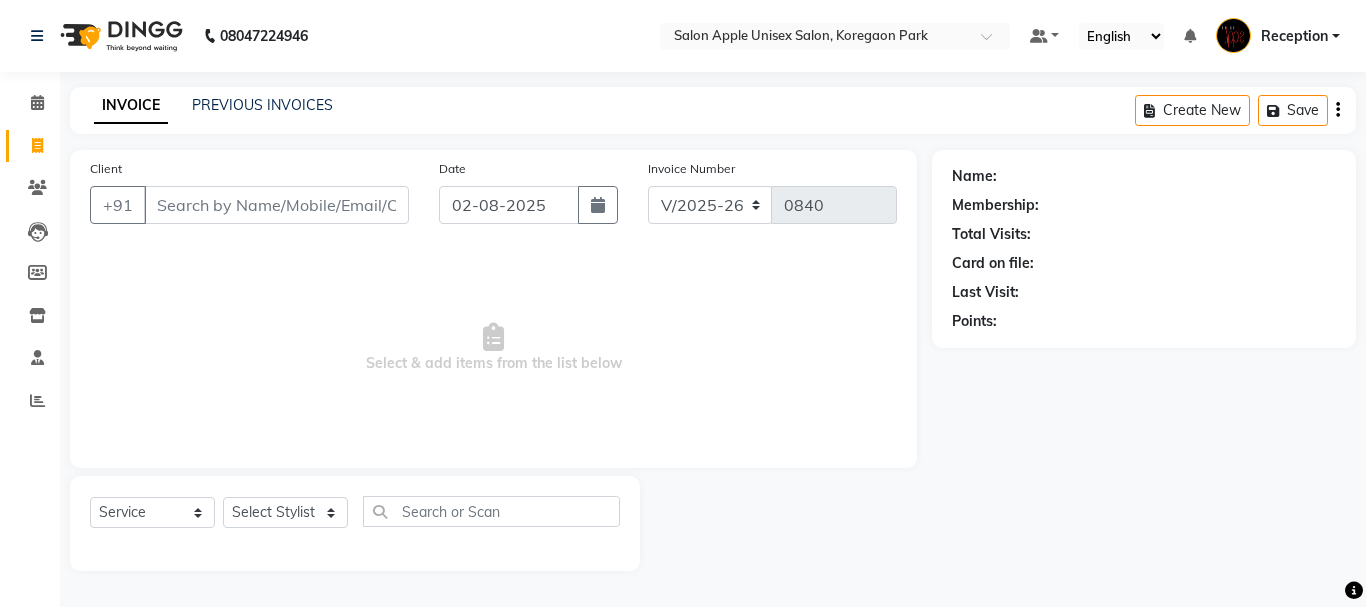 click on "Client" at bounding box center (276, 205) 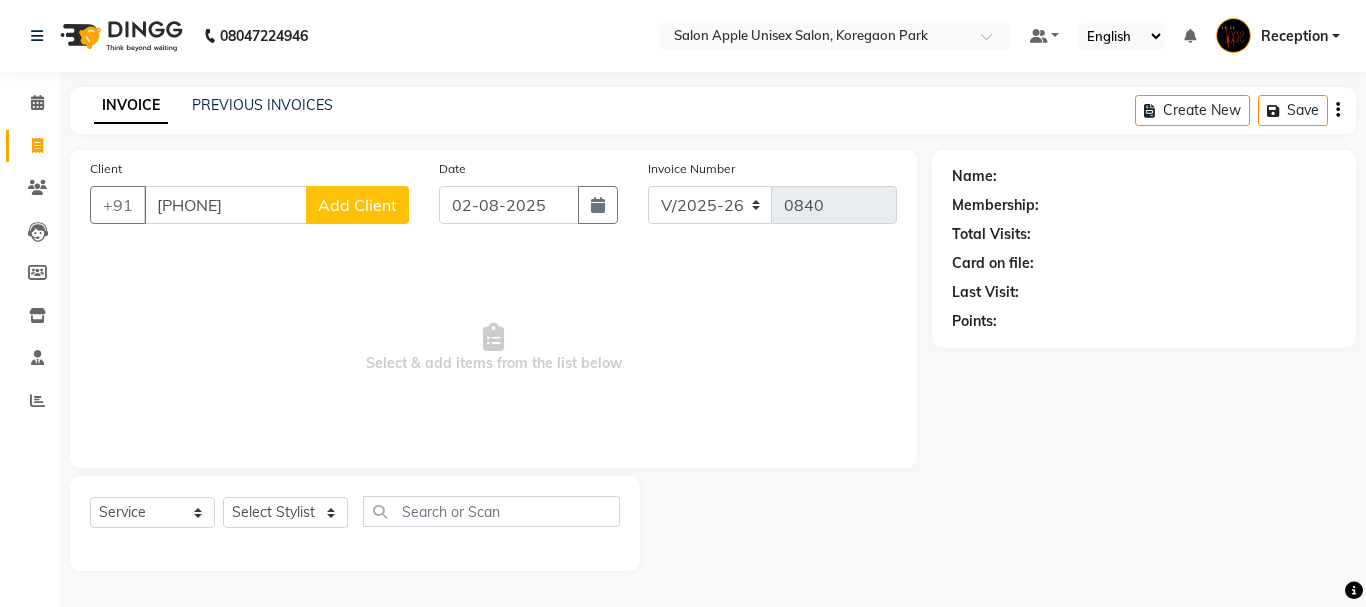 type on "[PHONE]" 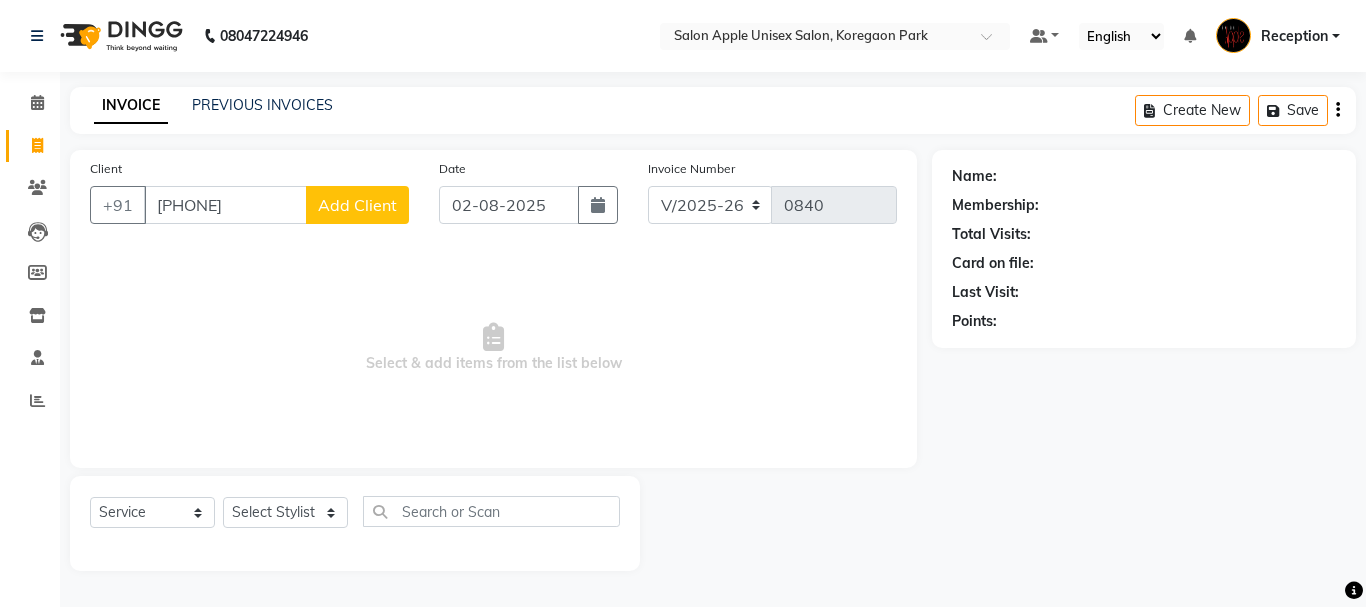 select on "22" 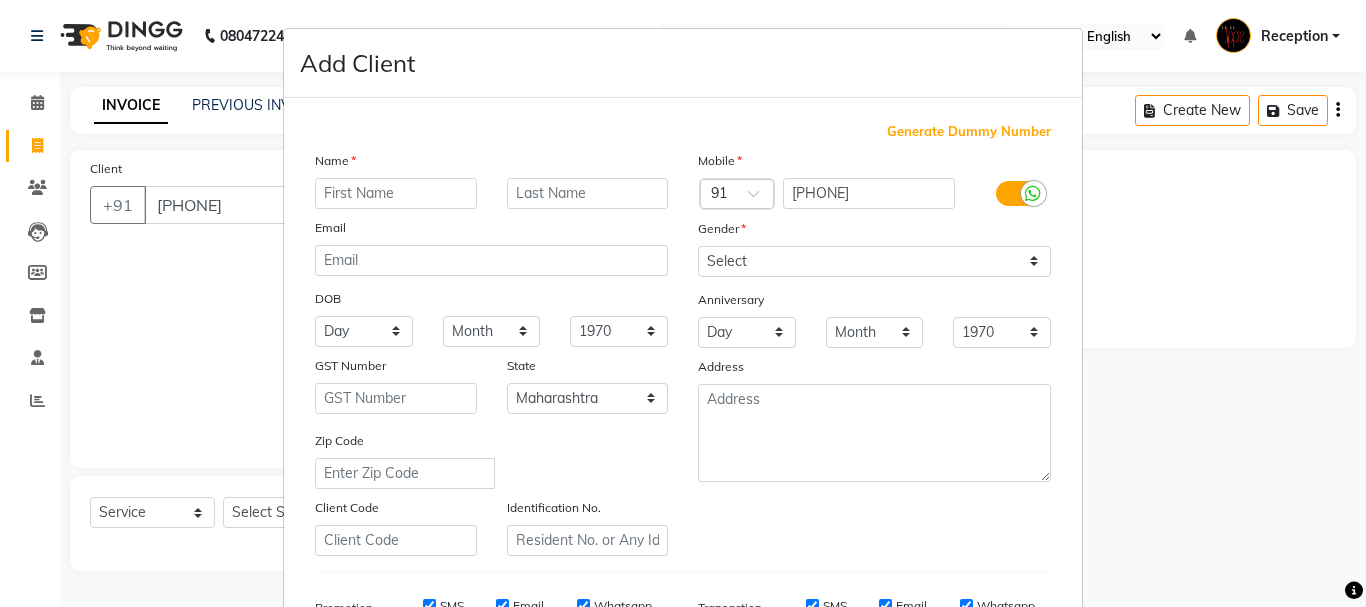 click at bounding box center (396, 193) 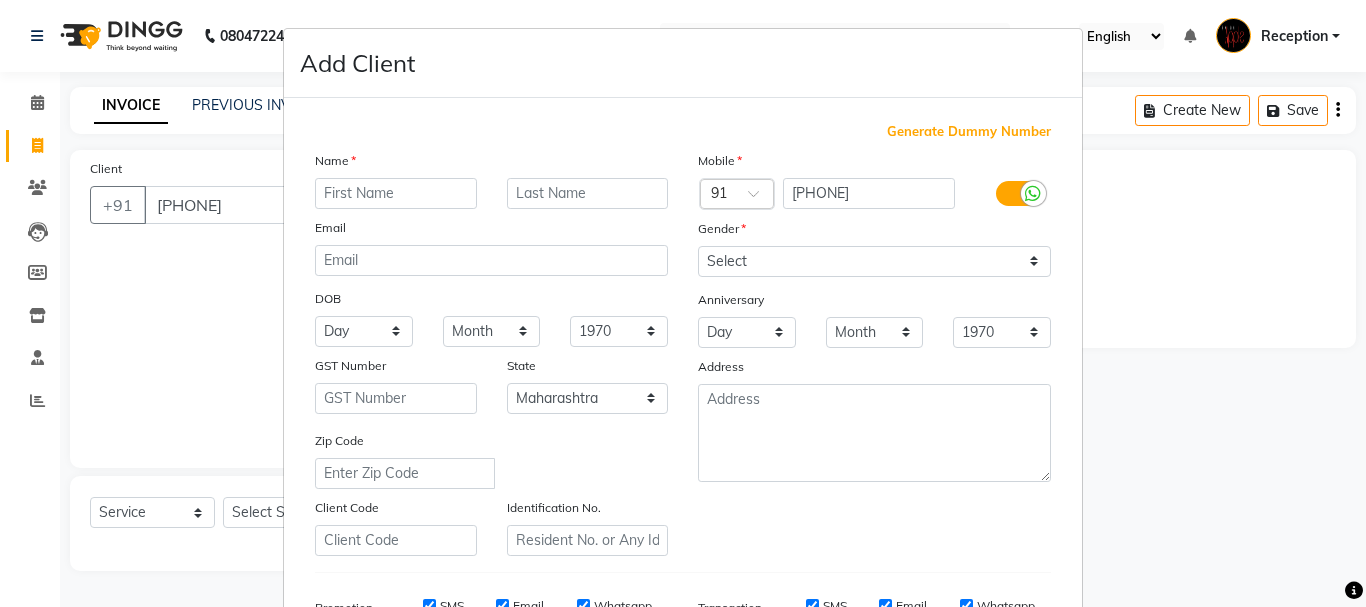 type on "n" 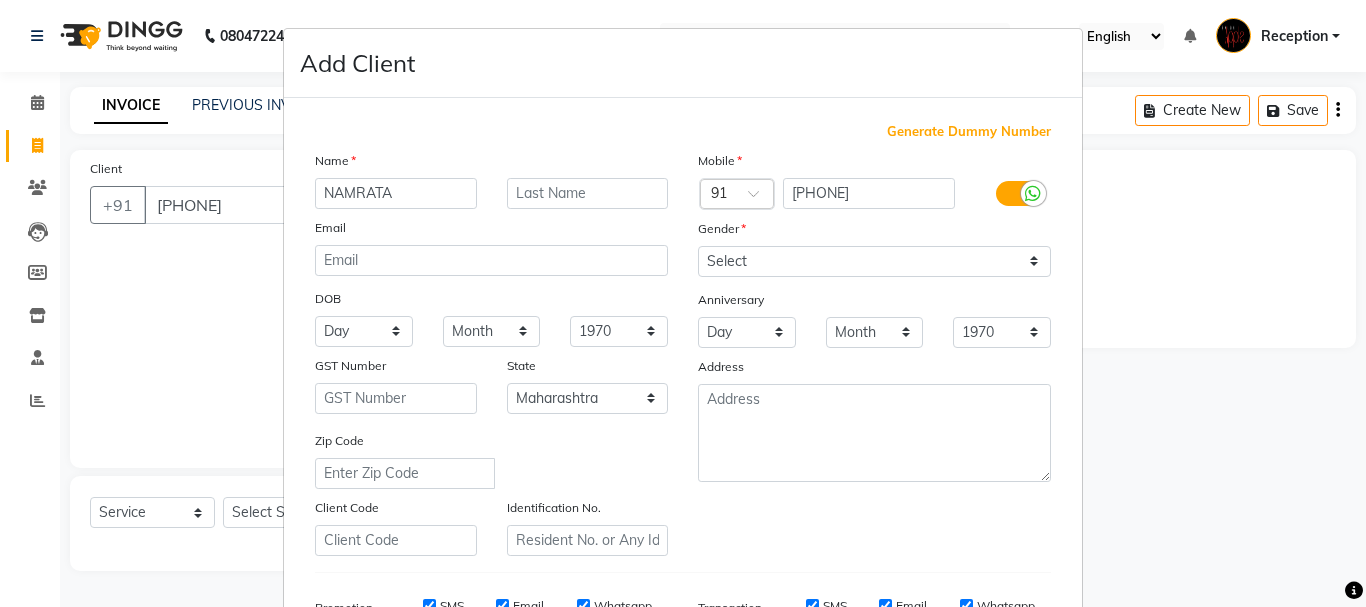 type on "NAMRATA" 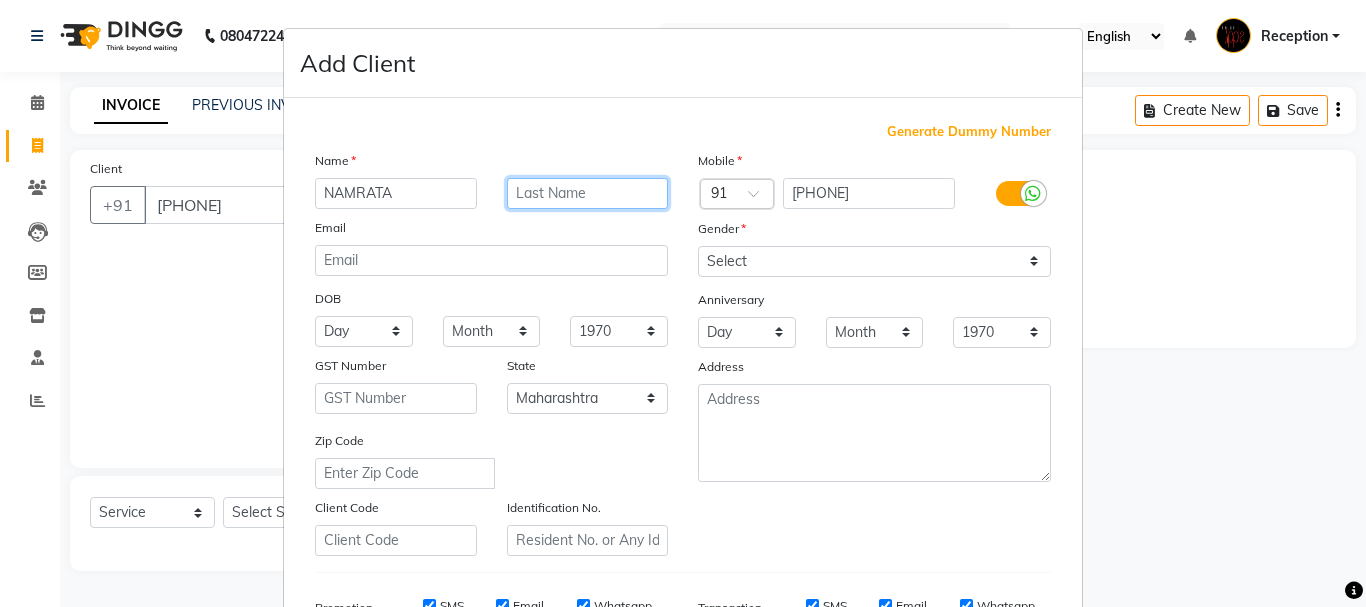 click at bounding box center [588, 193] 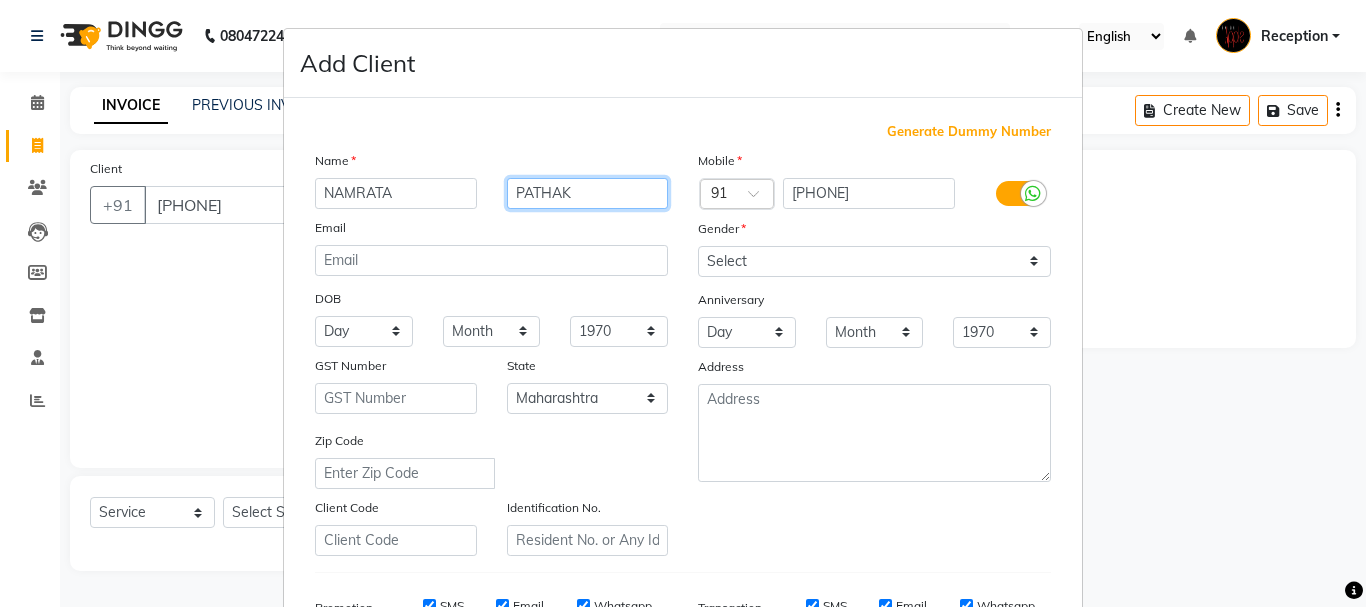 type on "PATHAK" 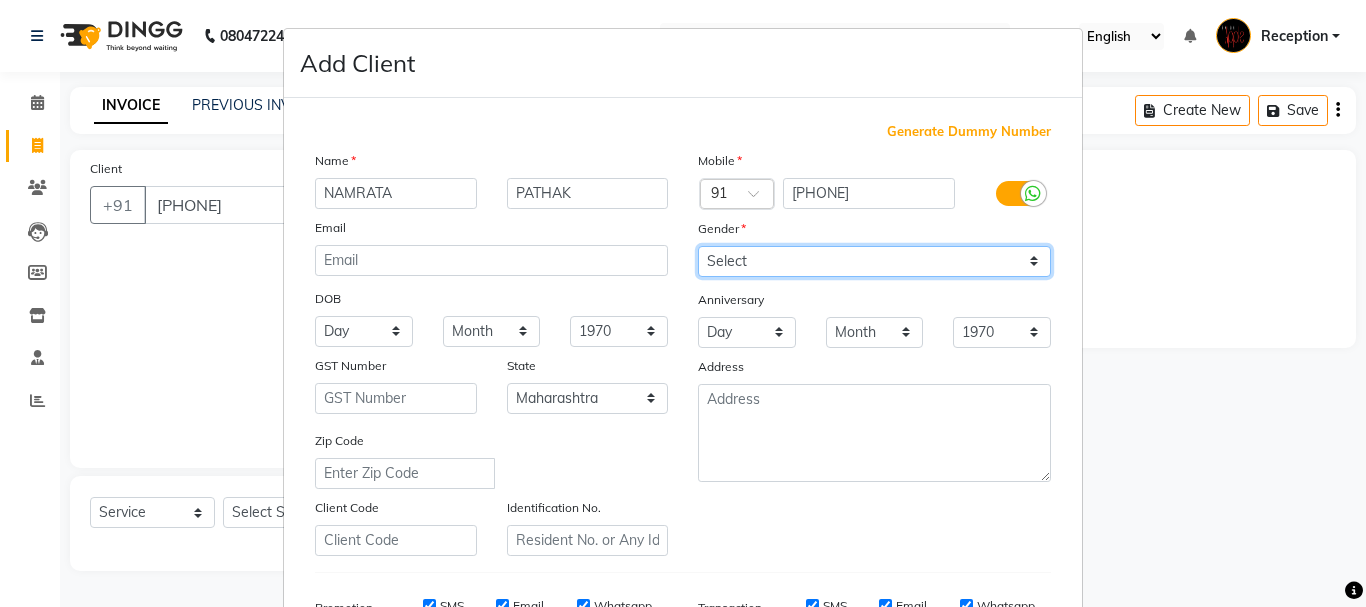 click on "Select Male Female Other Prefer Not To Say" at bounding box center [874, 261] 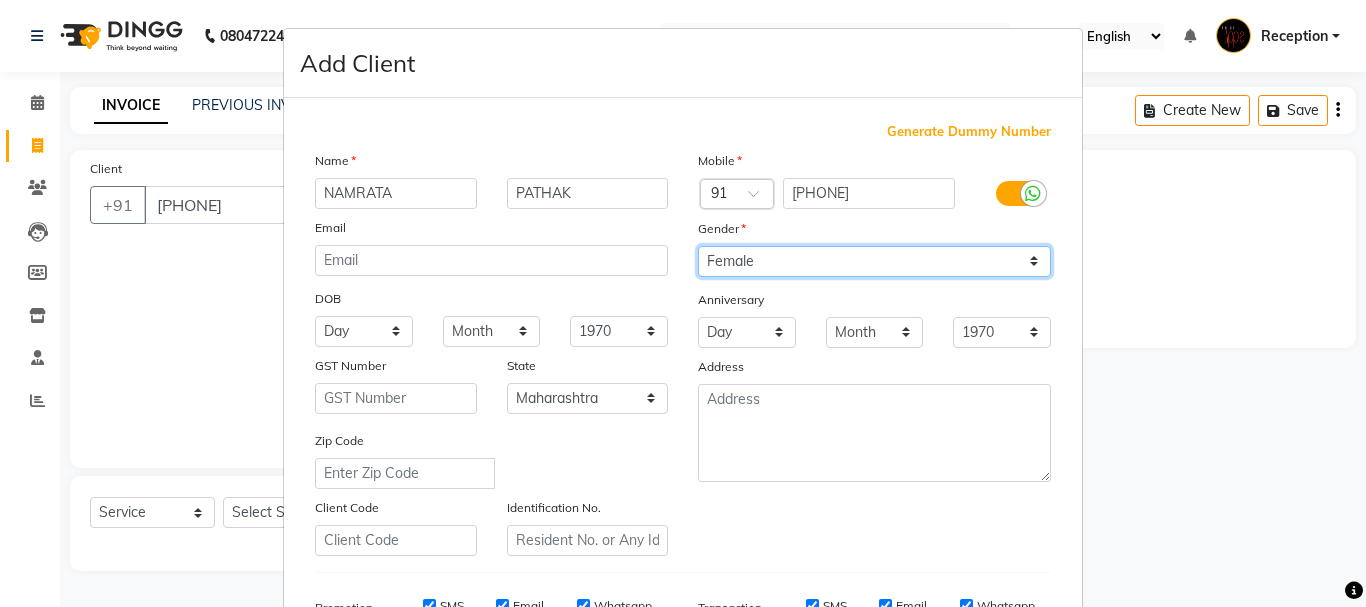 click on "Select Male Female Other Prefer Not To Say" at bounding box center [874, 261] 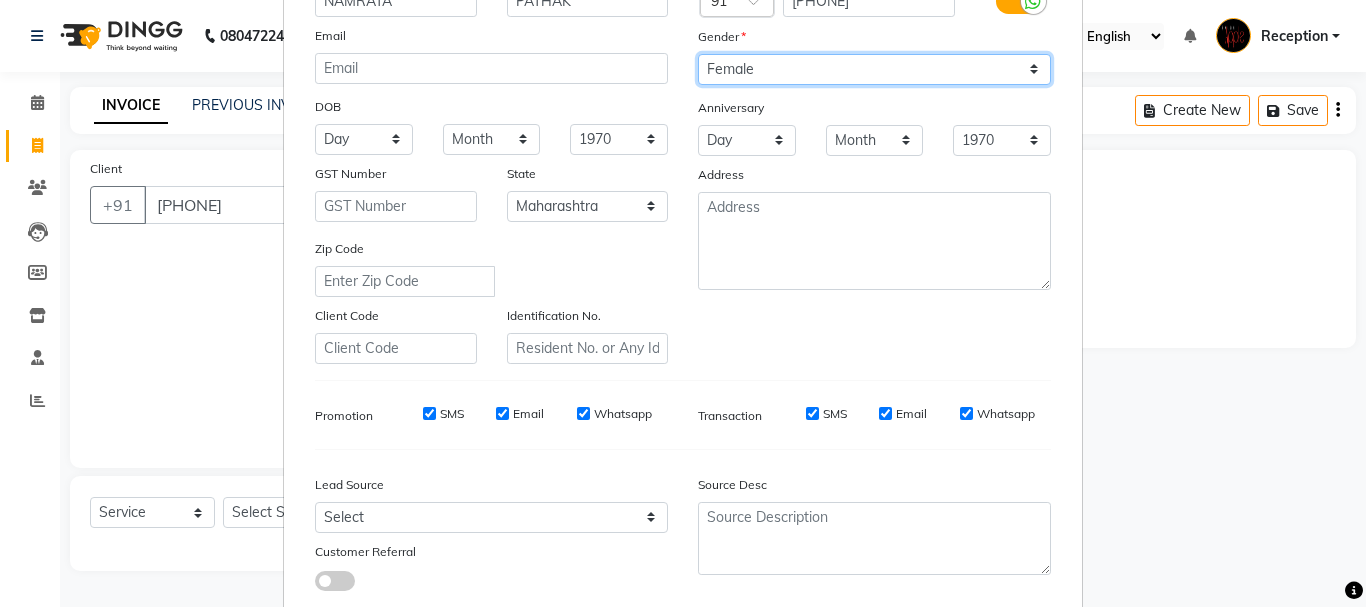 scroll, scrollTop: 200, scrollLeft: 0, axis: vertical 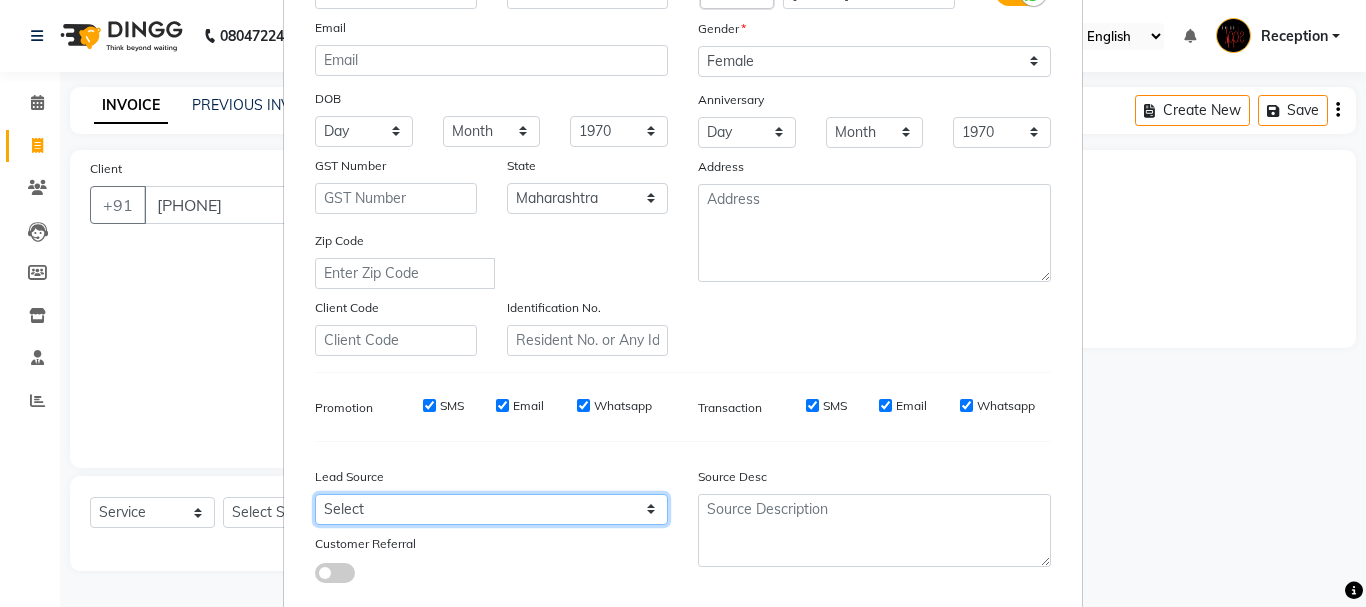 drag, startPoint x: 425, startPoint y: 515, endPoint x: 419, endPoint y: 497, distance: 18.973665 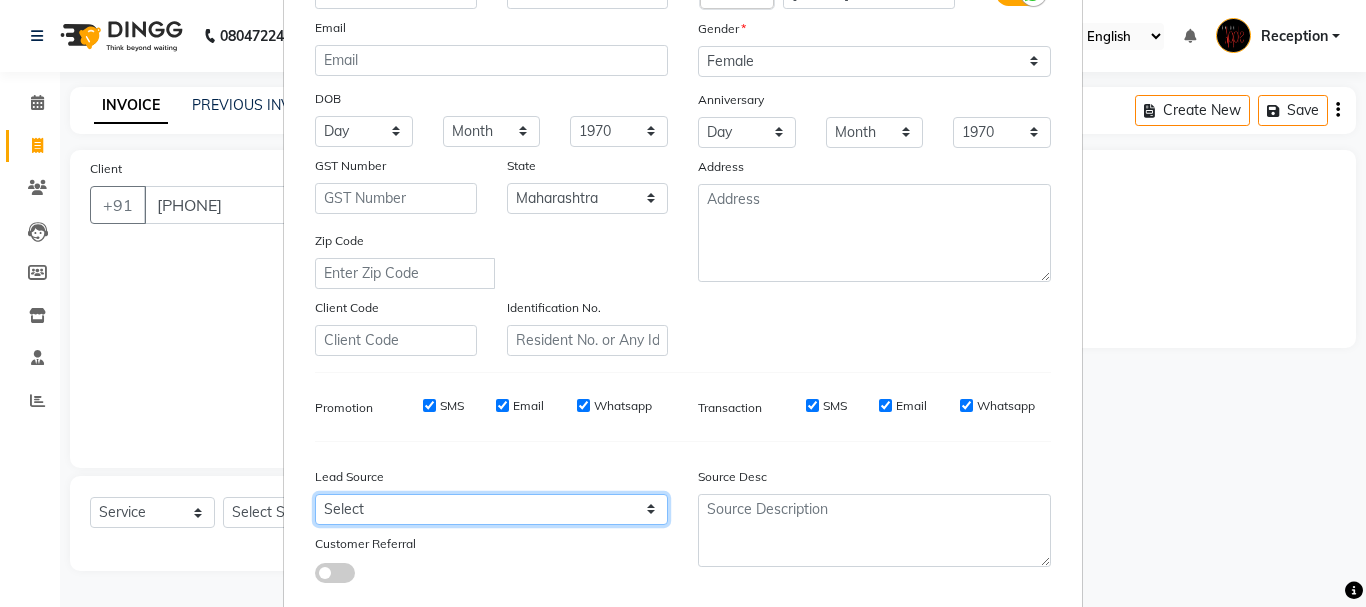 click on "Select Walk-in Referral Internet Friend Word of Mouth Advertisement Facebook JustDial Google Other Repeated WedmeGood Signage Newspaper Ad CRM Chat Bot IVR Call WhatsApp Website Direct Call  Instagram  YouTube" at bounding box center [491, 509] 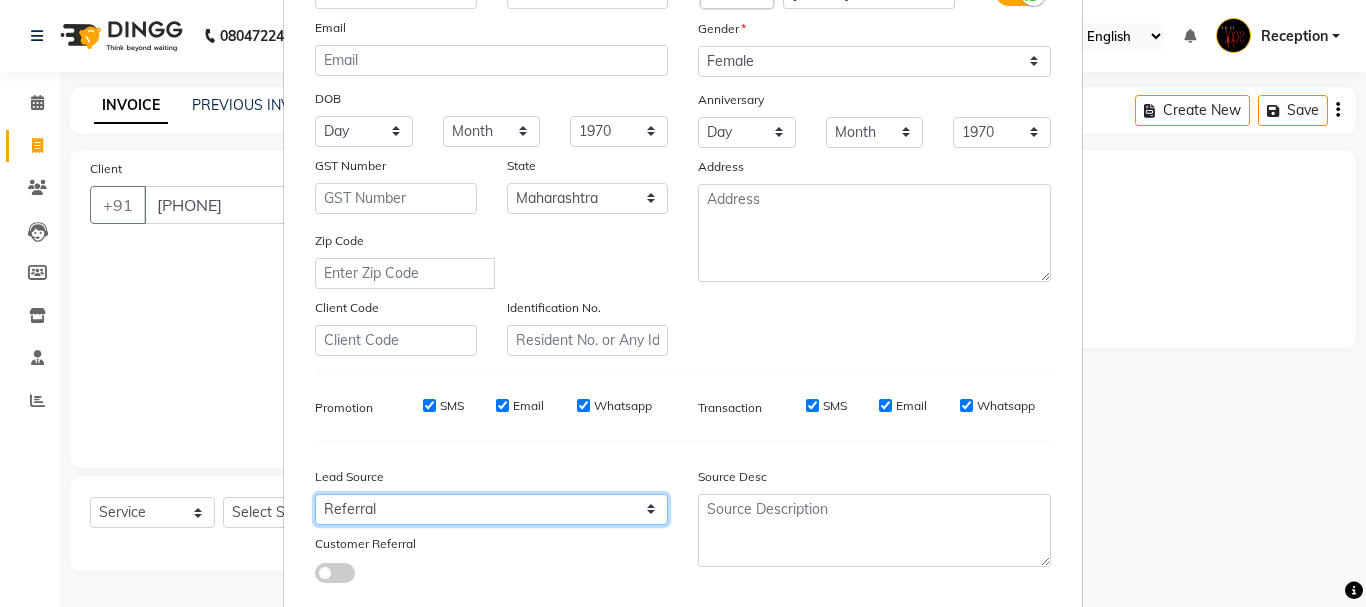 click on "Select Walk-in Referral Internet Friend Word of Mouth Advertisement Facebook JustDial Google Other Repeated WedmeGood Signage Newspaper Ad CRM Chat Bot IVR Call WhatsApp Website Direct Call  Instagram  YouTube" at bounding box center (491, 509) 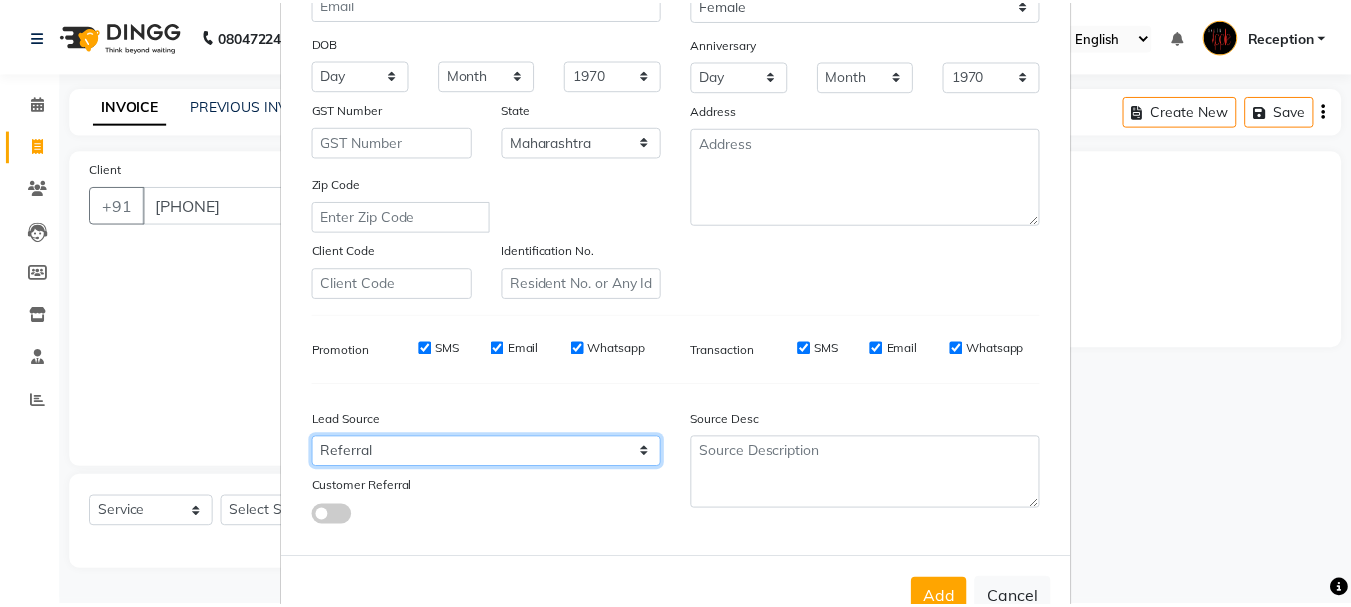 scroll, scrollTop: 316, scrollLeft: 0, axis: vertical 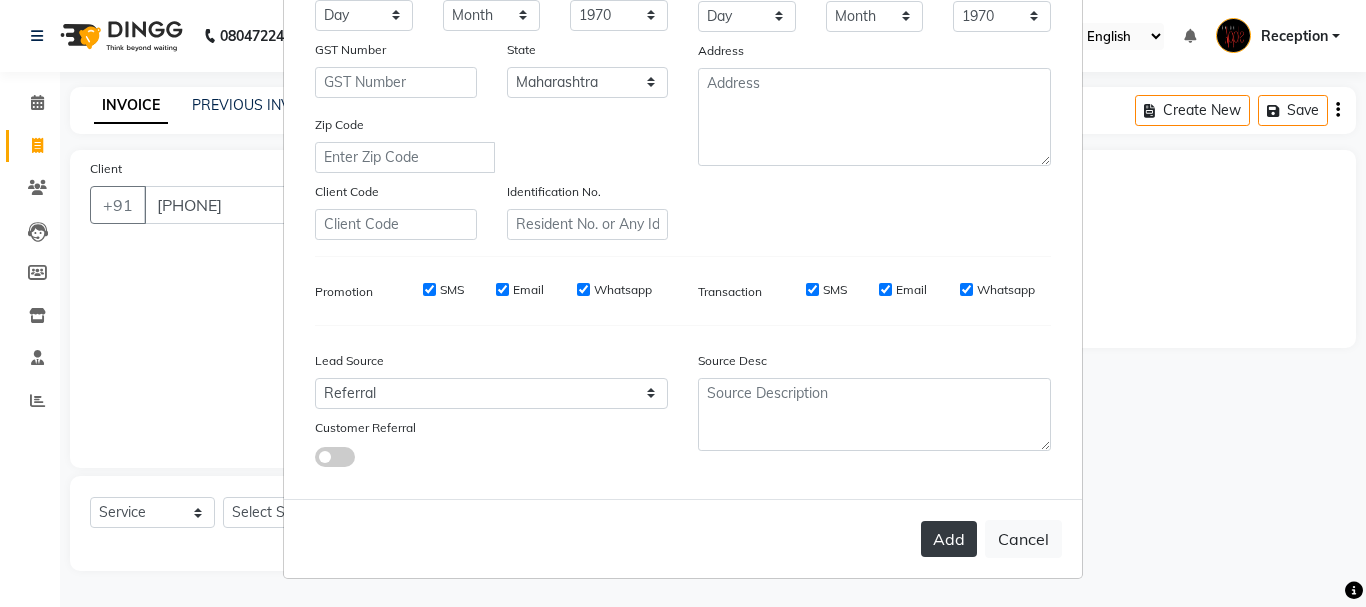 click on "Add" at bounding box center (949, 539) 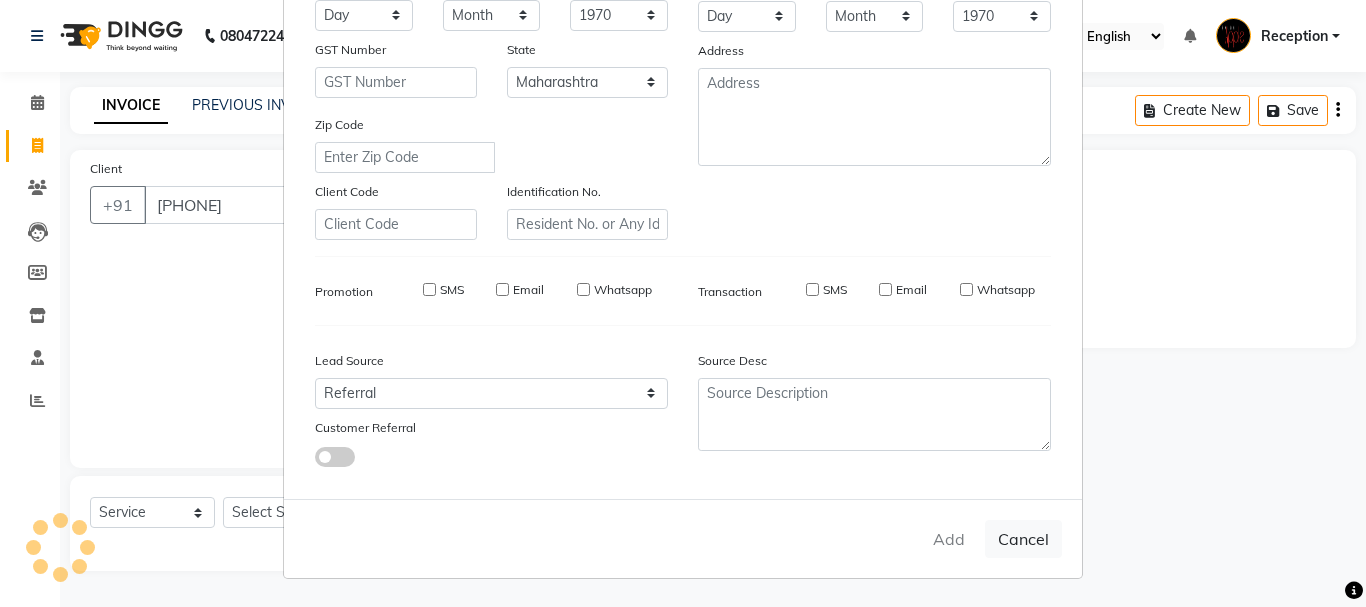 type 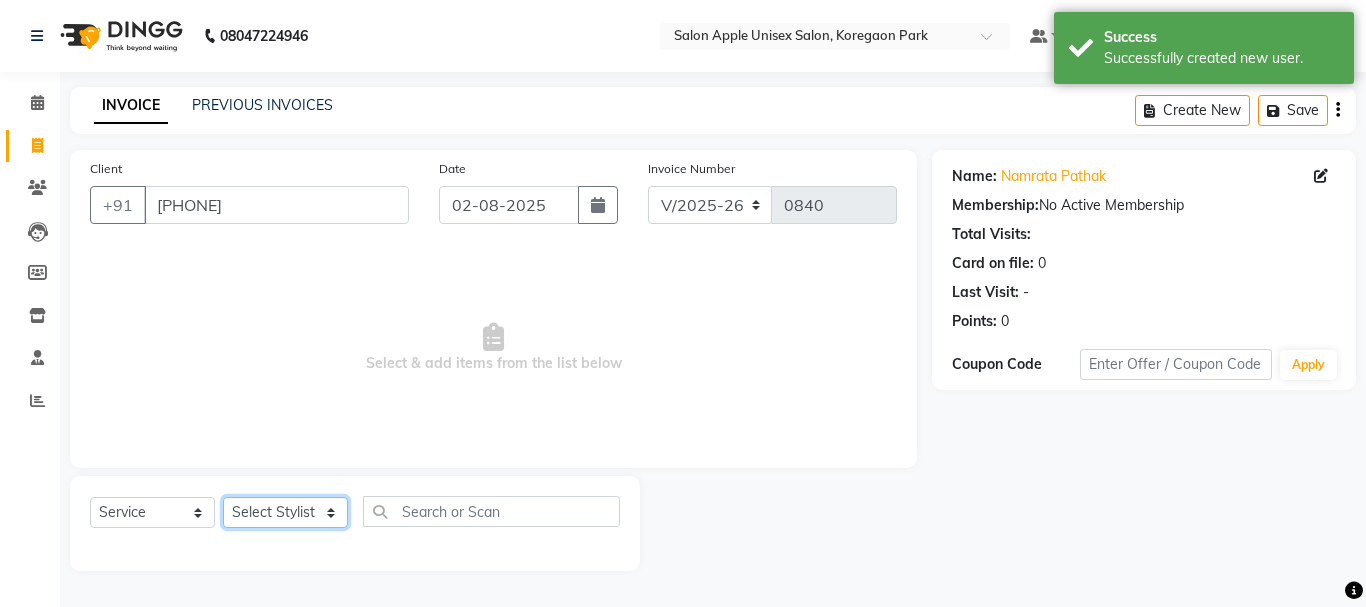 click on "Select Stylist Ganeshan R [LAST] [LAST] [LAST] Reception [LAST] training department [LAST]" 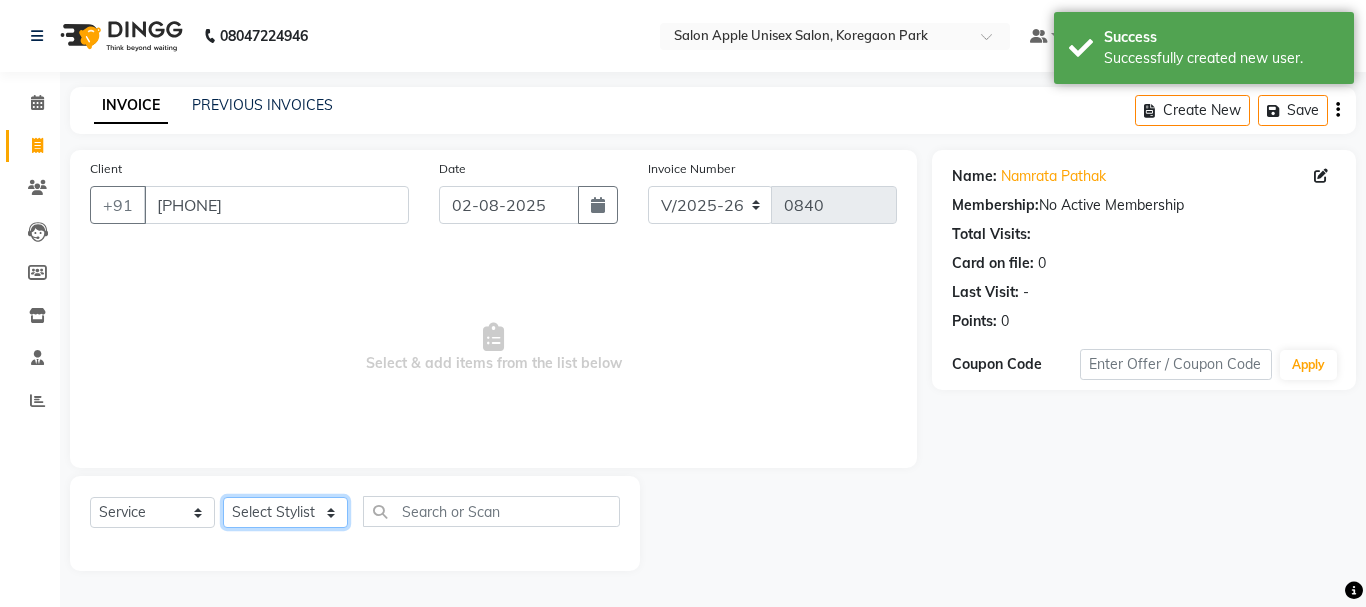 select on "83257" 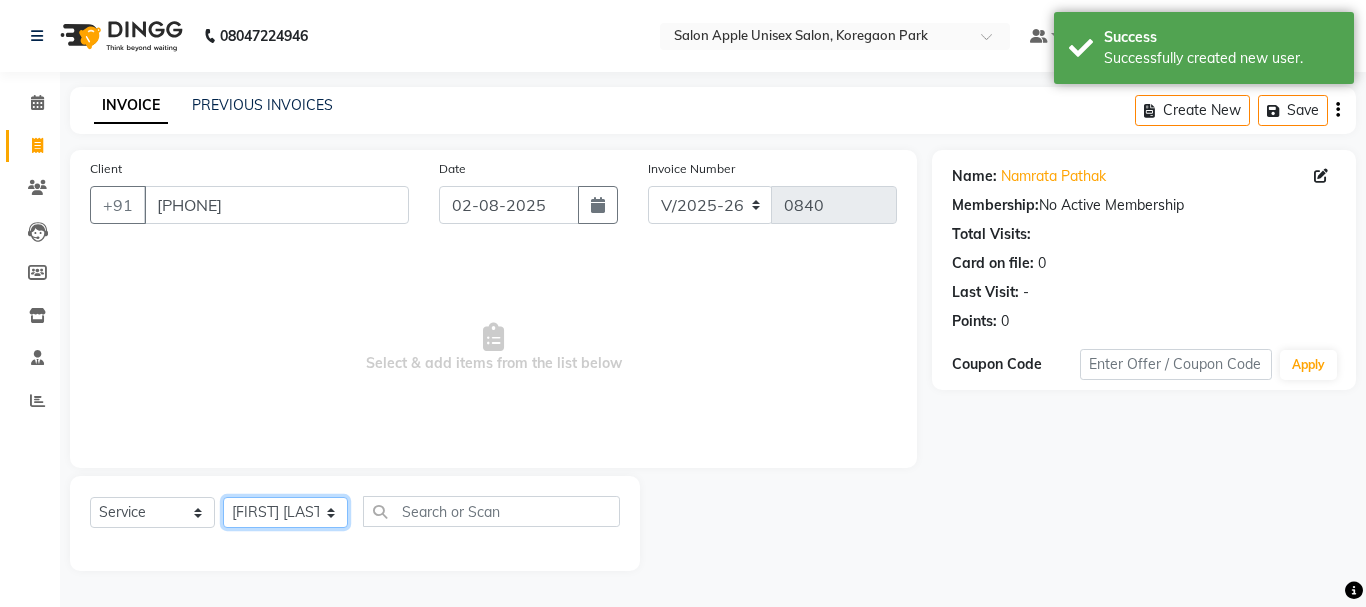 click on "Select Stylist Ganeshan R [LAST] [LAST] [LAST] Reception [LAST] training department [LAST]" 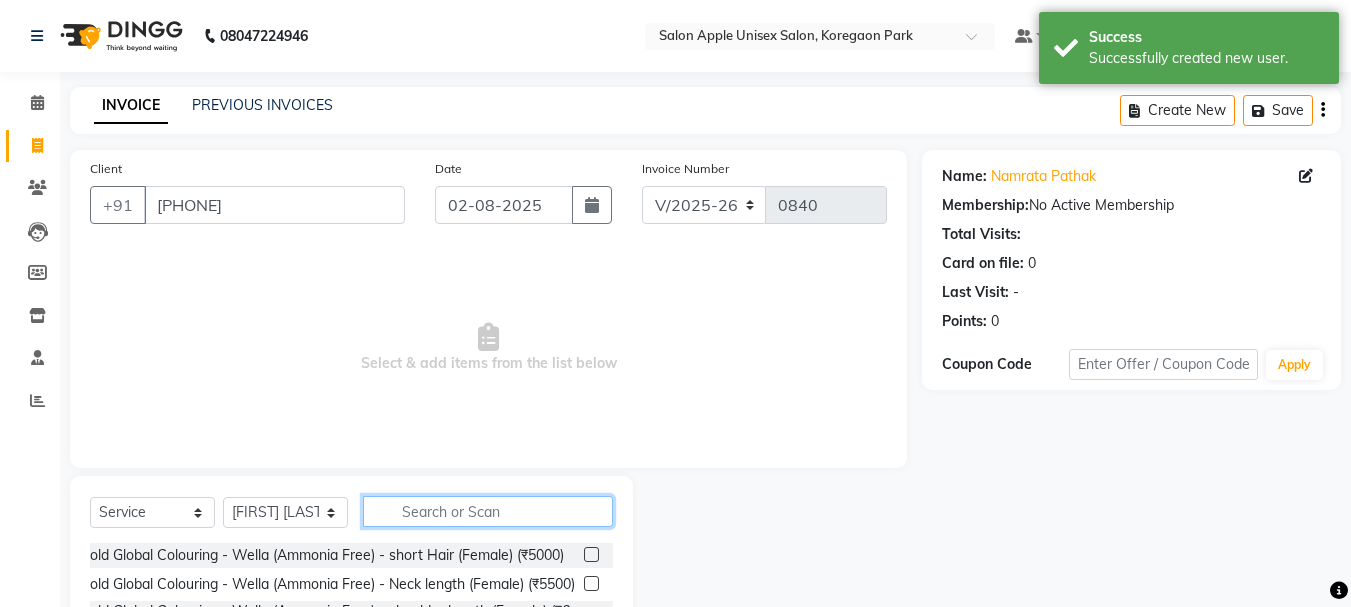 click 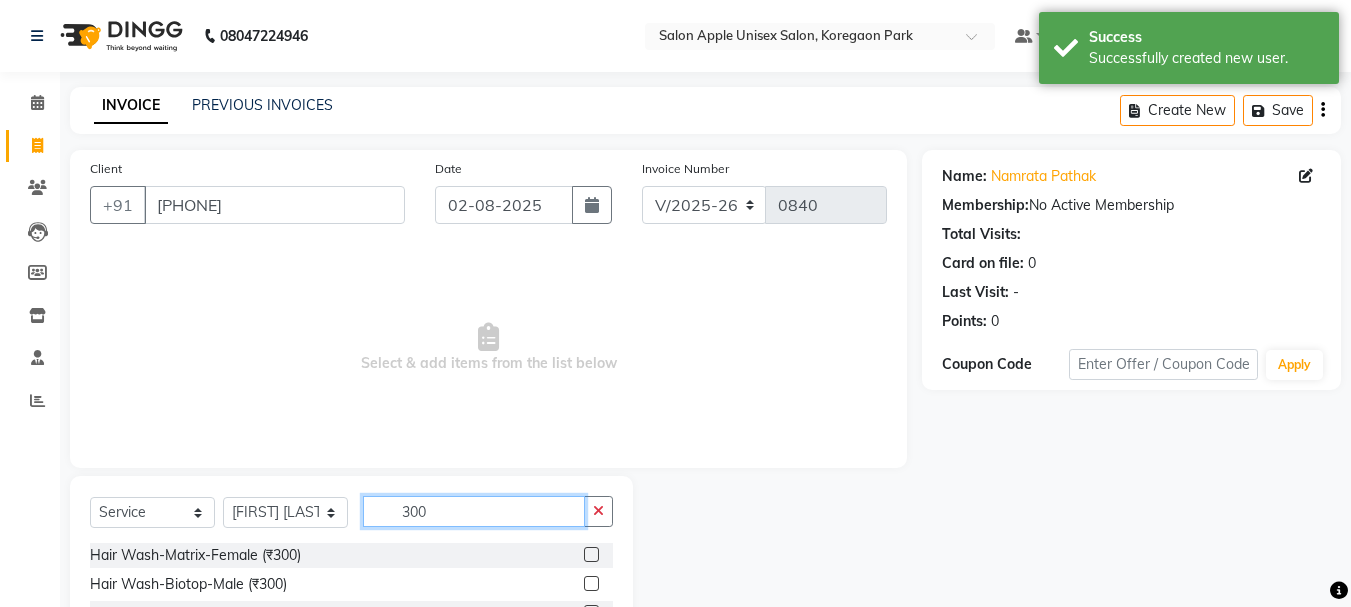 type on "300" 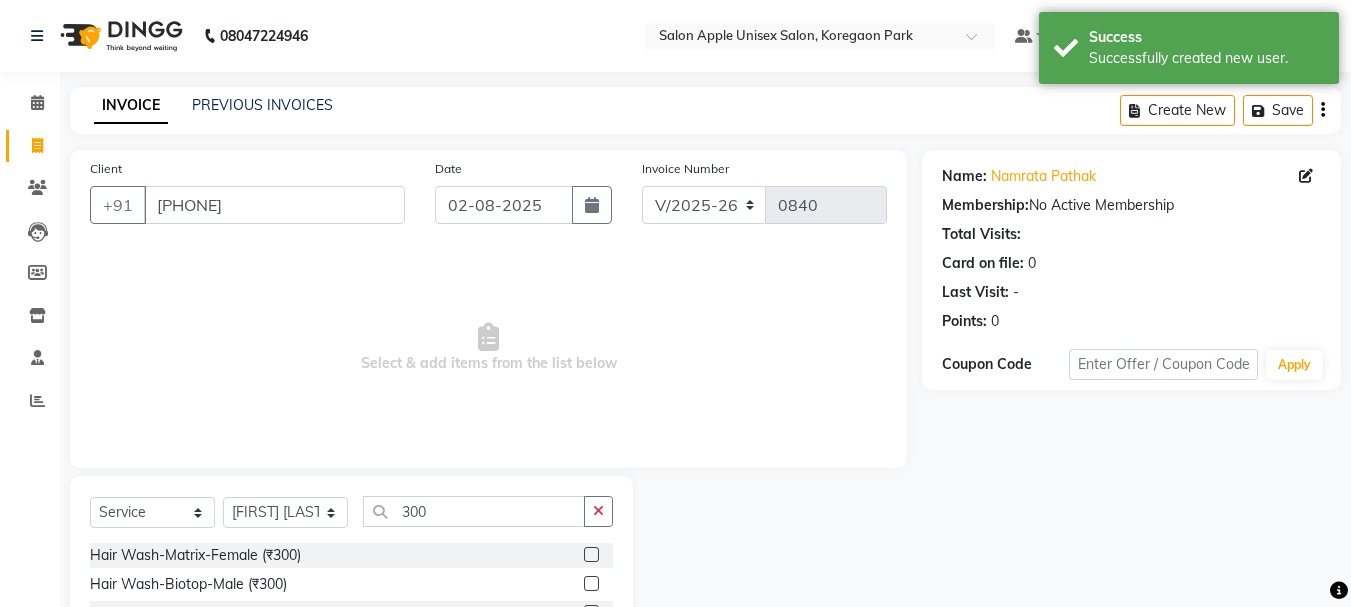 click 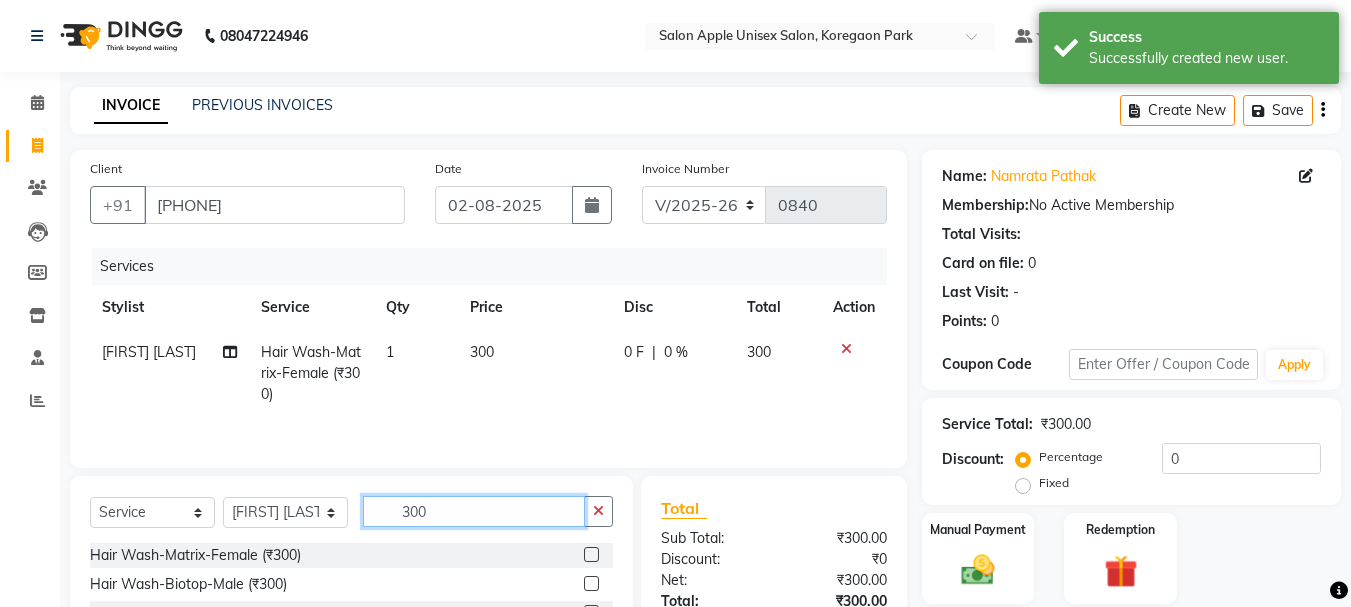 checkbox on "false" 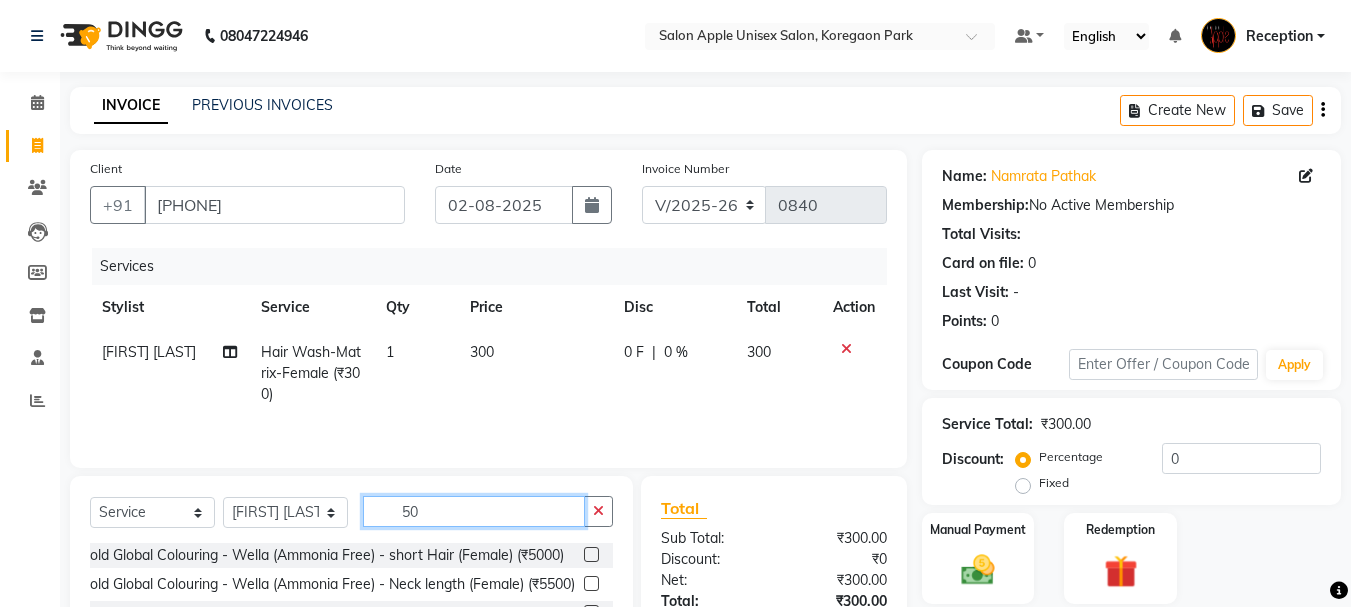 type on "5" 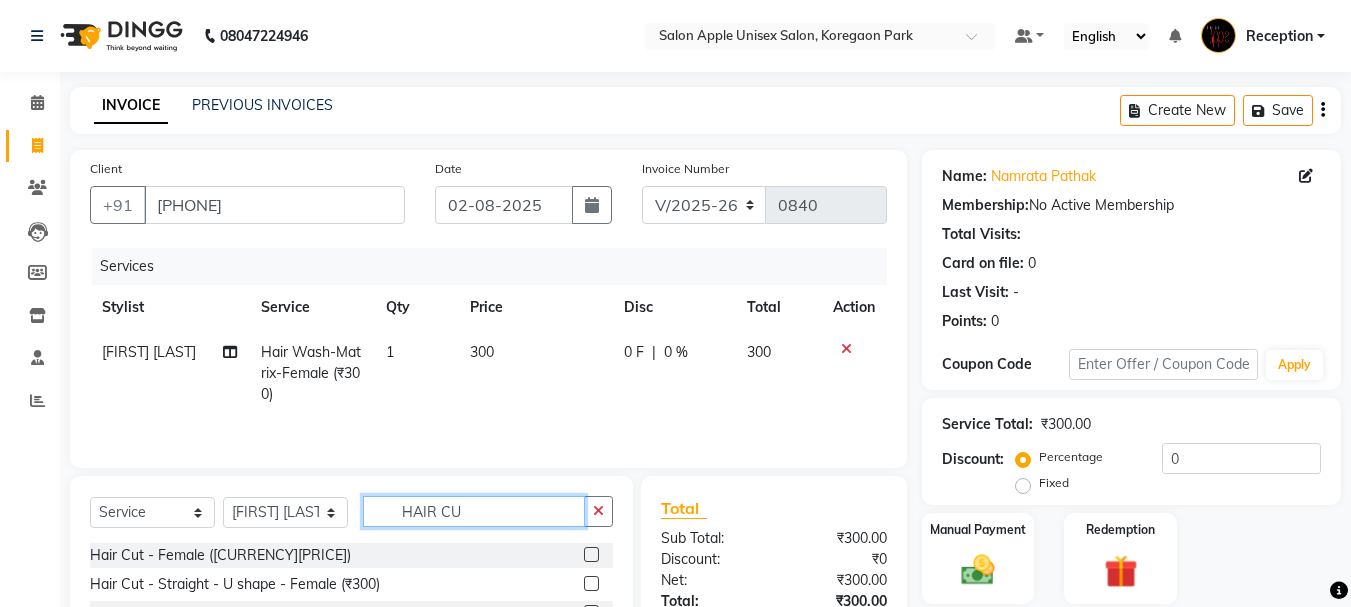 type on "HAIR CU" 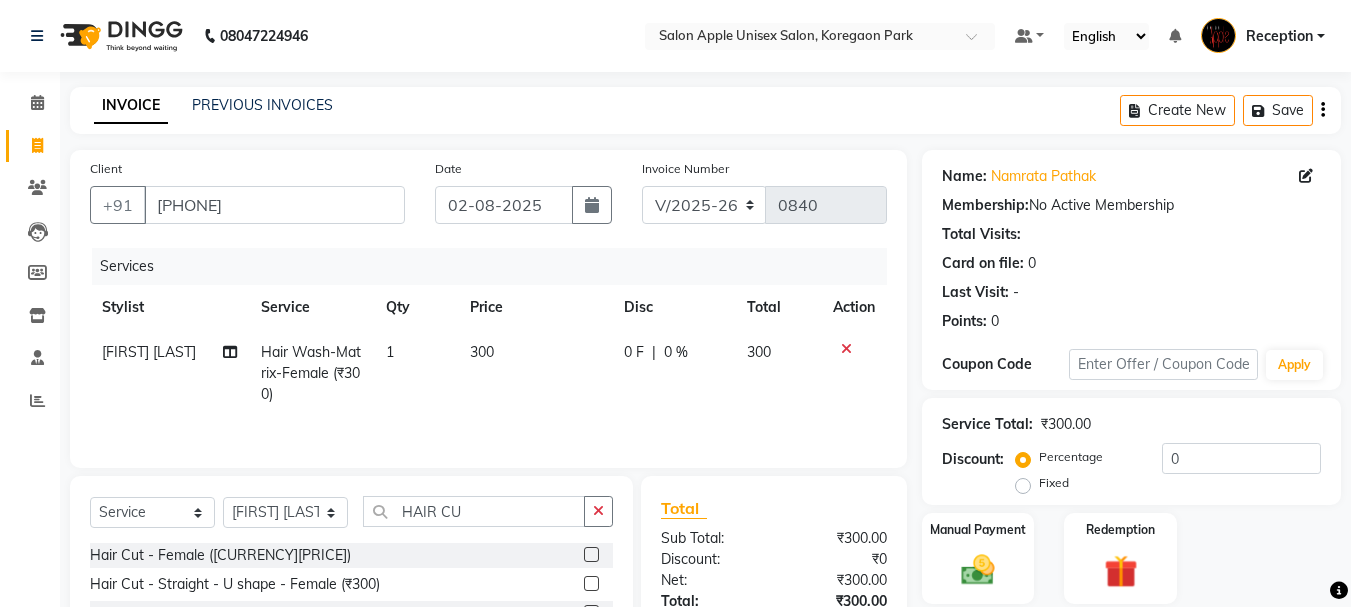 click 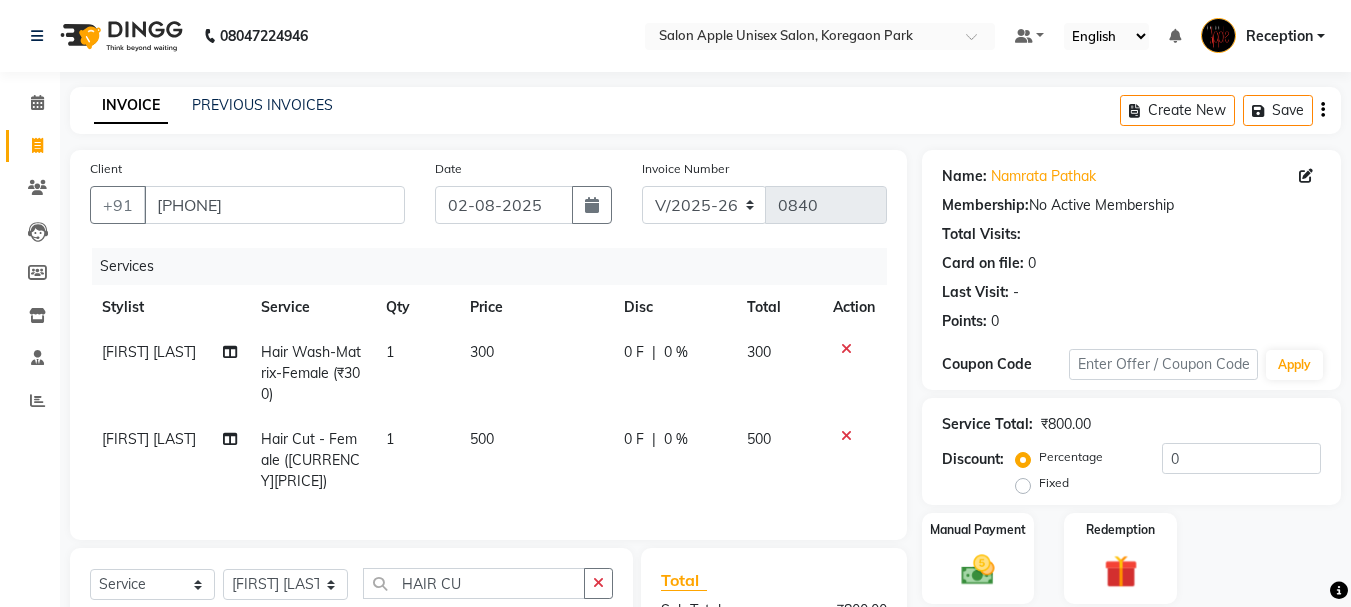 checkbox on "false" 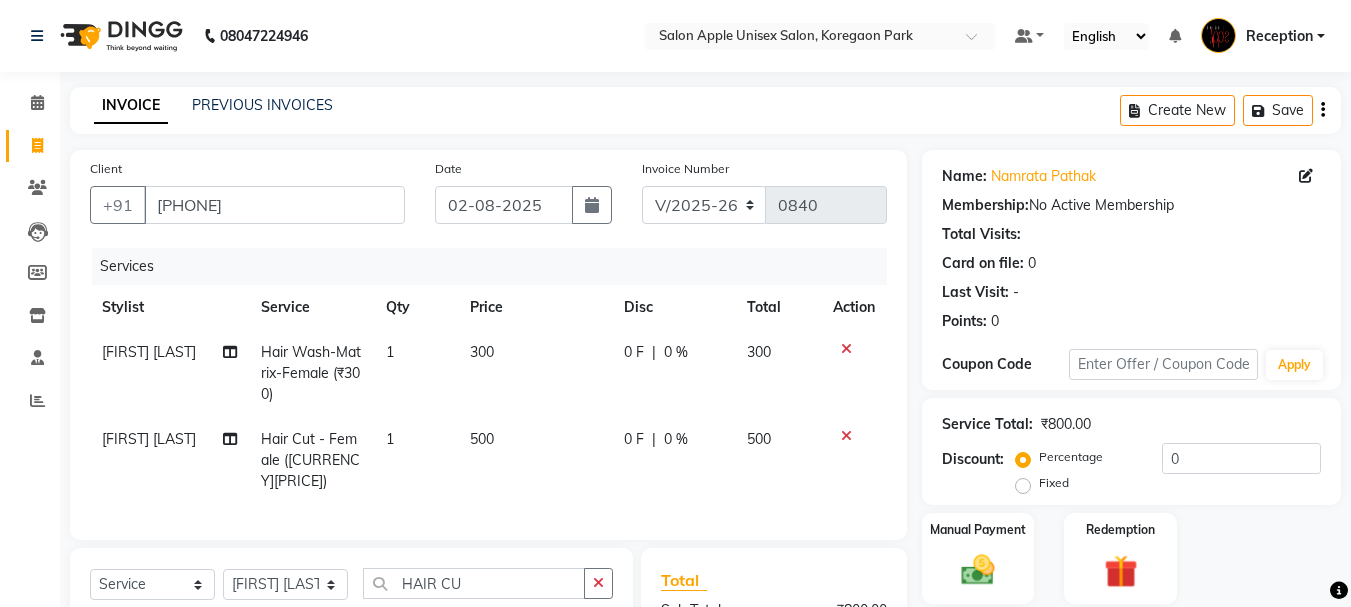 scroll, scrollTop: 260, scrollLeft: 0, axis: vertical 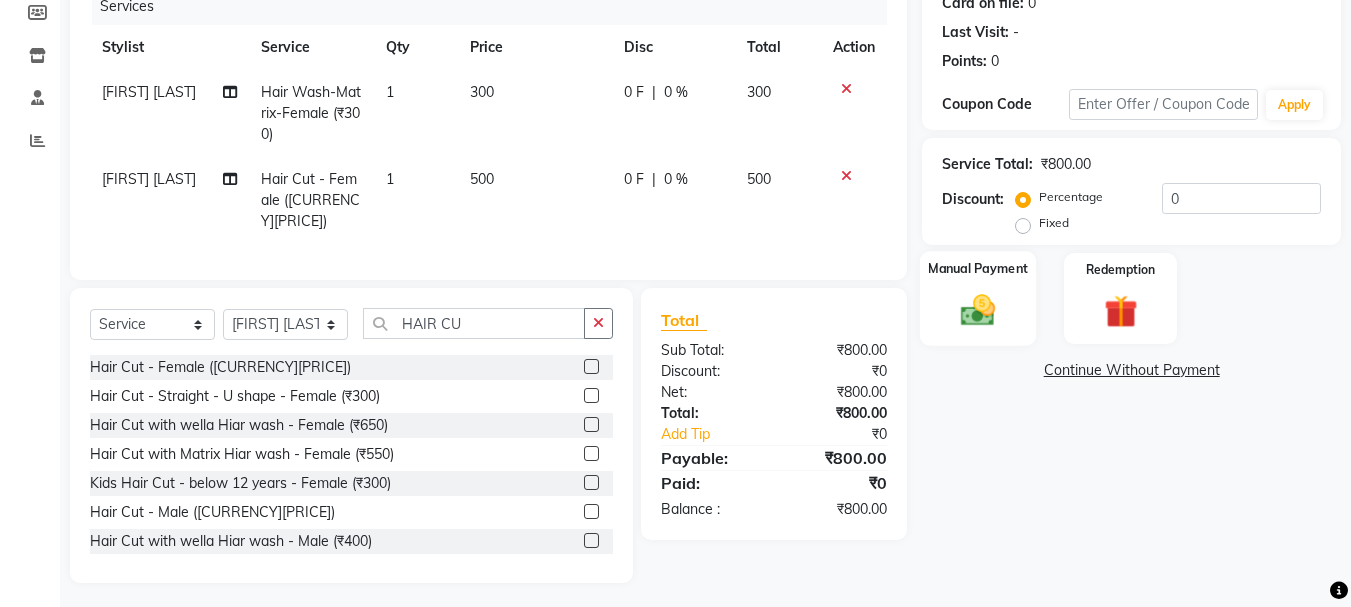 click 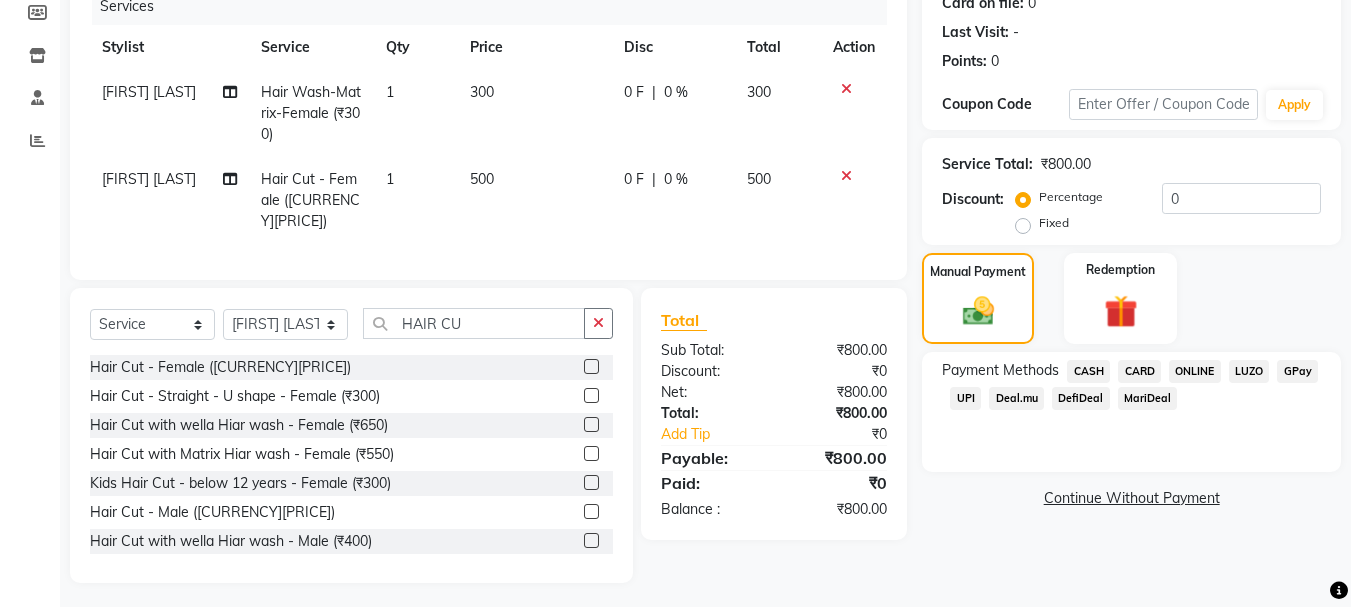 click on "ONLINE" 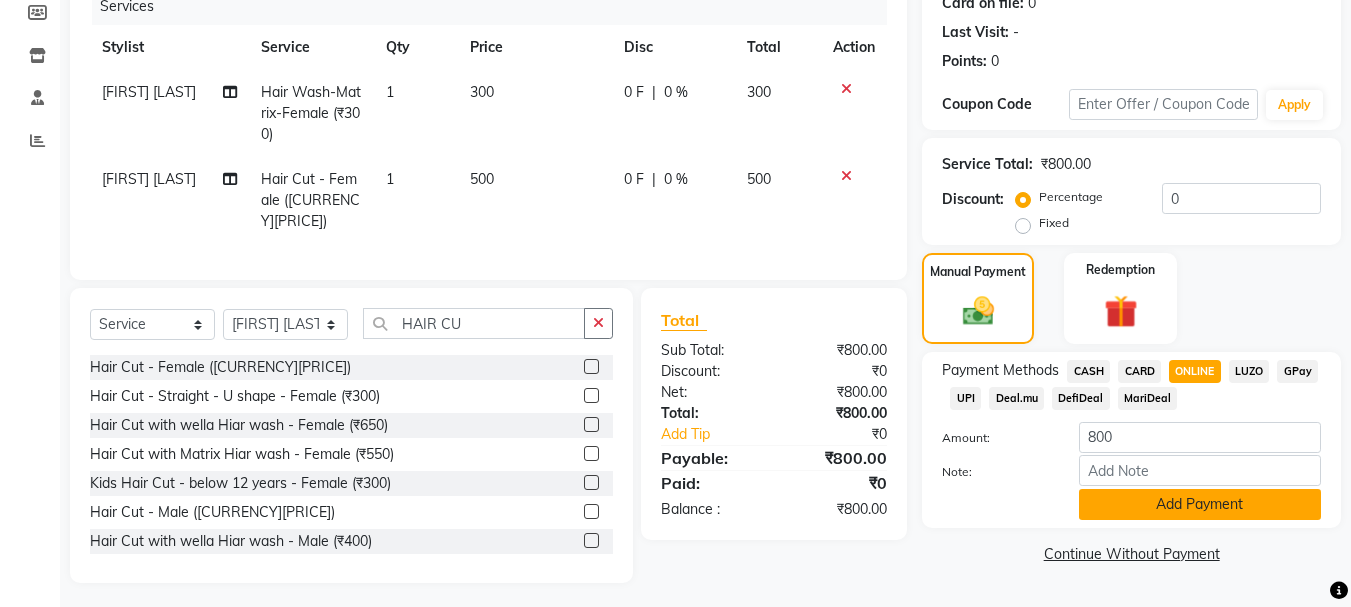 click on "Add Payment" 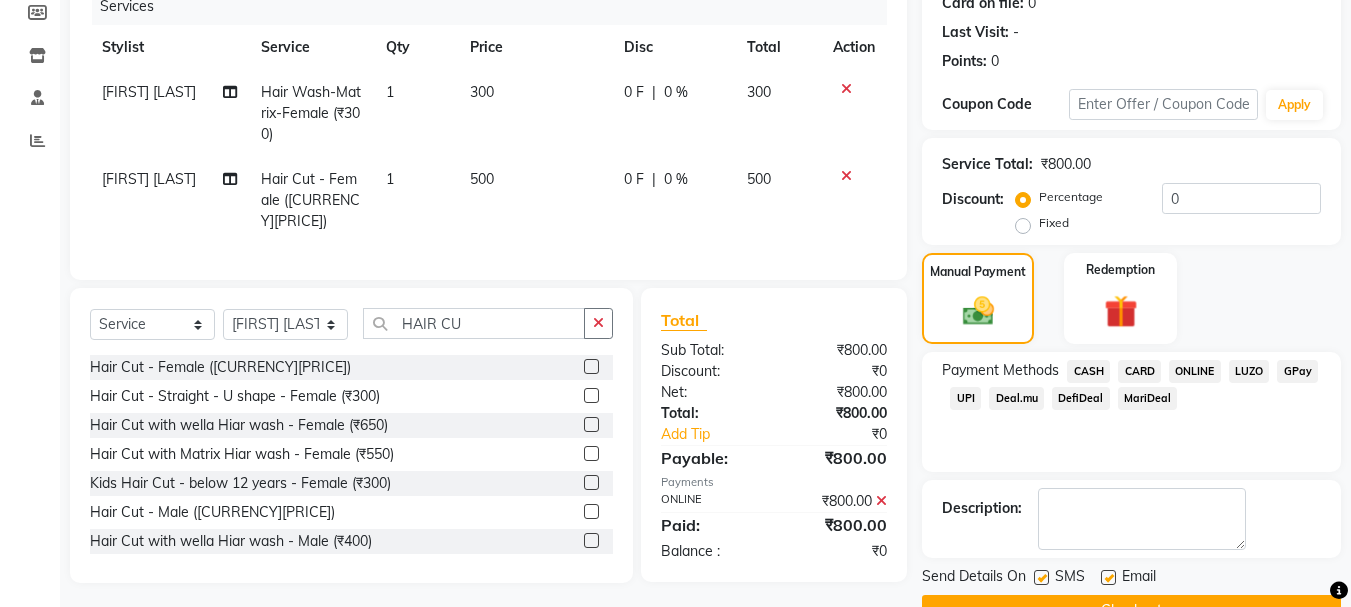 scroll, scrollTop: 309, scrollLeft: 0, axis: vertical 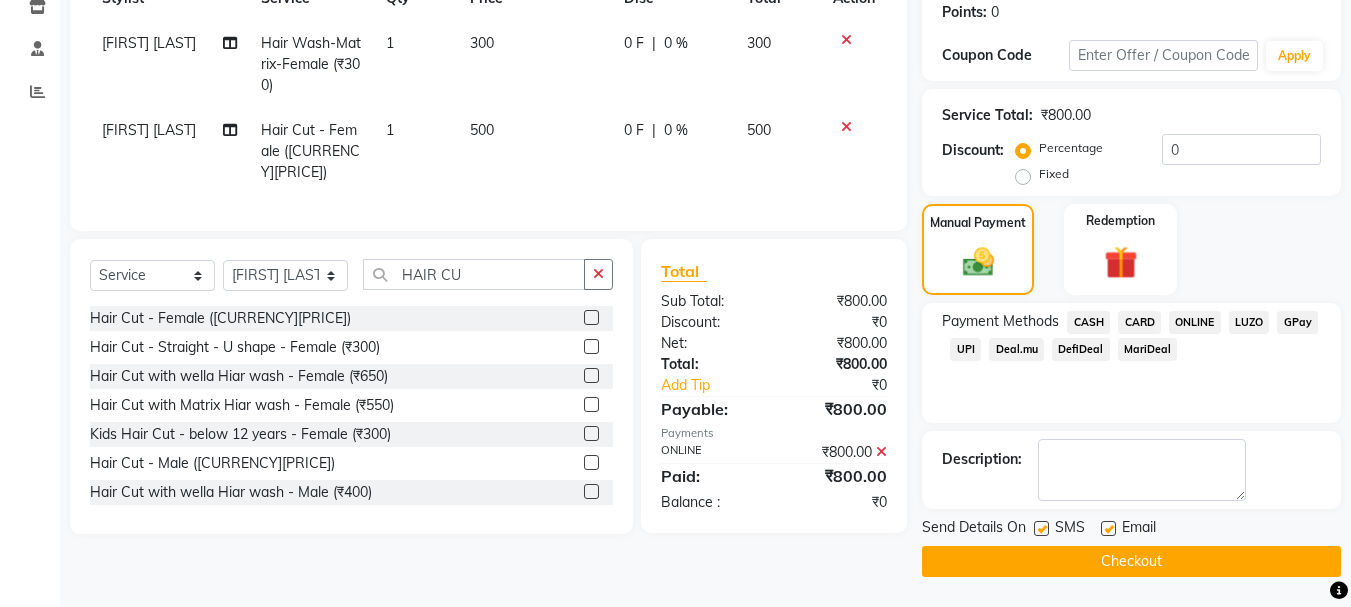click on "Checkout" 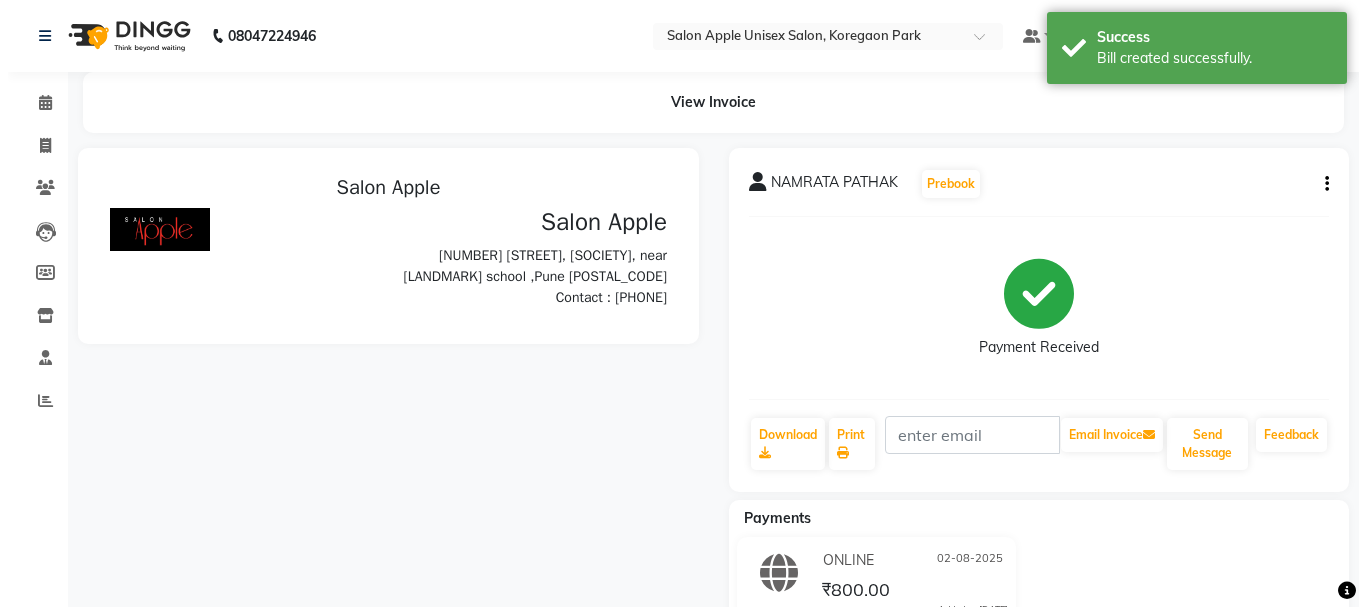 scroll, scrollTop: 0, scrollLeft: 0, axis: both 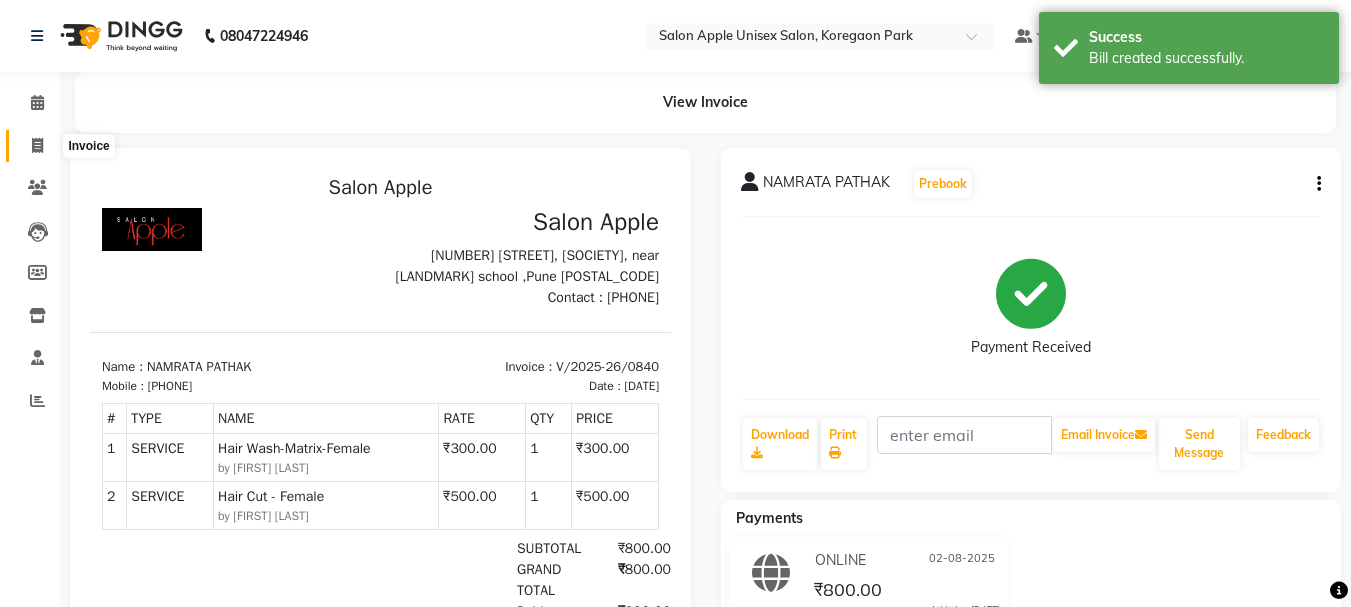 click 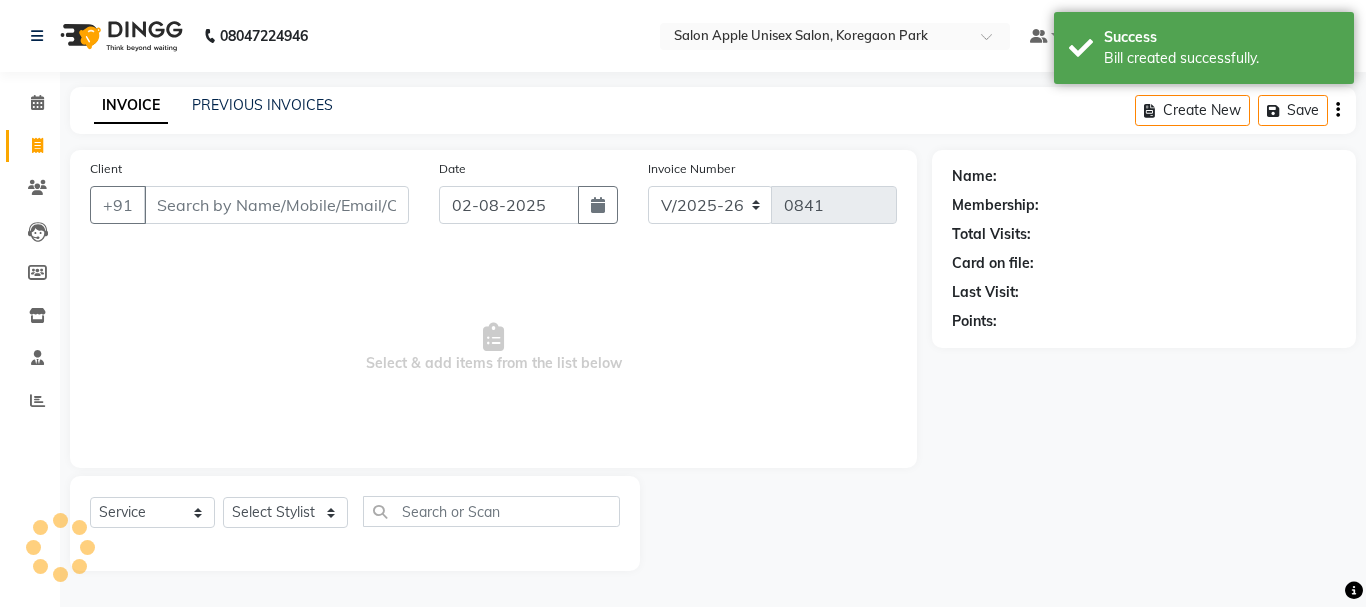 click on "Client" at bounding box center (276, 205) 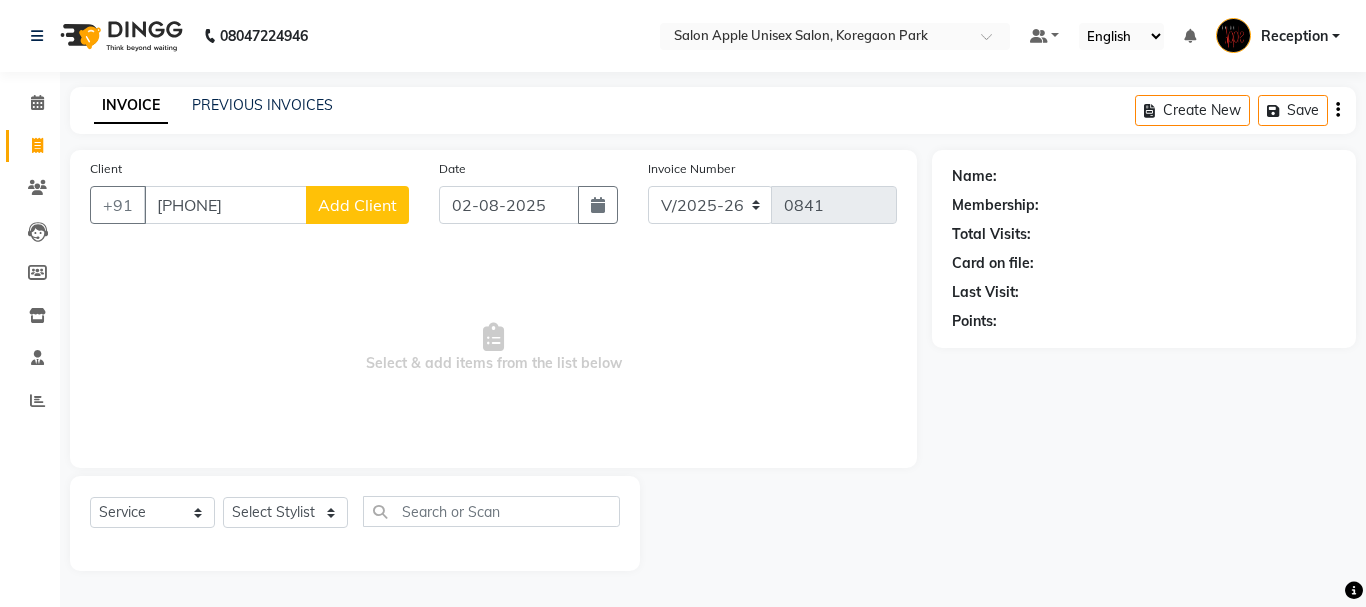 type on "[PHONE]" 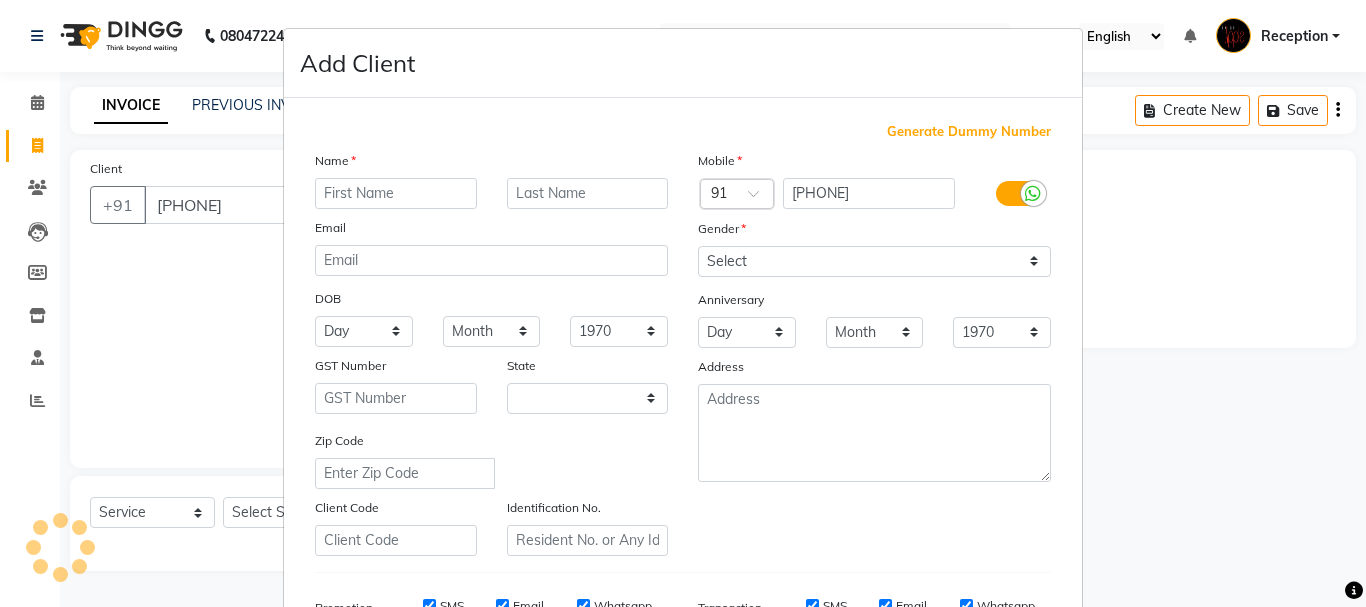 select on "22" 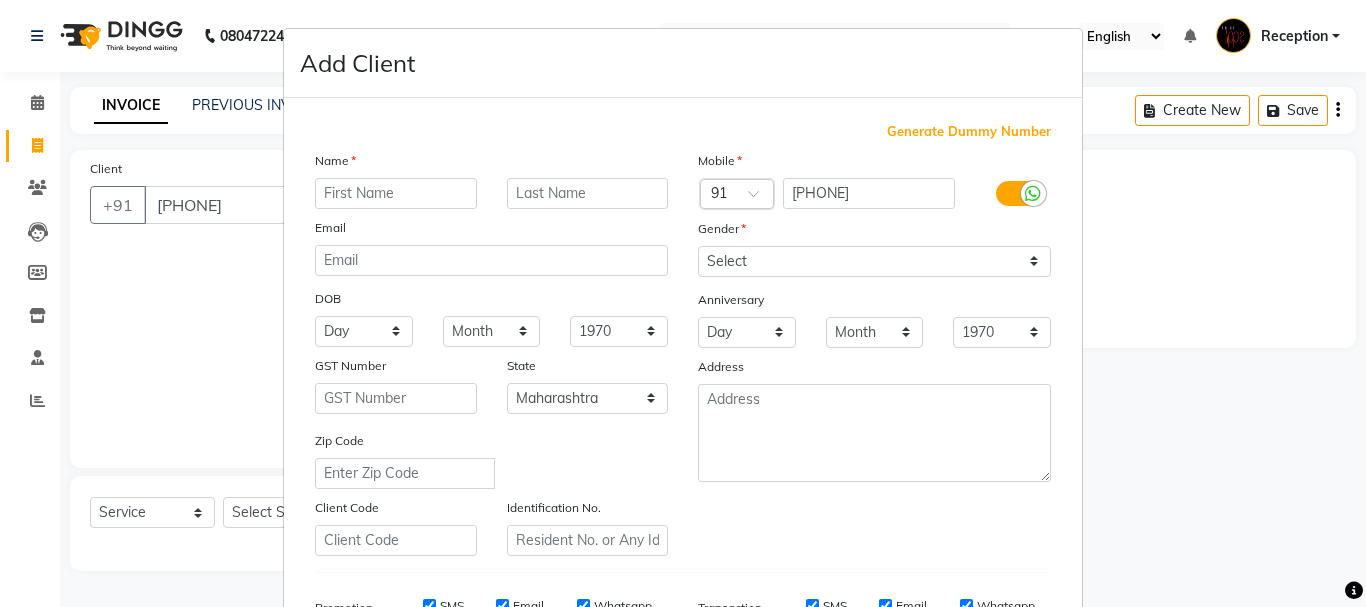 click at bounding box center (396, 193) 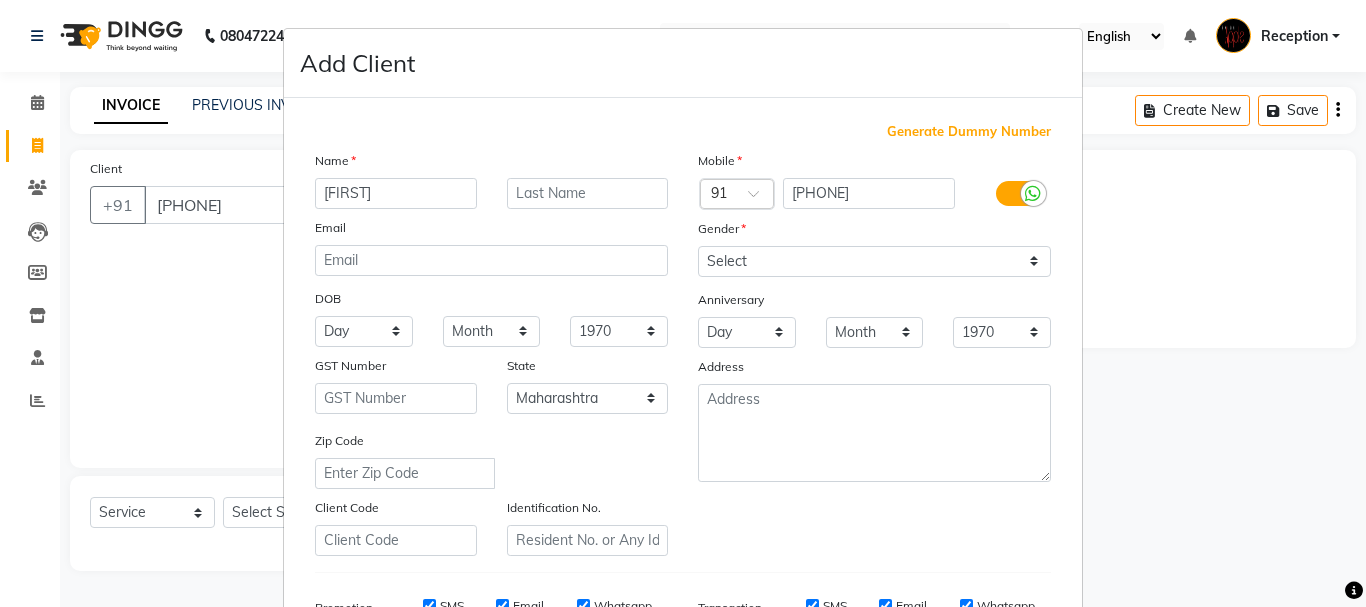 type on "[FIRST]" 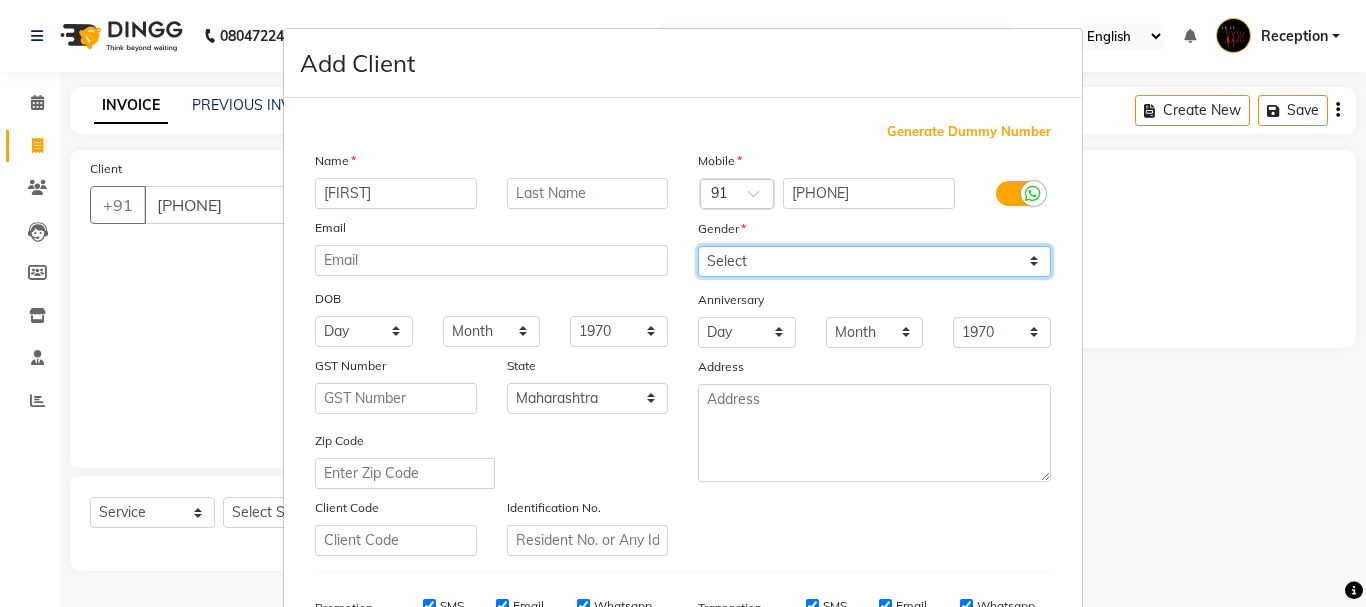 click on "Select Male Female Other Prefer Not To Say" at bounding box center [874, 261] 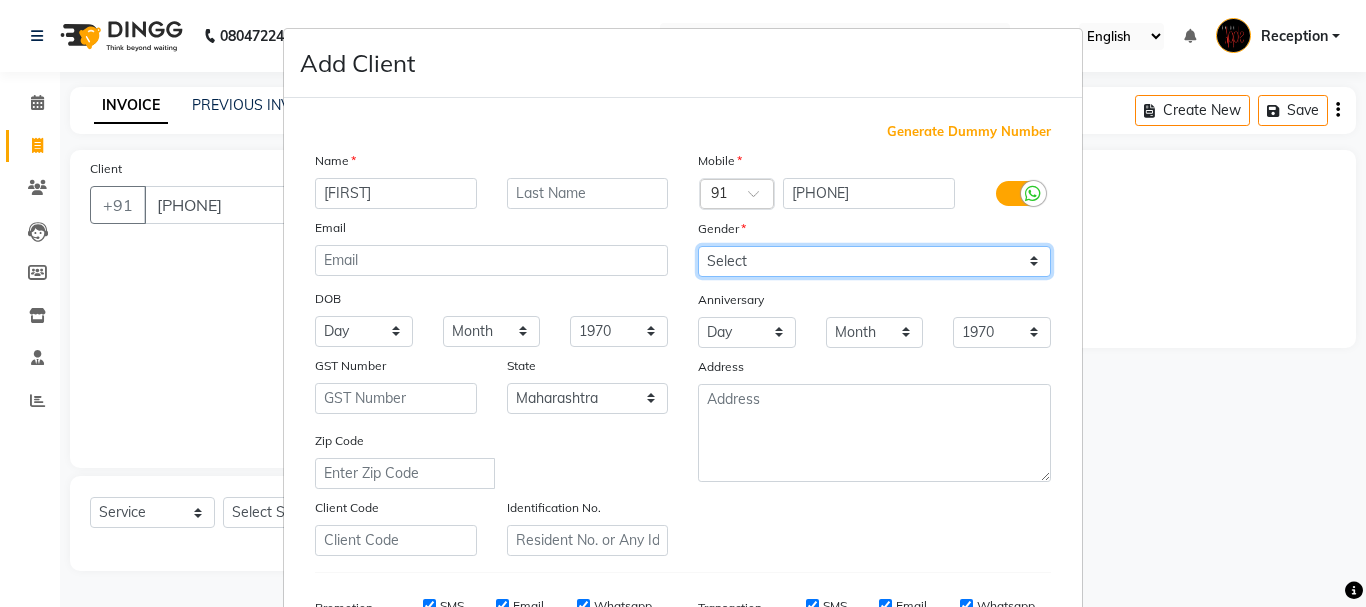 select on "female" 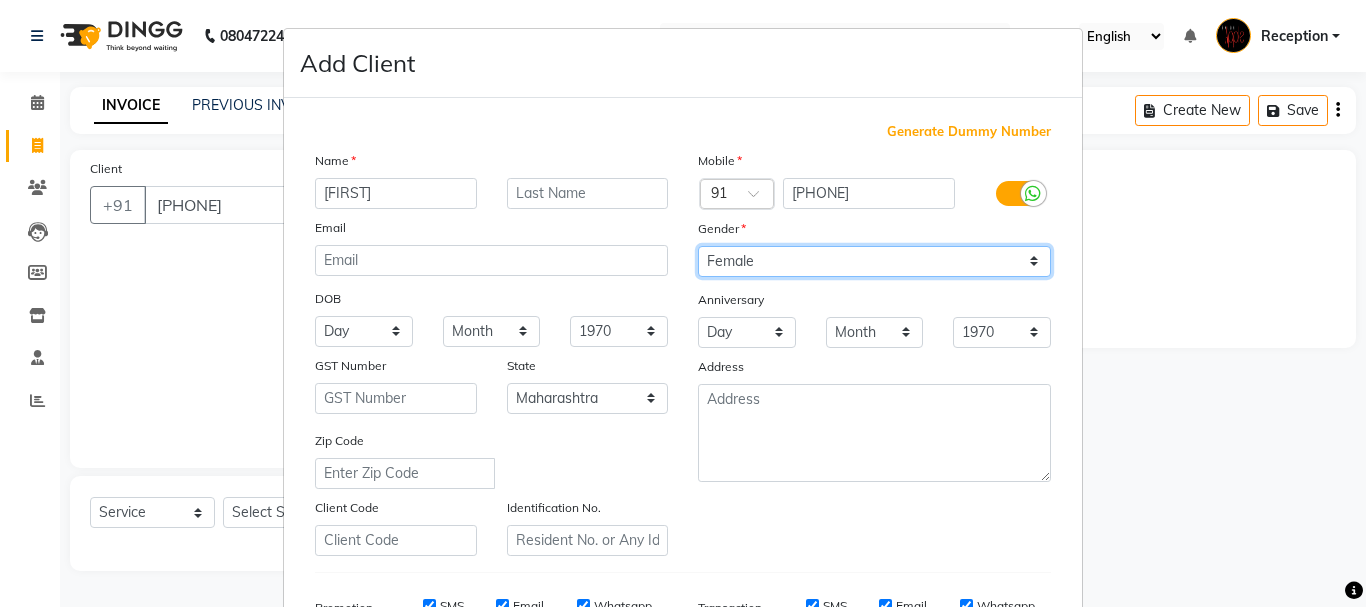 click on "Select Male Female Other Prefer Not To Say" at bounding box center (874, 261) 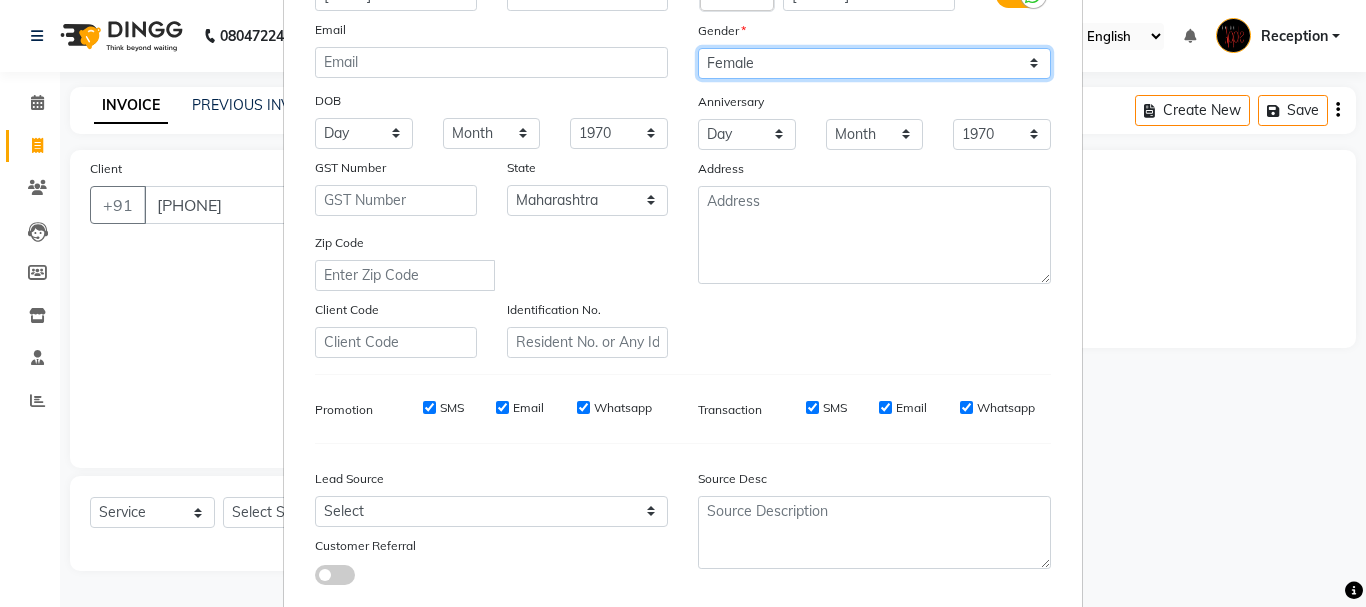 scroll, scrollTop: 200, scrollLeft: 0, axis: vertical 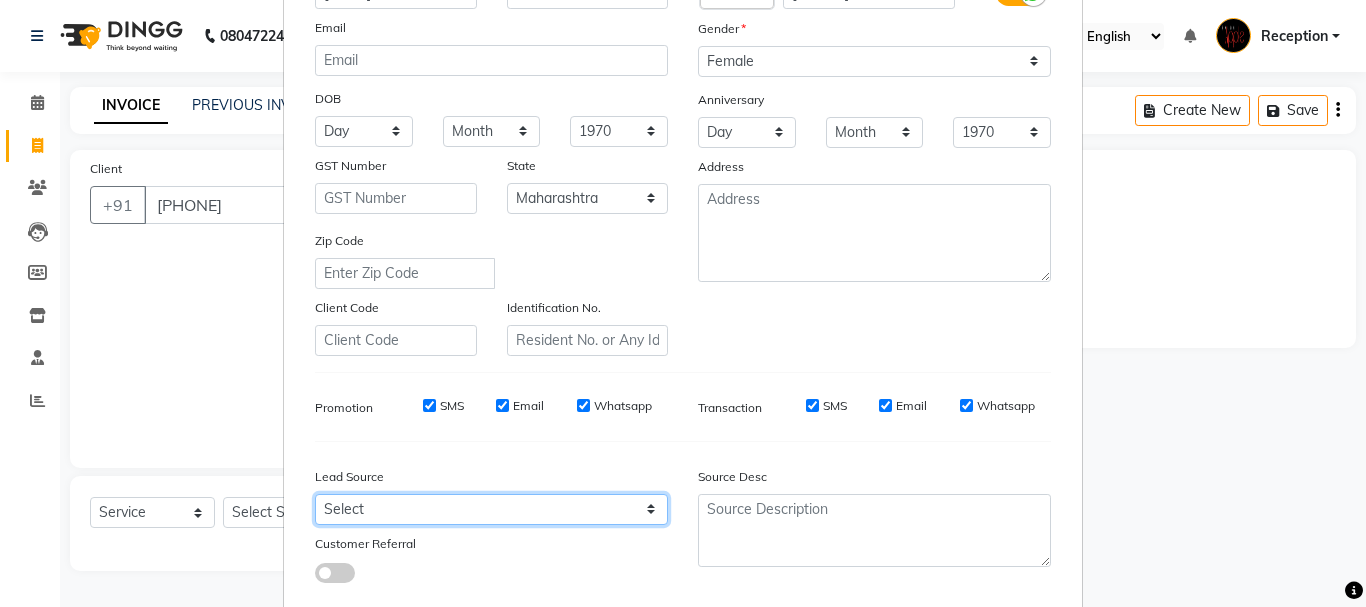 drag, startPoint x: 444, startPoint y: 513, endPoint x: 440, endPoint y: 497, distance: 16.492422 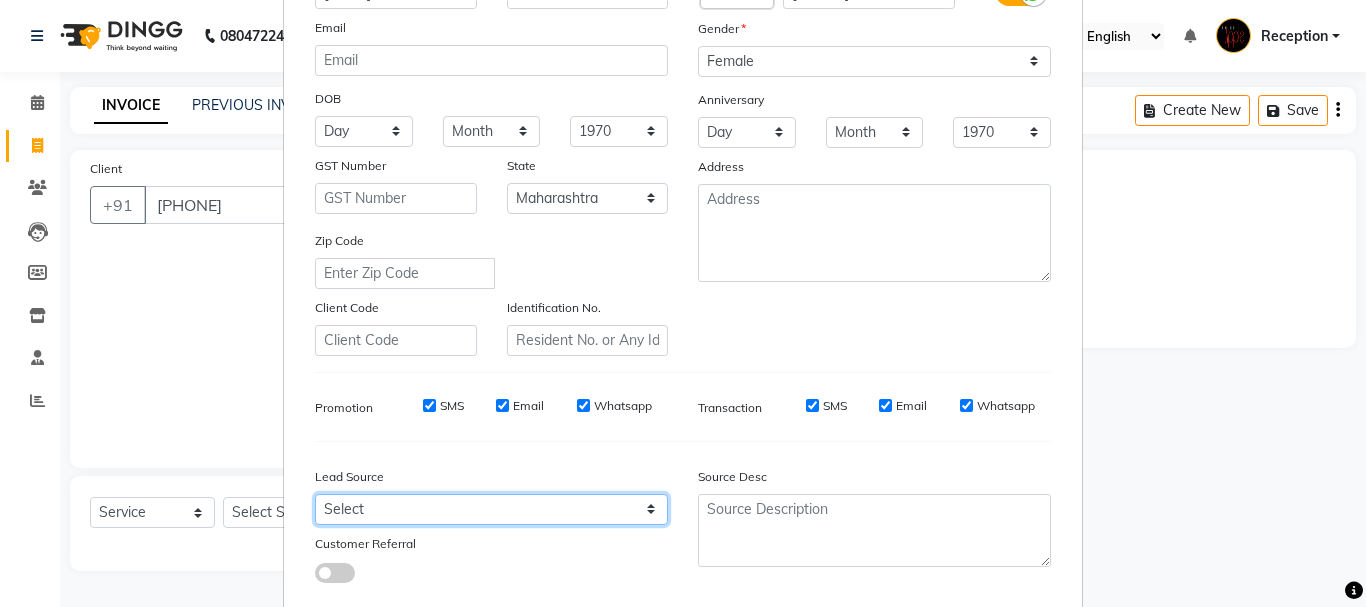 click on "Select Walk-in Referral Internet Friend Word of Mouth Advertisement Facebook JustDial Google Other Repeated WedmeGood Signage Newspaper Ad CRM Chat Bot IVR Call WhatsApp Website Direct Call  Instagram  YouTube" at bounding box center [491, 509] 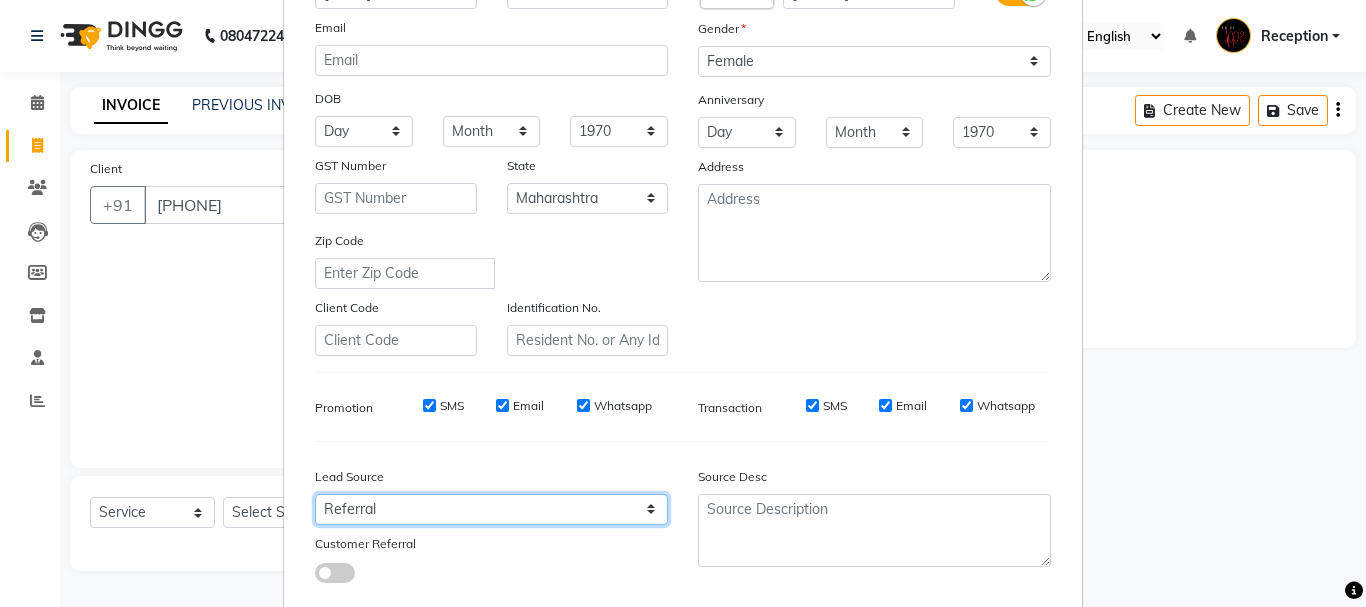 click on "Select Walk-in Referral Internet Friend Word of Mouth Advertisement Facebook JustDial Google Other Repeated WedmeGood Signage Newspaper Ad CRM Chat Bot IVR Call WhatsApp Website Direct Call  Instagram  YouTube" at bounding box center [491, 509] 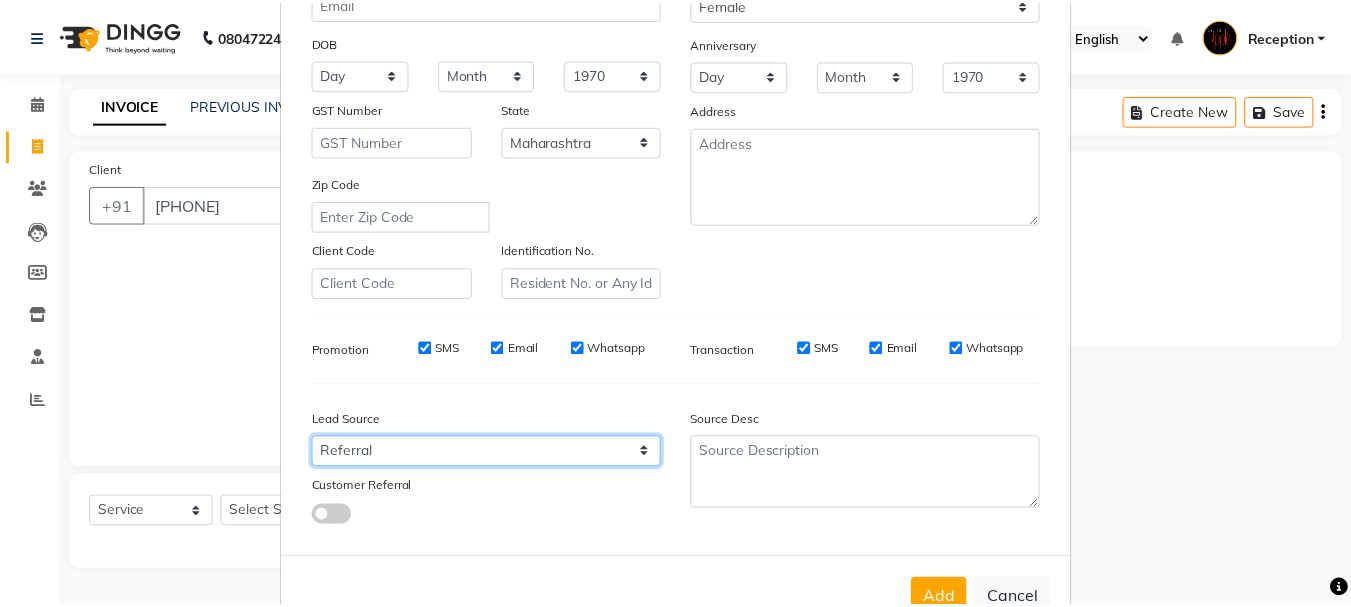 scroll, scrollTop: 316, scrollLeft: 0, axis: vertical 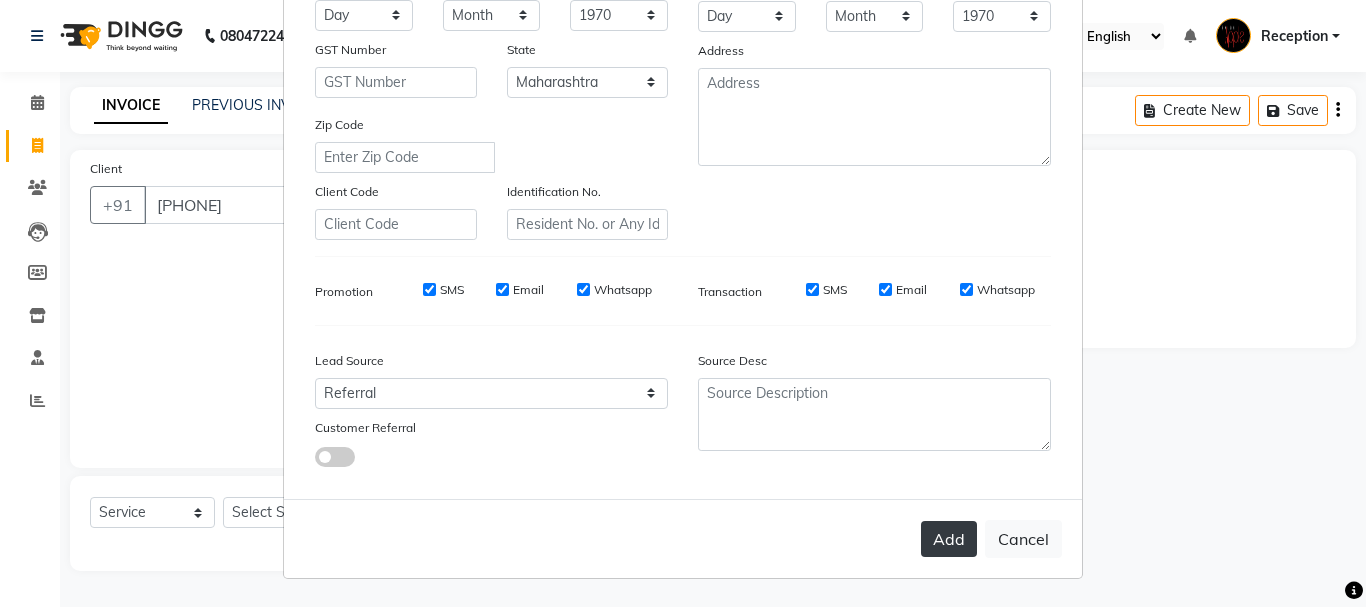 click on "Add" at bounding box center (949, 539) 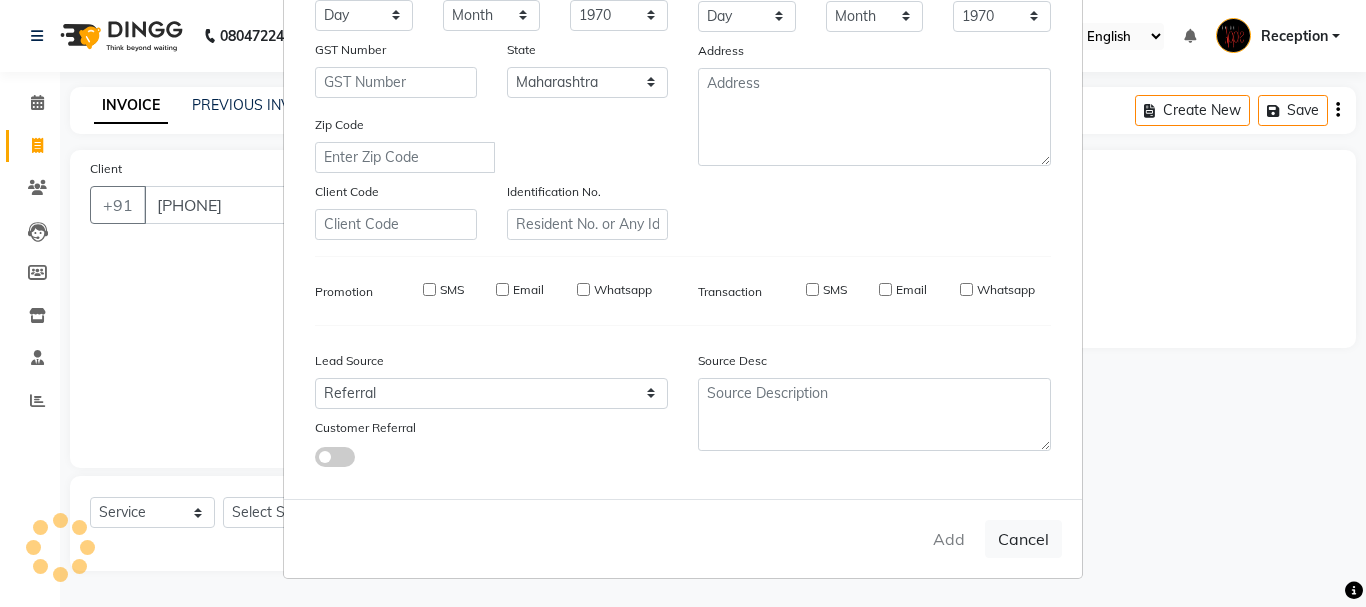 type 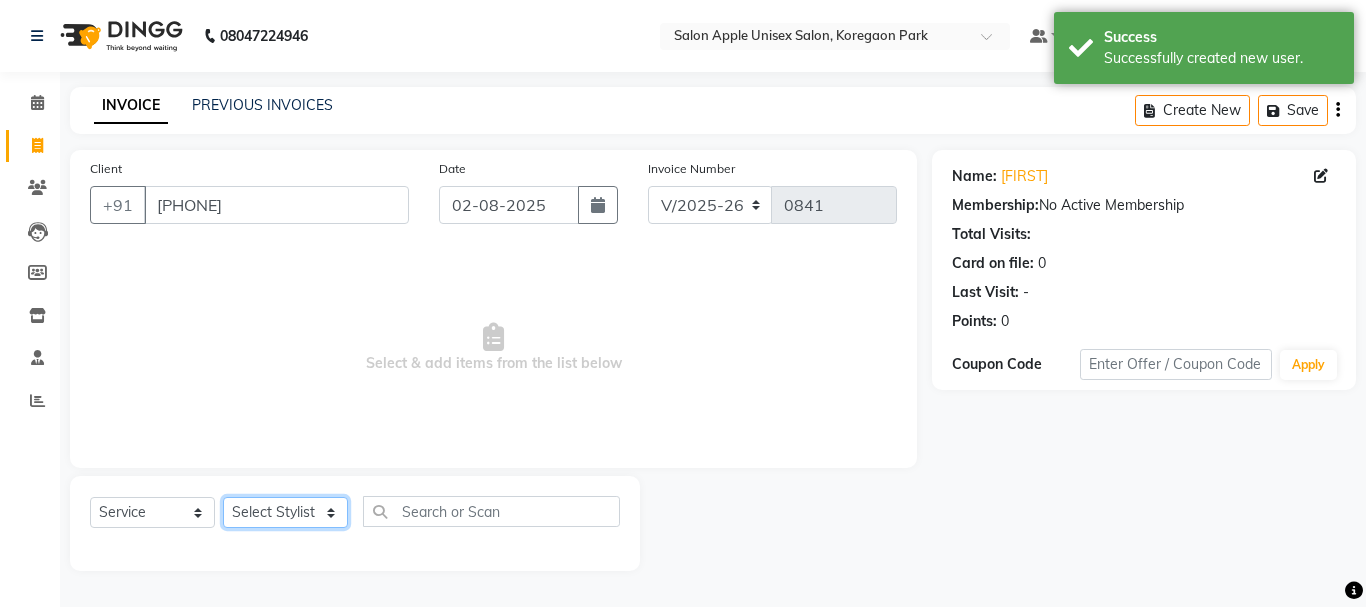 click on "Select Stylist Ganeshan R [LAST] [LAST] [LAST] Reception [LAST] training department [LAST]" 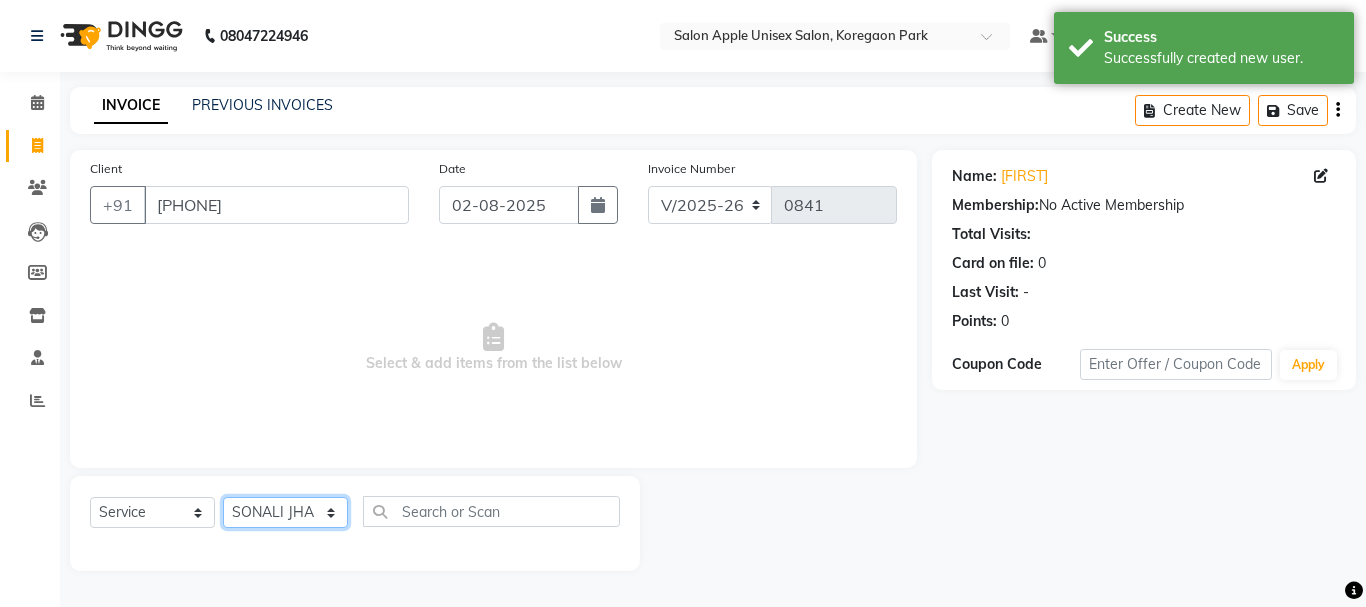 click on "Select Stylist Ganeshan R [LAST] [LAST] [LAST] Reception [LAST] training department [LAST]" 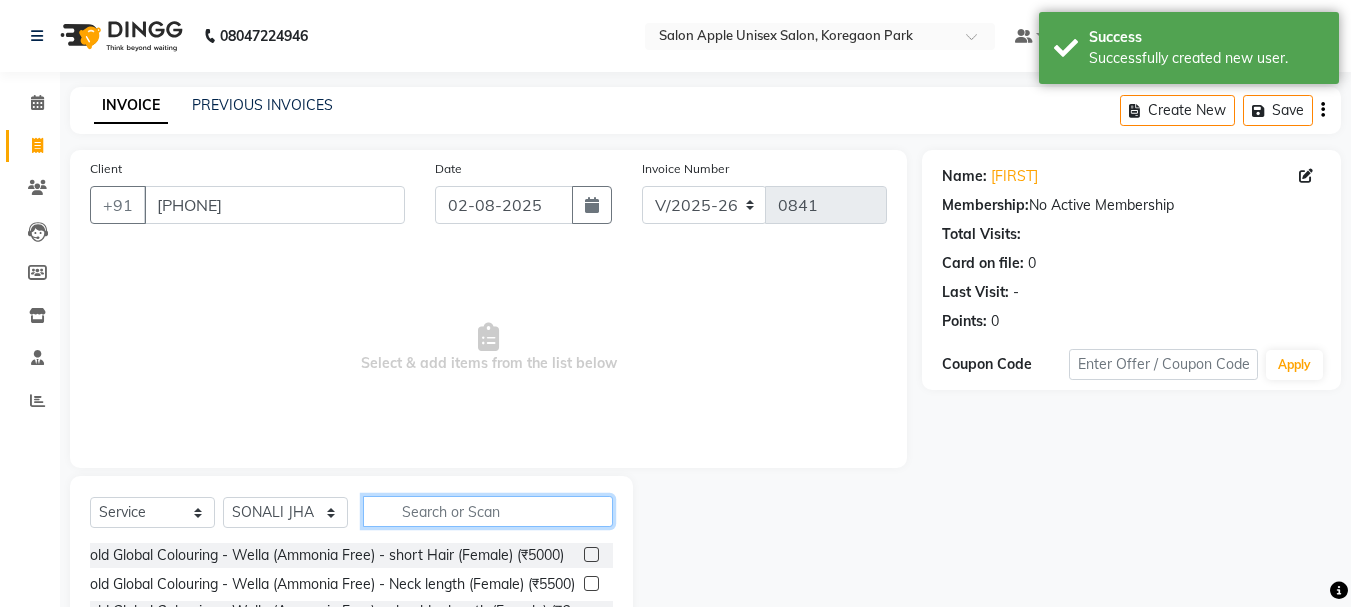 click 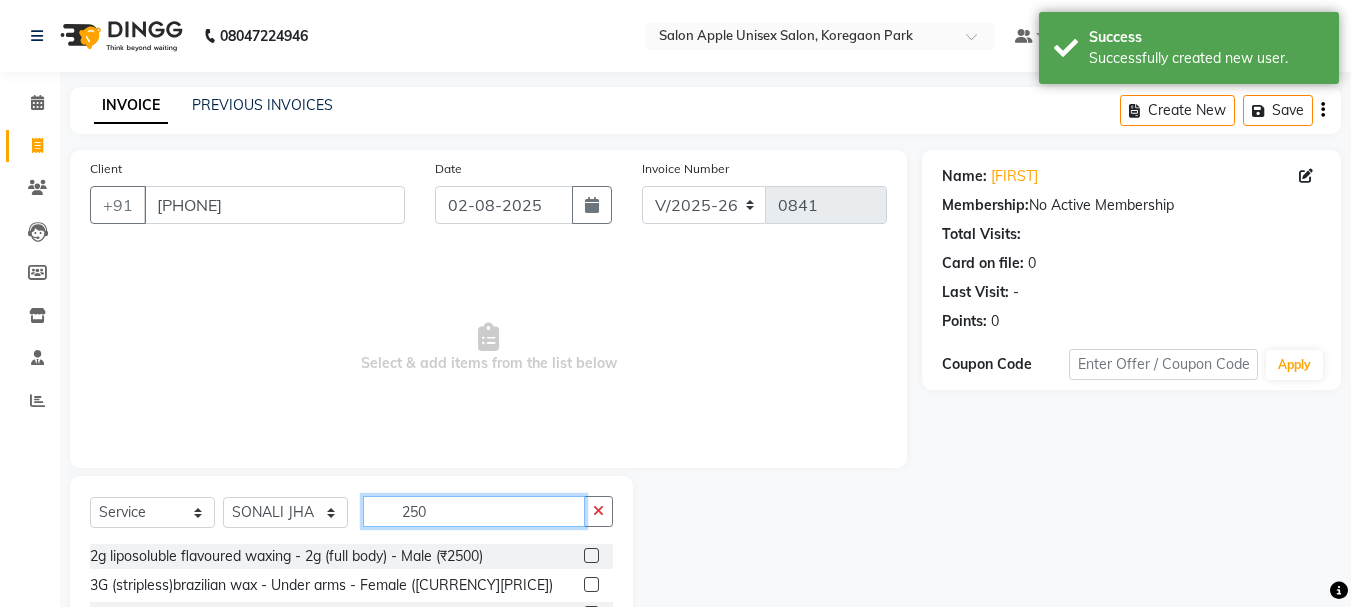 scroll, scrollTop: 300, scrollLeft: 0, axis: vertical 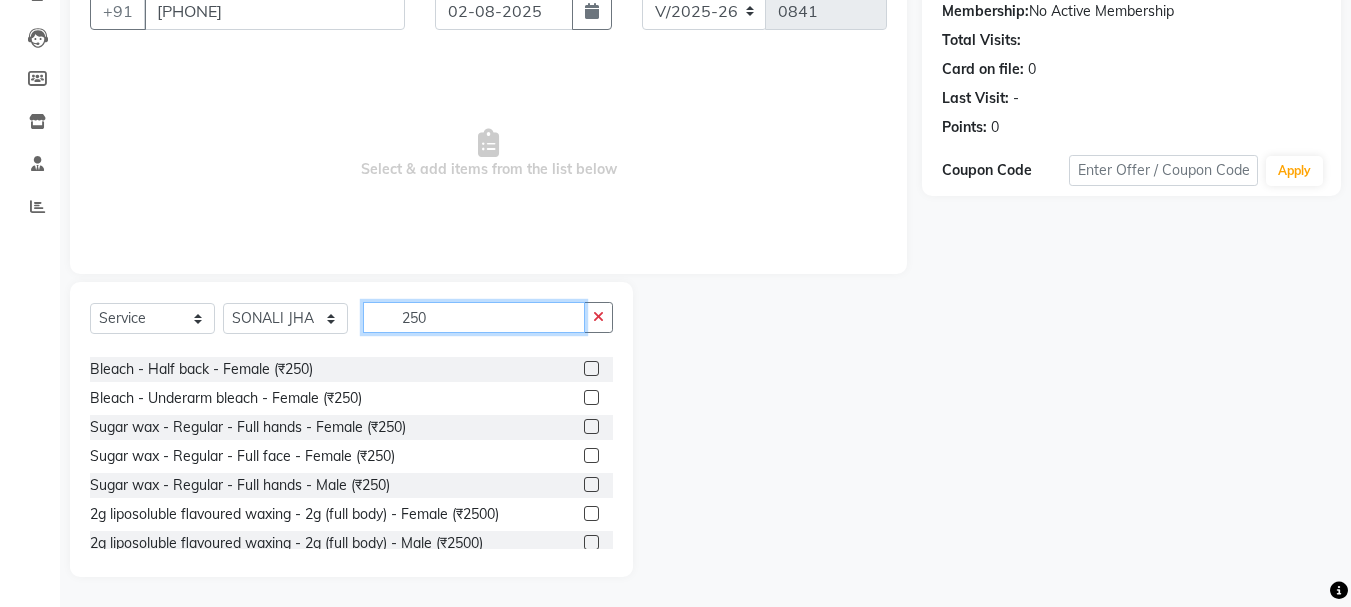 type on "250" 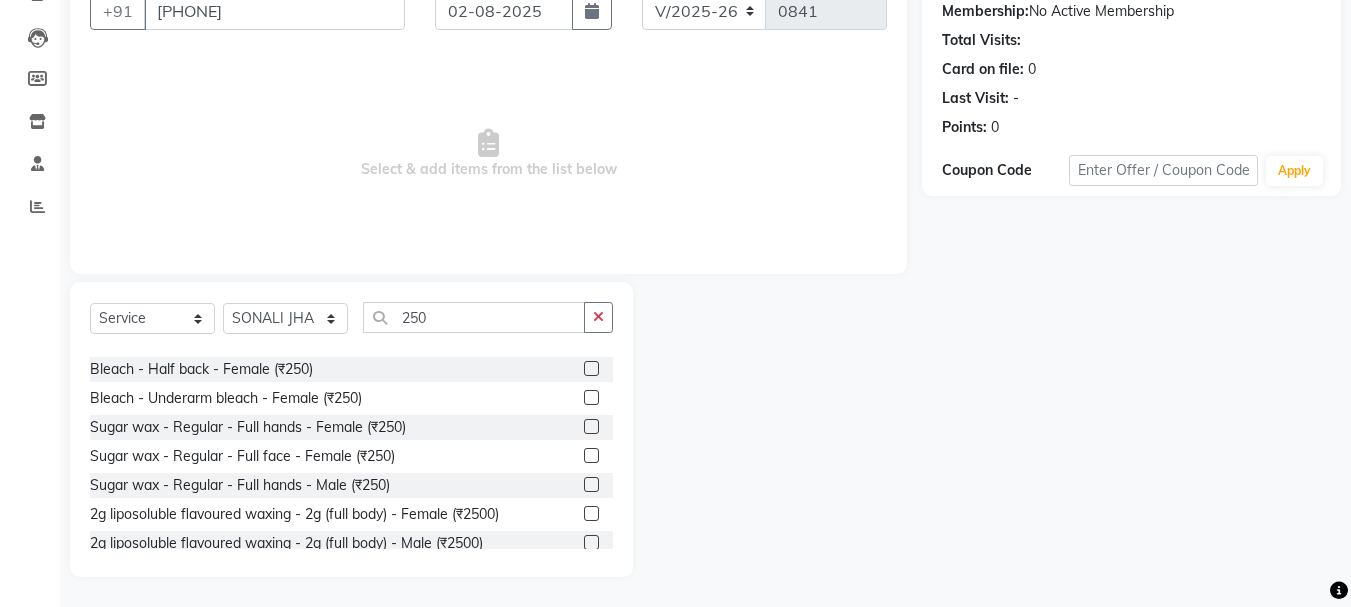 click 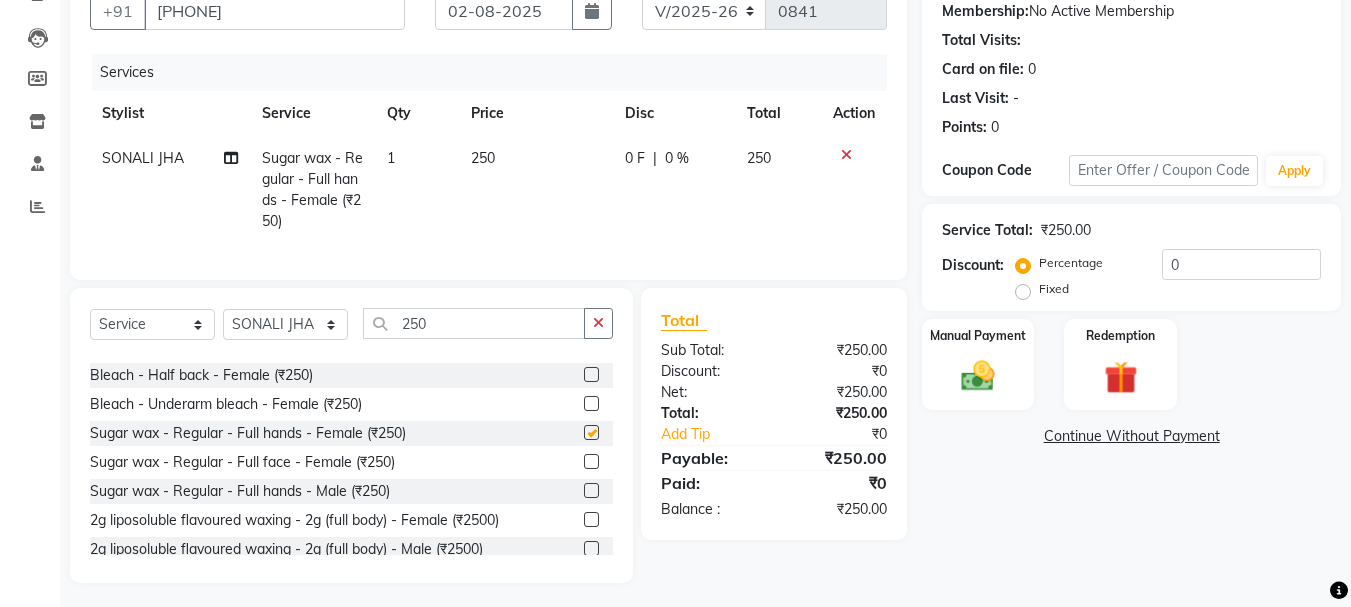 checkbox on "false" 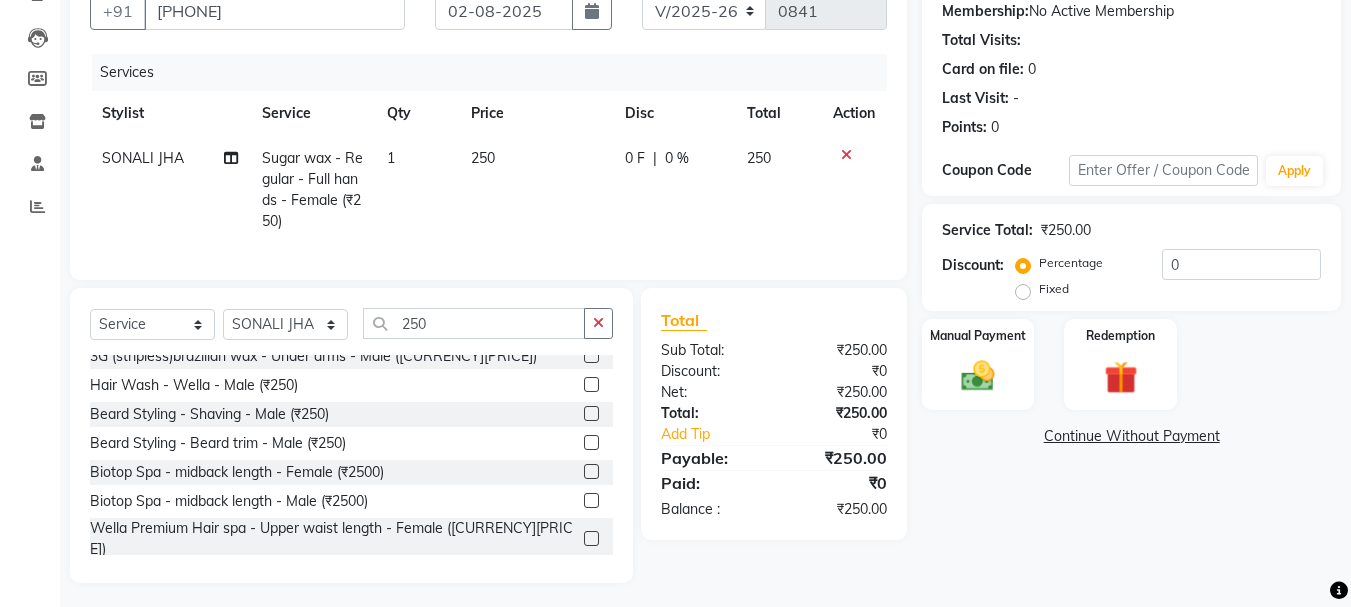 scroll, scrollTop: 408, scrollLeft: 0, axis: vertical 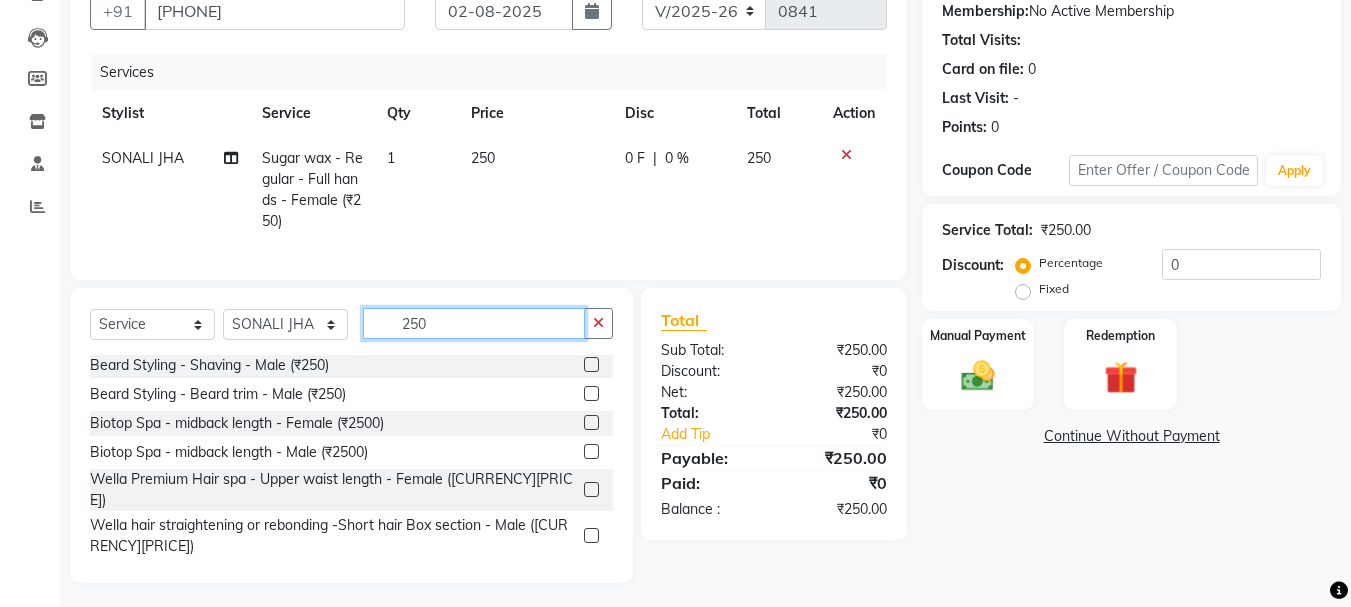 click on "250" 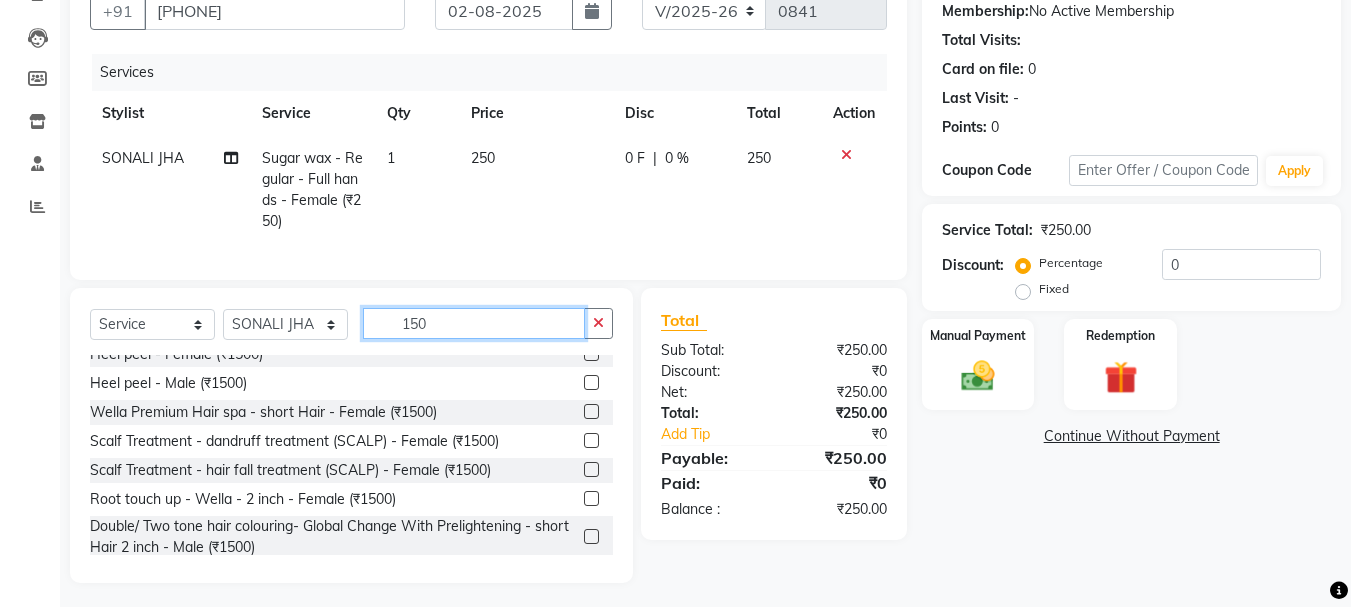 scroll, scrollTop: 0, scrollLeft: 0, axis: both 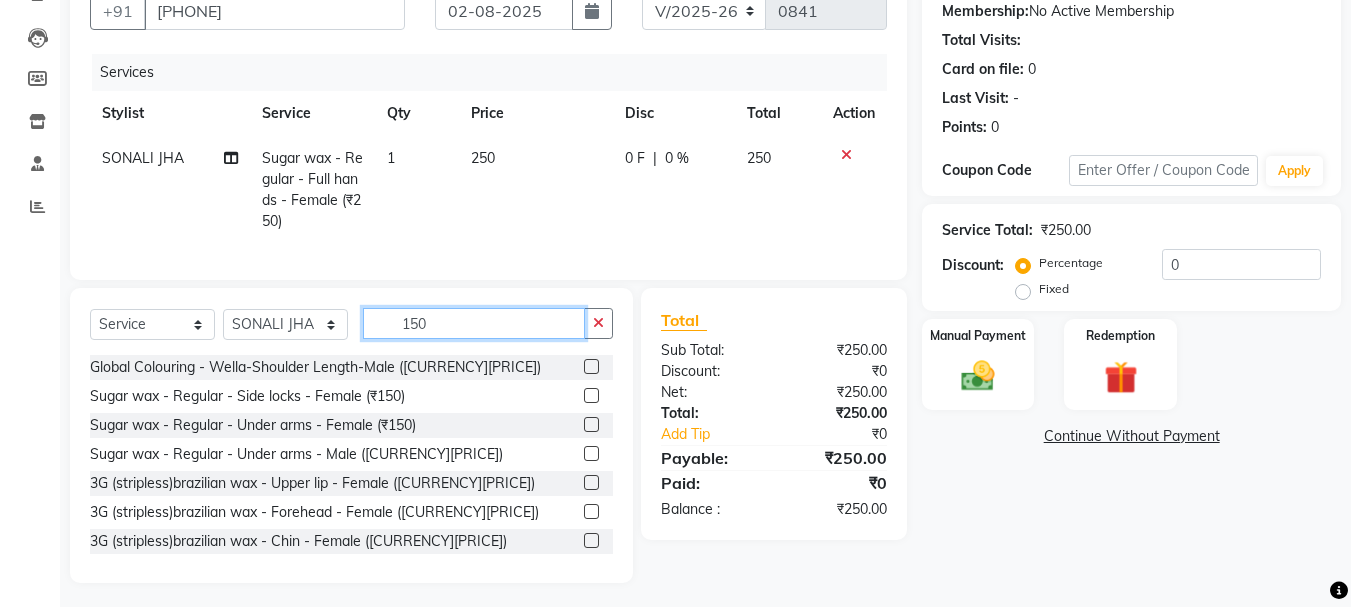 type on "150" 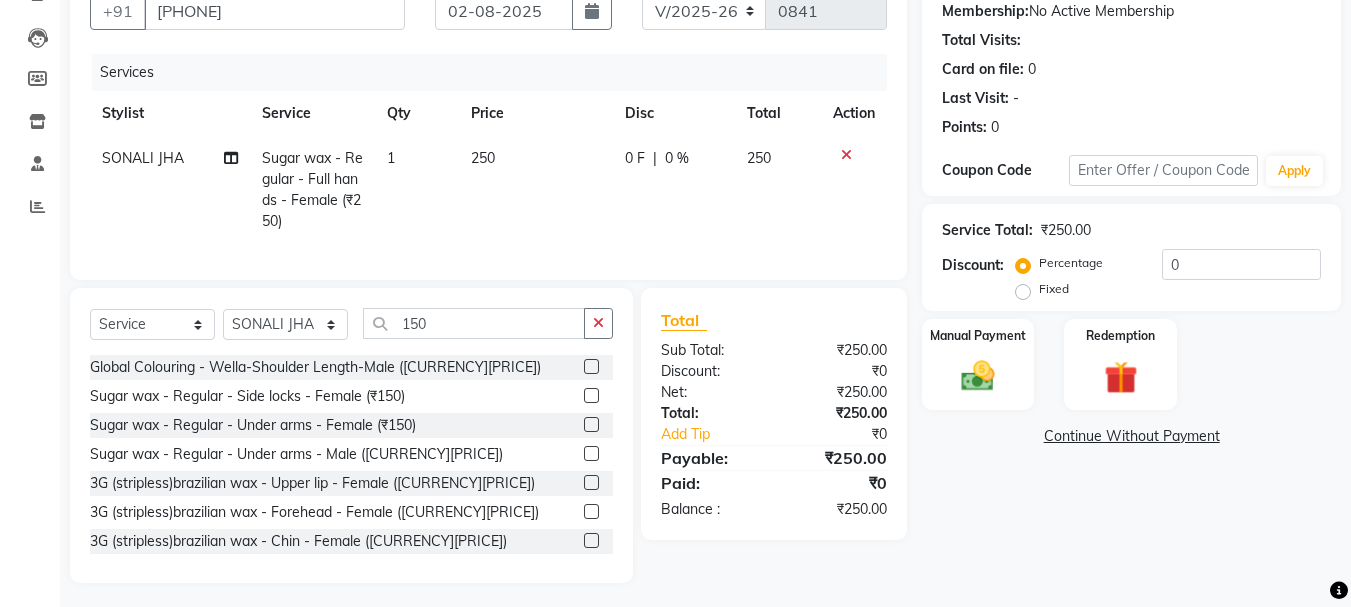 click 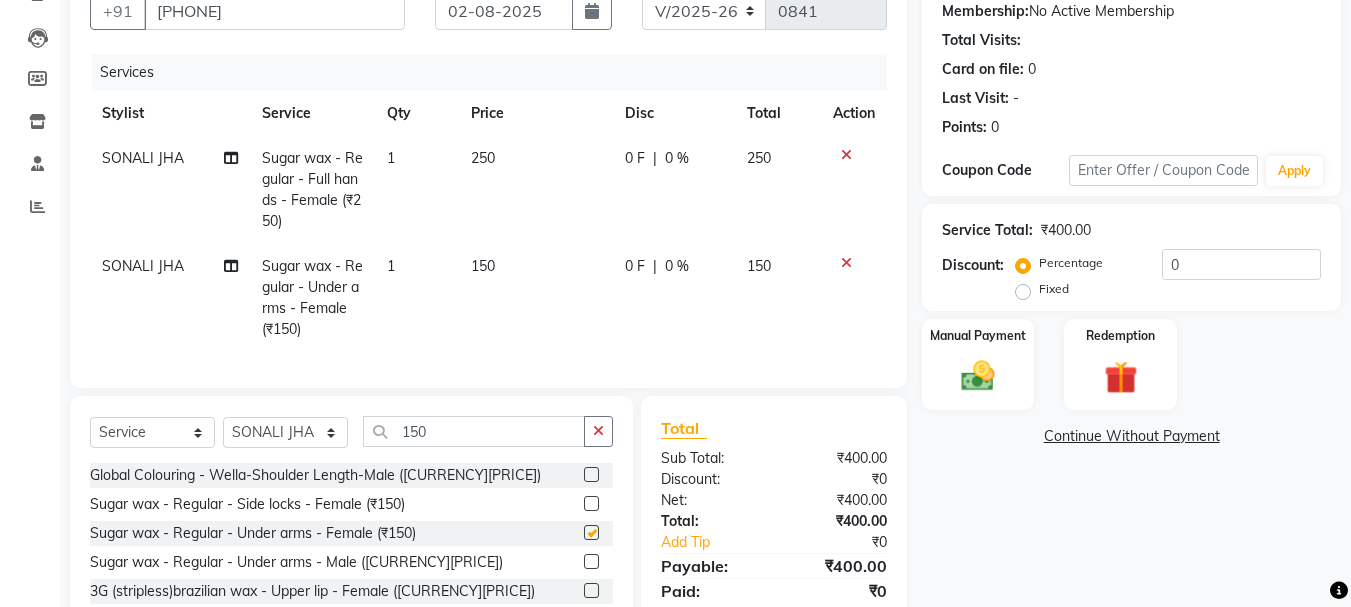 checkbox on "false" 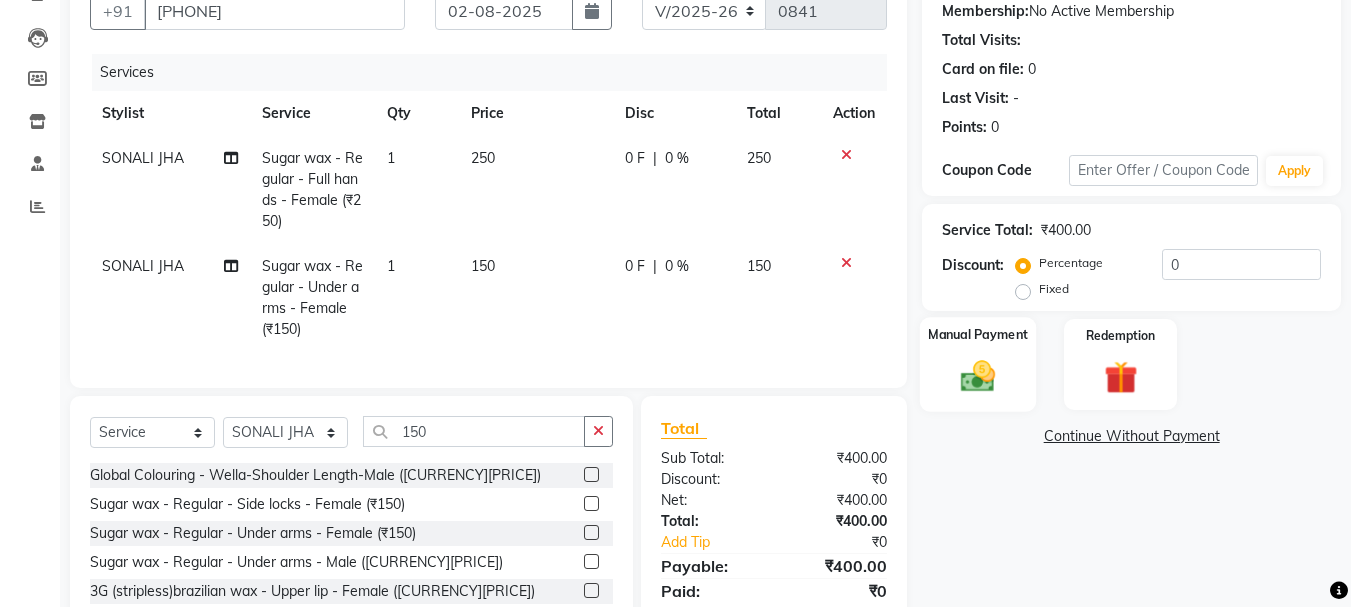 click 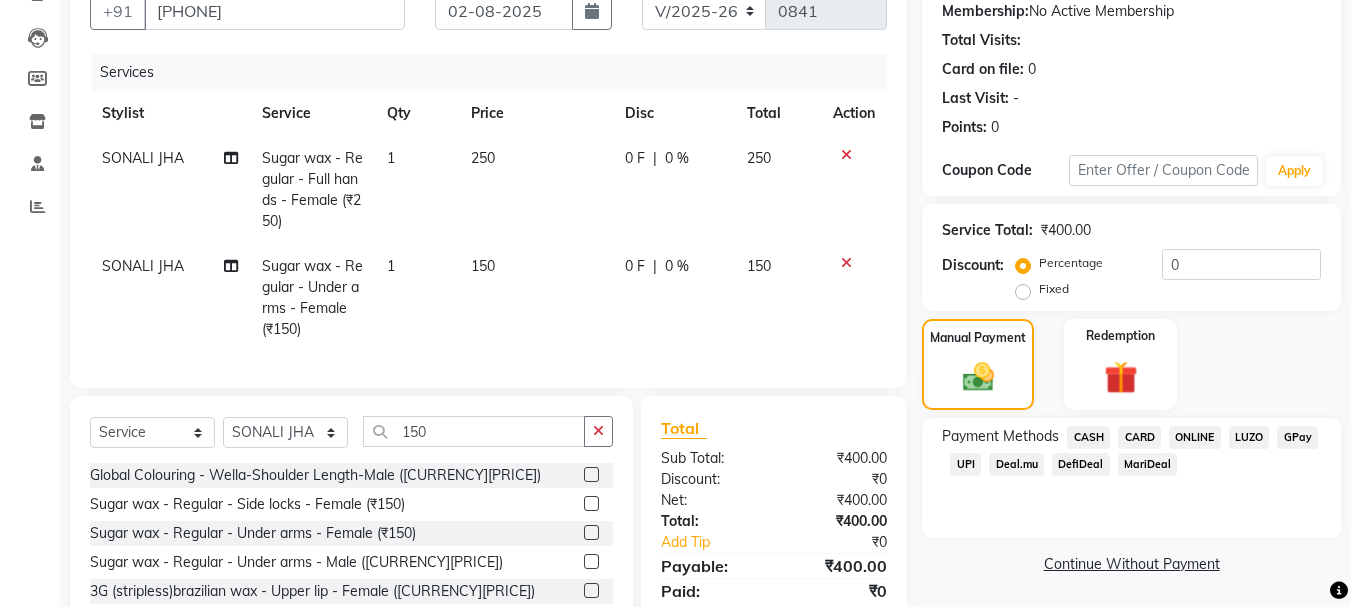 click on "ONLINE" 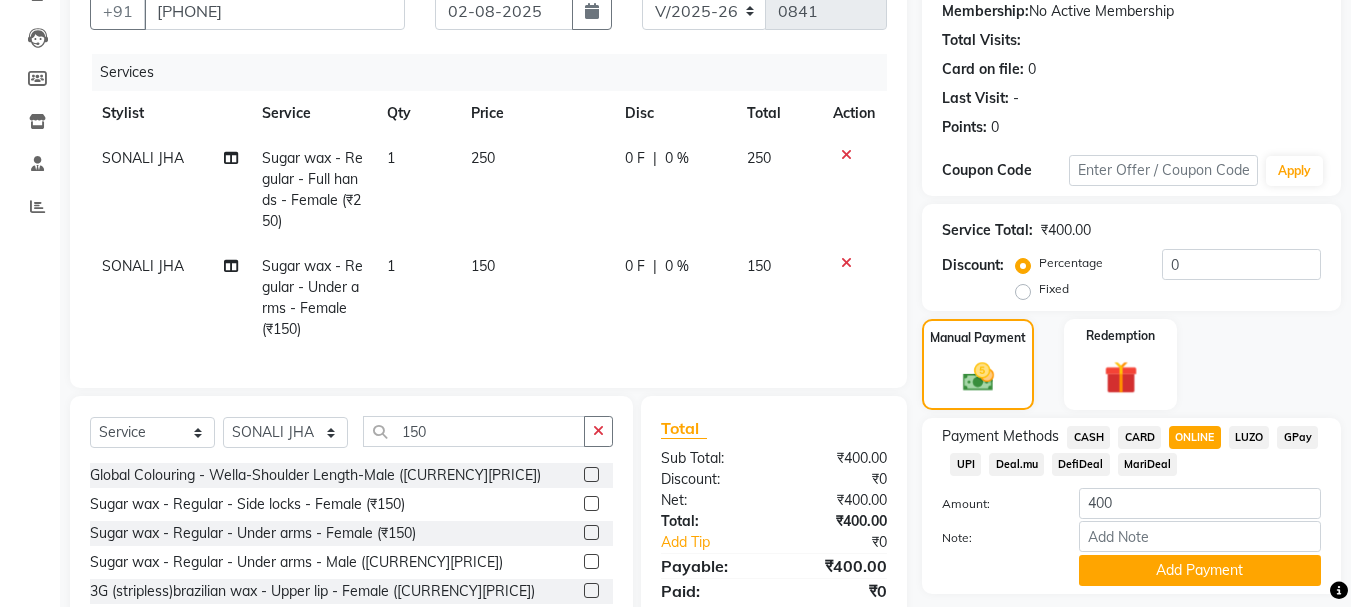 scroll, scrollTop: 323, scrollLeft: 0, axis: vertical 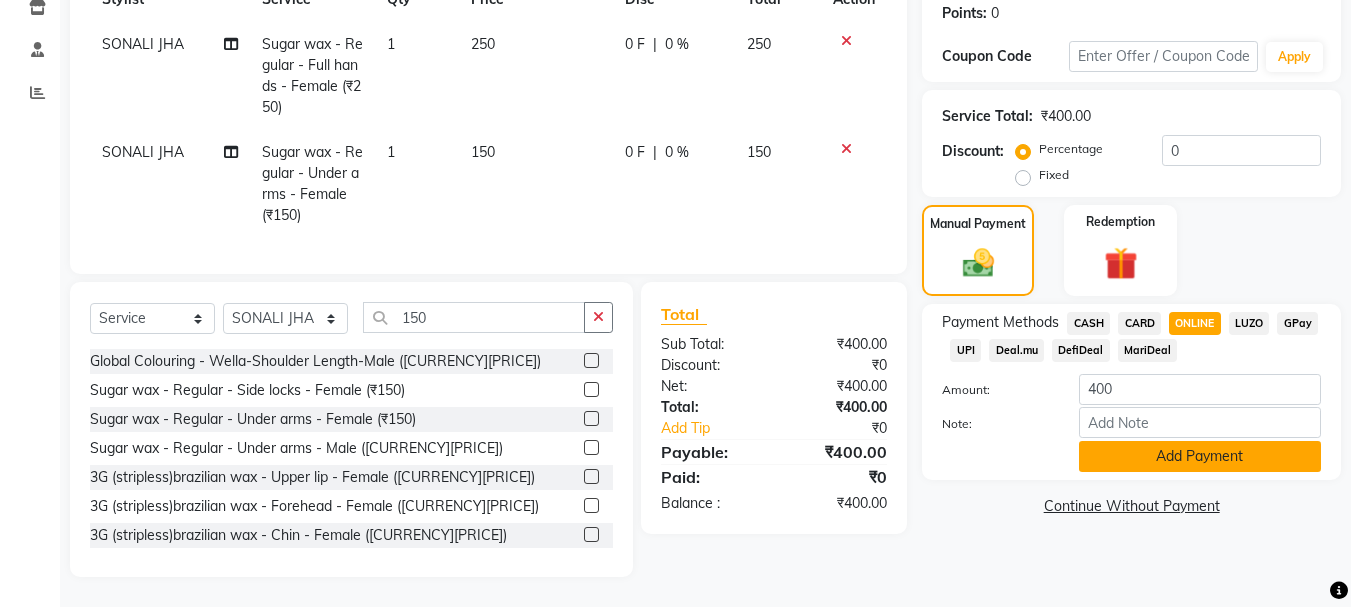 click on "Add Payment" 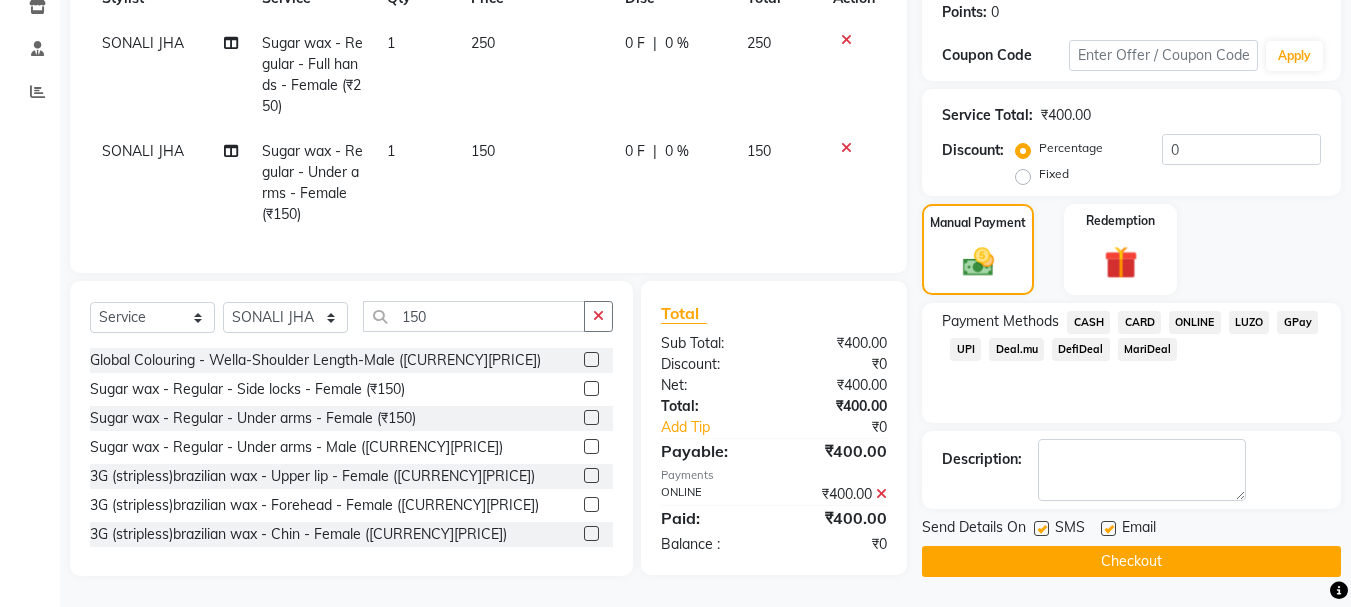 click on "Checkout" 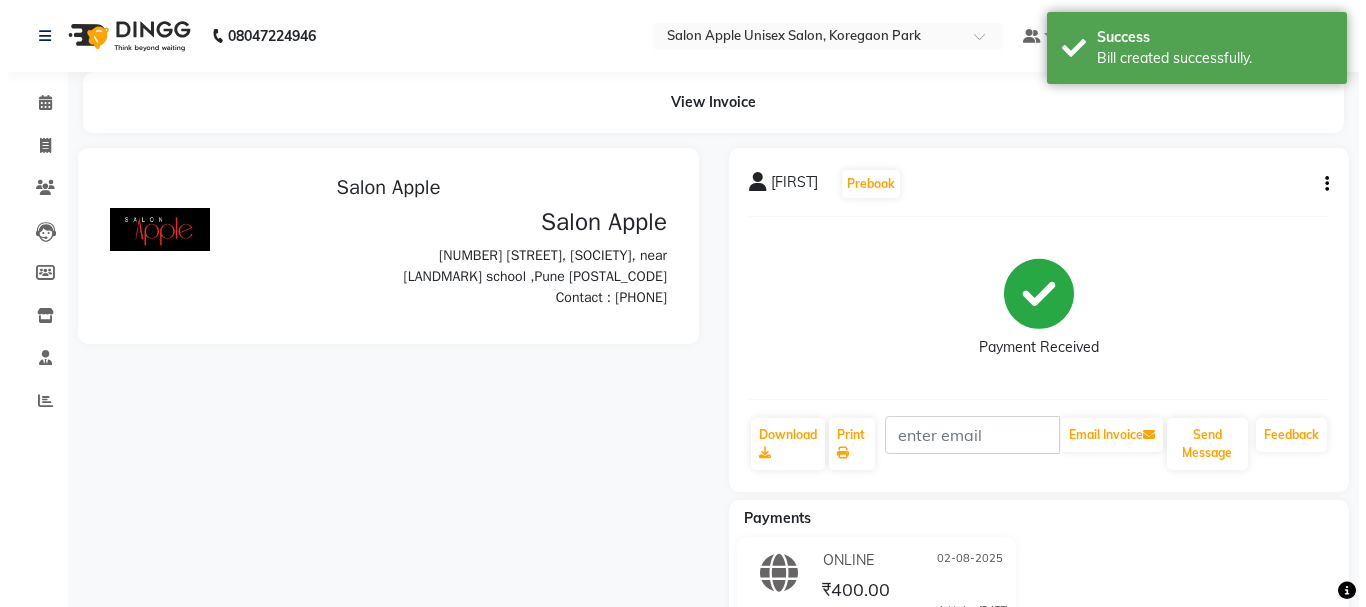 scroll, scrollTop: 0, scrollLeft: 0, axis: both 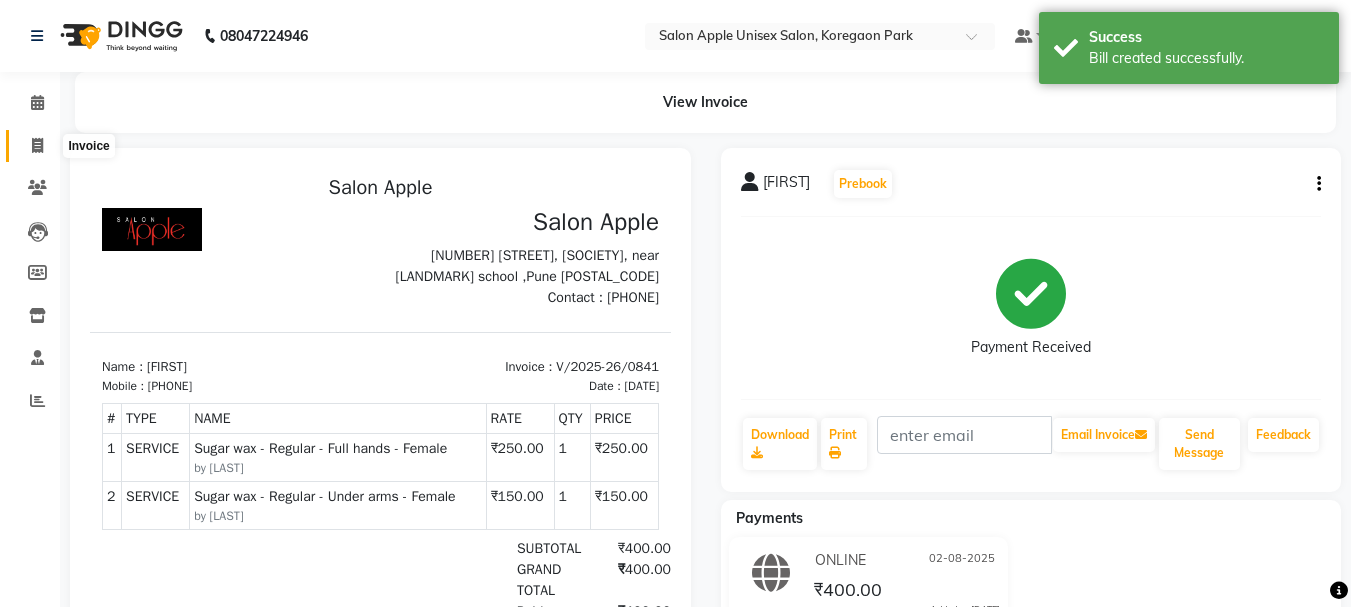 click 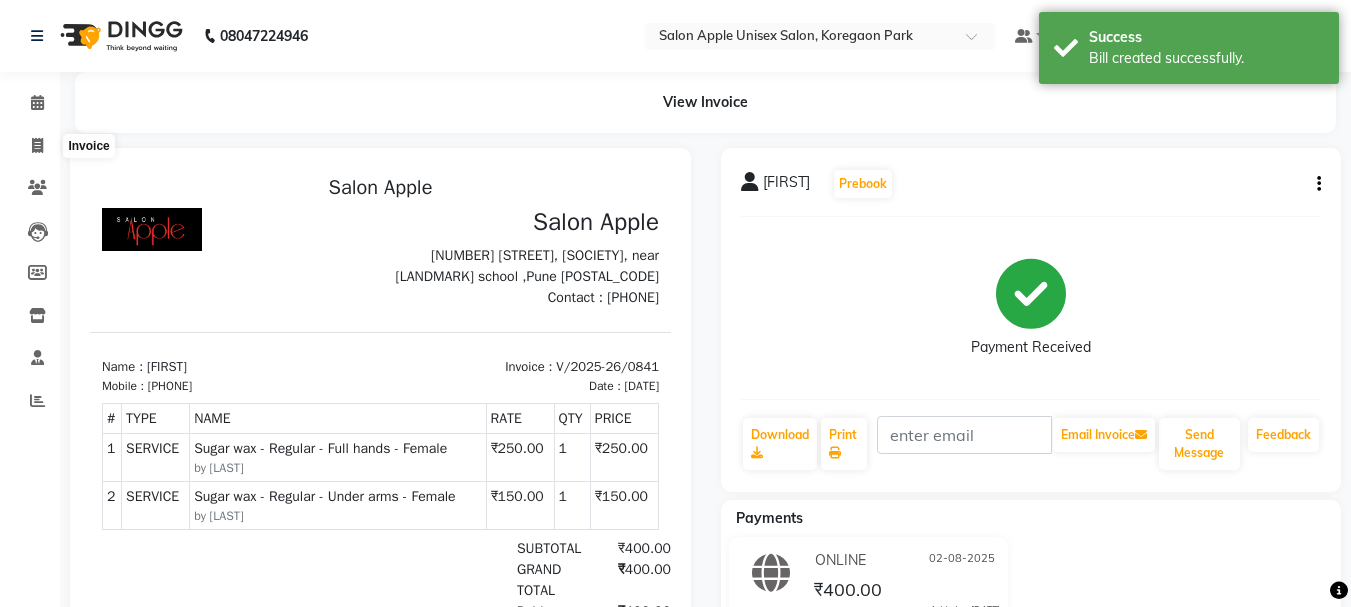 select on "service" 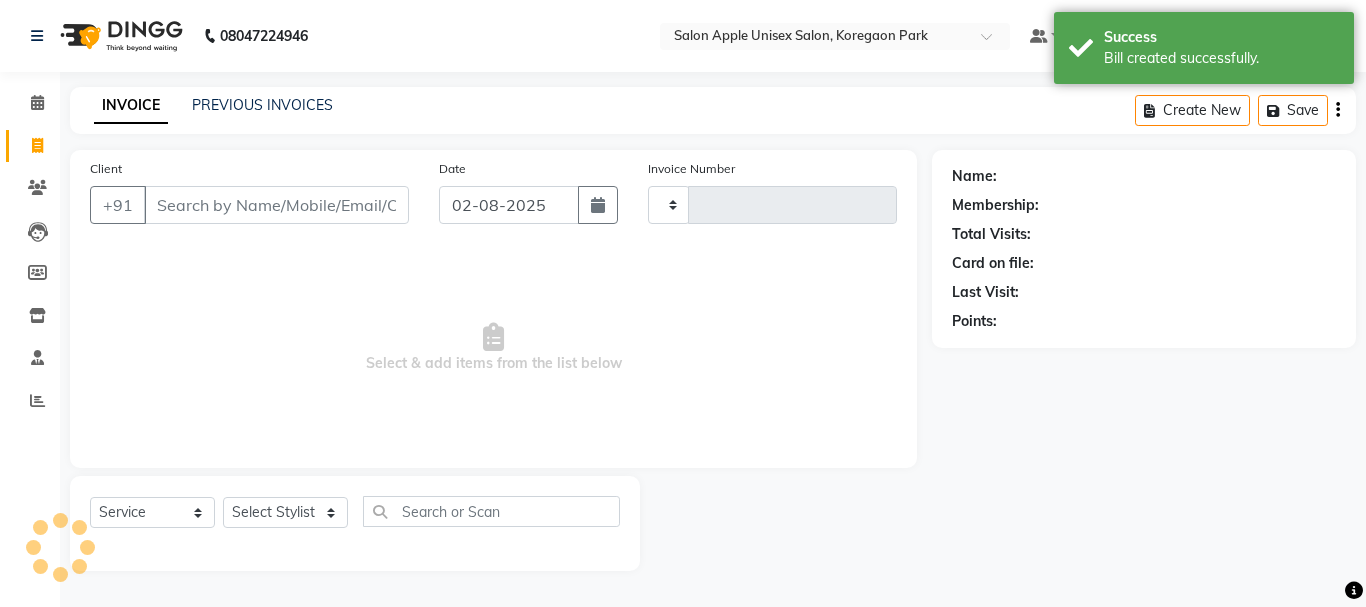 type on "0842" 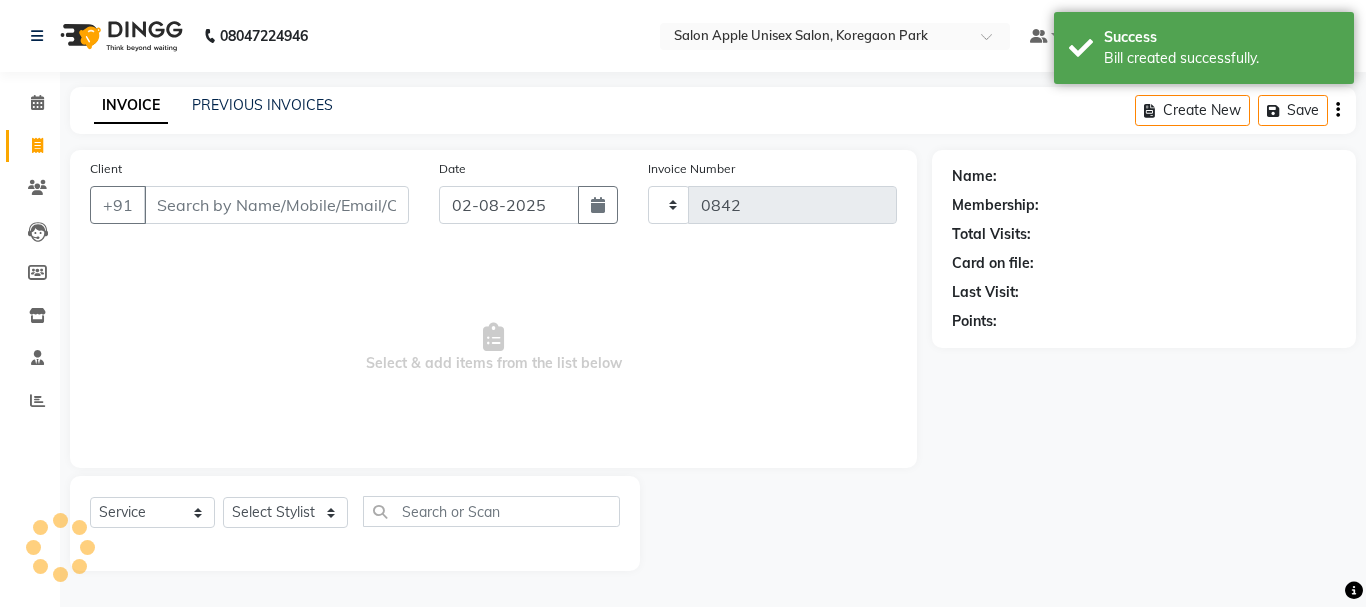 select on "92" 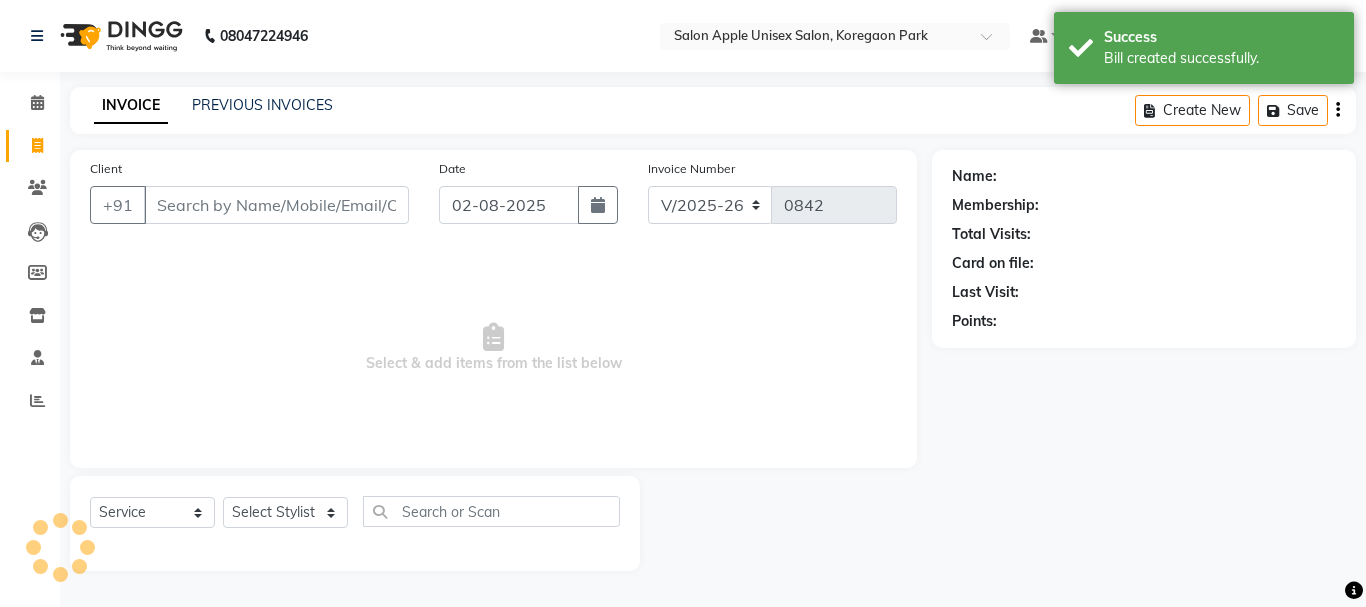 click on "Client" at bounding box center [276, 205] 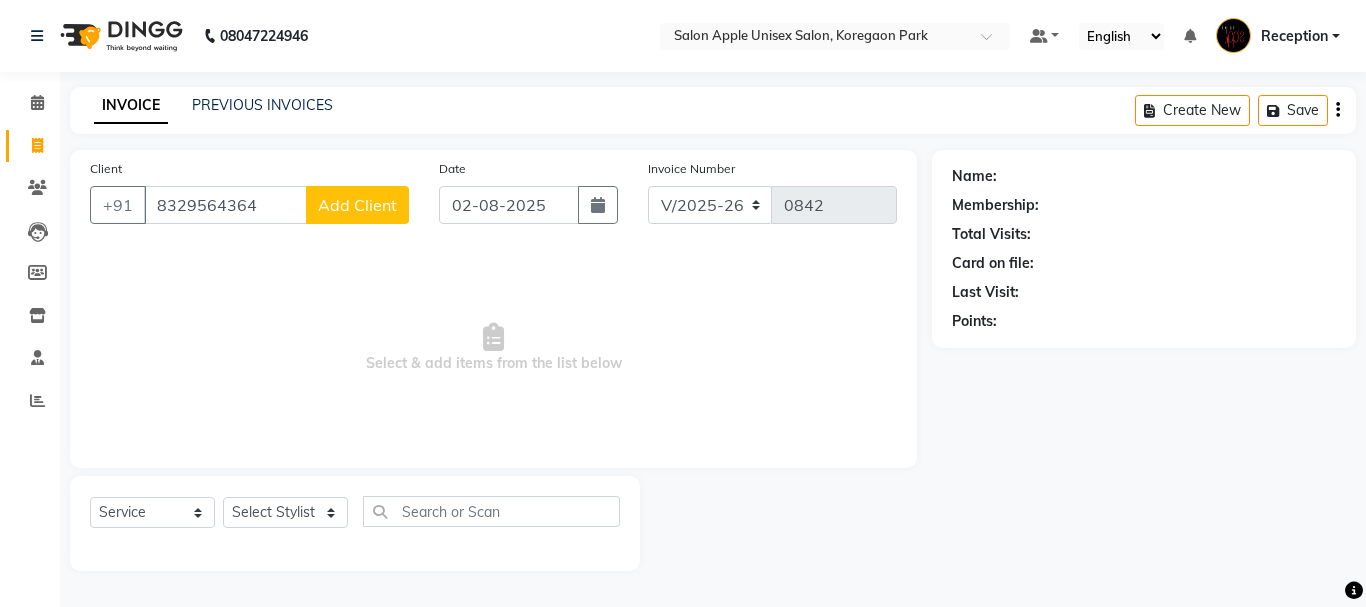 type on "8329564364" 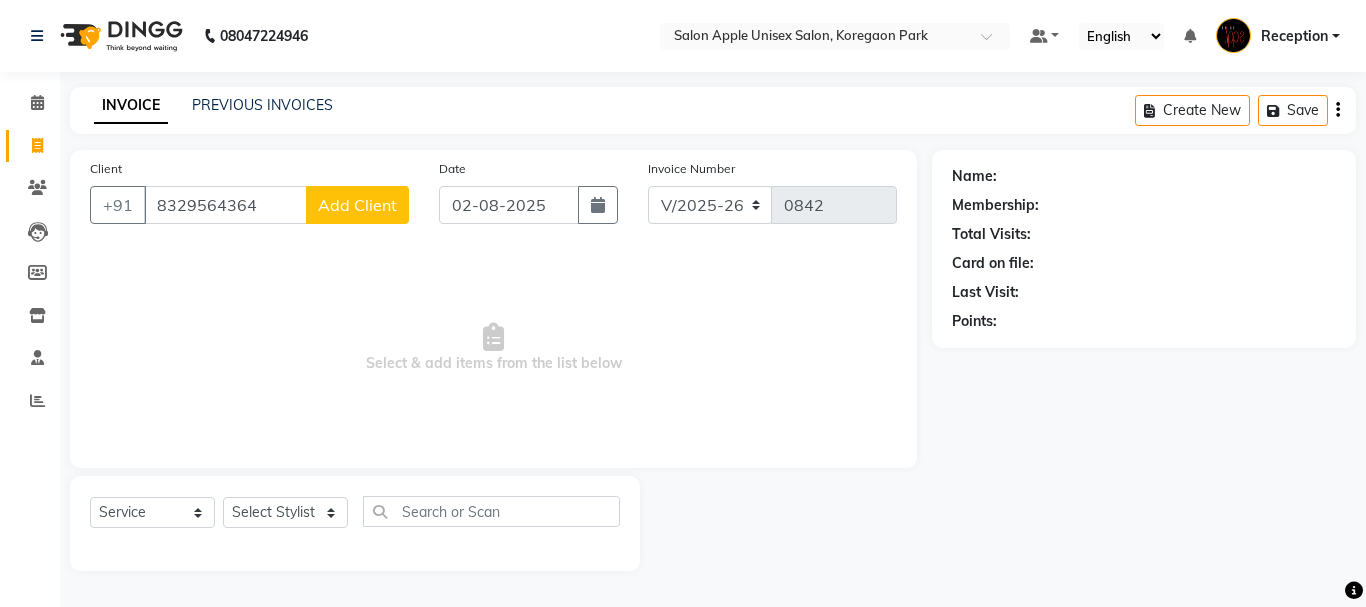 select on "22" 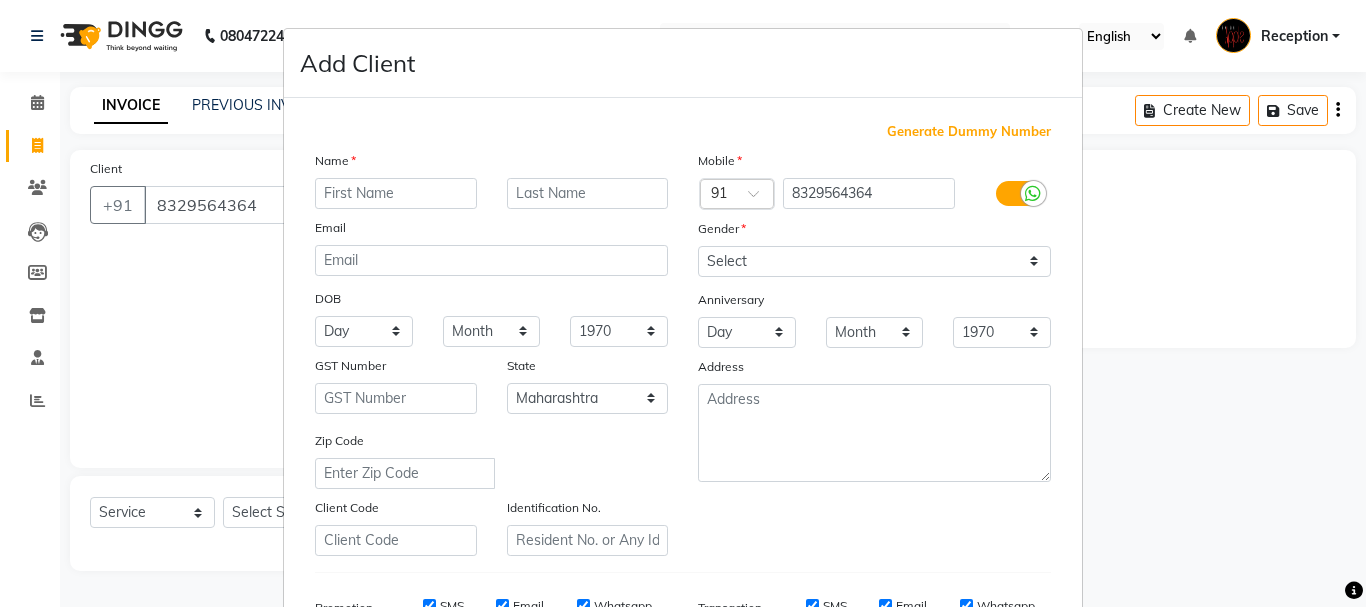 click at bounding box center [396, 193] 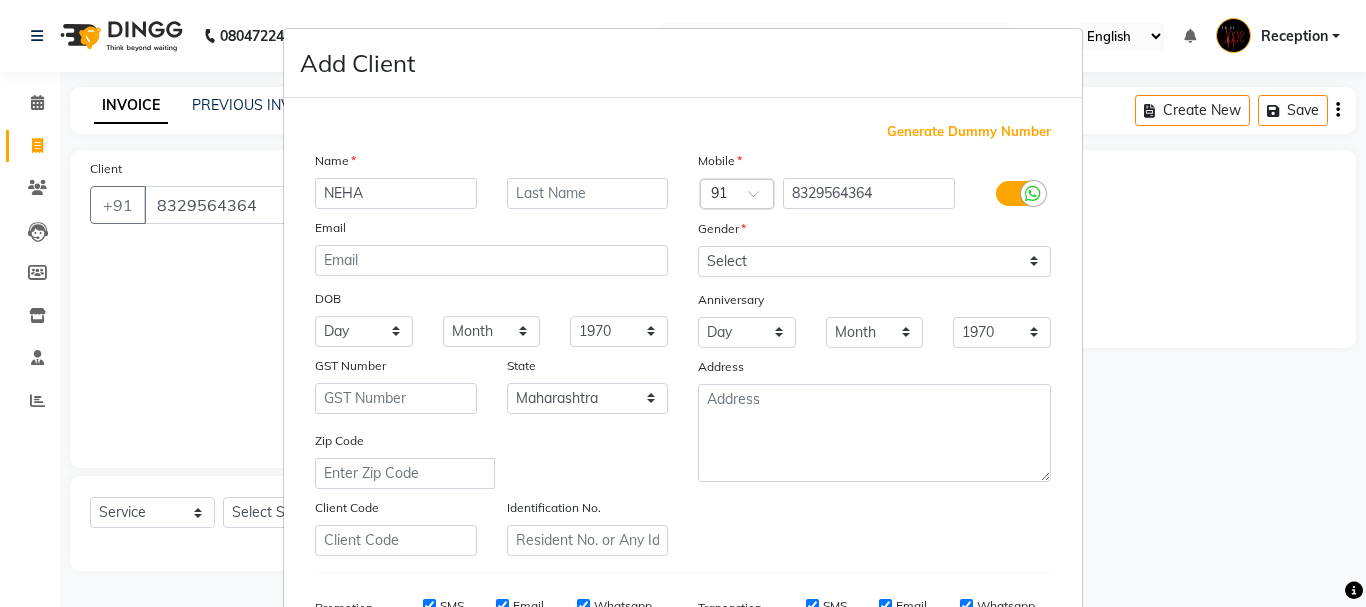 type on "NEHA" 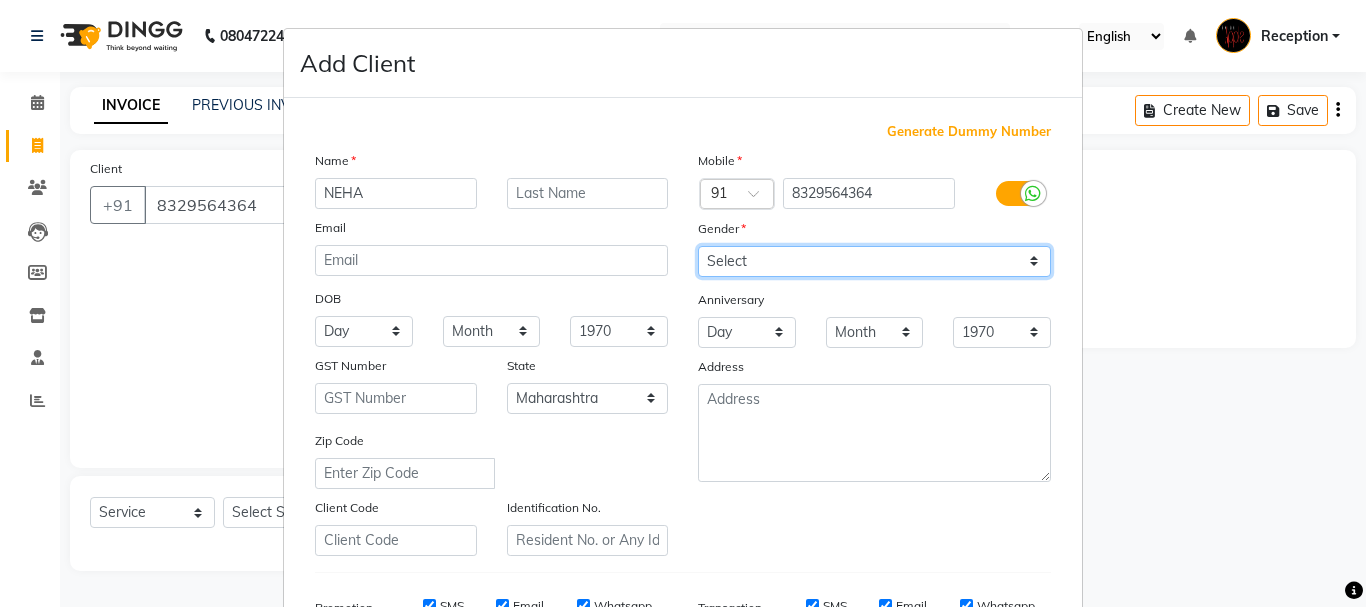 click on "Select Male Female Other Prefer Not To Say" at bounding box center (874, 261) 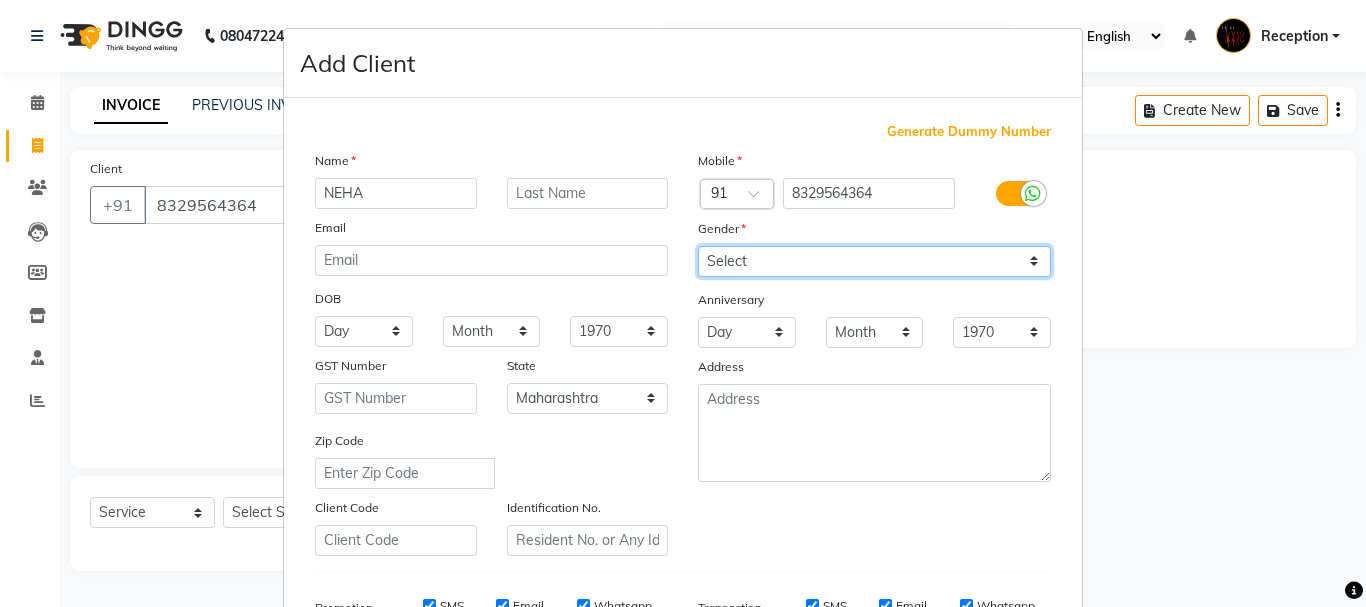 select on "female" 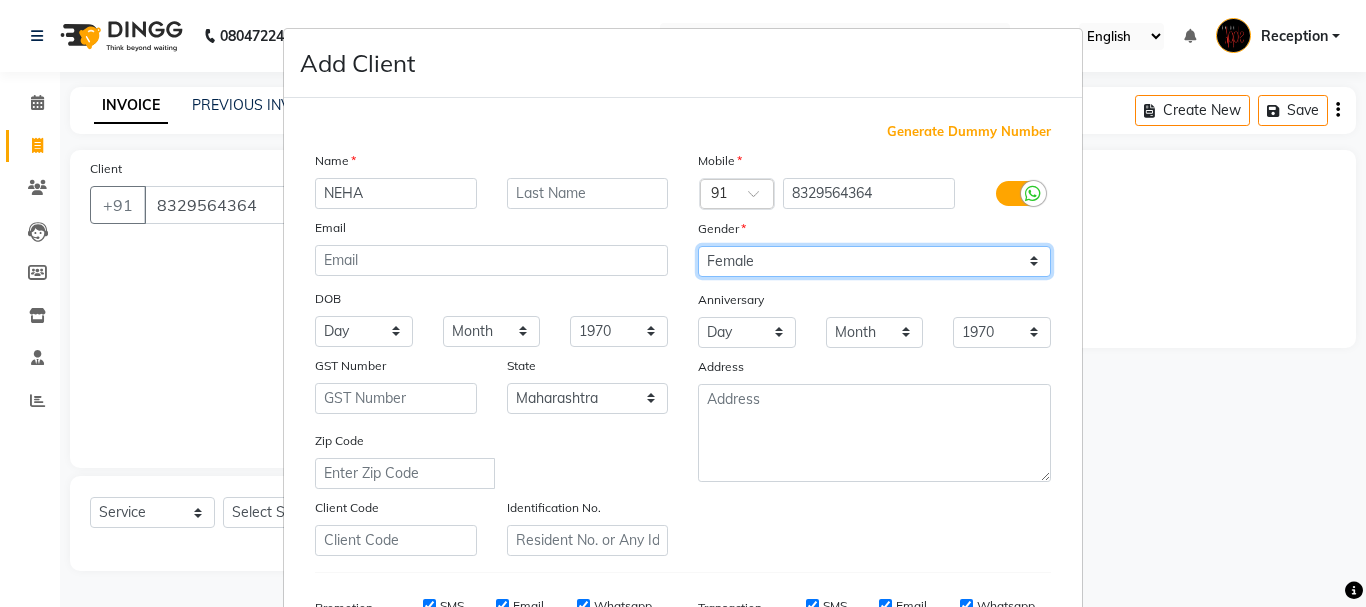 click on "Select Male Female Other Prefer Not To Say" at bounding box center [874, 261] 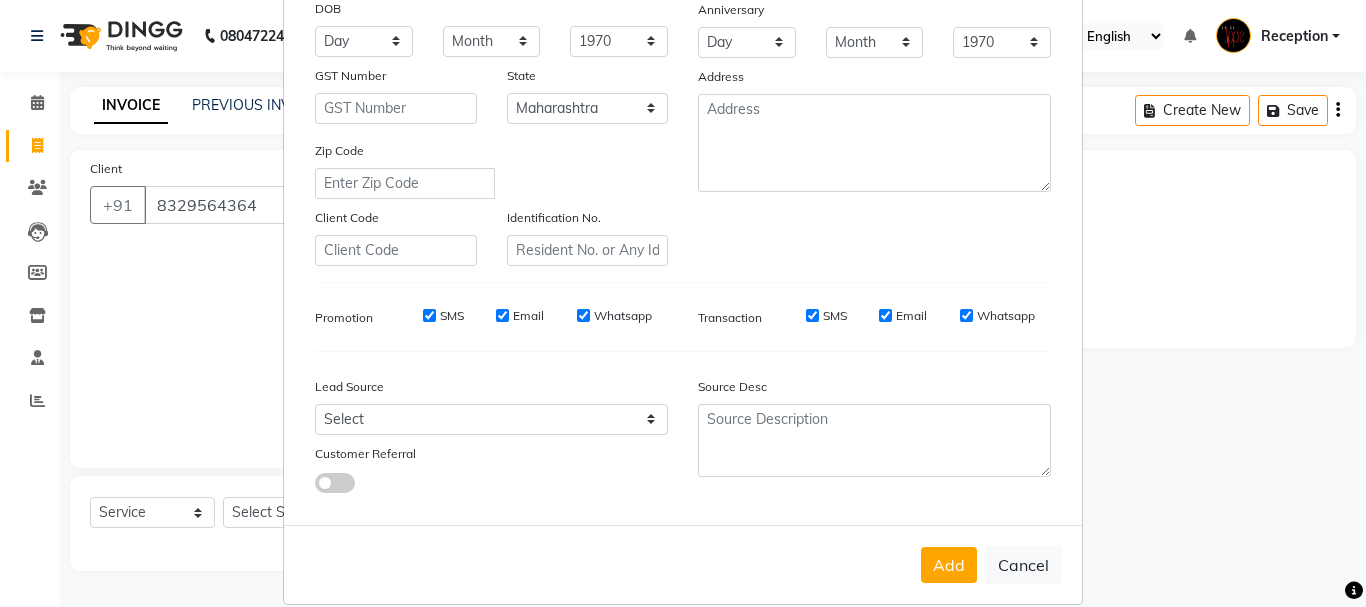 scroll, scrollTop: 316, scrollLeft: 0, axis: vertical 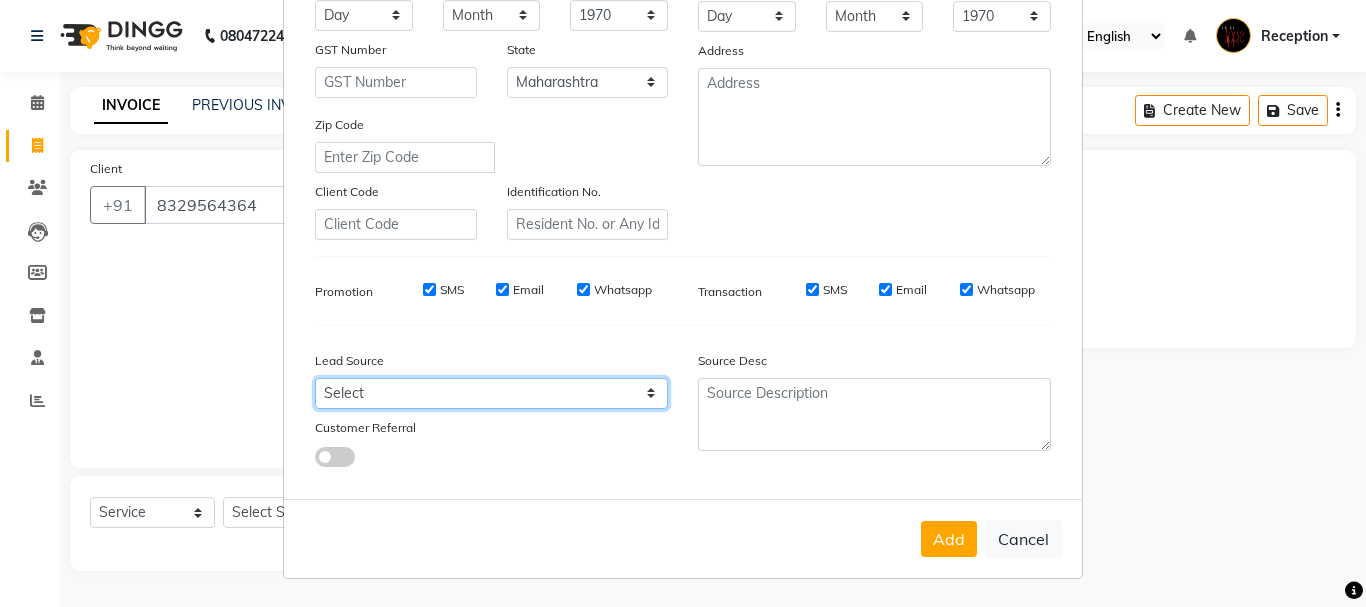 click on "Select Walk-in Referral Internet Friend Word of Mouth Advertisement Facebook JustDial Google Other Repeated WedmeGood Signage Newspaper Ad CRM Chat Bot IVR Call WhatsApp Website Direct Call  Instagram  YouTube" at bounding box center [491, 393] 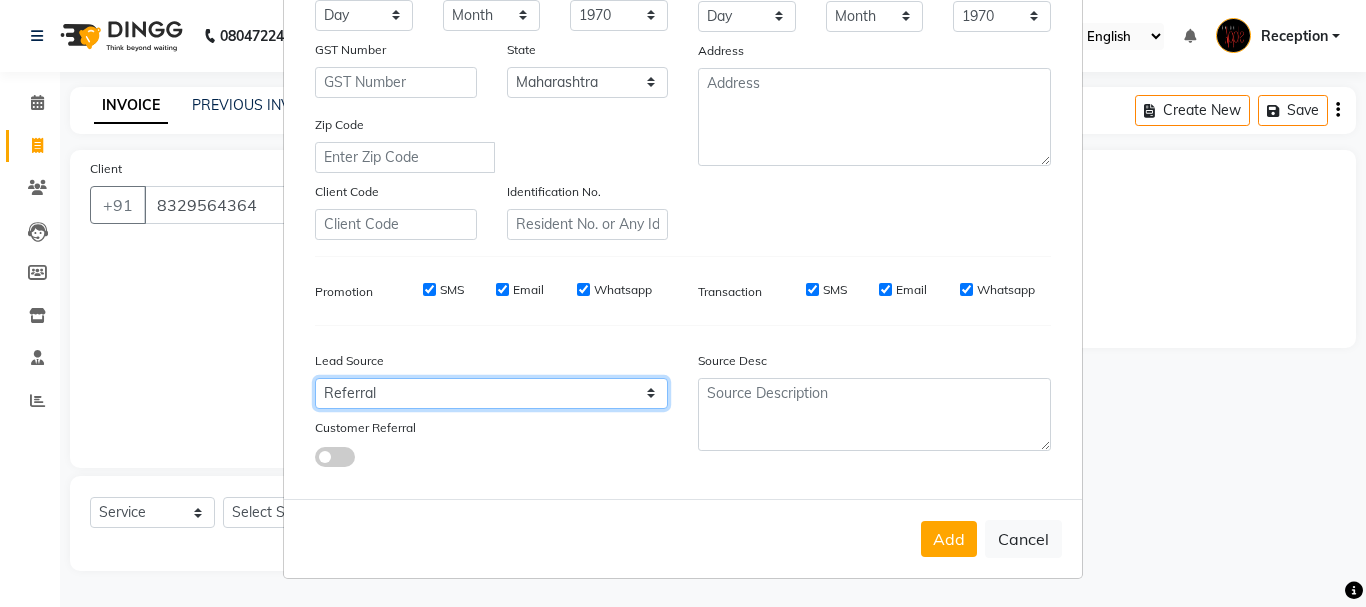 click on "Select Walk-in Referral Internet Friend Word of Mouth Advertisement Facebook JustDial Google Other Repeated WedmeGood Signage Newspaper Ad CRM Chat Bot IVR Call WhatsApp Website Direct Call  Instagram  YouTube" at bounding box center [491, 393] 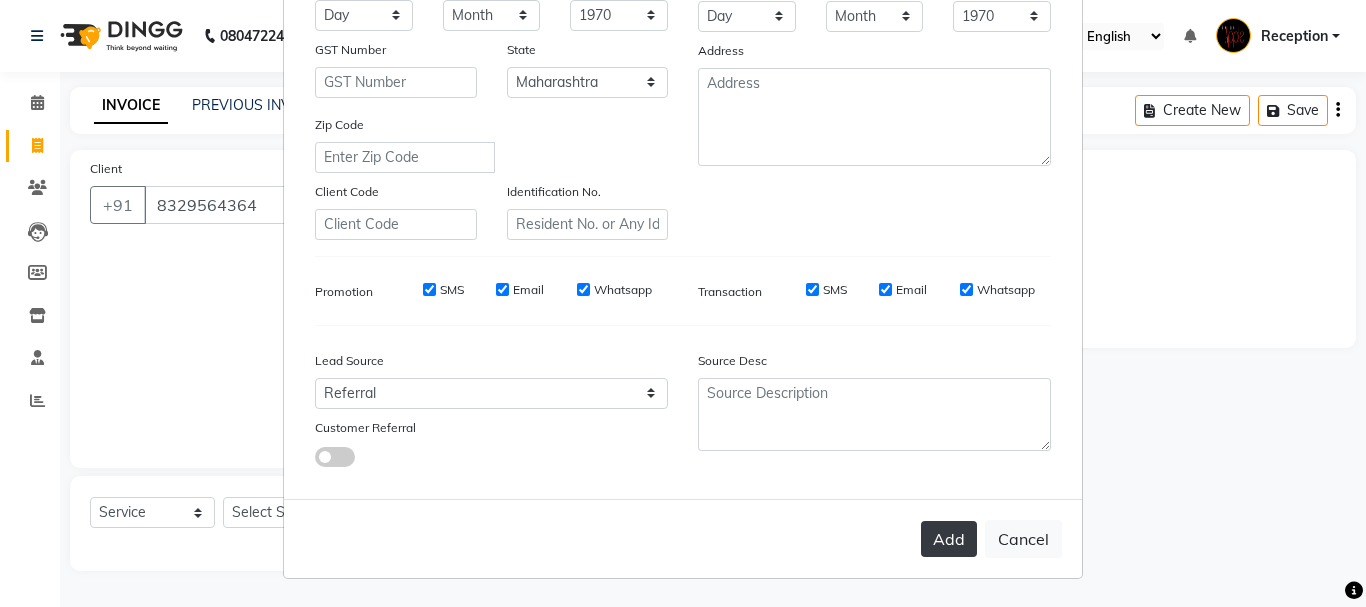 click on "Add" at bounding box center (949, 539) 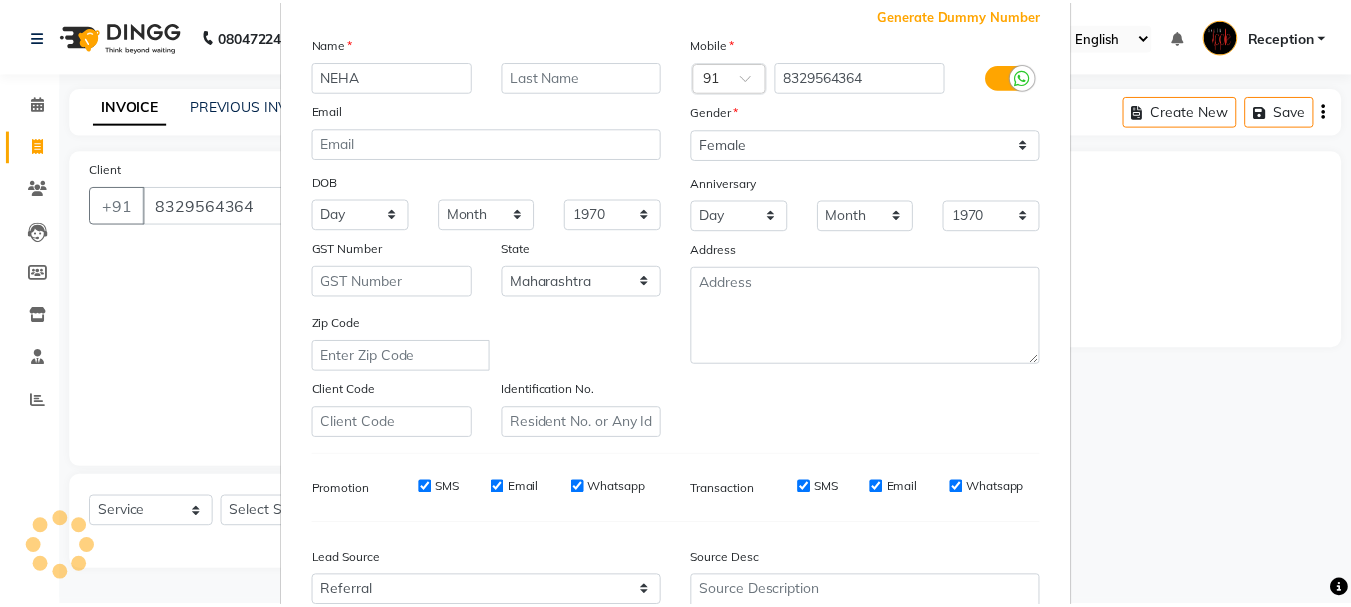 scroll, scrollTop: 116, scrollLeft: 0, axis: vertical 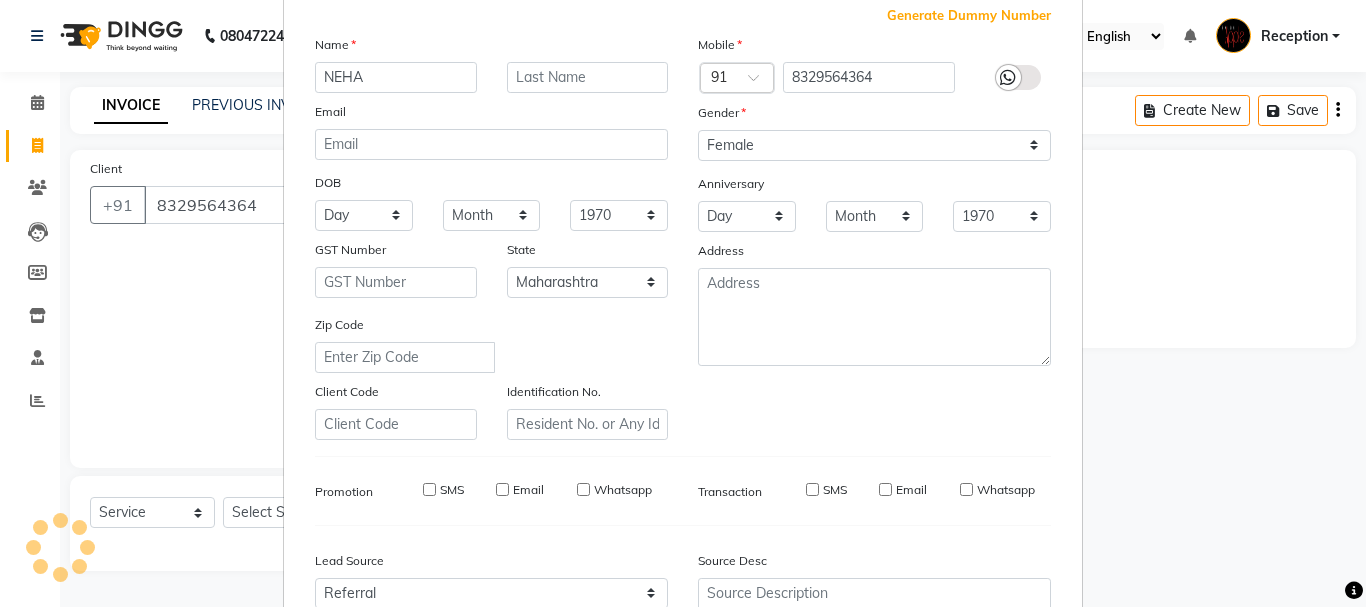 type 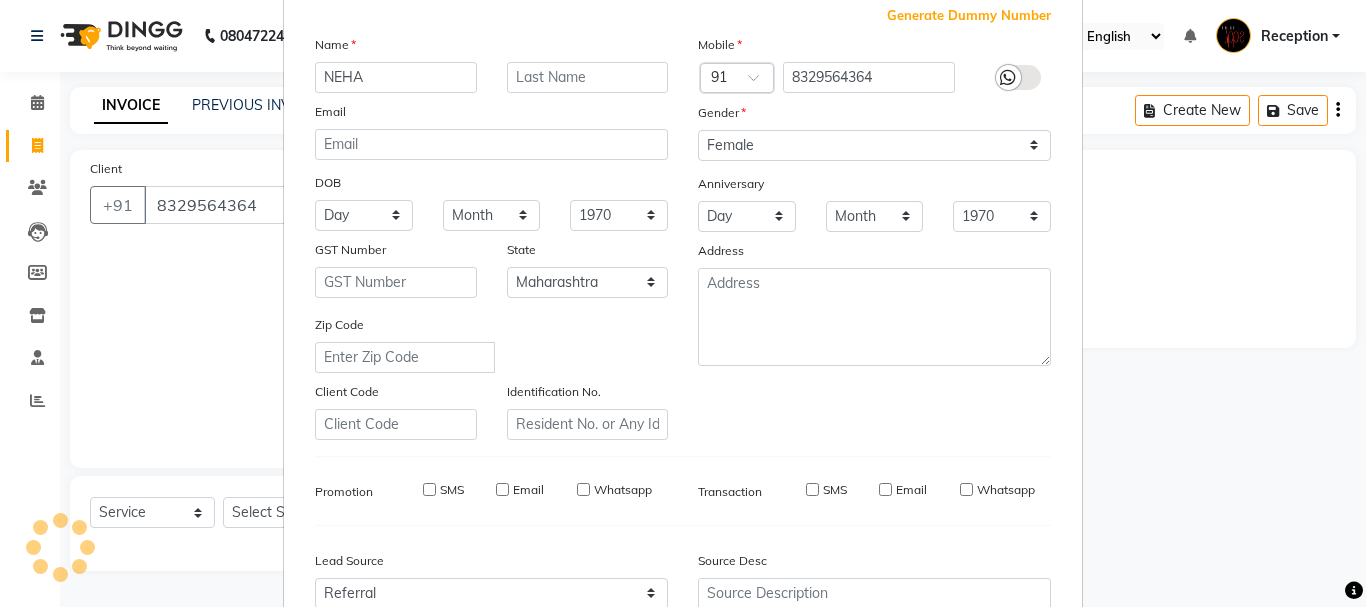 select 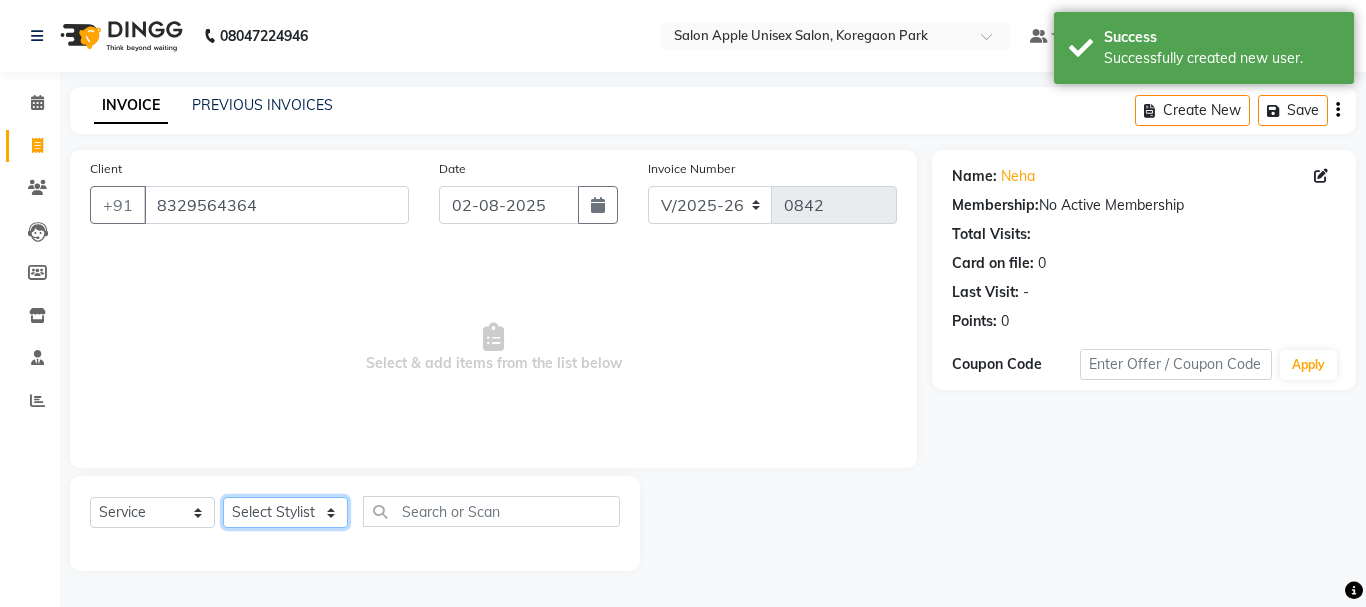 click on "Select Stylist Ganeshan R [LAST] [LAST] [LAST] Reception [LAST] training department [LAST]" 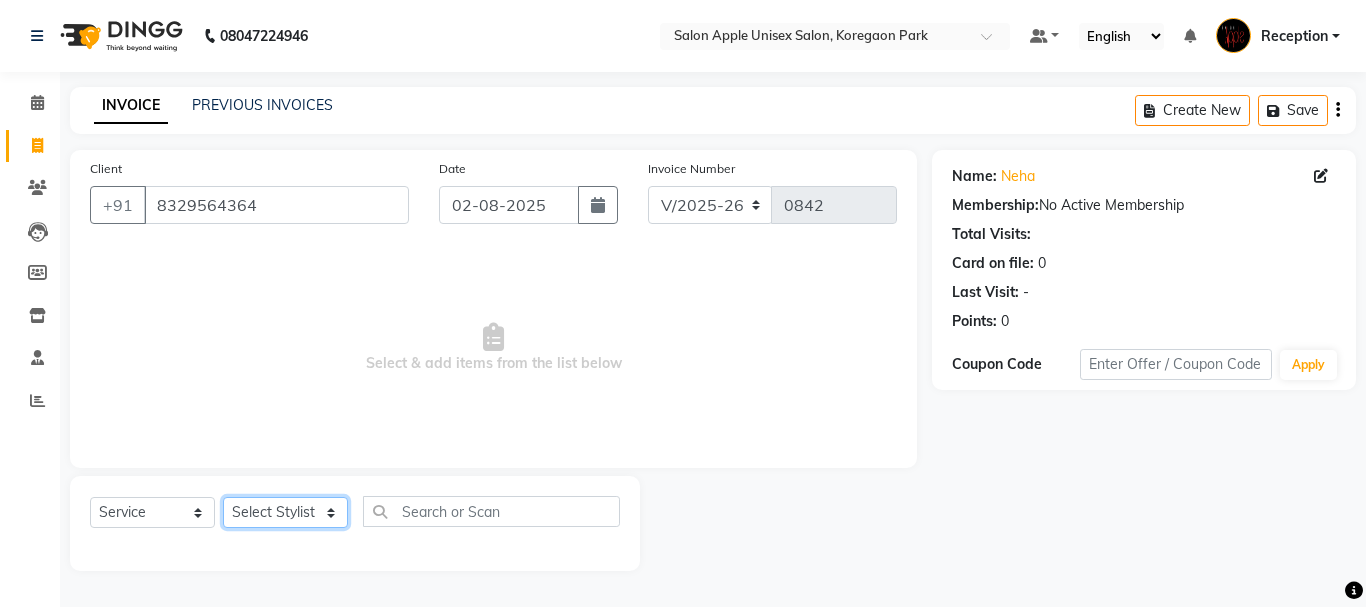 select on "67826" 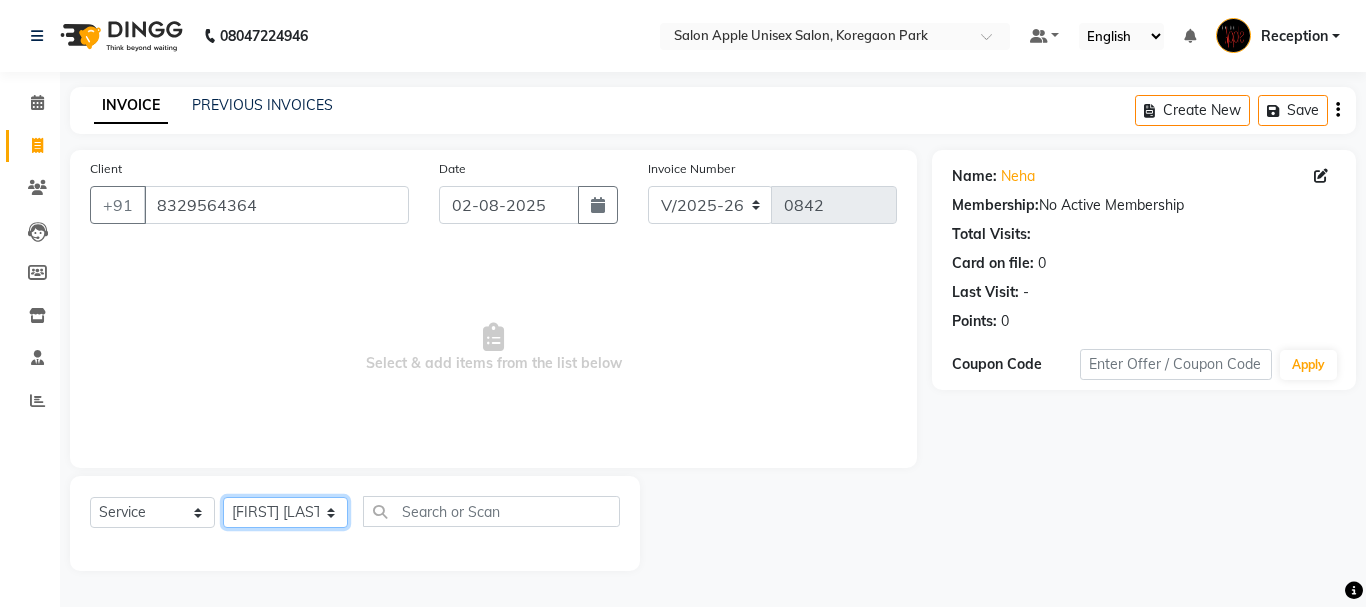 click on "Select Stylist Ganeshan R [LAST] [LAST] [LAST] Reception [LAST] training department [LAST]" 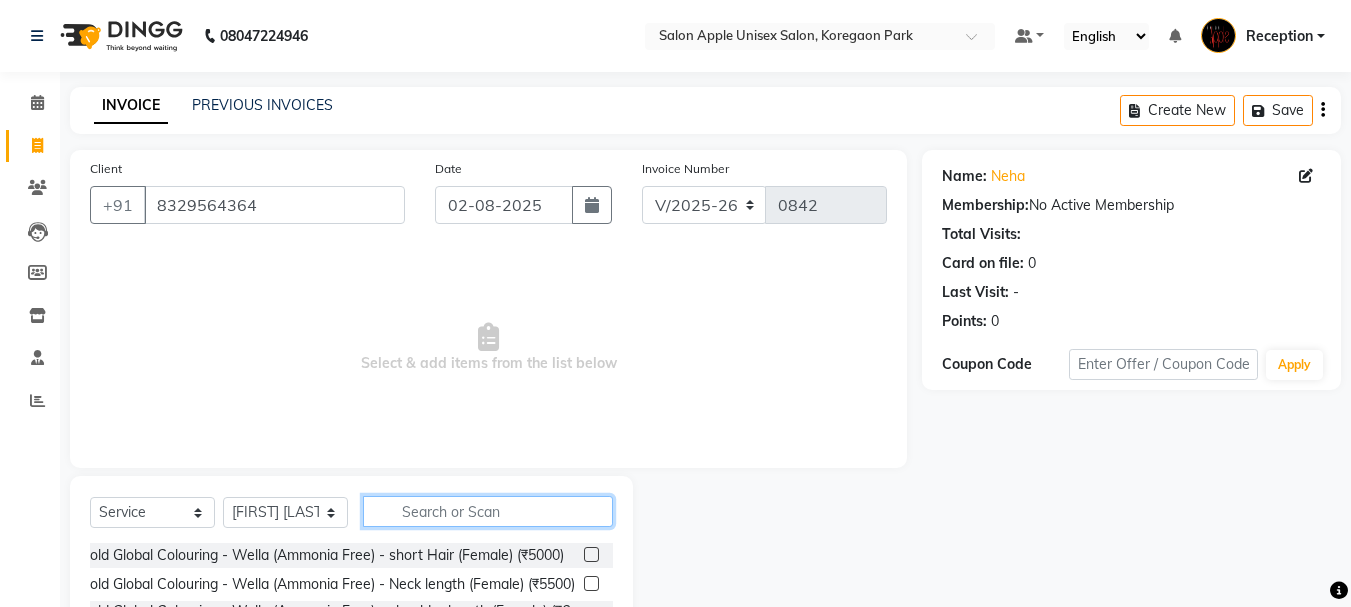 click 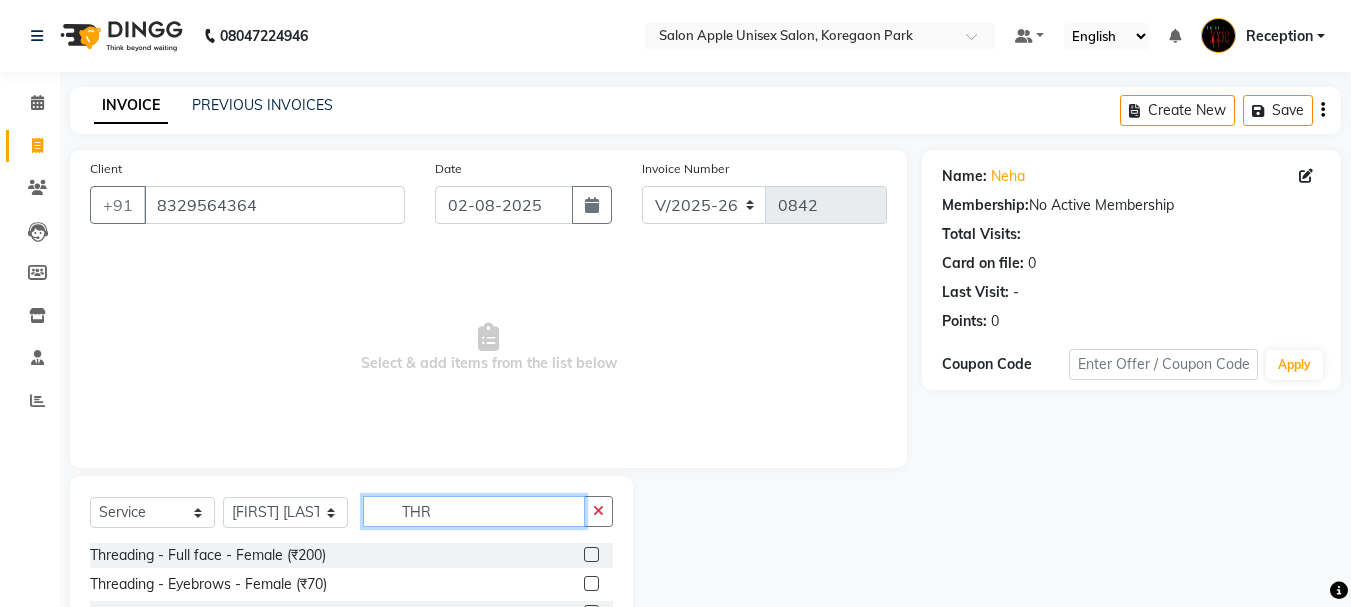 type on "THR" 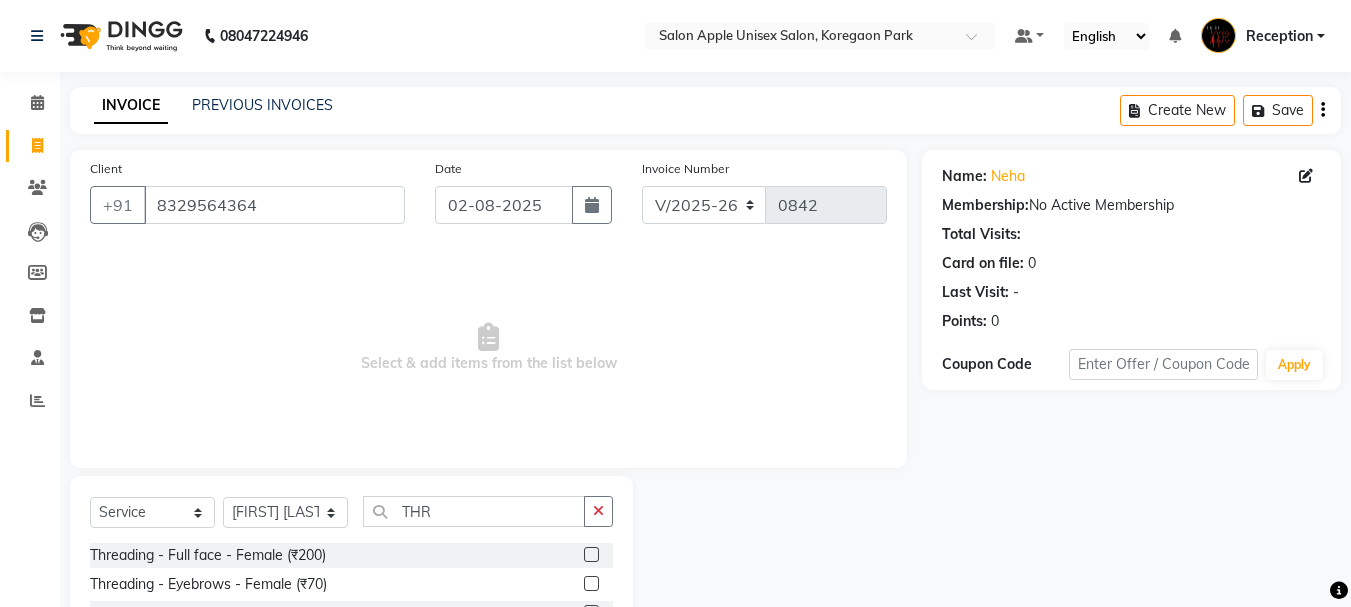 click 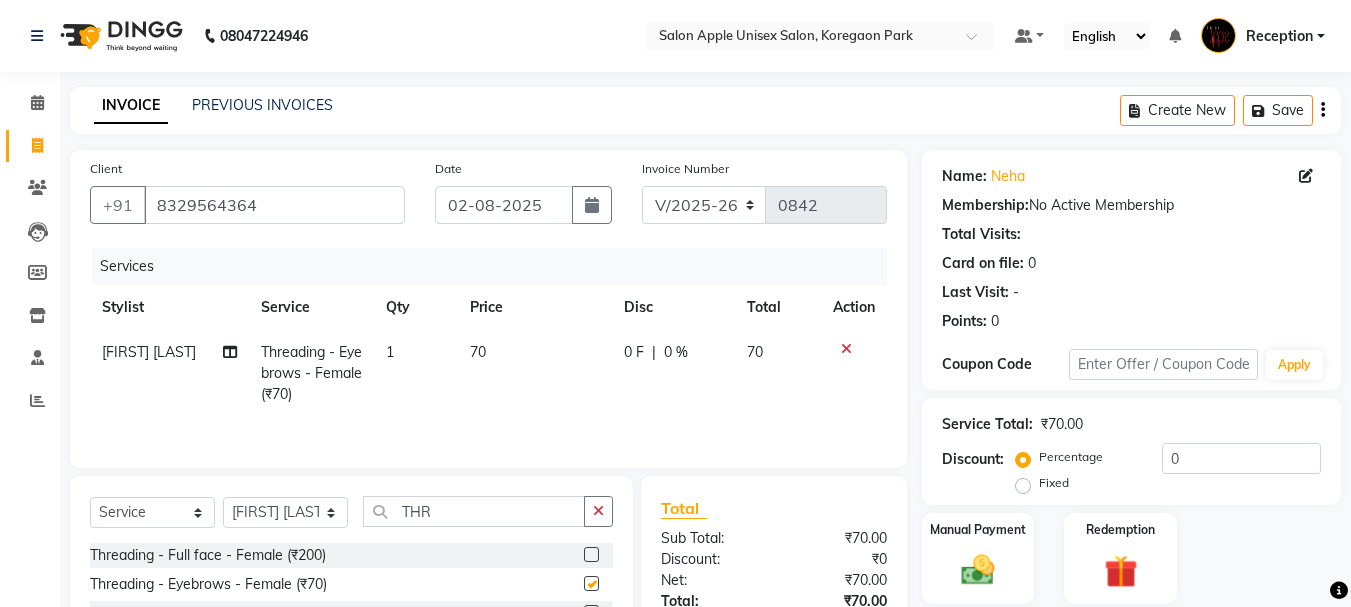 checkbox on "false" 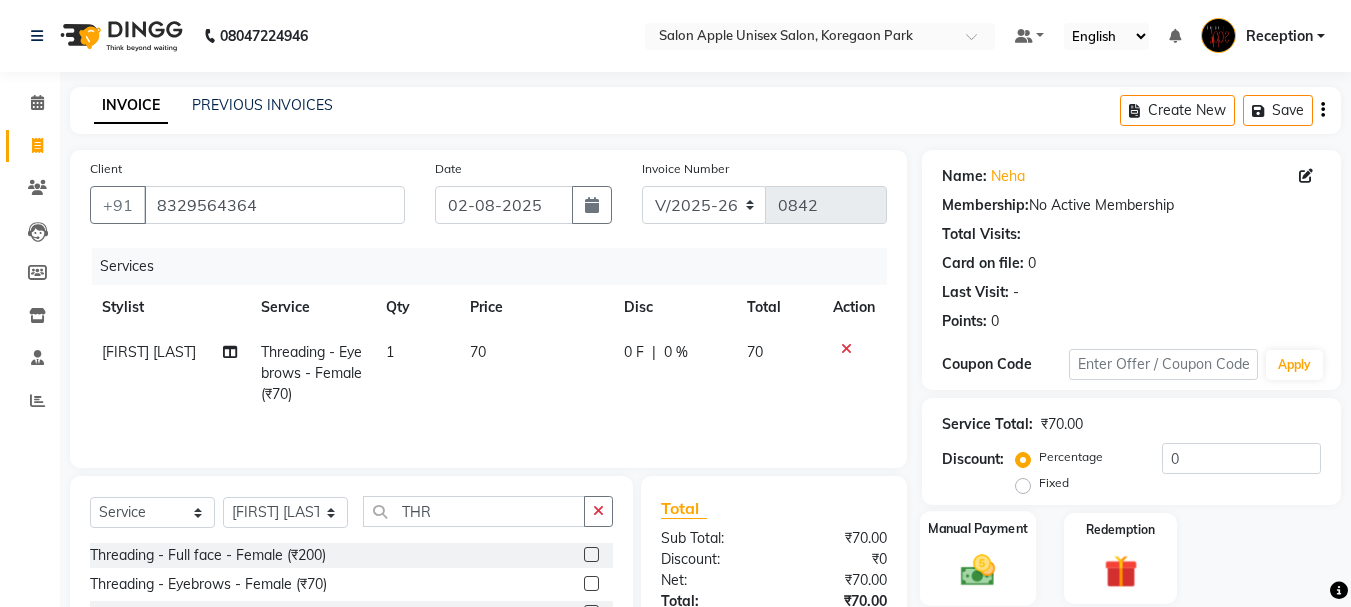 click 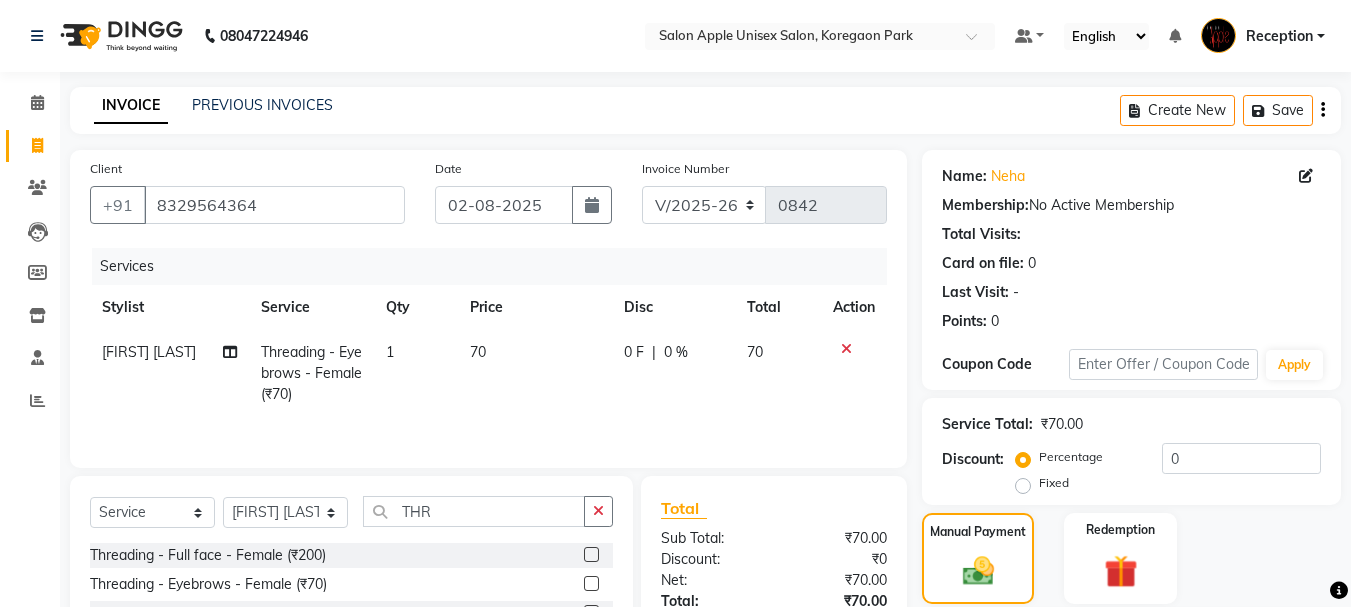 scroll, scrollTop: 196, scrollLeft: 0, axis: vertical 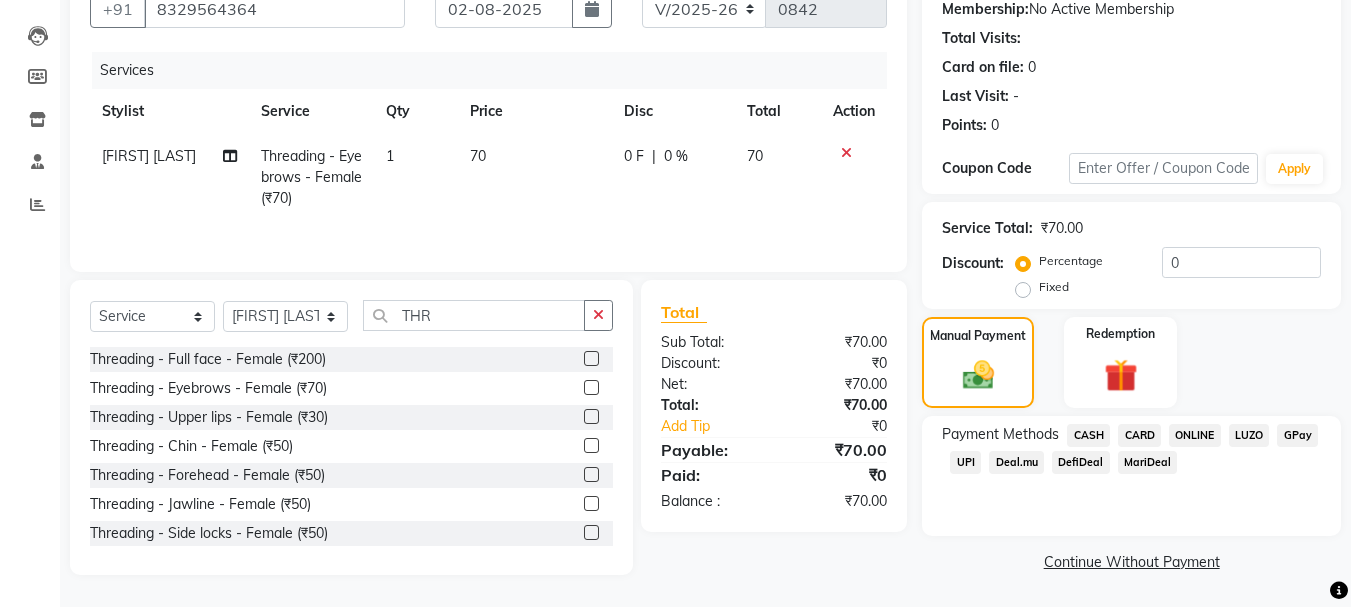 click on "CASH" 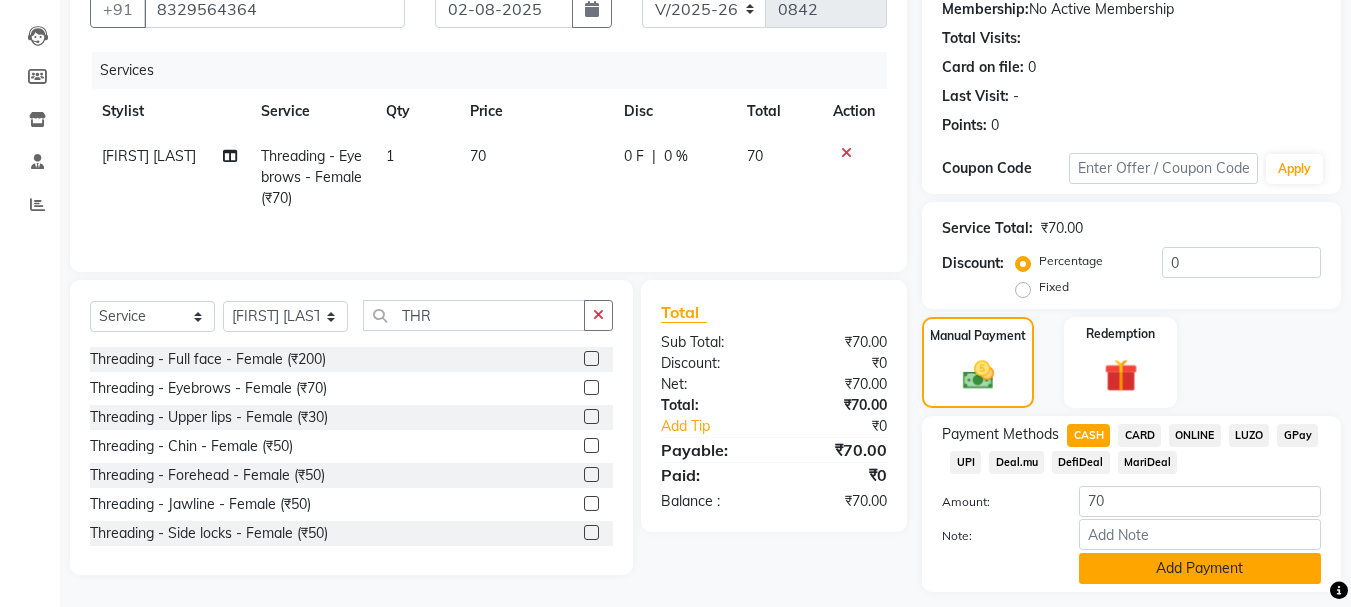 click on "Add Payment" 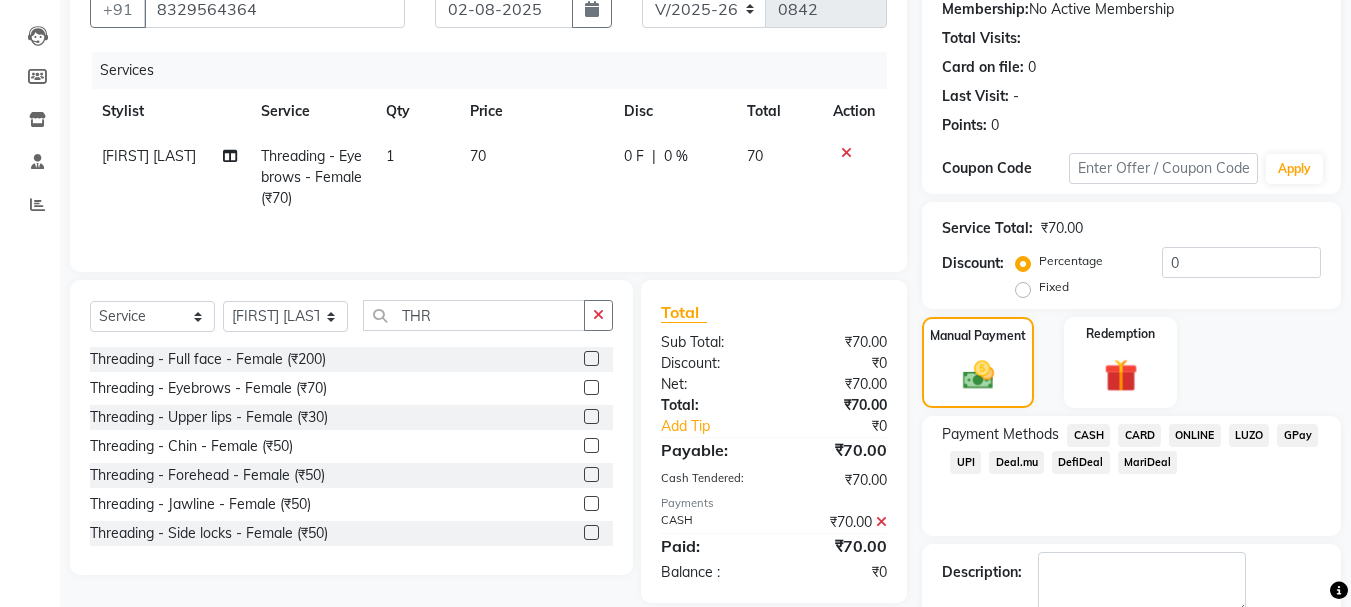 scroll, scrollTop: 309, scrollLeft: 0, axis: vertical 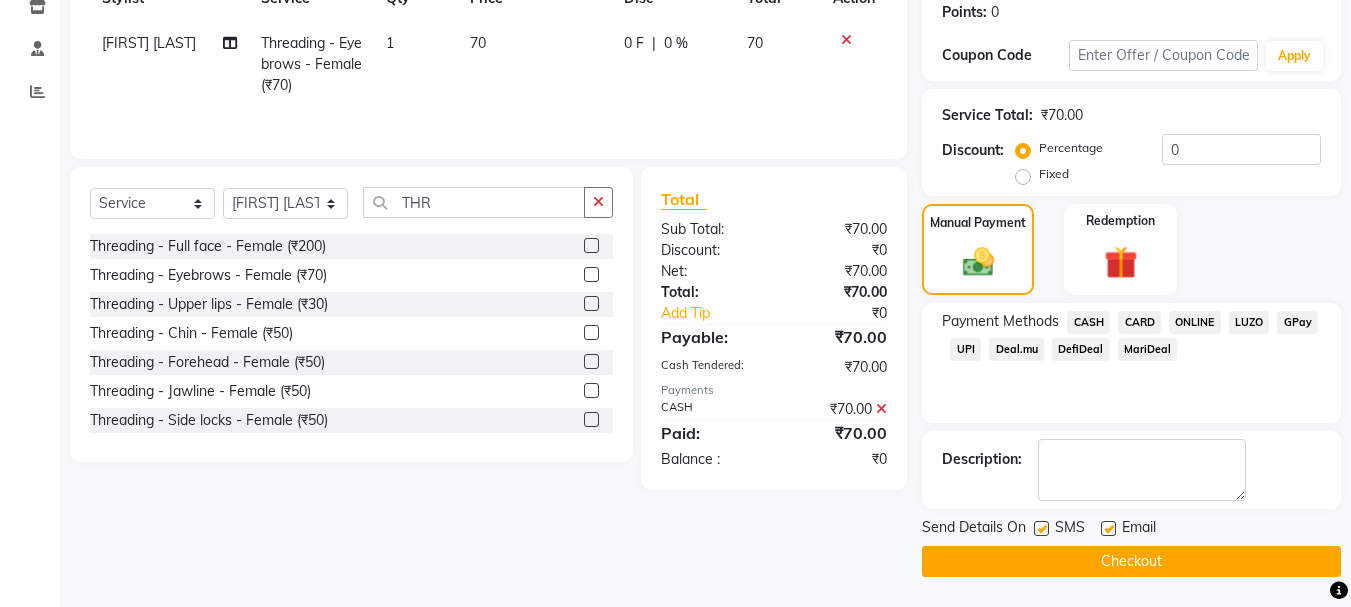 click 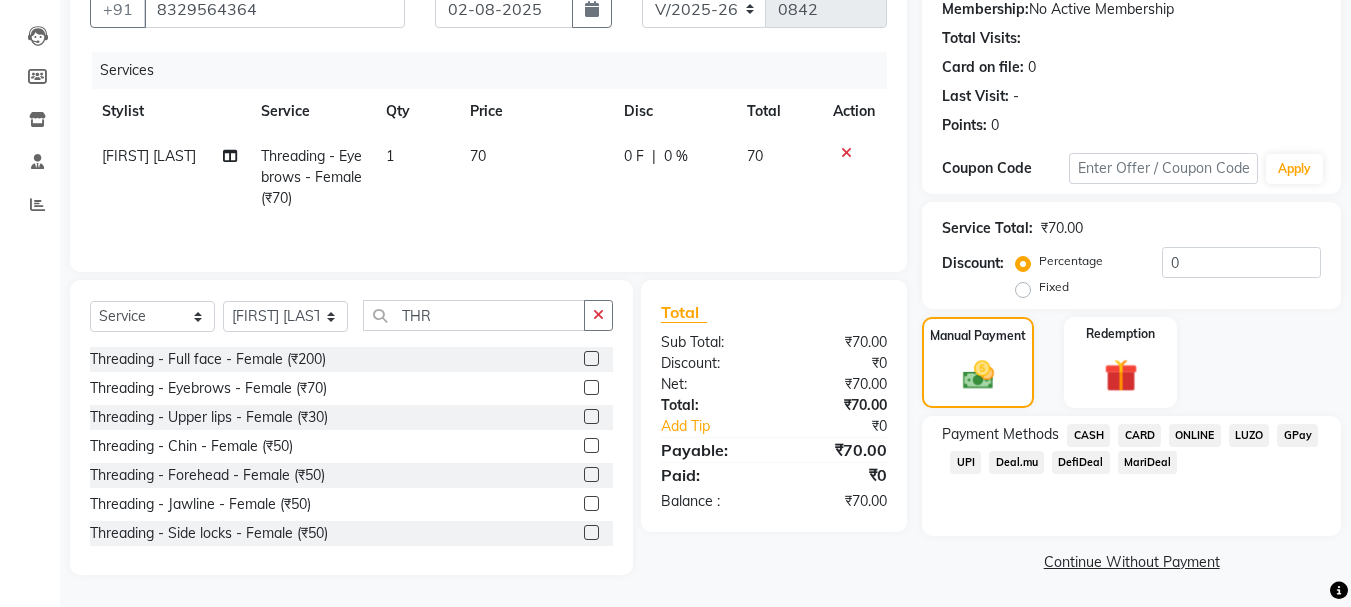 click on "ONLINE" 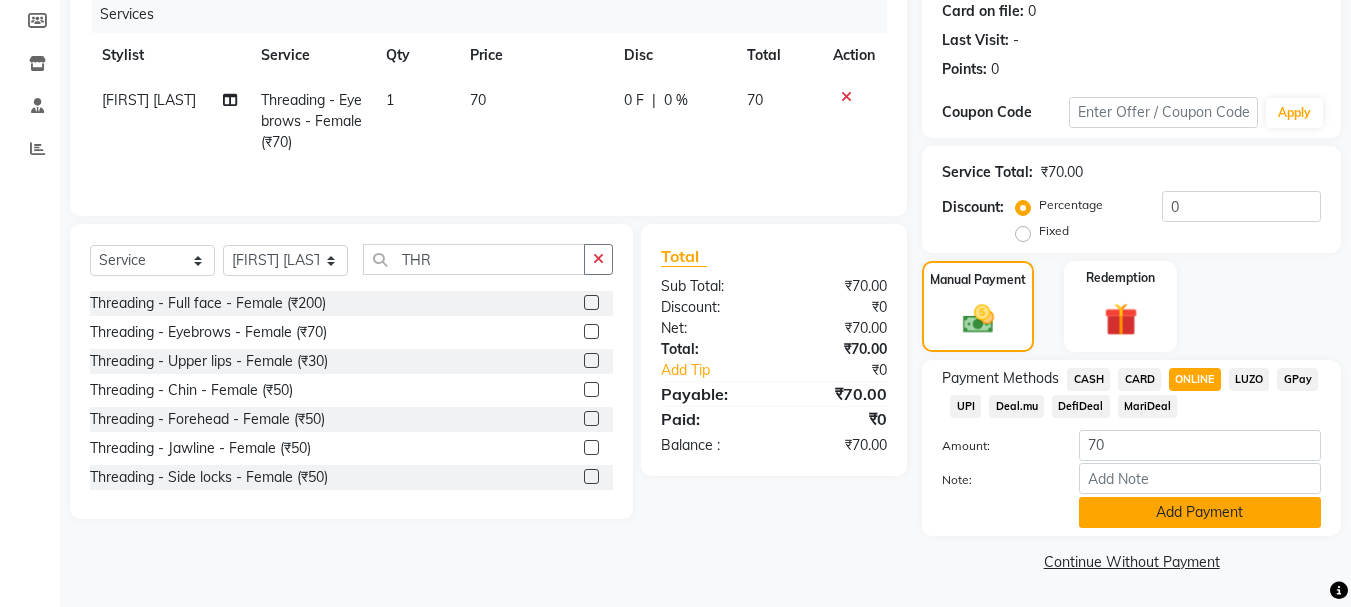 click on "Add Payment" 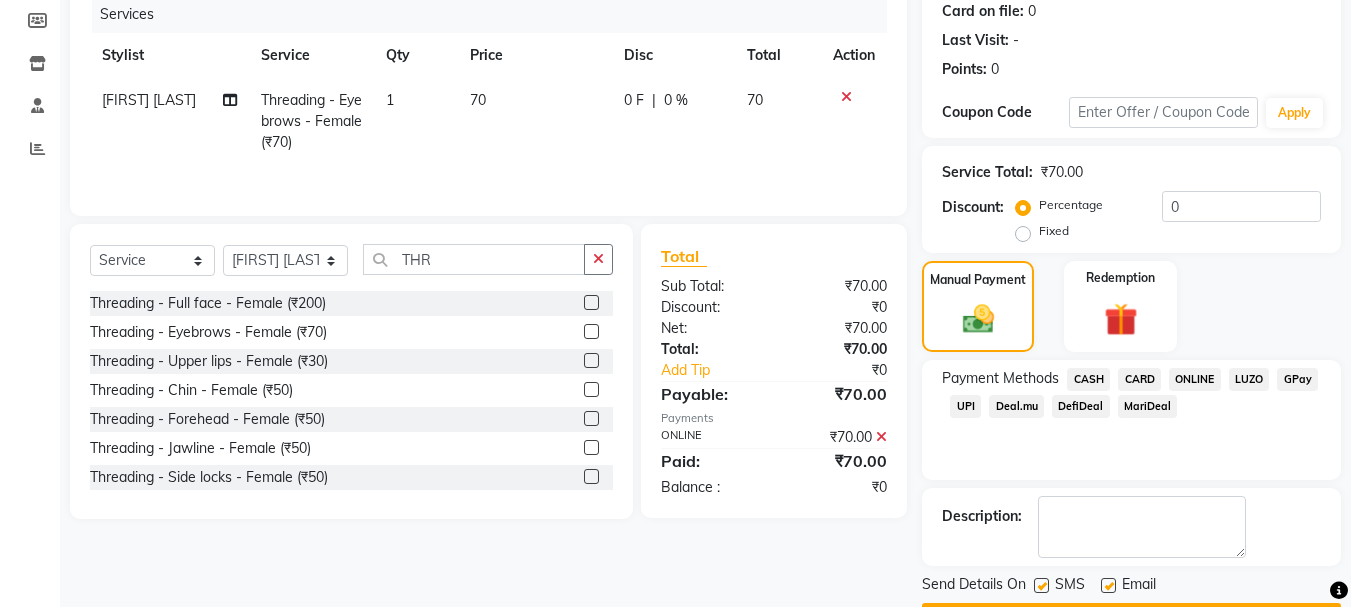 scroll, scrollTop: 309, scrollLeft: 0, axis: vertical 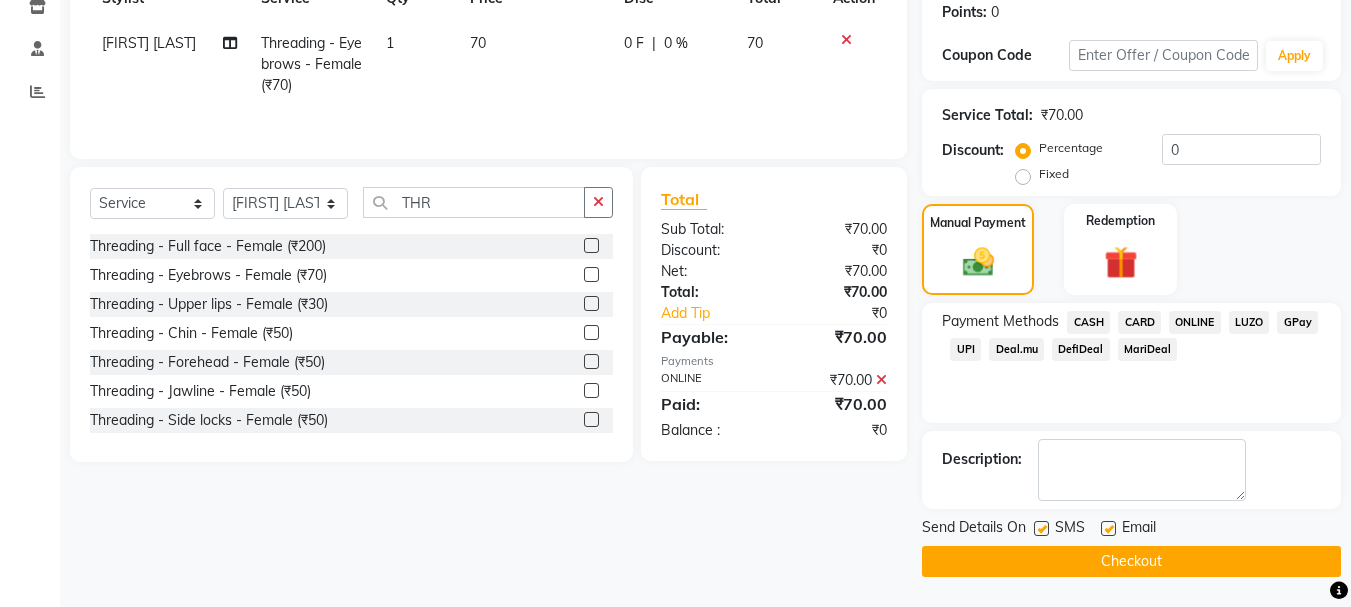 click on "Checkout" 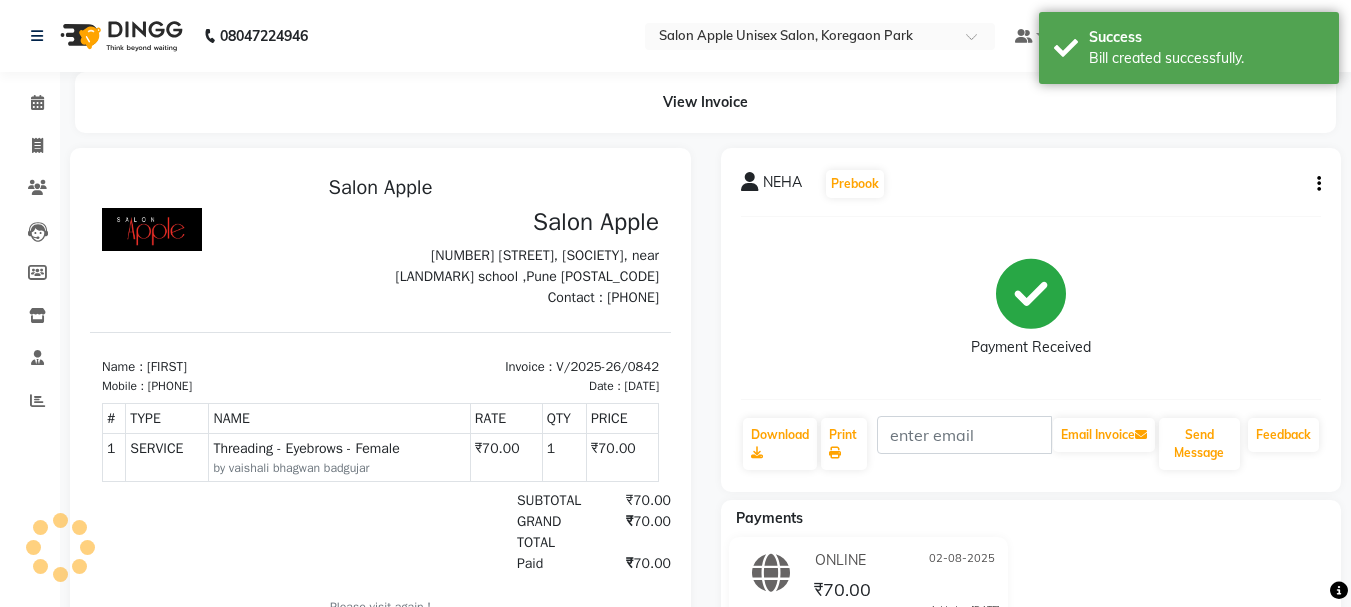 scroll, scrollTop: 0, scrollLeft: 0, axis: both 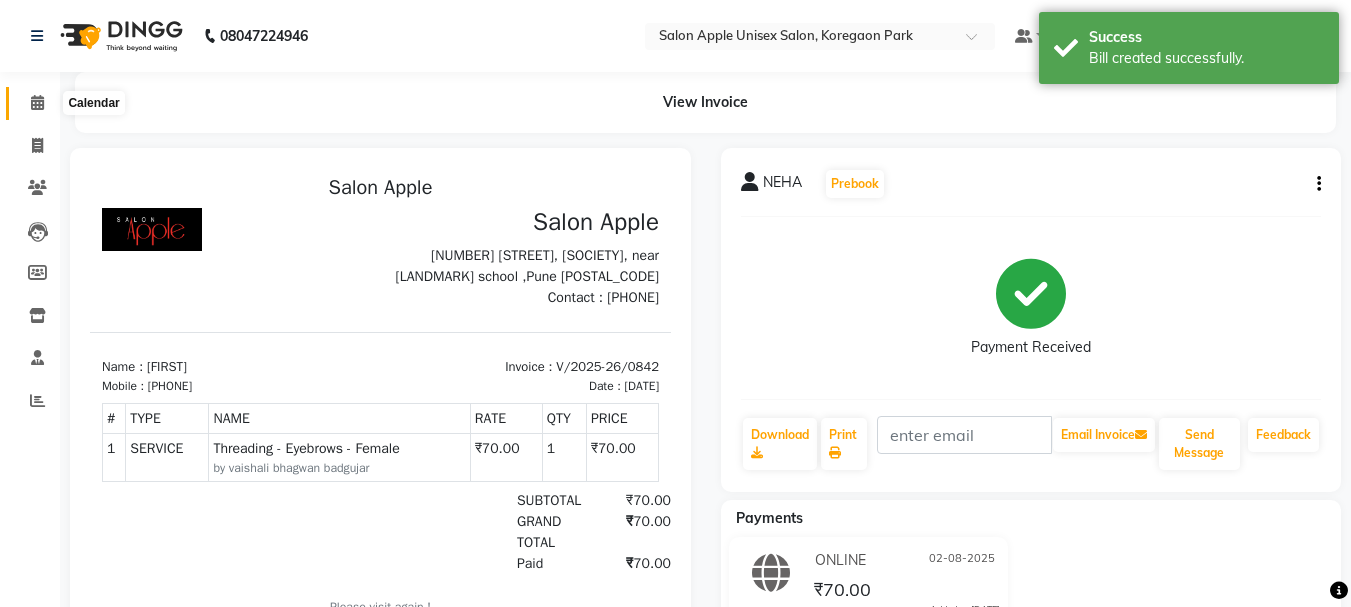 click 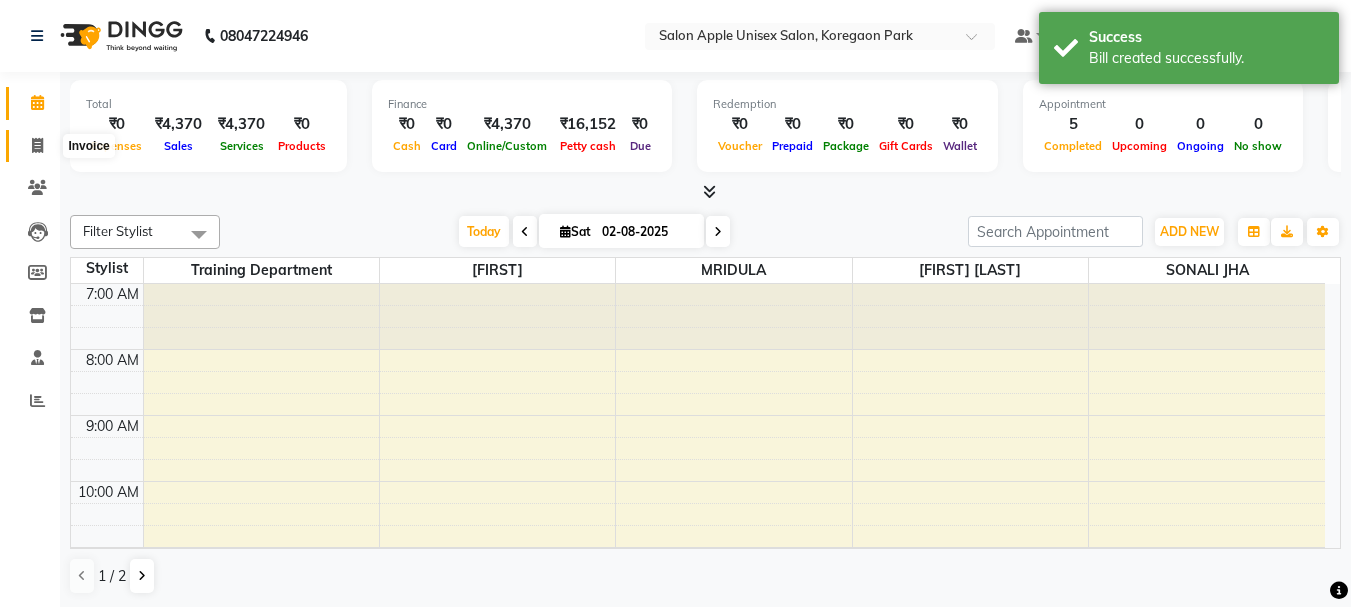 click 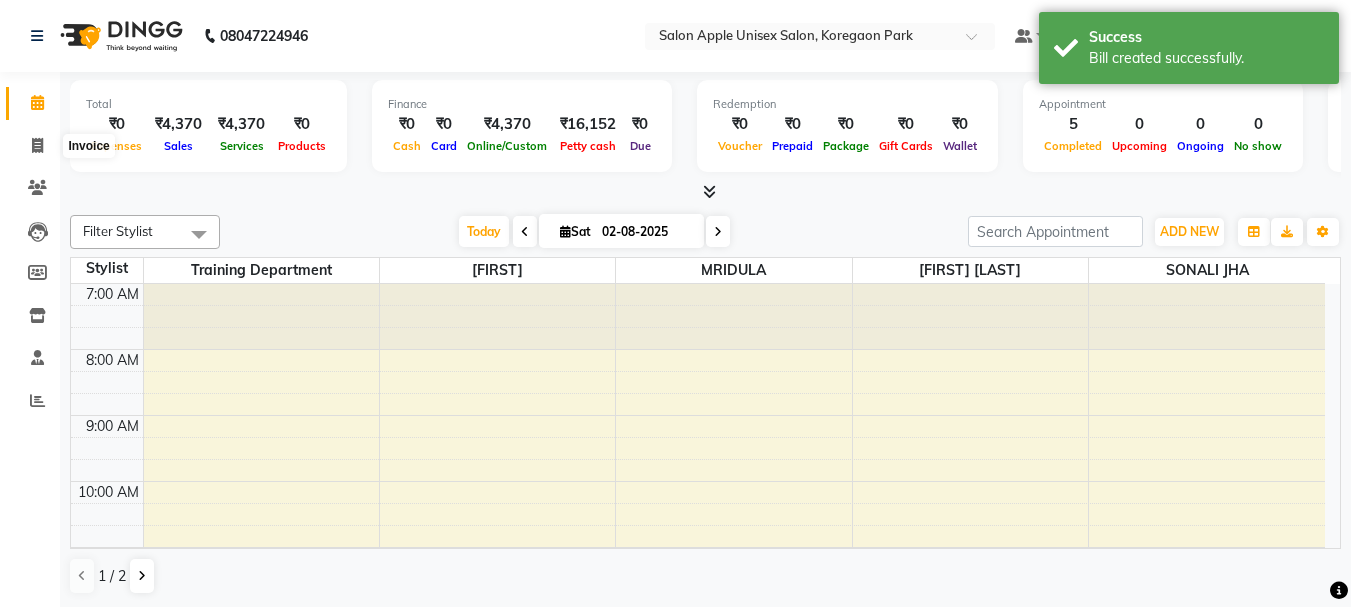 select on "service" 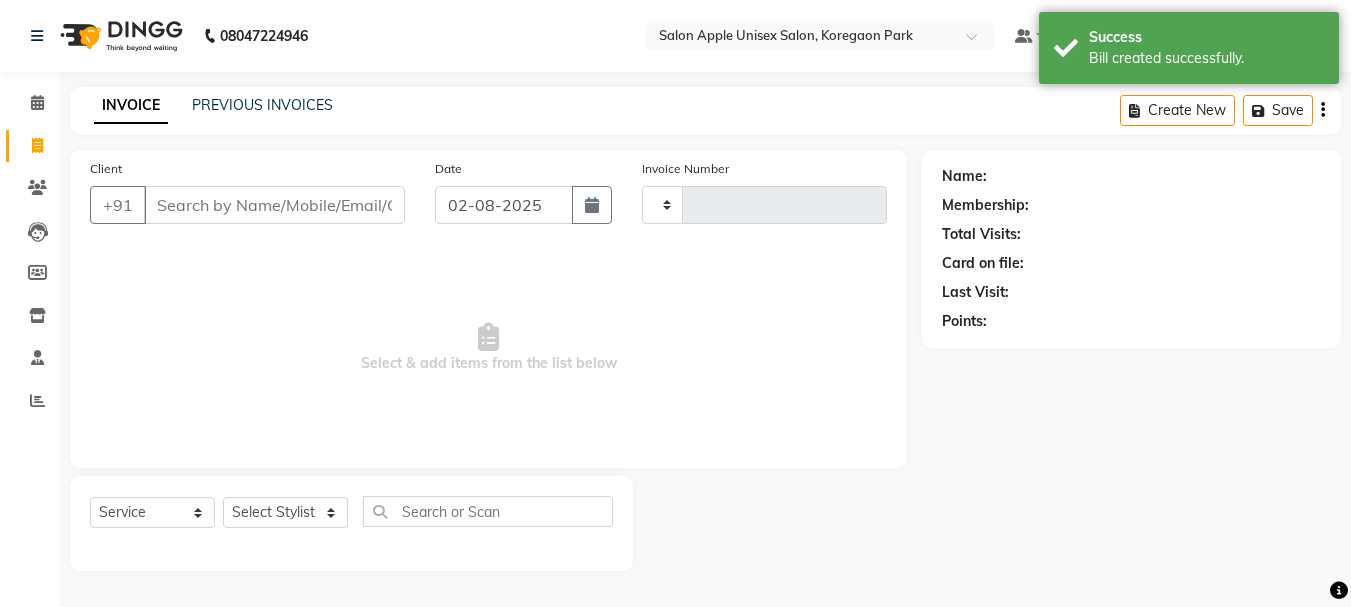 type on "0843" 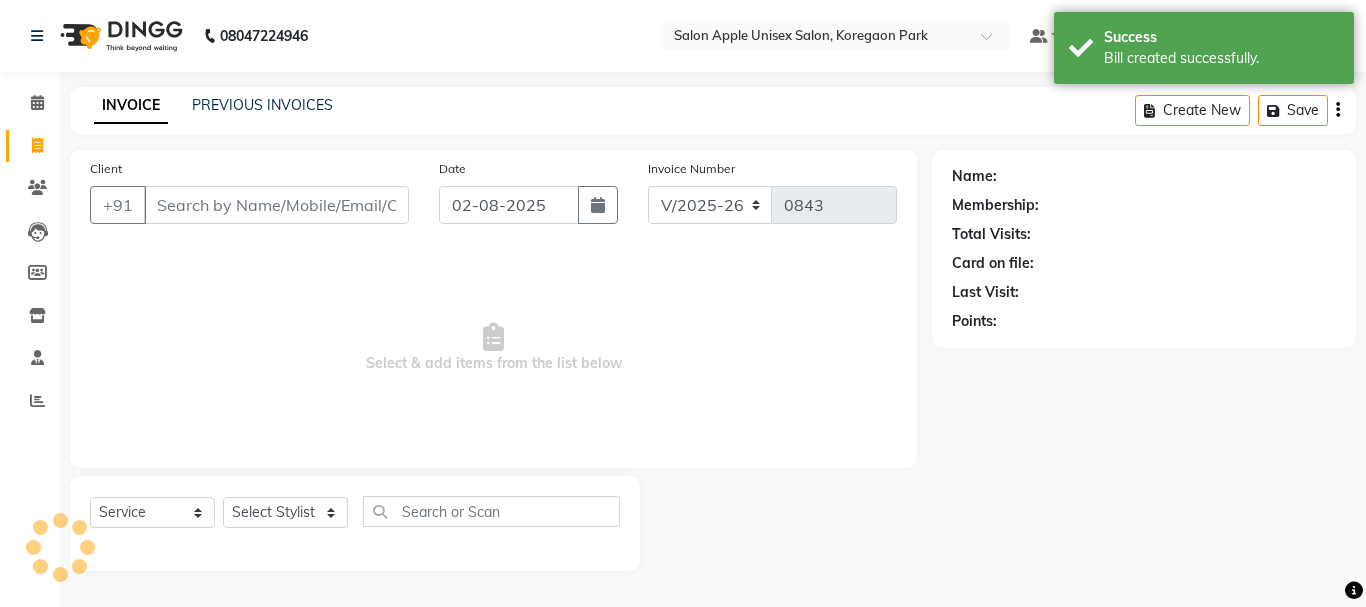 click on "Client +91" 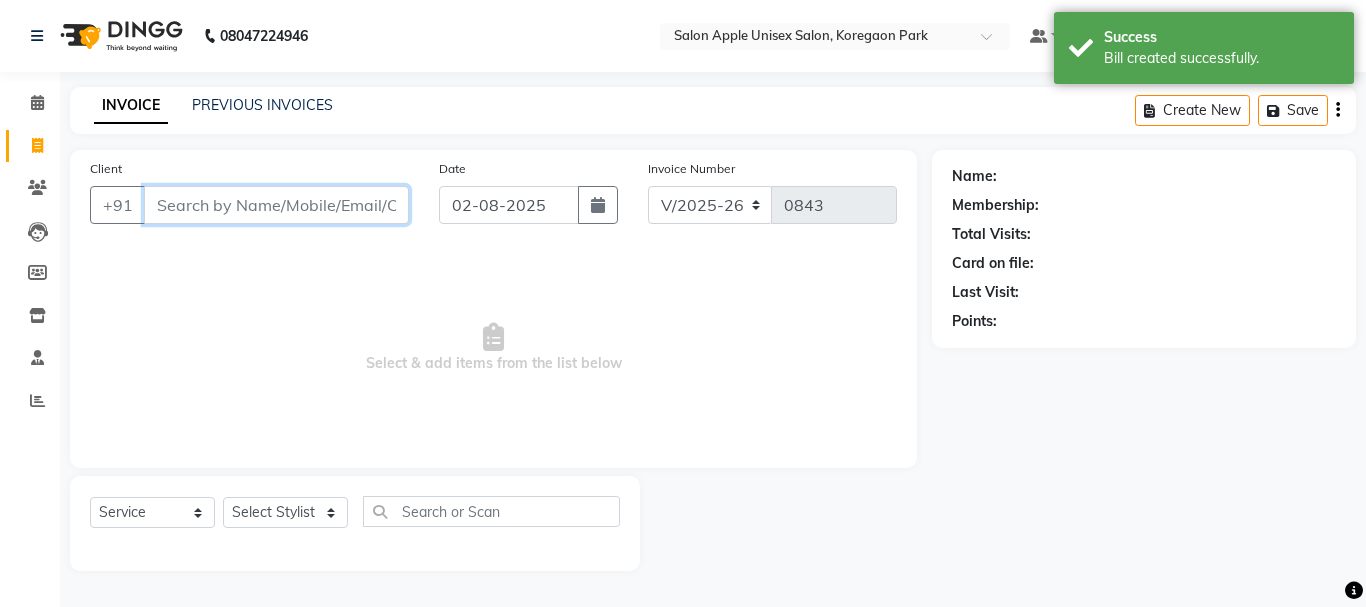 click on "Client" at bounding box center [276, 205] 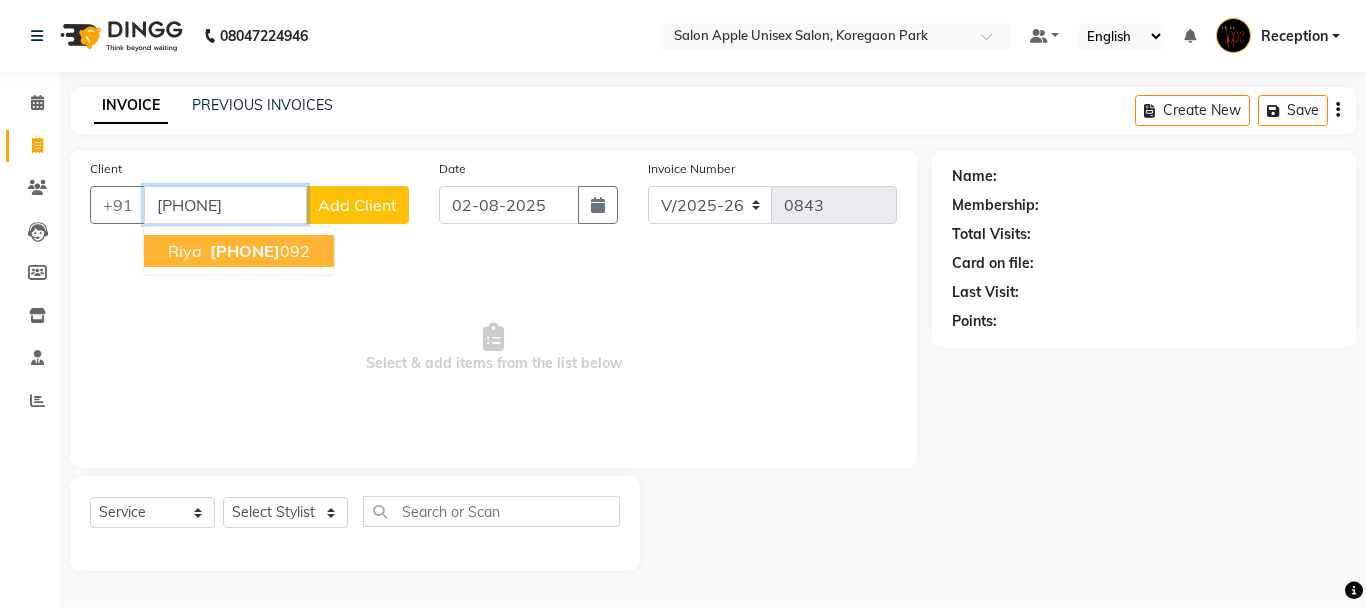 click on "[FIRST] [PHONE]" at bounding box center (239, 251) 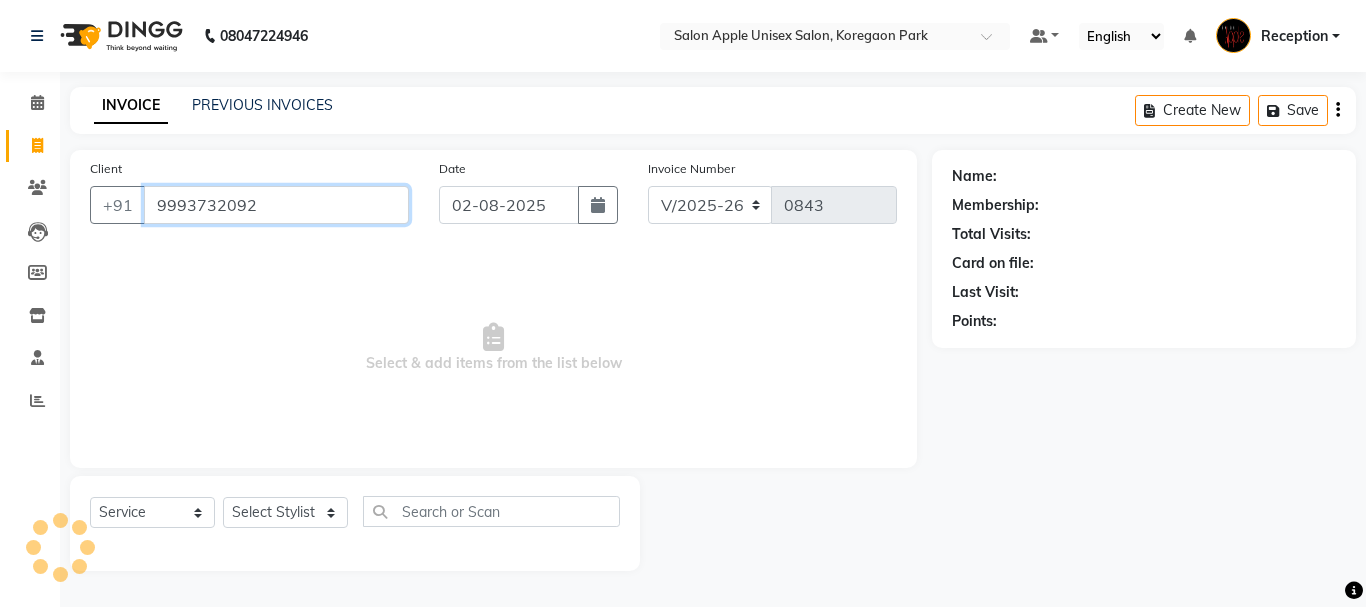 type on "9993732092" 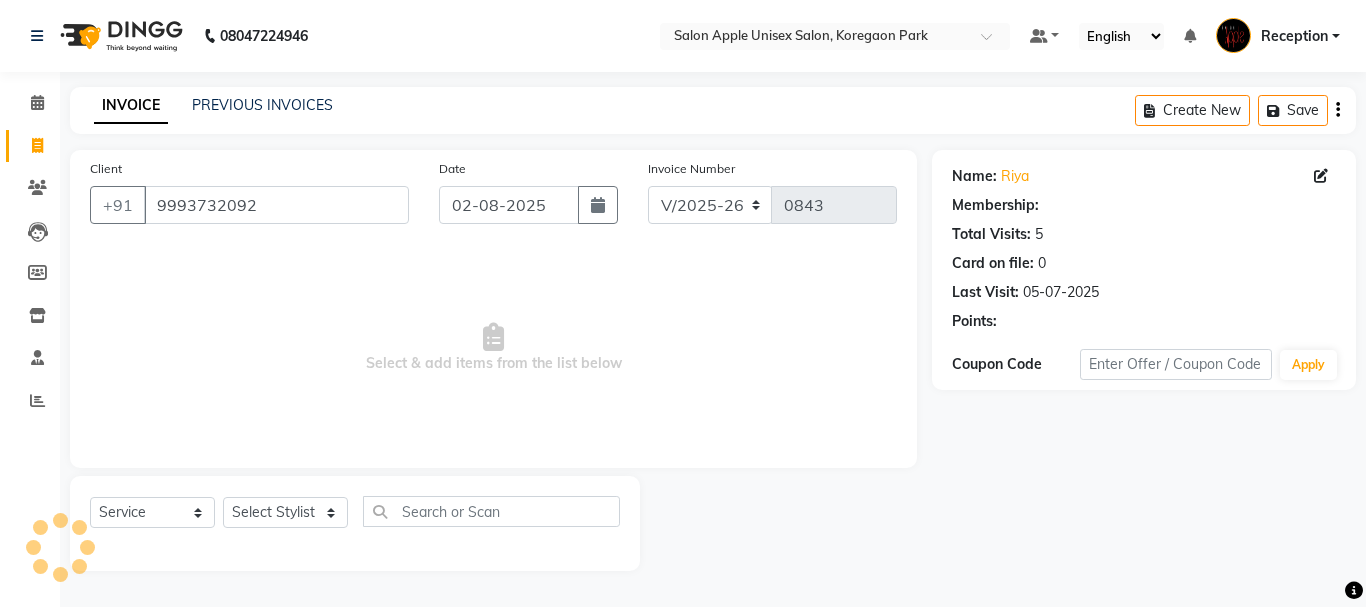 select on "1: Object" 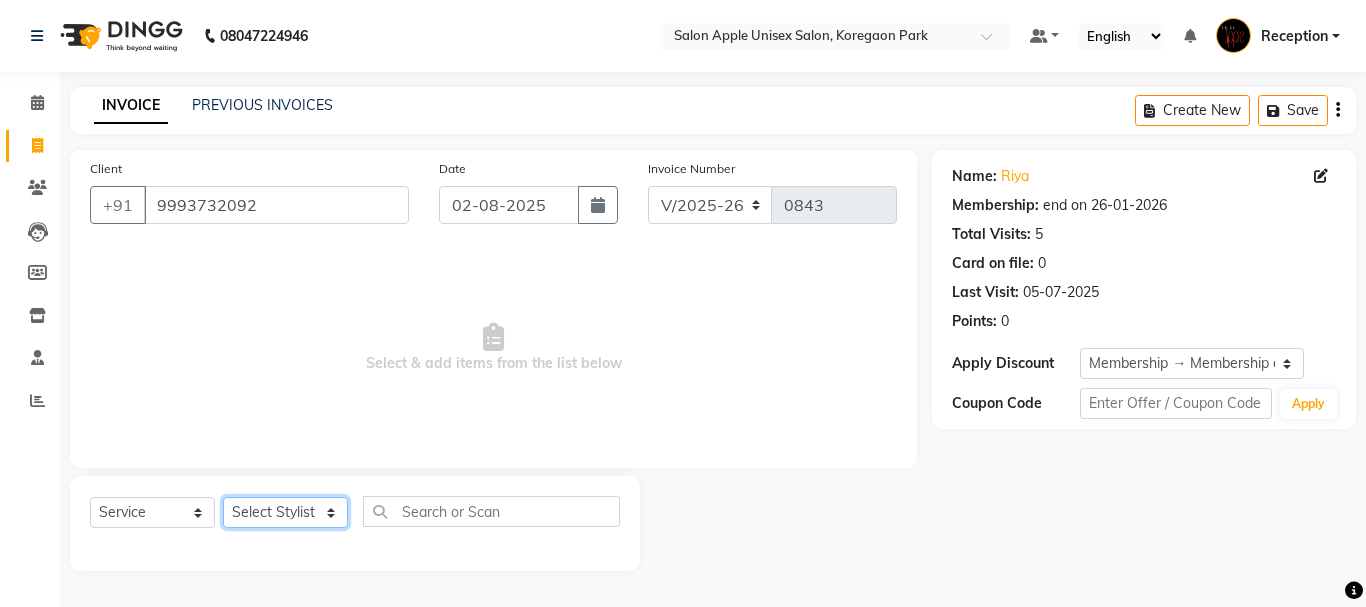 click on "Select Stylist Ganeshan R [LAST] [LAST] [LAST] Reception [LAST] training department [LAST]" 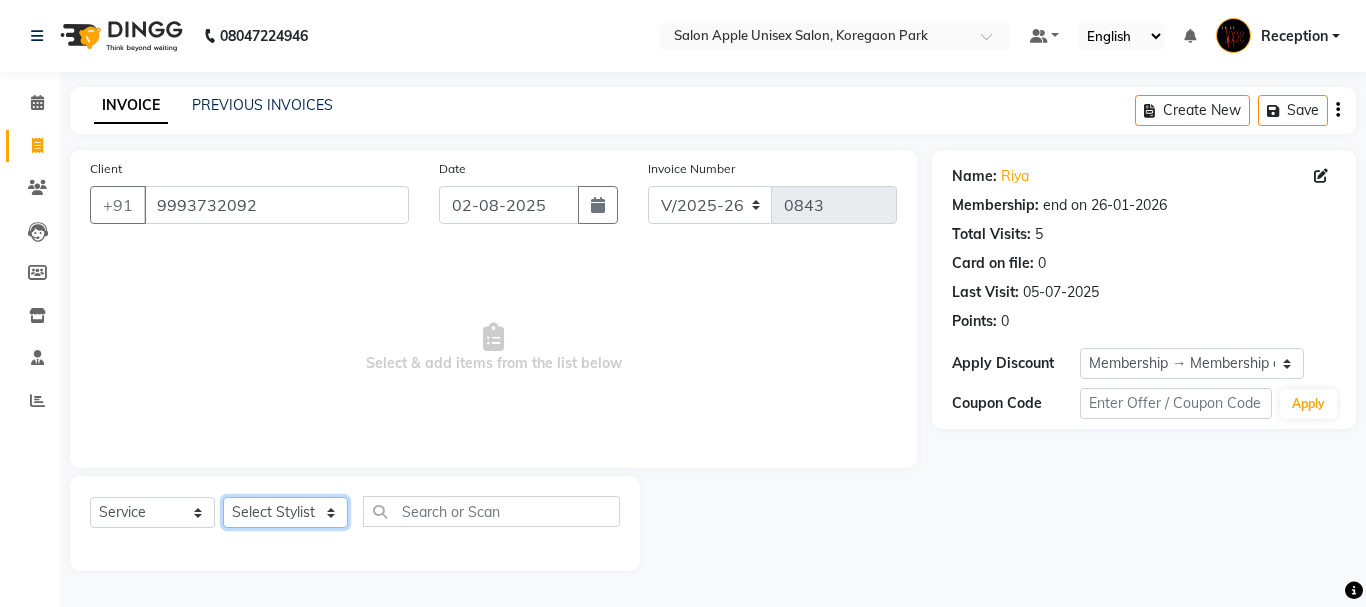 select on "87134" 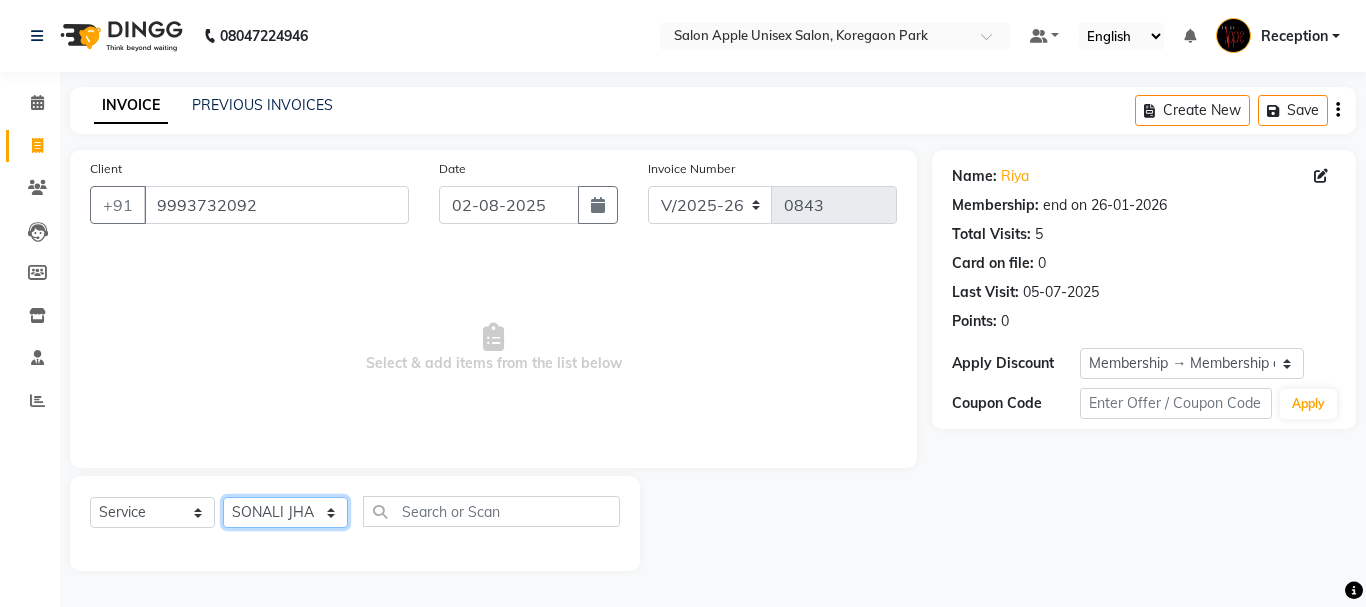click on "Select Stylist Ganeshan R [LAST] [LAST] [LAST] Reception [LAST] training department [LAST]" 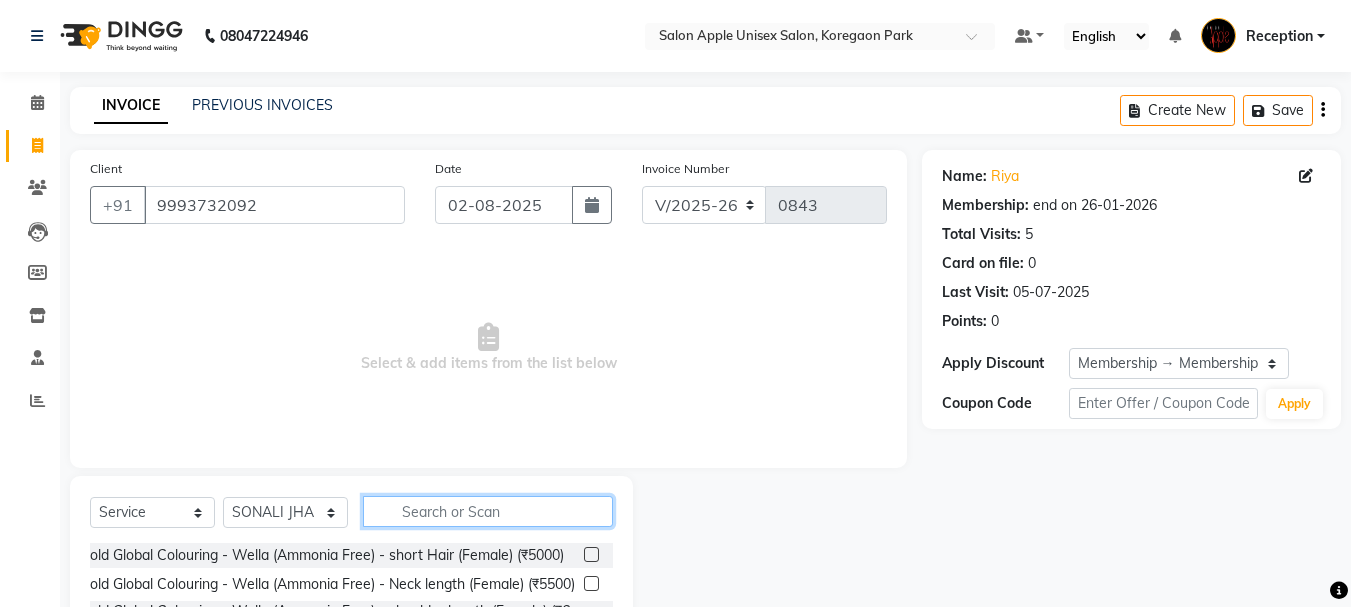 click 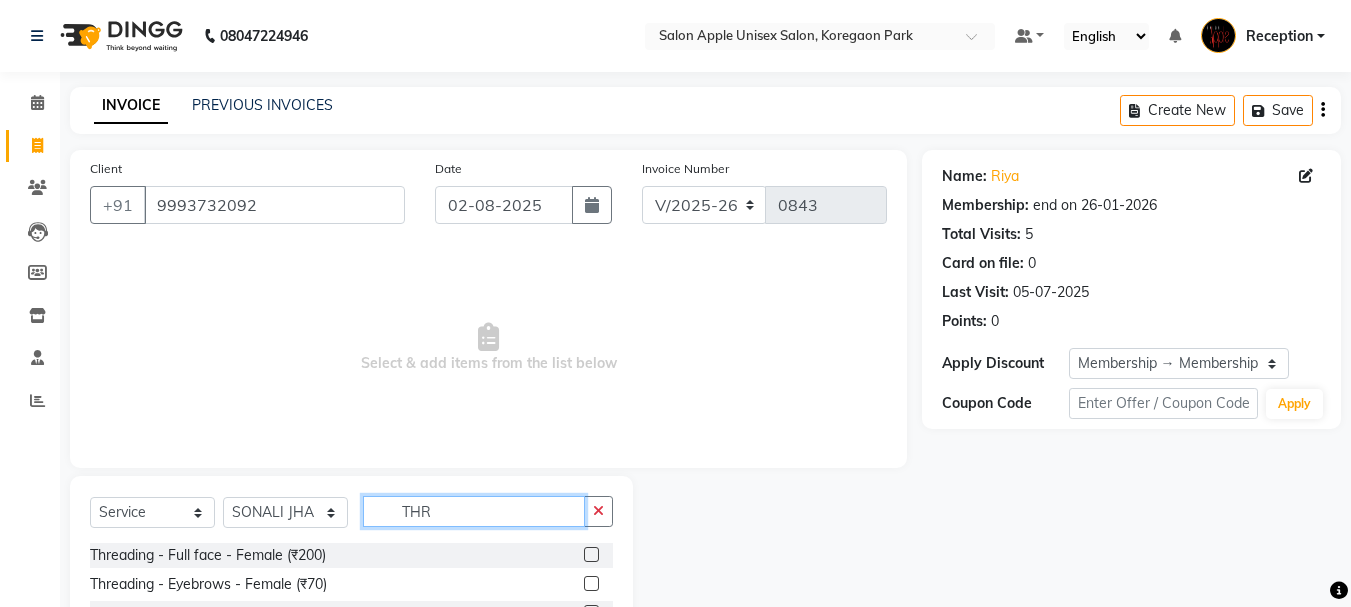 scroll, scrollTop: 194, scrollLeft: 0, axis: vertical 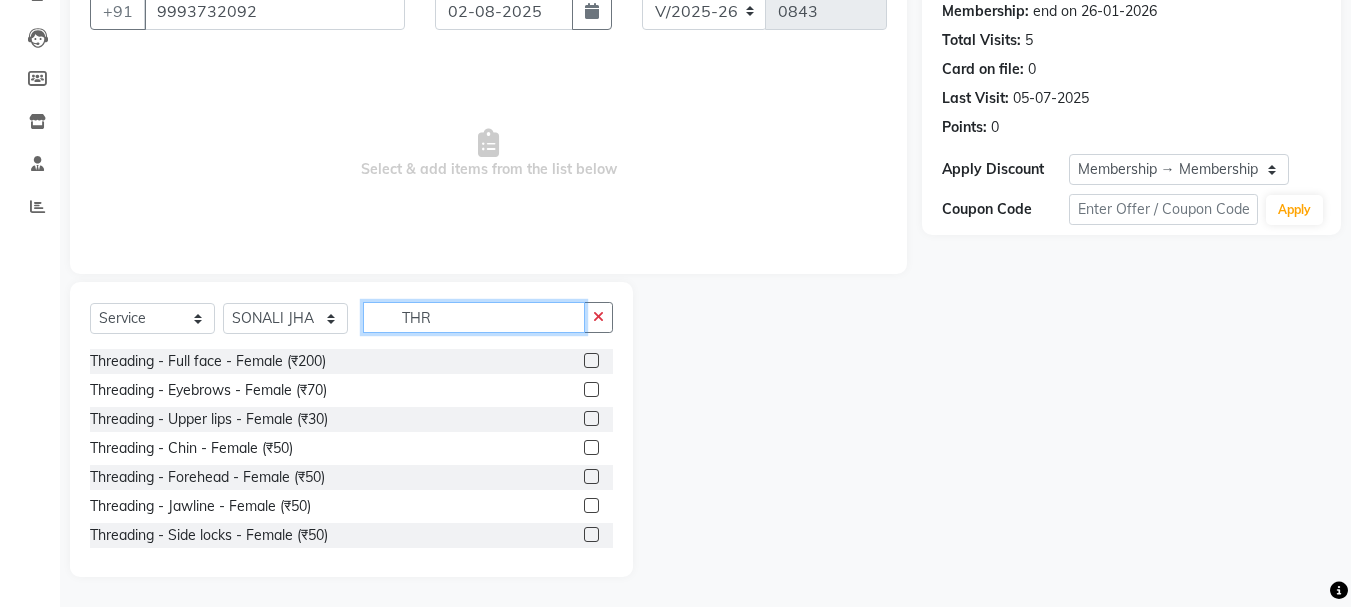 type on "THR" 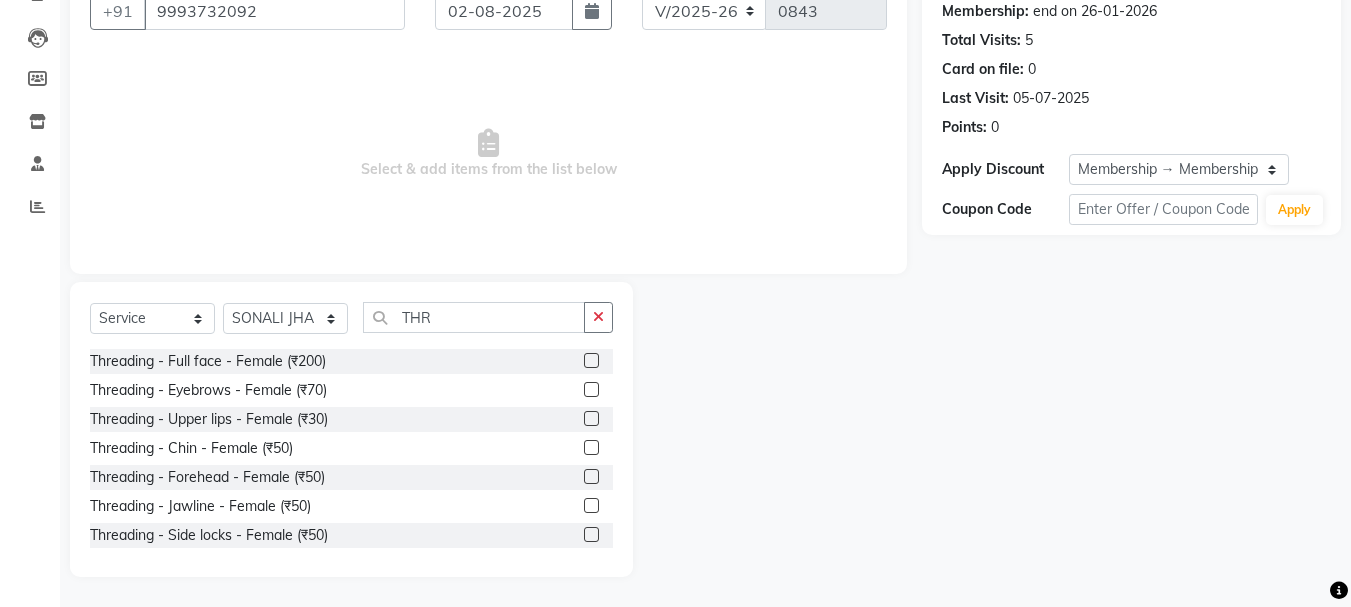 click 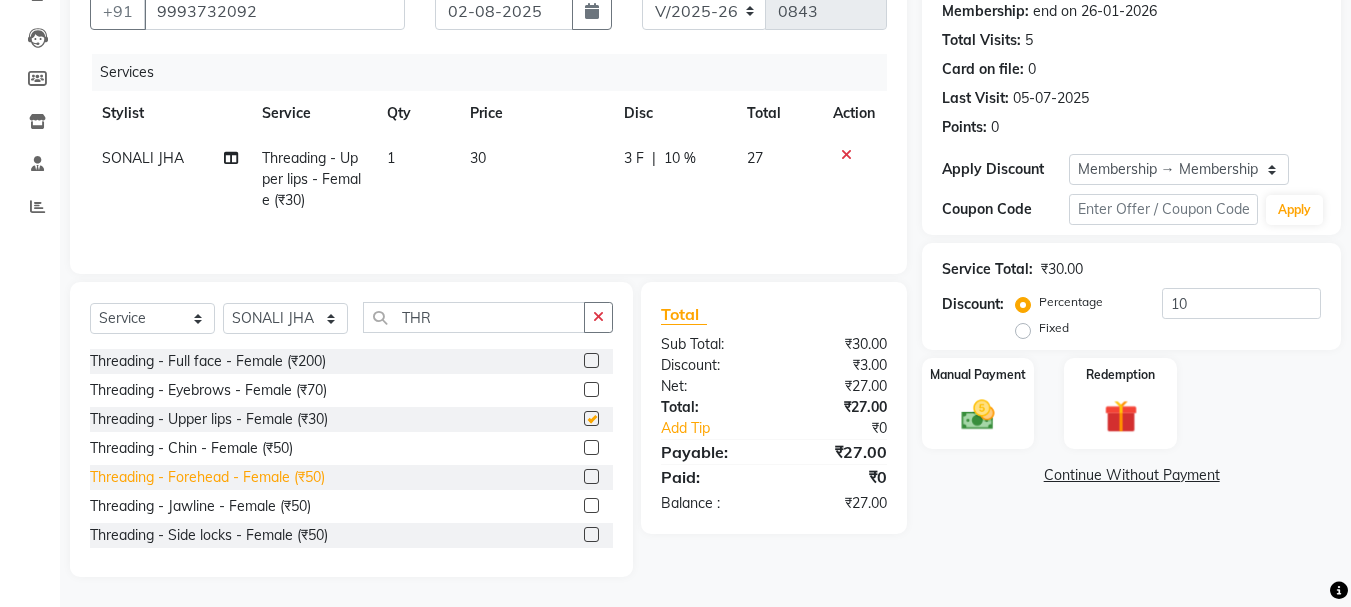 checkbox on "false" 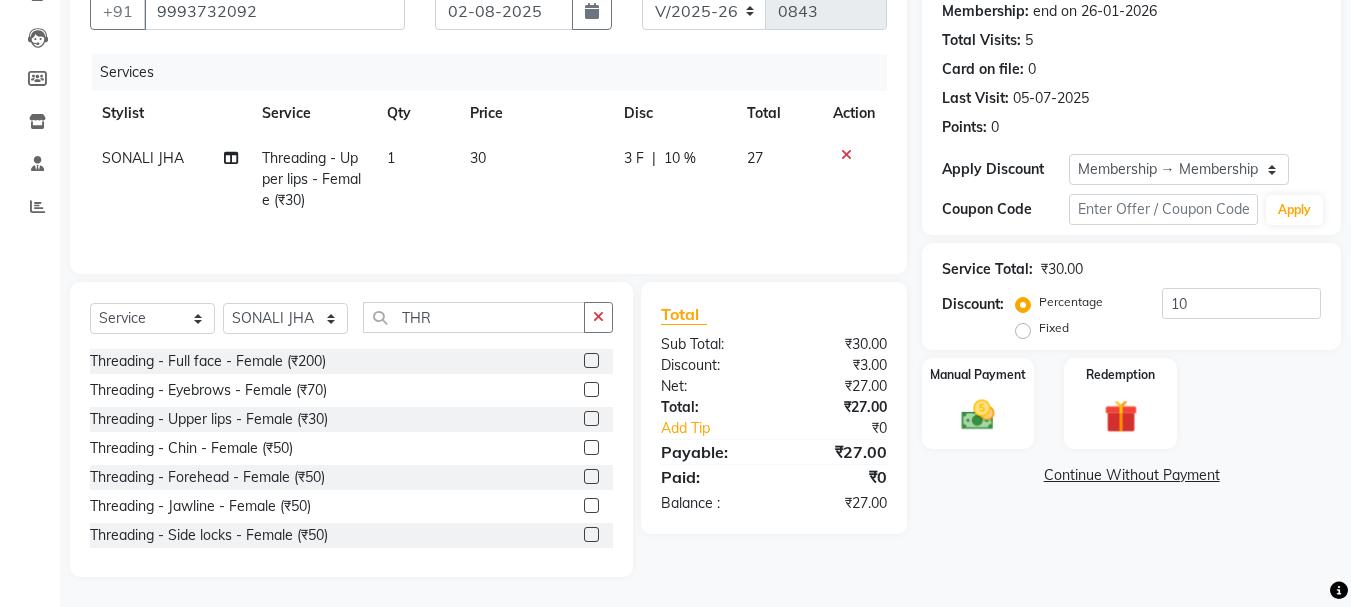 click 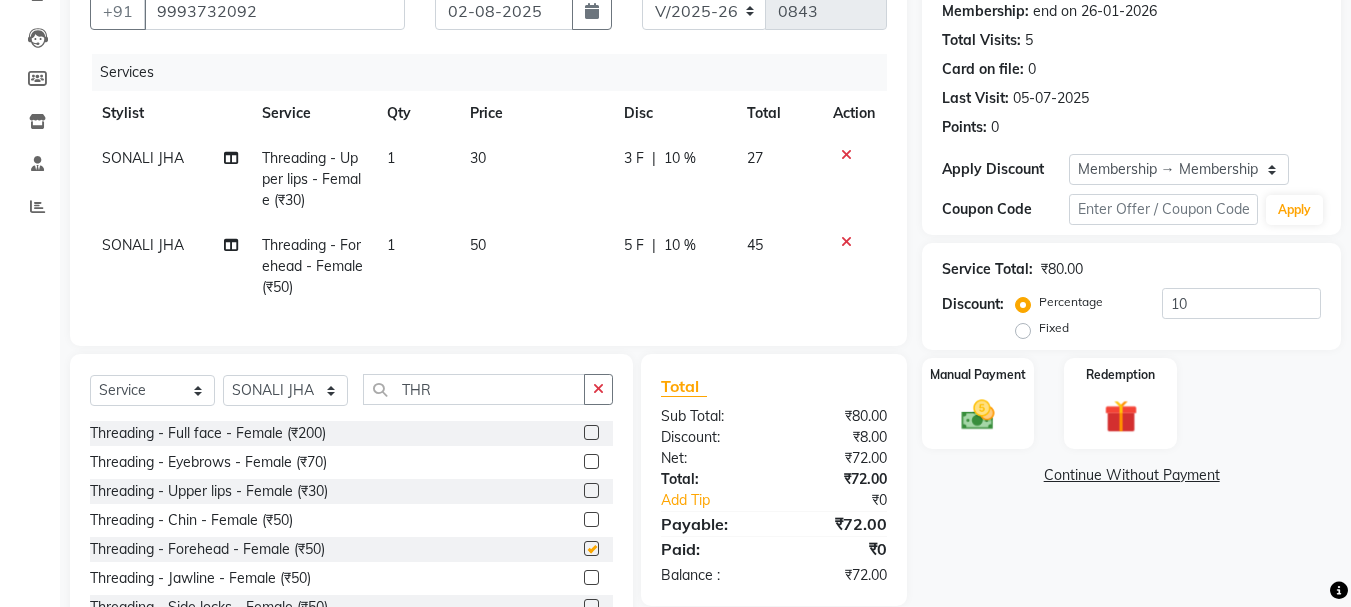 checkbox on "false" 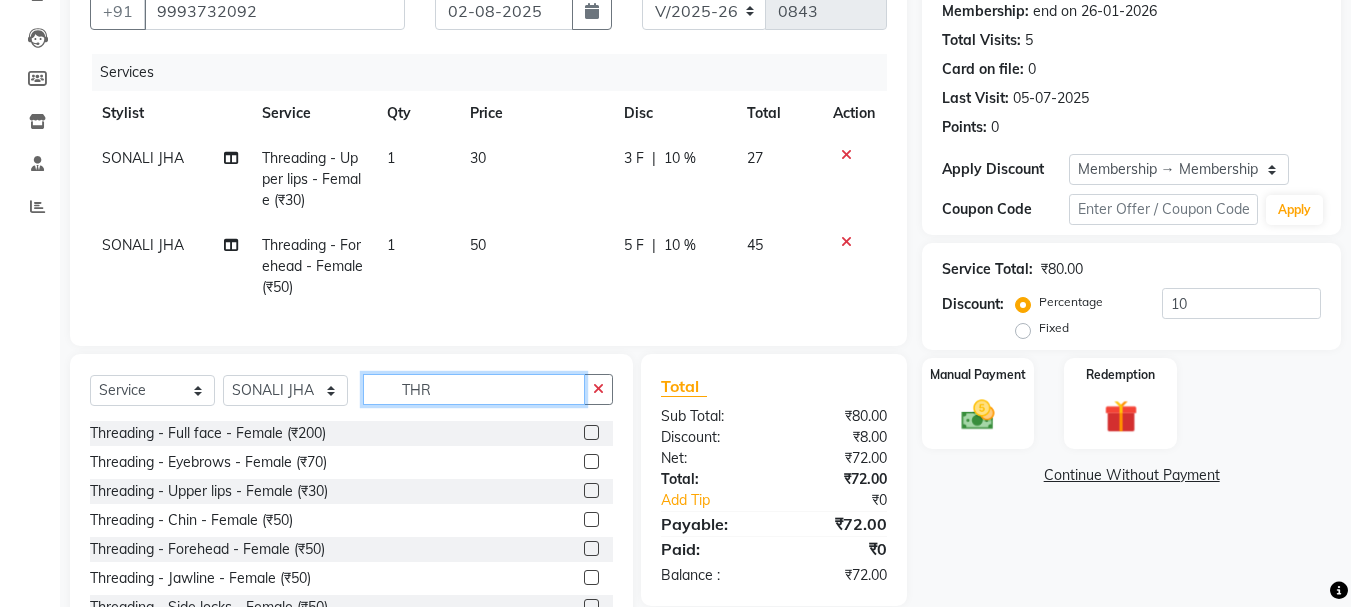 click on "THR" 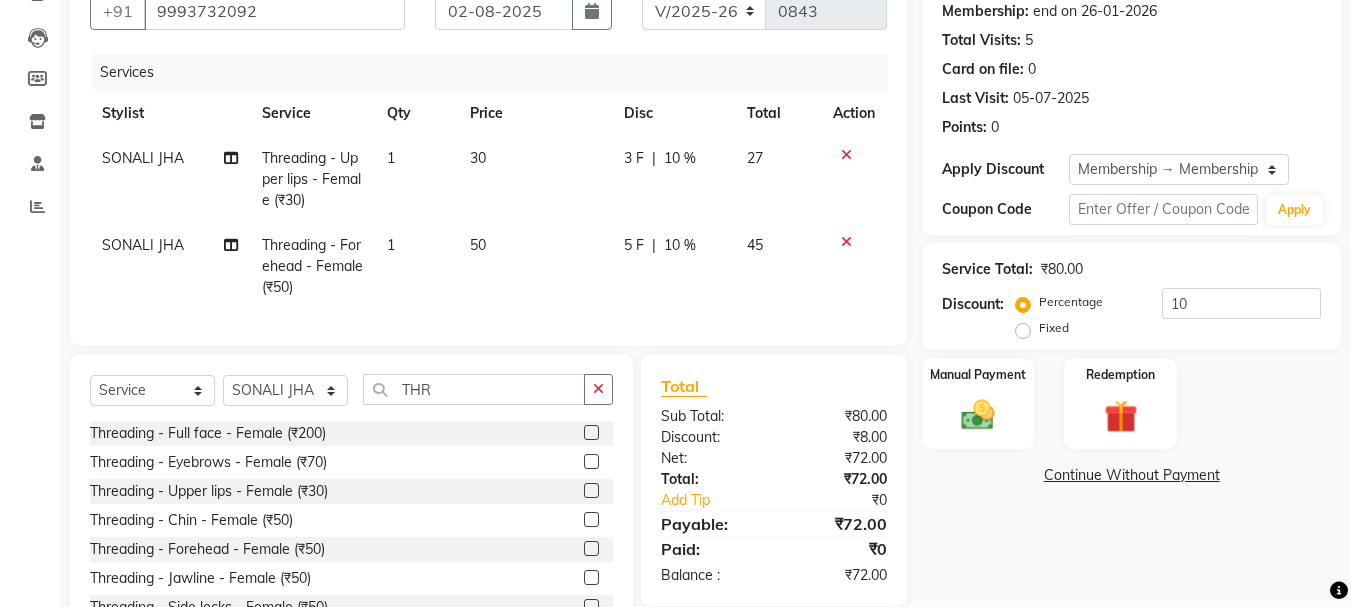click 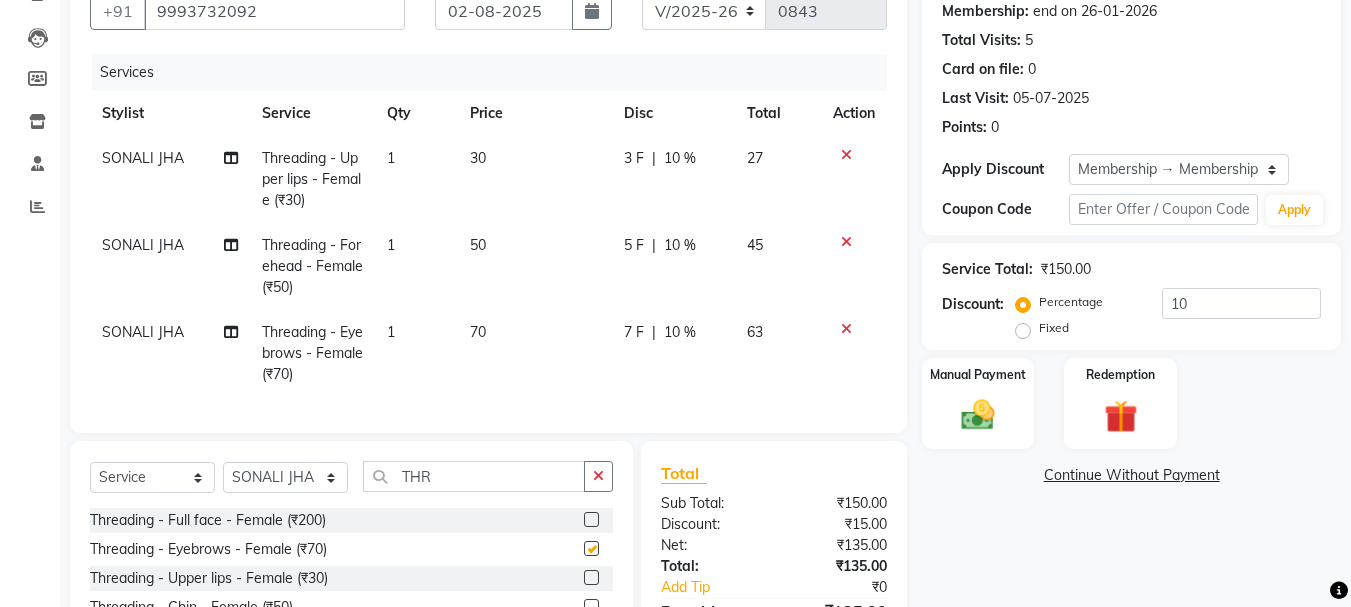 checkbox on "false" 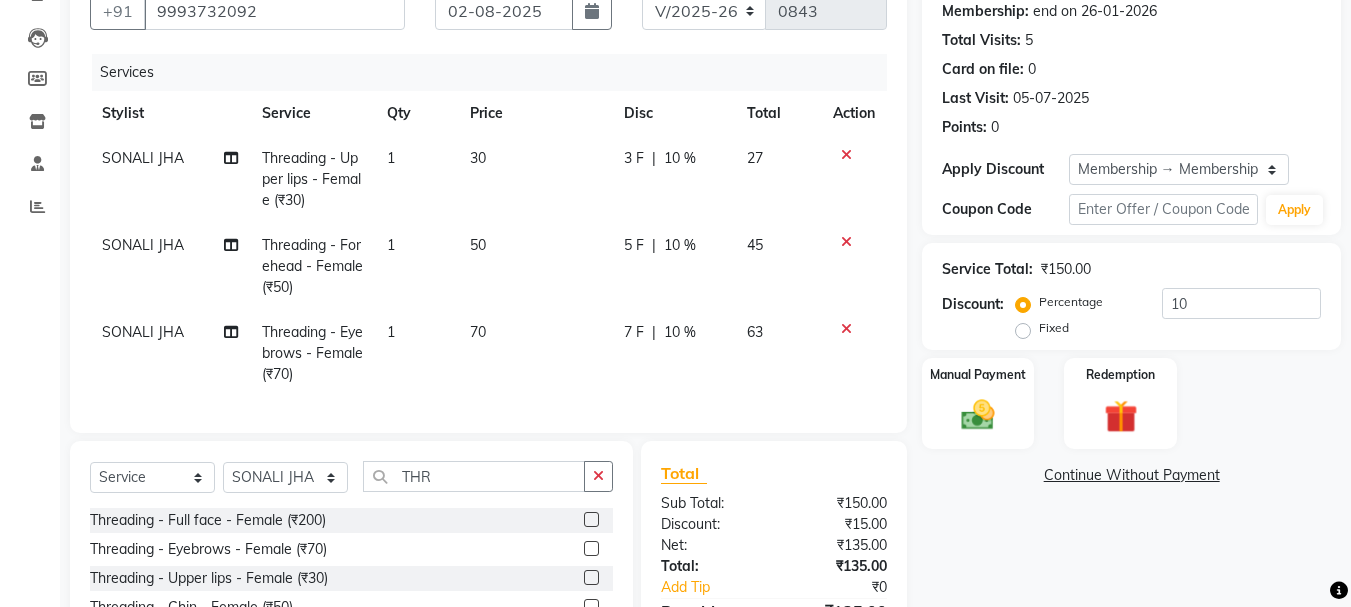 scroll, scrollTop: 368, scrollLeft: 0, axis: vertical 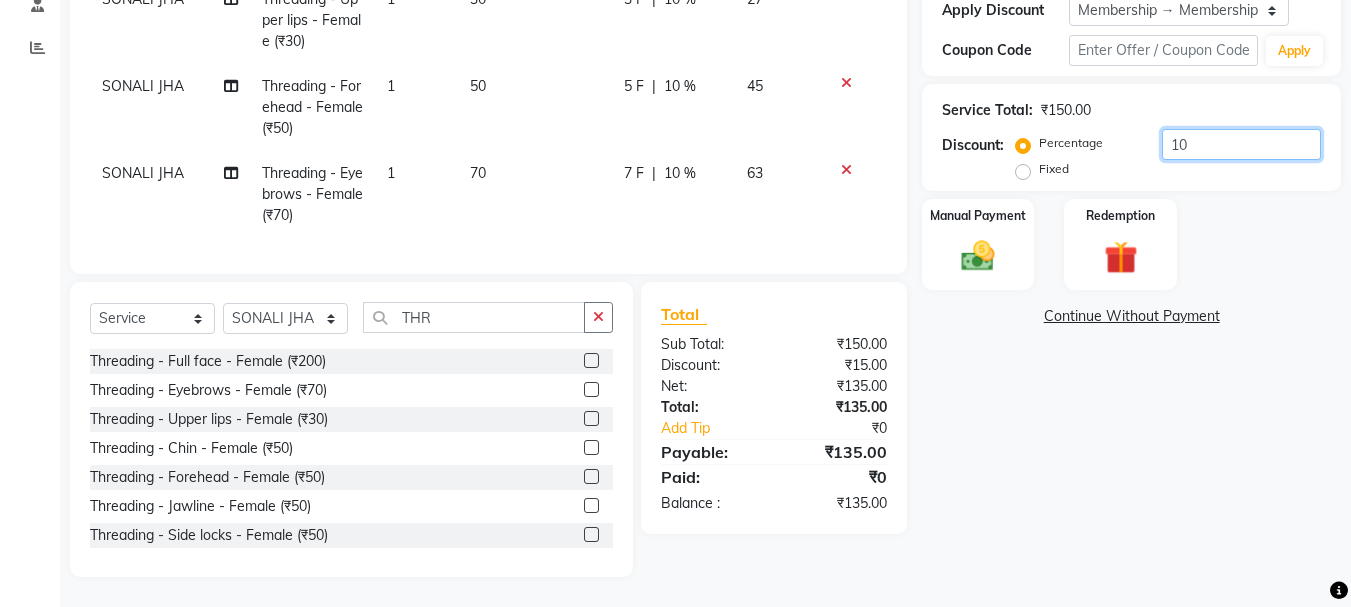 click on "10" 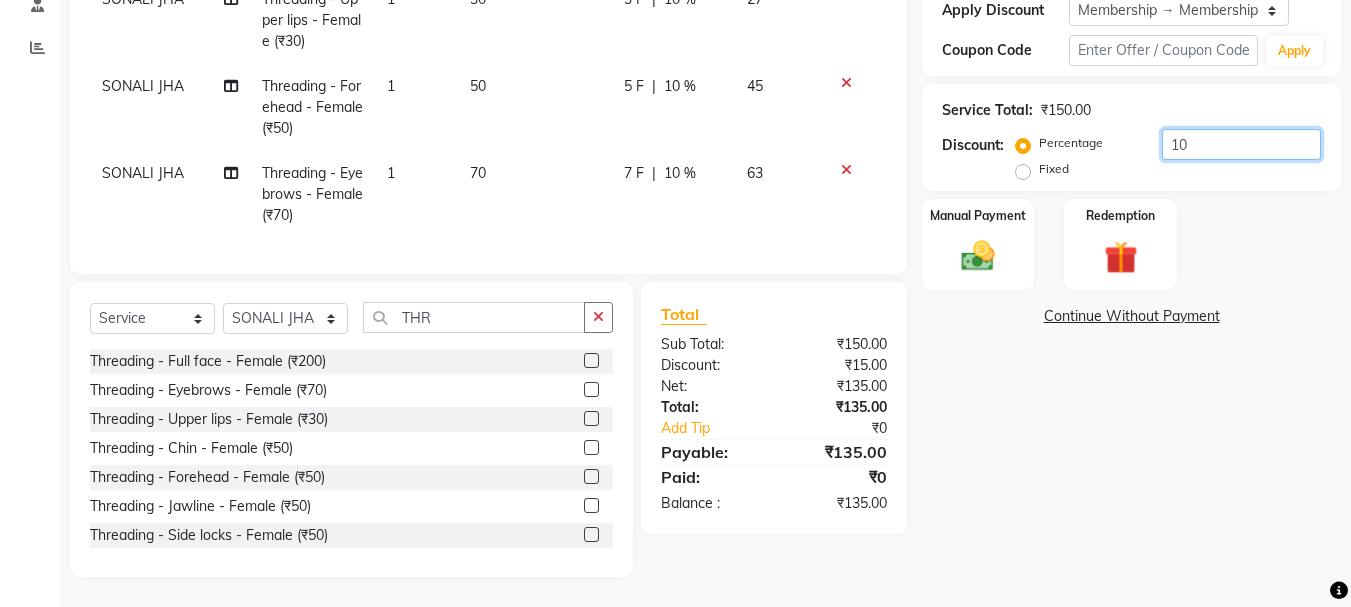 click on "10" 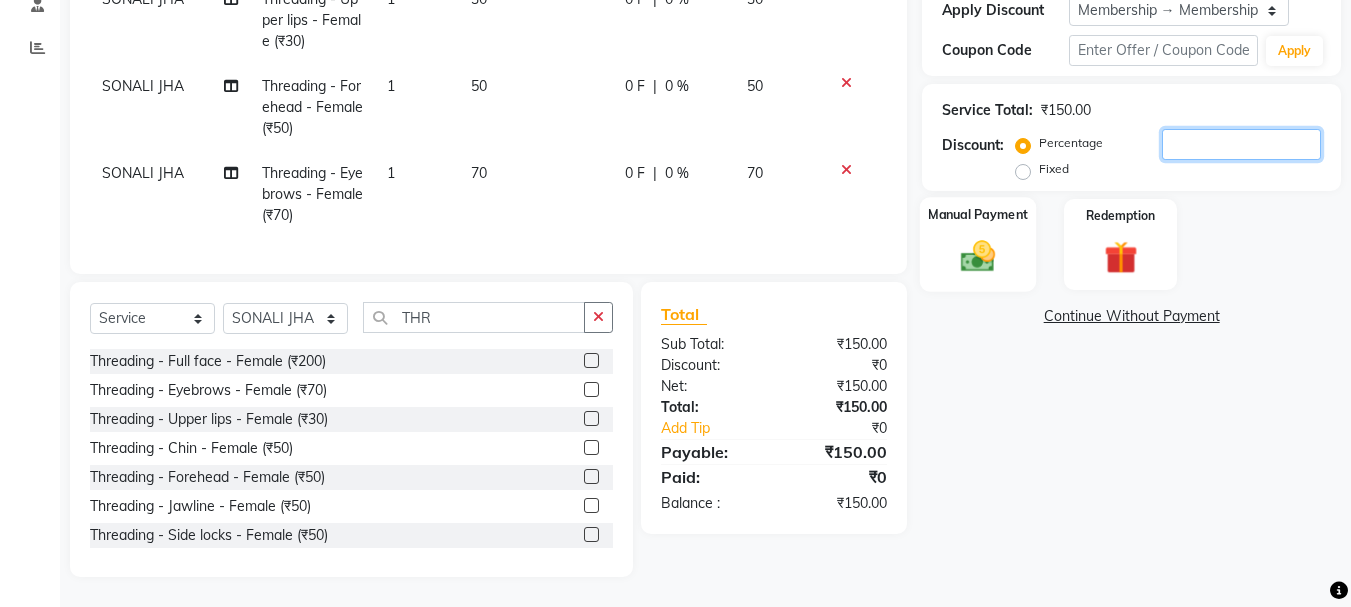 type 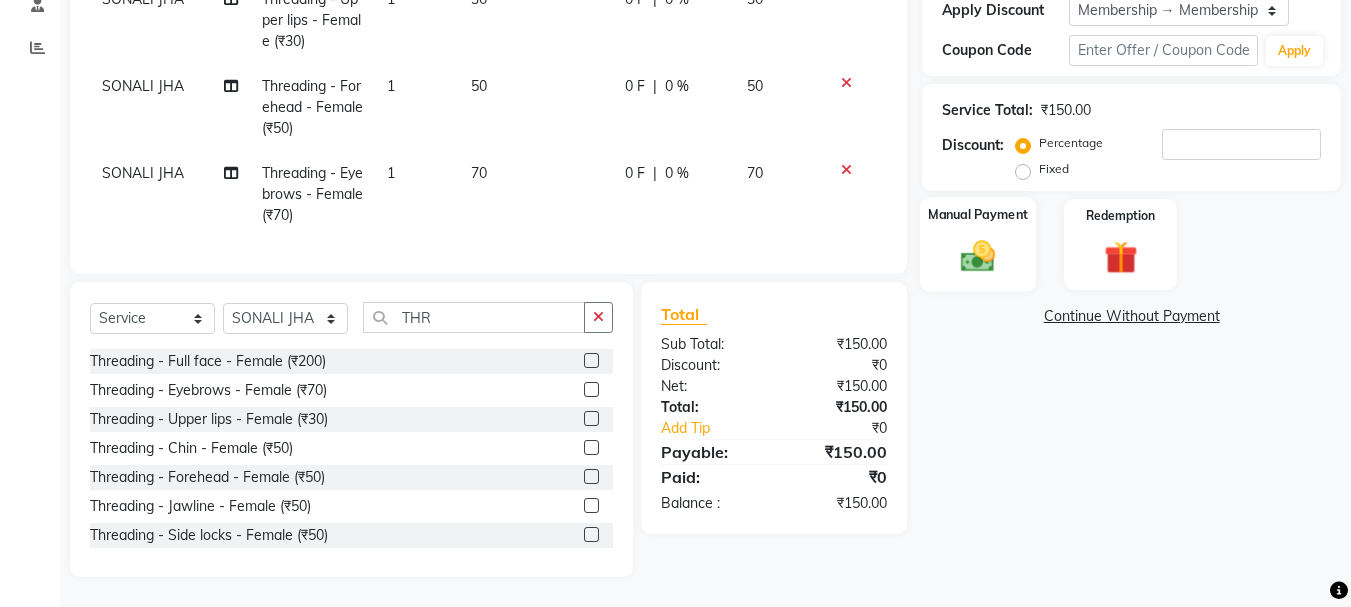 click on "Manual Payment" 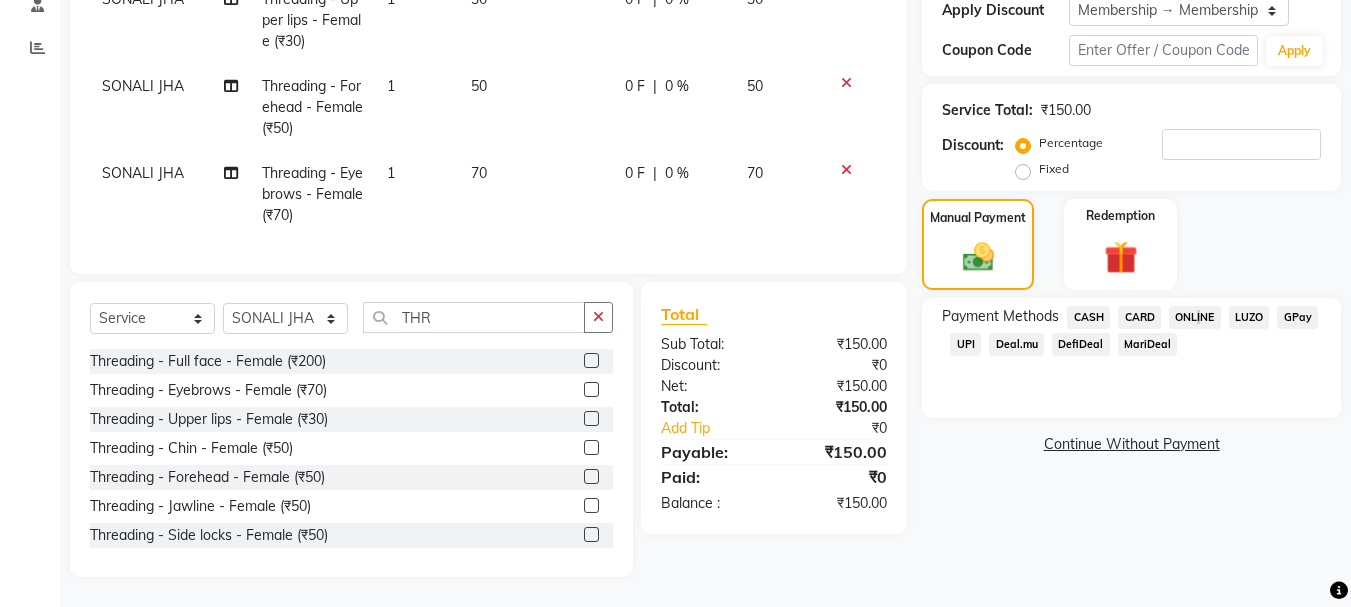 click on "ONLINE" 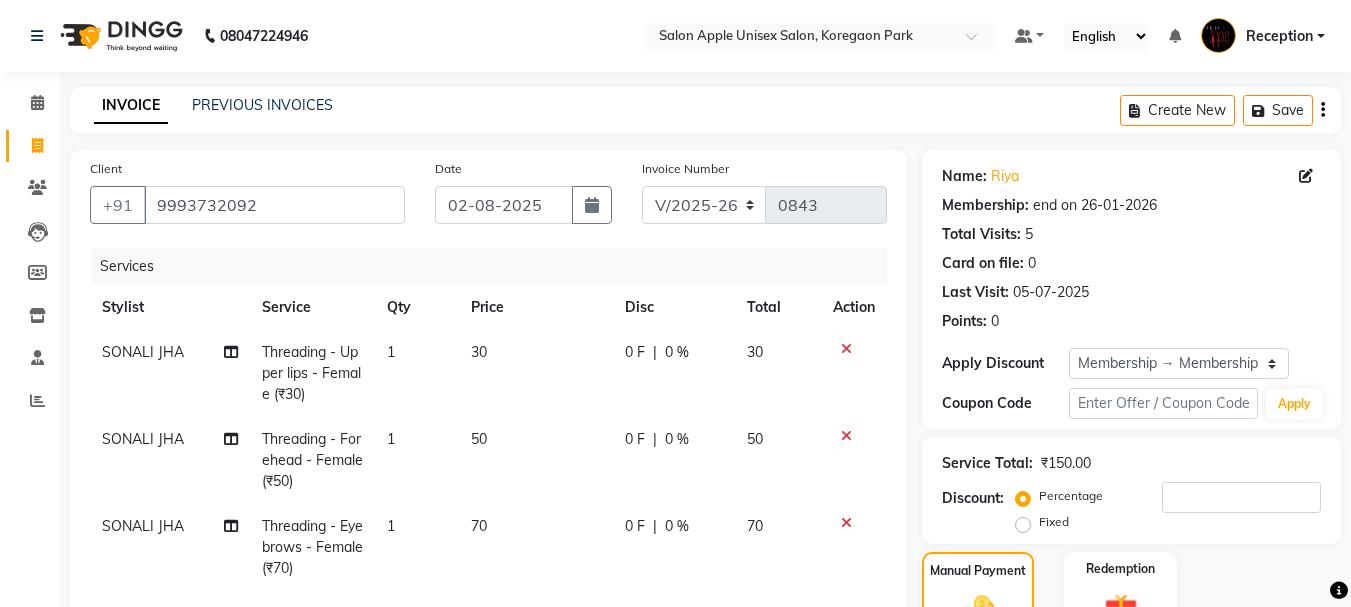 scroll, scrollTop: 368, scrollLeft: 0, axis: vertical 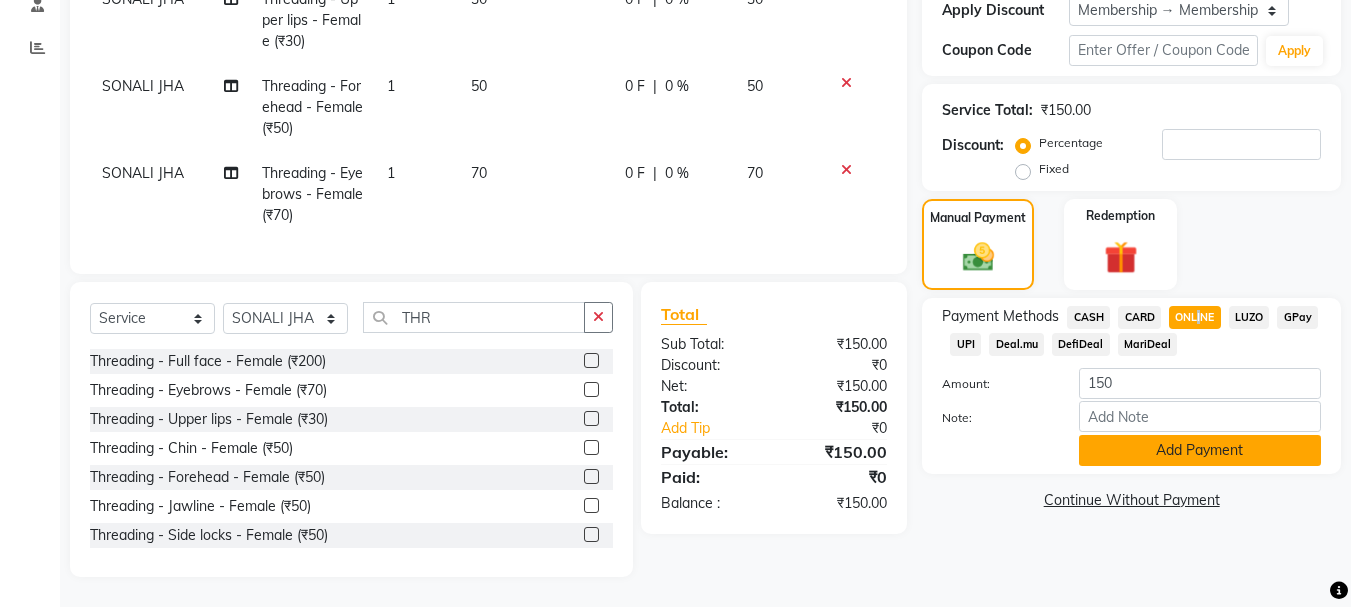 click on "Add Payment" 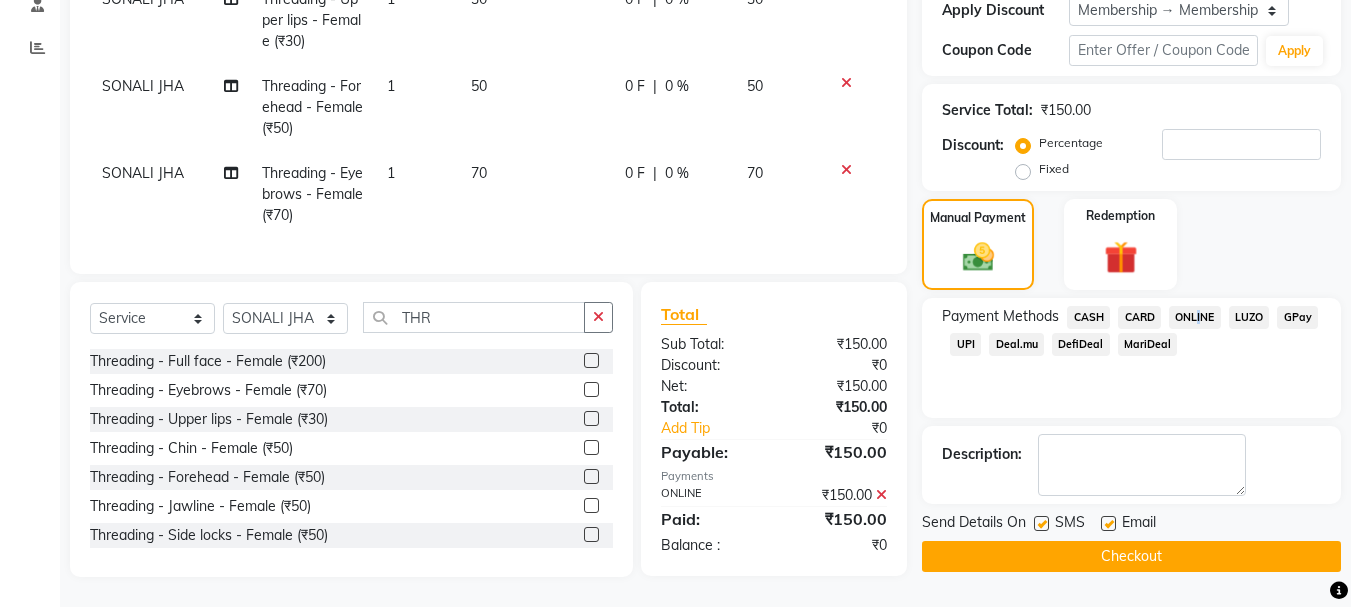 click on "Checkout" 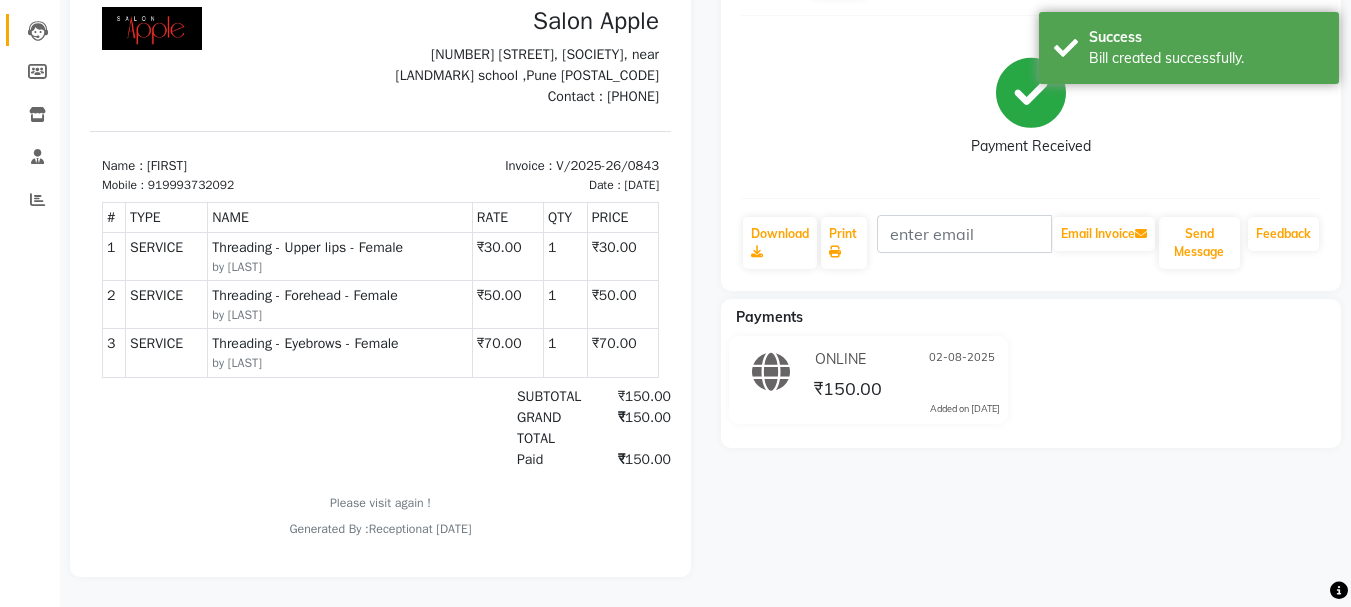 scroll, scrollTop: 0, scrollLeft: 0, axis: both 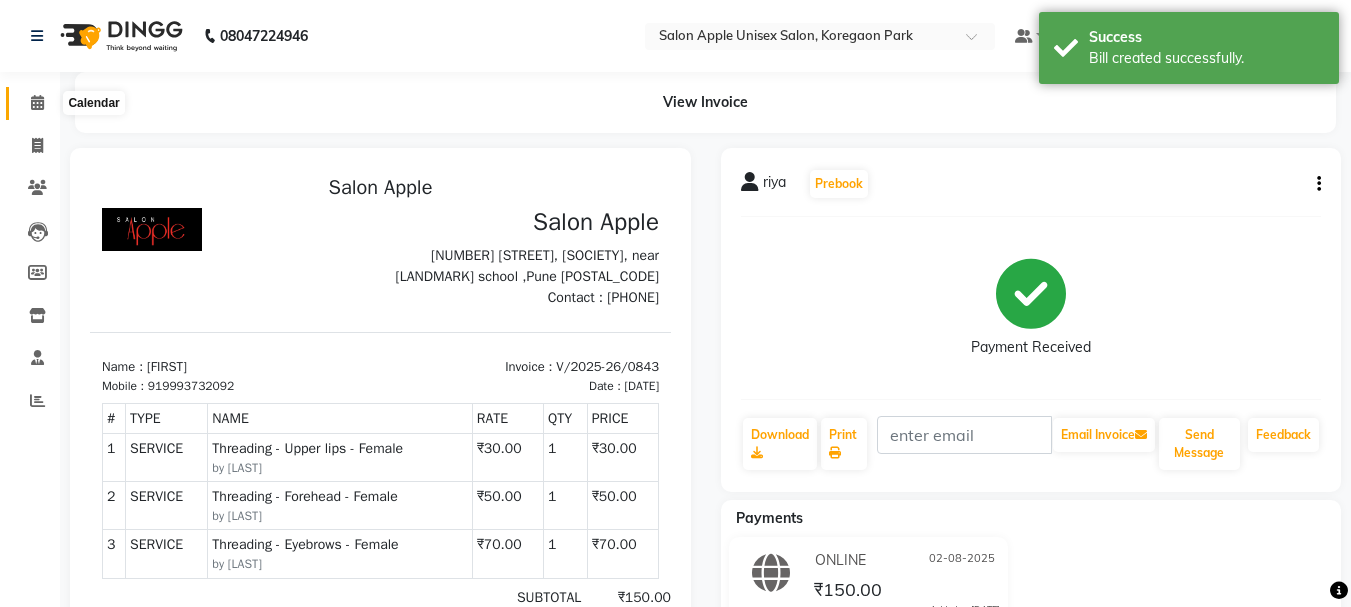 click on "Calendar" 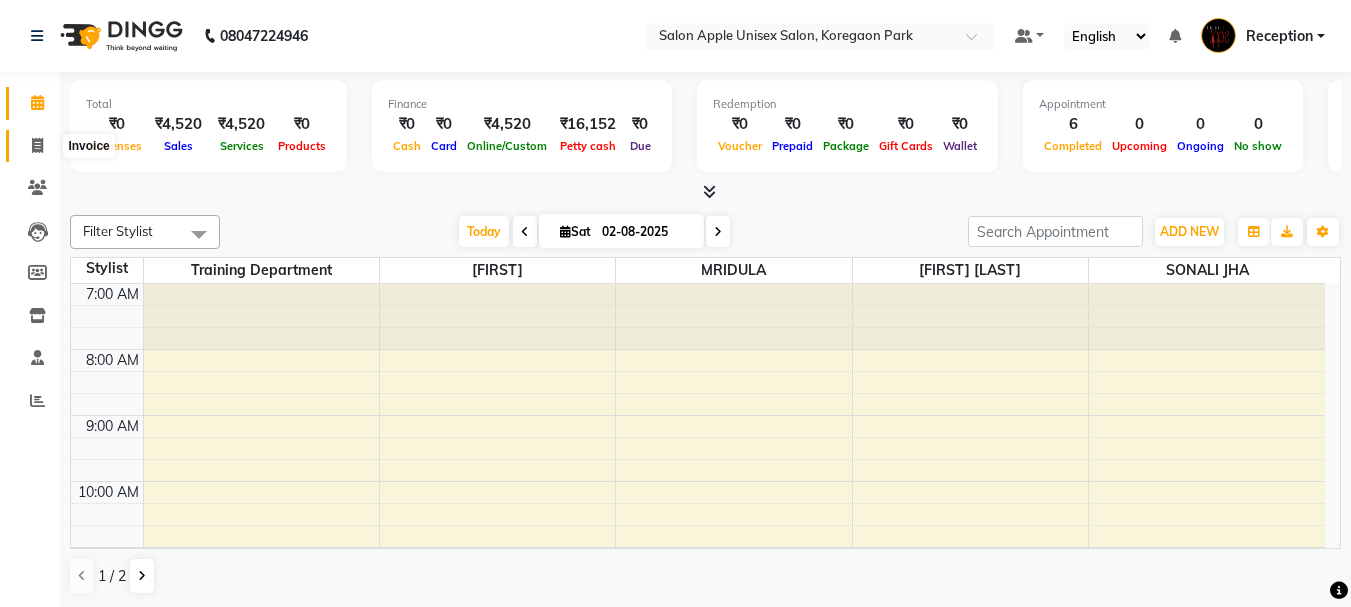 click 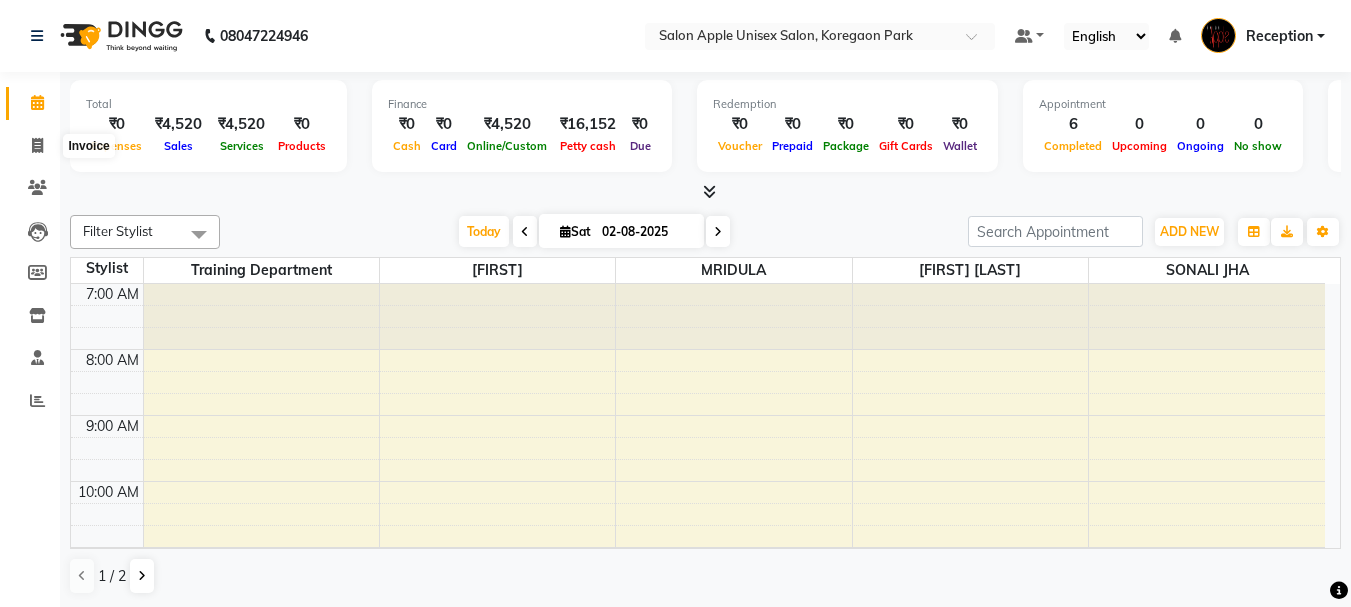 select on "92" 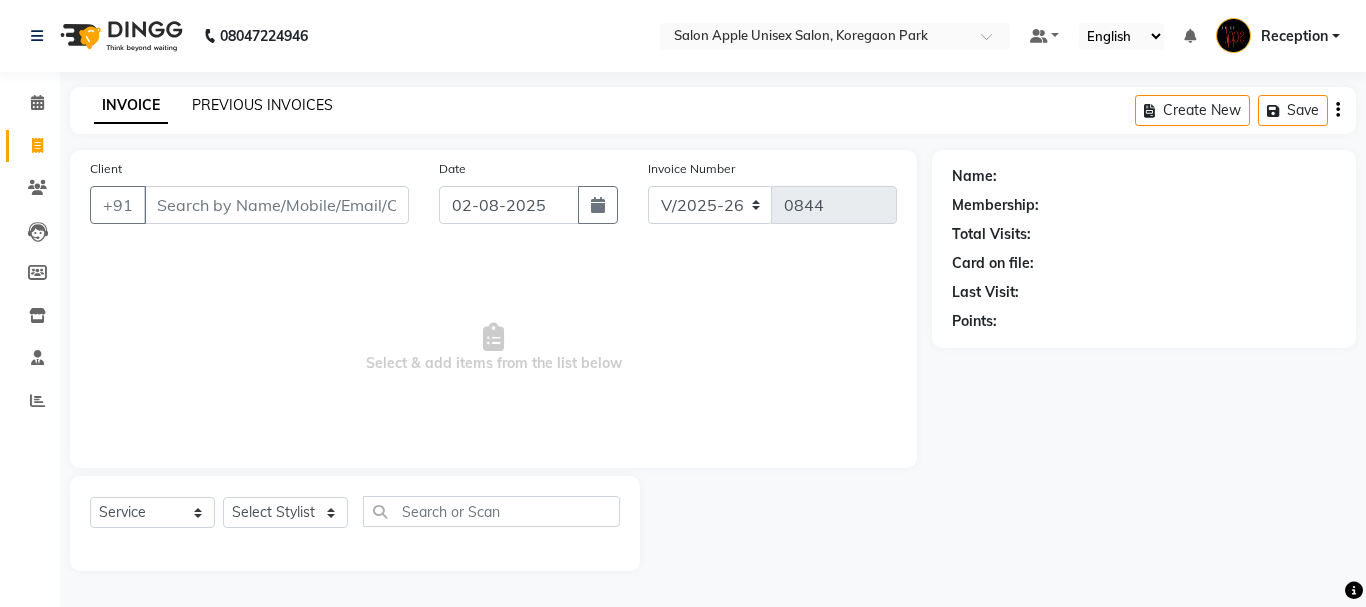click on "PREVIOUS INVOICES" 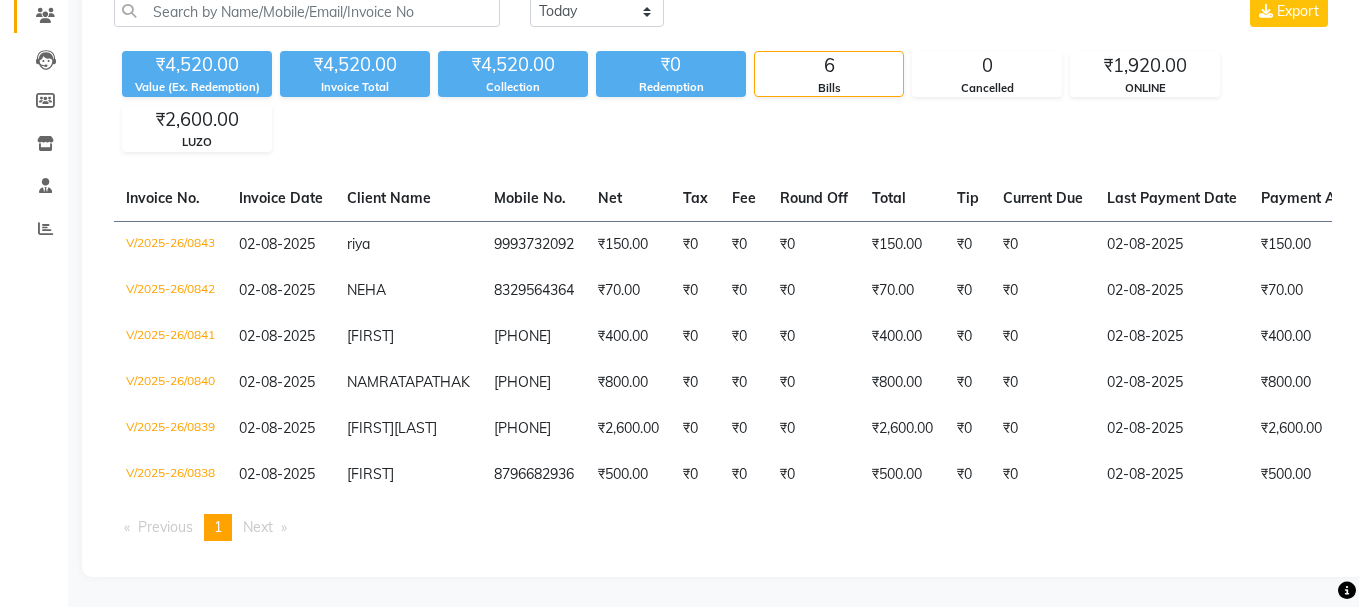 scroll, scrollTop: 0, scrollLeft: 0, axis: both 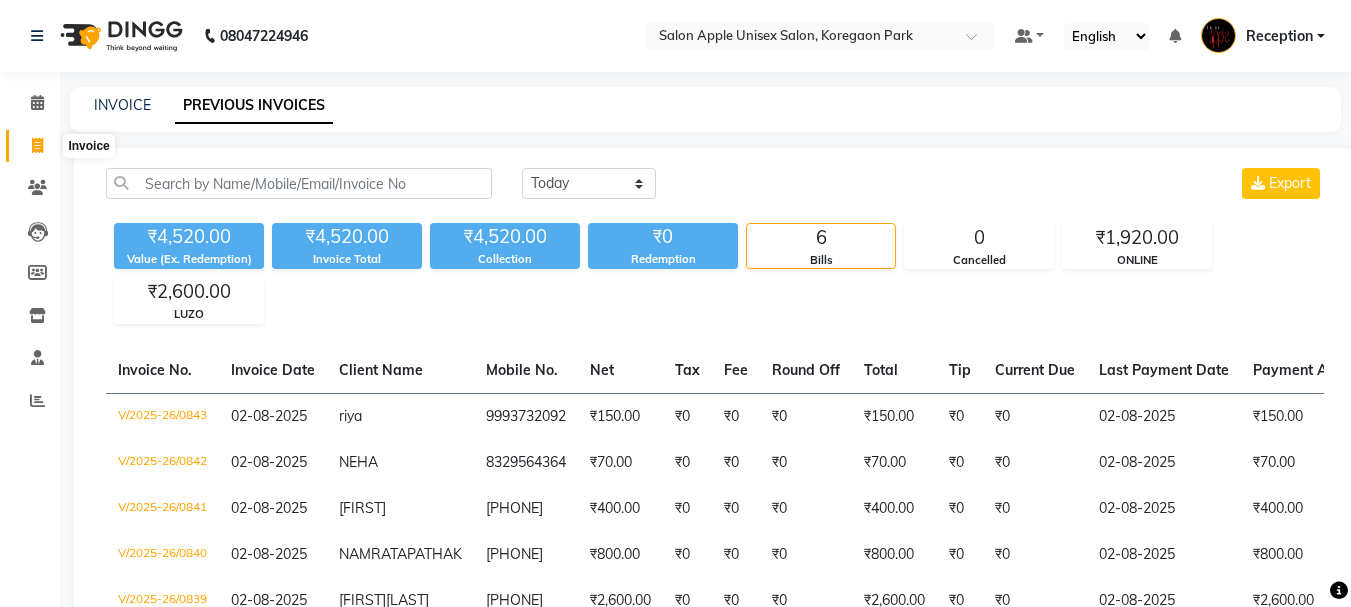 click 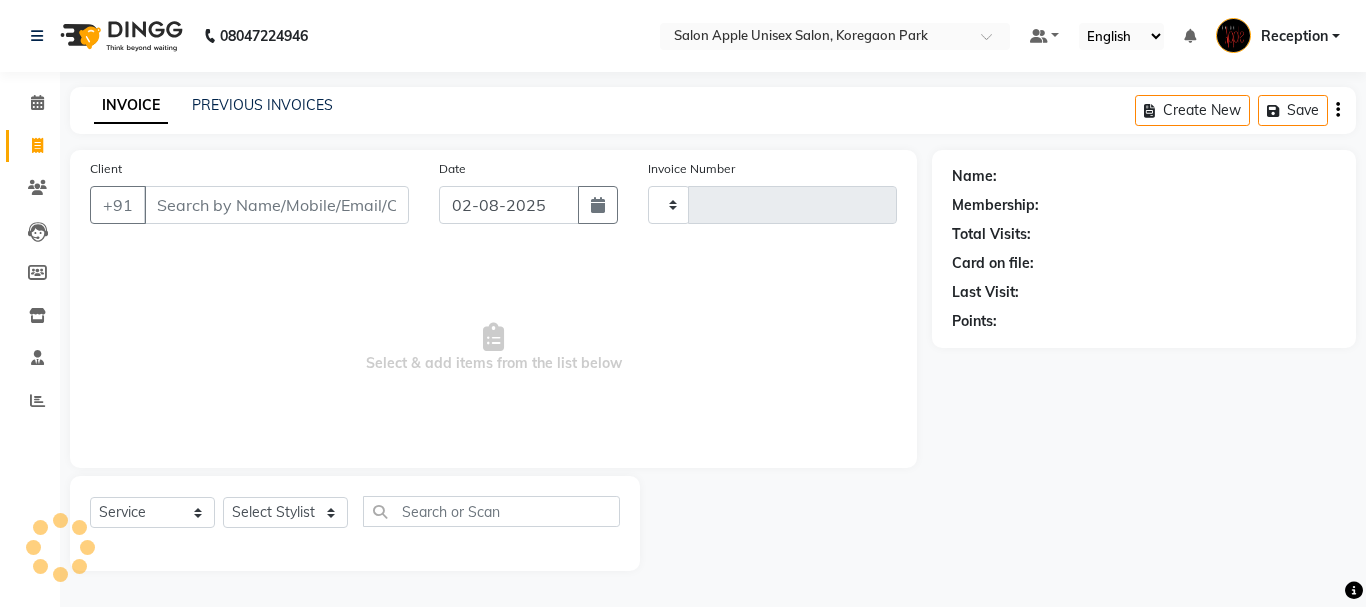 type on "0844" 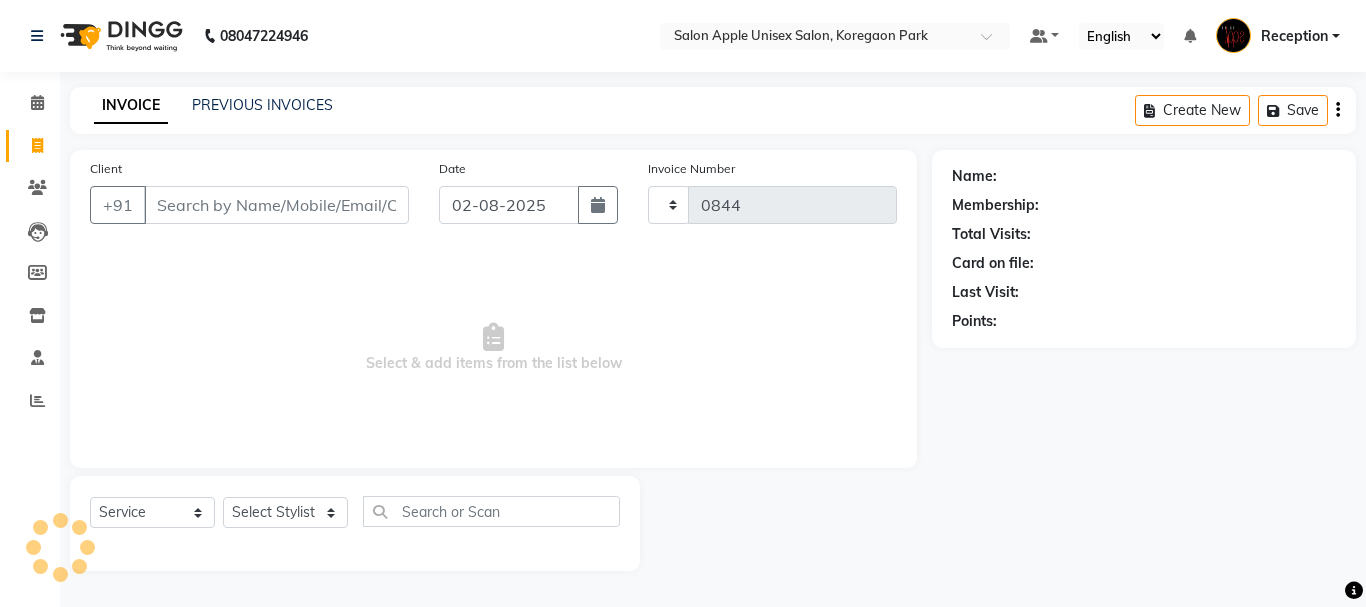select on "92" 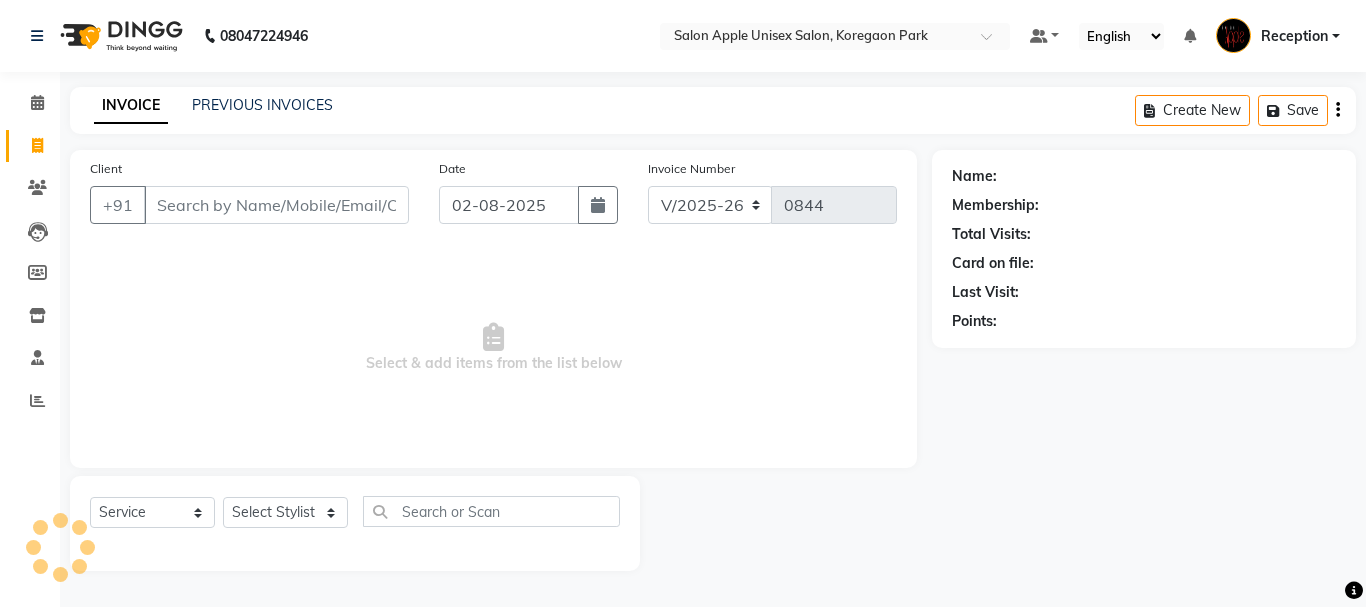 click on "Client" at bounding box center (276, 205) 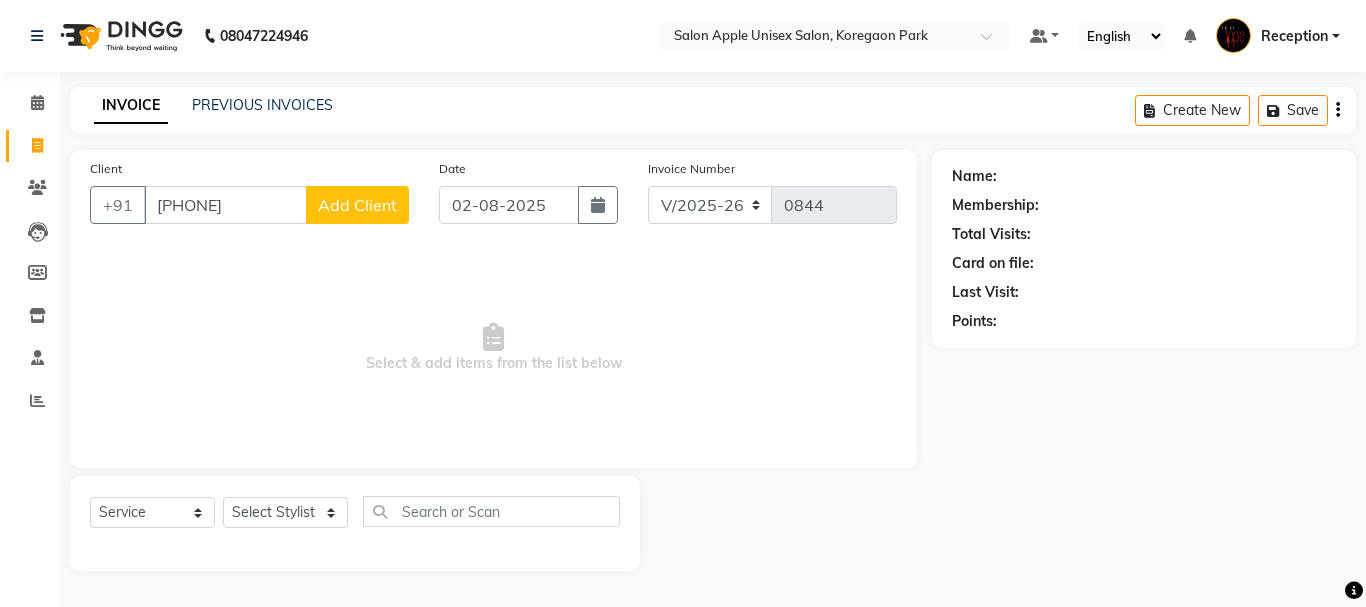 type on "[PHONE]" 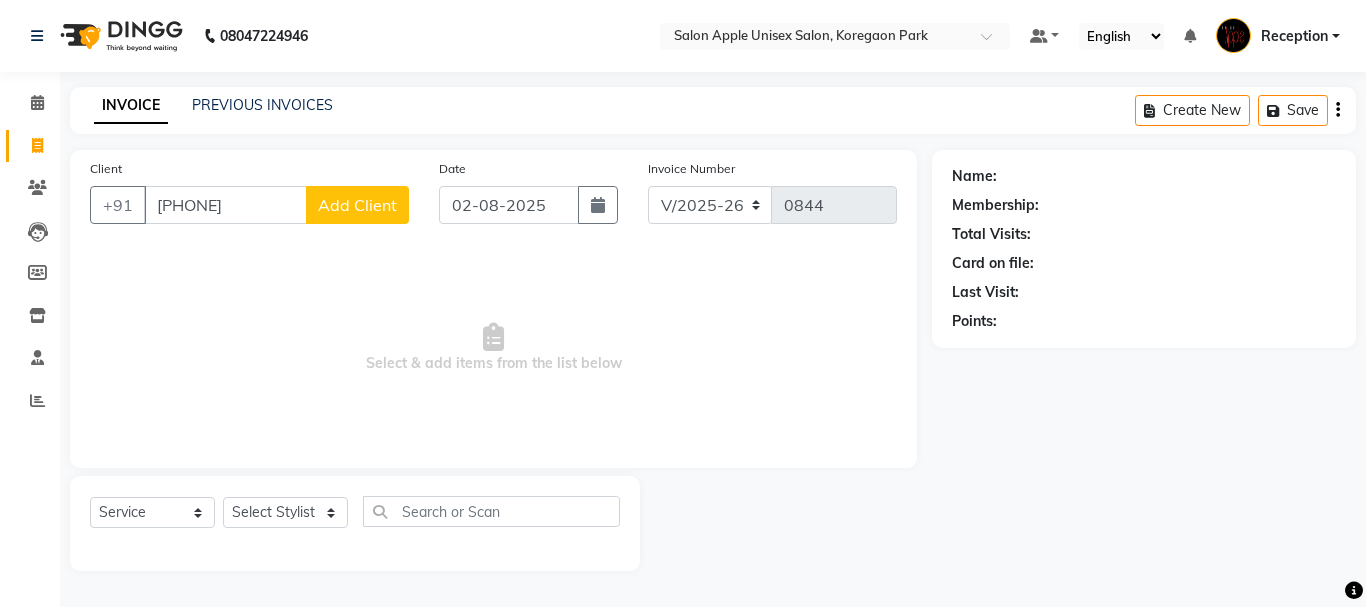 select on "22" 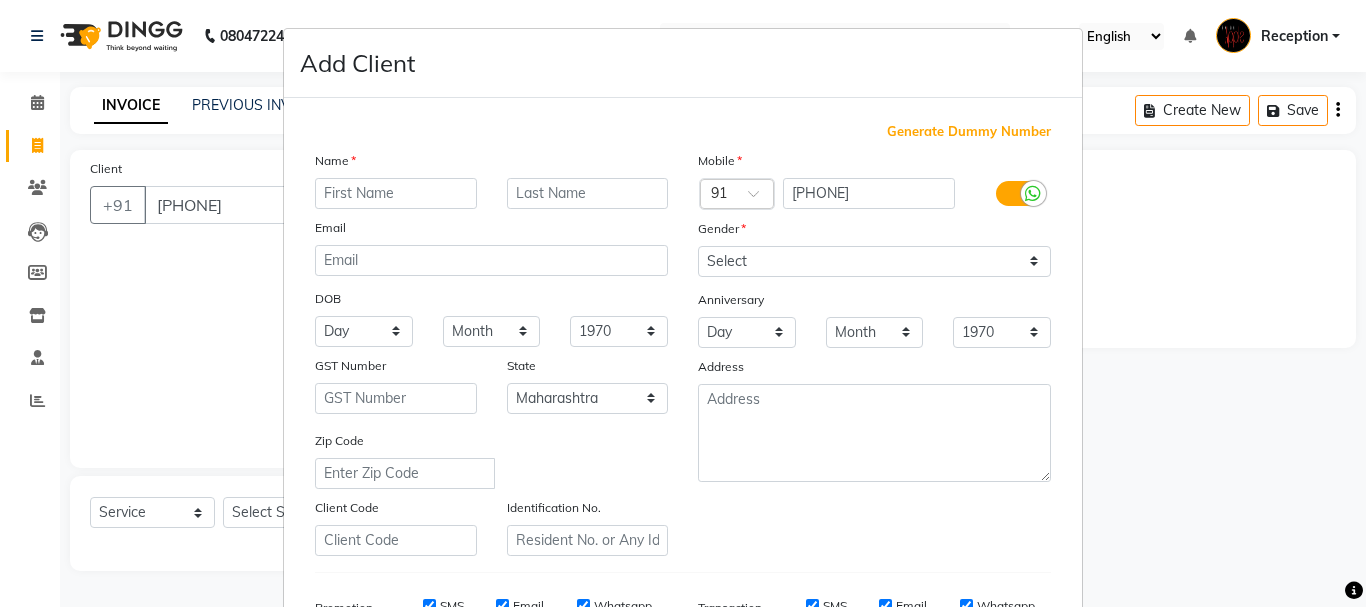 click at bounding box center (396, 193) 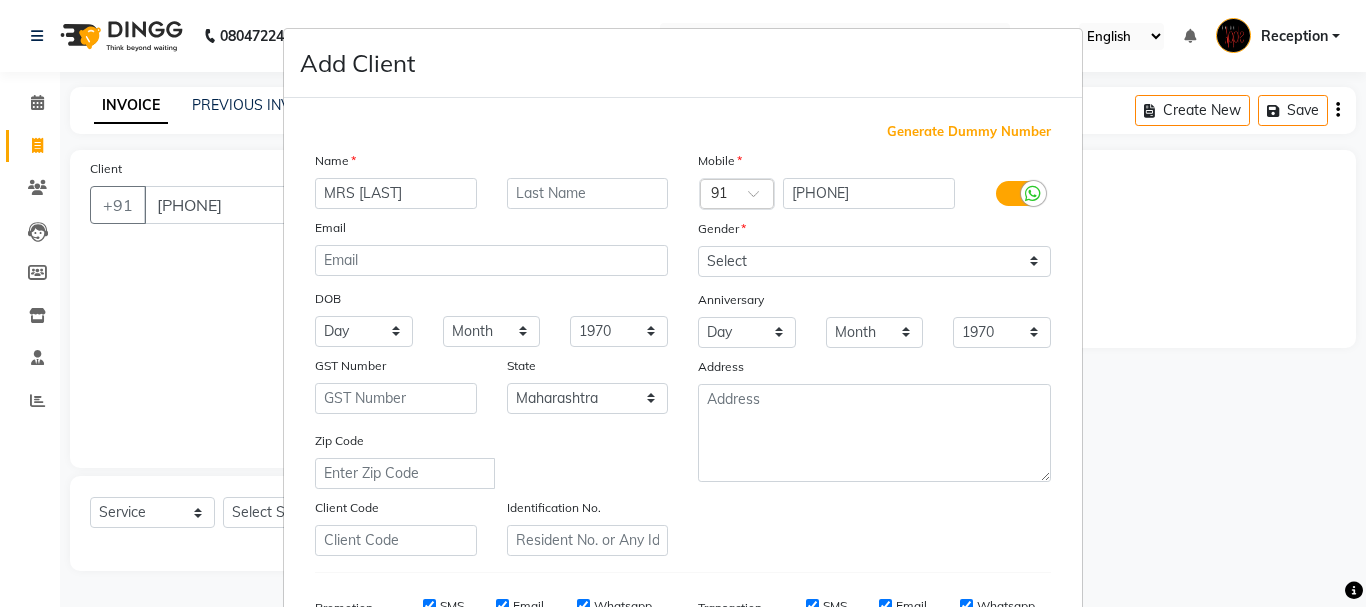type on "MRS [LAST]" 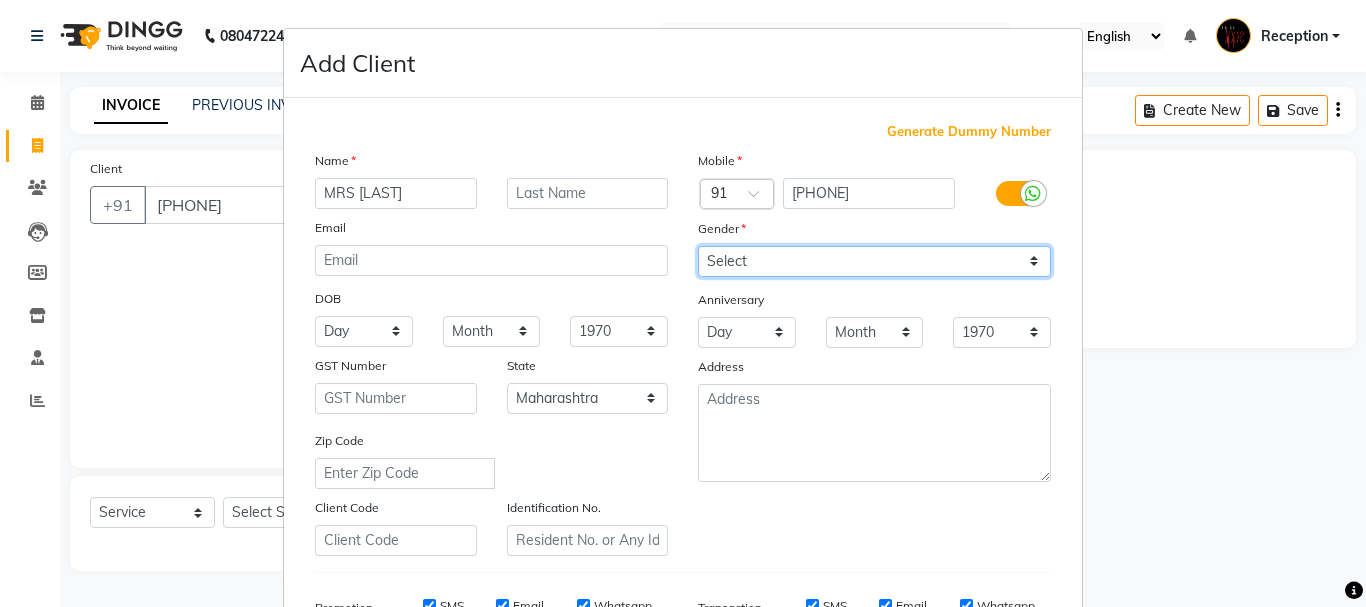 click on "Select Male Female Other Prefer Not To Say" at bounding box center (874, 261) 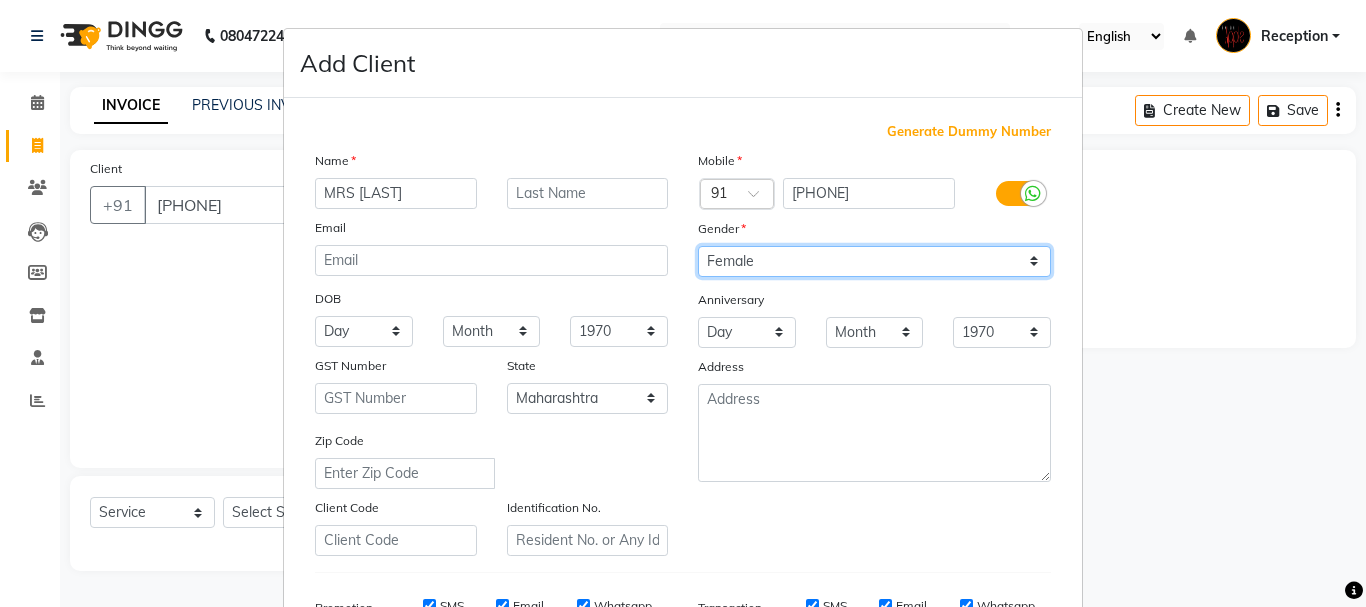 click on "Select Male Female Other Prefer Not To Say" at bounding box center (874, 261) 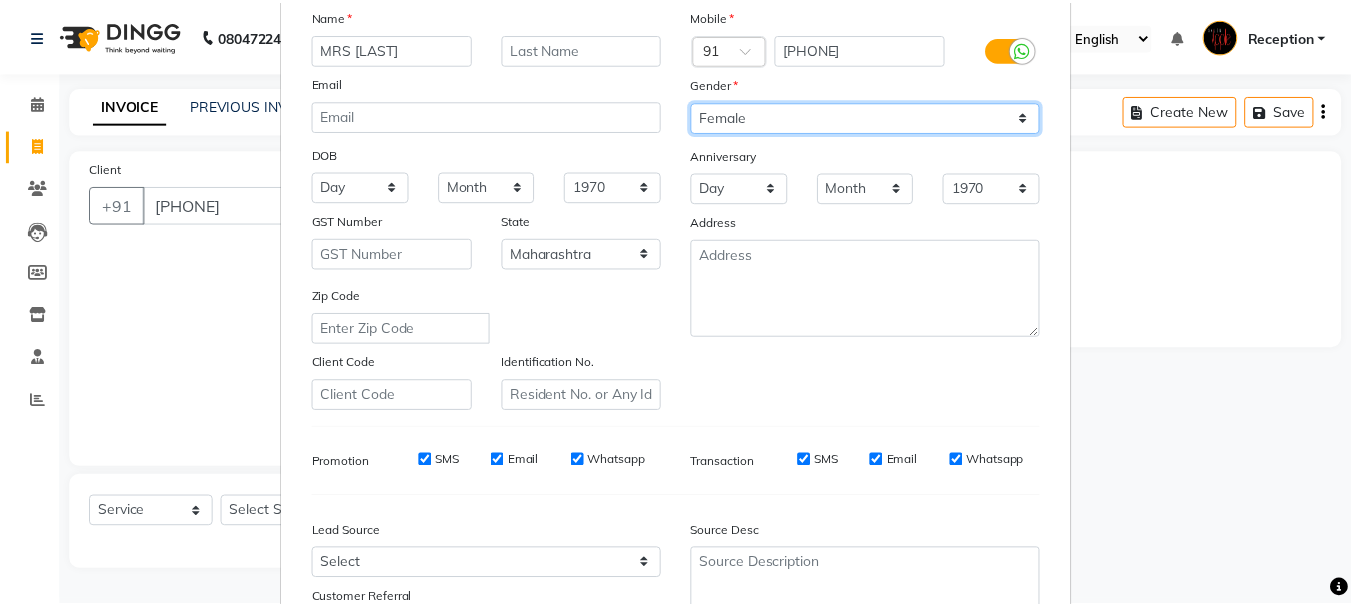 scroll, scrollTop: 316, scrollLeft: 0, axis: vertical 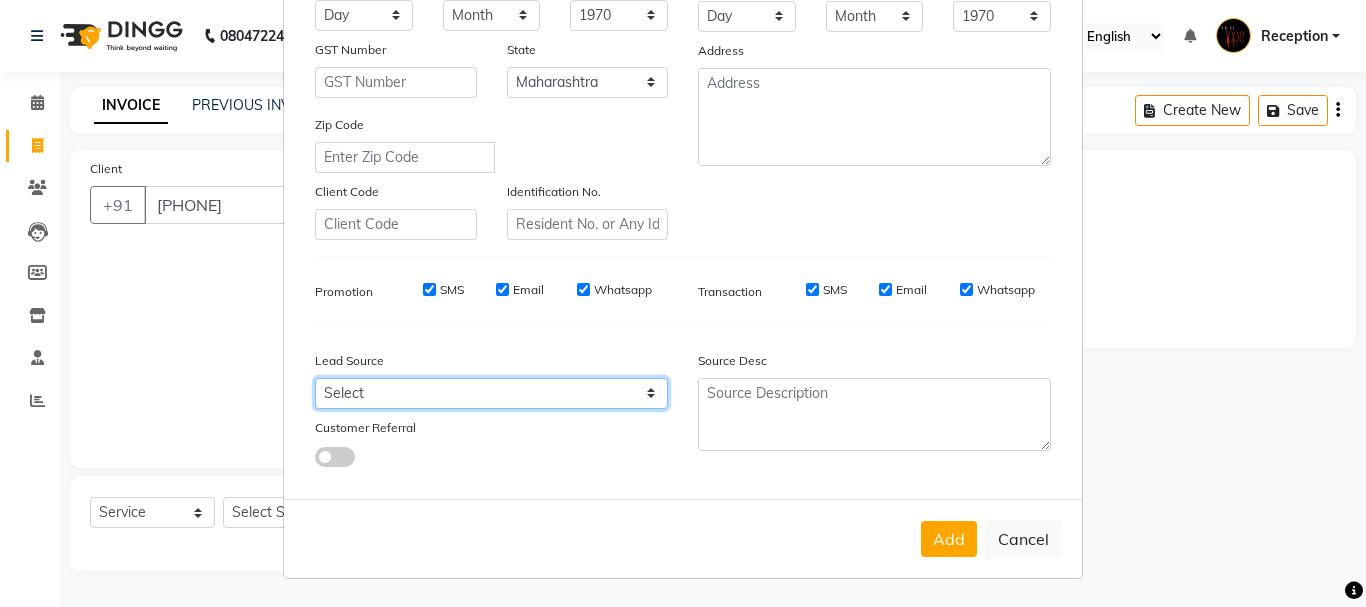 click on "Select Walk-in Referral Internet Friend Word of Mouth Advertisement Facebook JustDial Google Other Repeated WedmeGood Signage Newspaper Ad CRM Chat Bot IVR Call WhatsApp Website Direct Call  Instagram  YouTube" at bounding box center (491, 393) 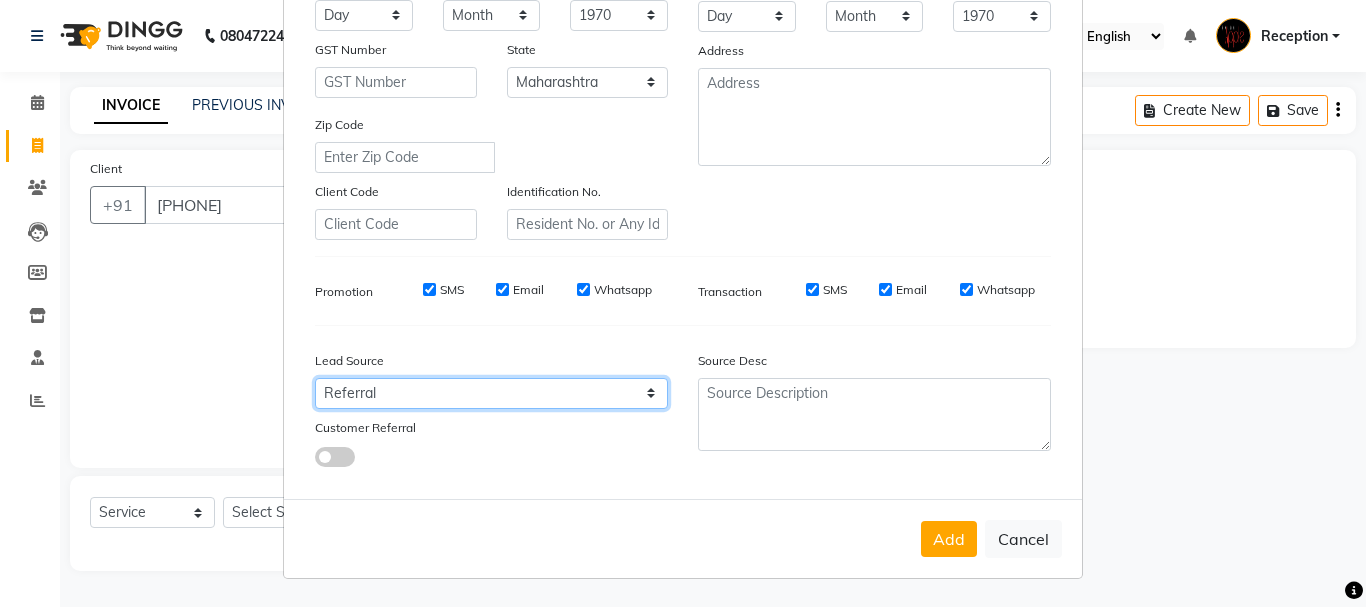 click on "Select Walk-in Referral Internet Friend Word of Mouth Advertisement Facebook JustDial Google Other Repeated WedmeGood Signage Newspaper Ad CRM Chat Bot IVR Call WhatsApp Website Direct Call  Instagram  YouTube" at bounding box center (491, 393) 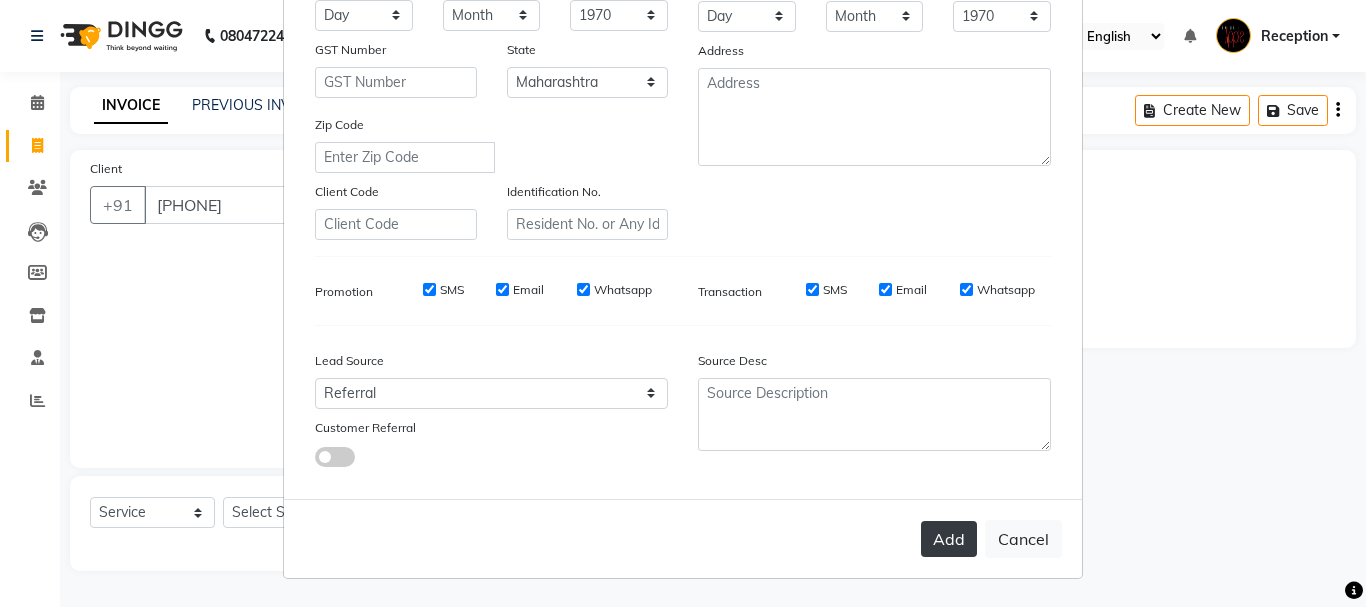click on "Add" at bounding box center (949, 539) 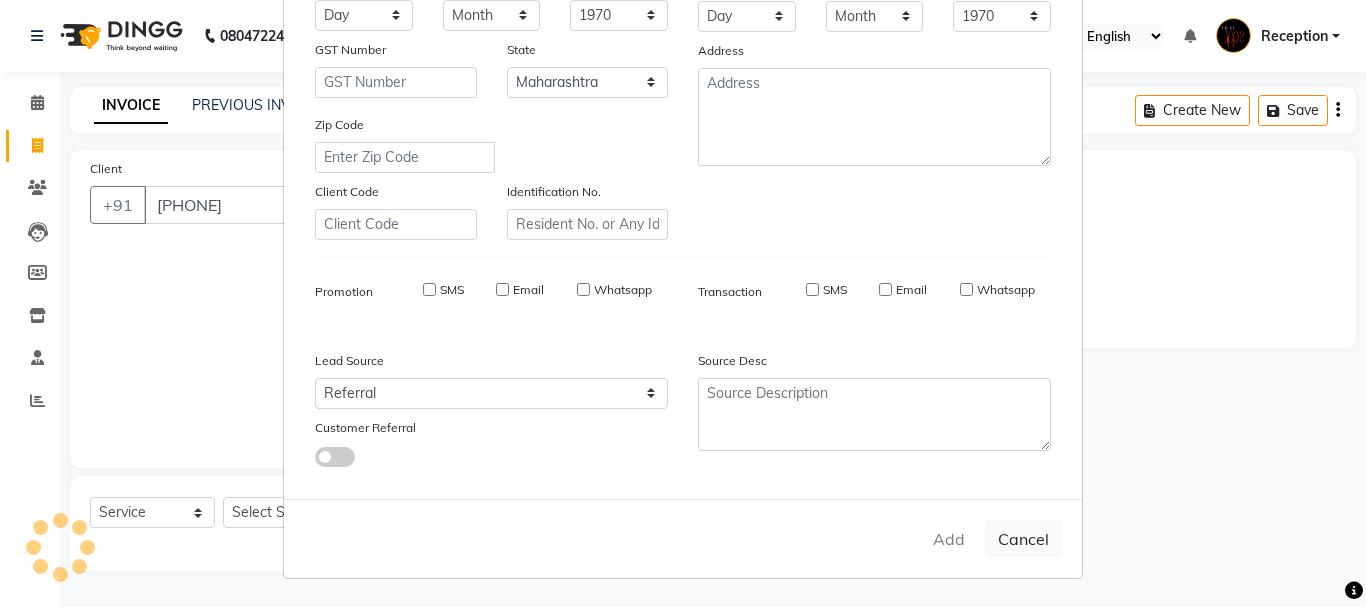 type 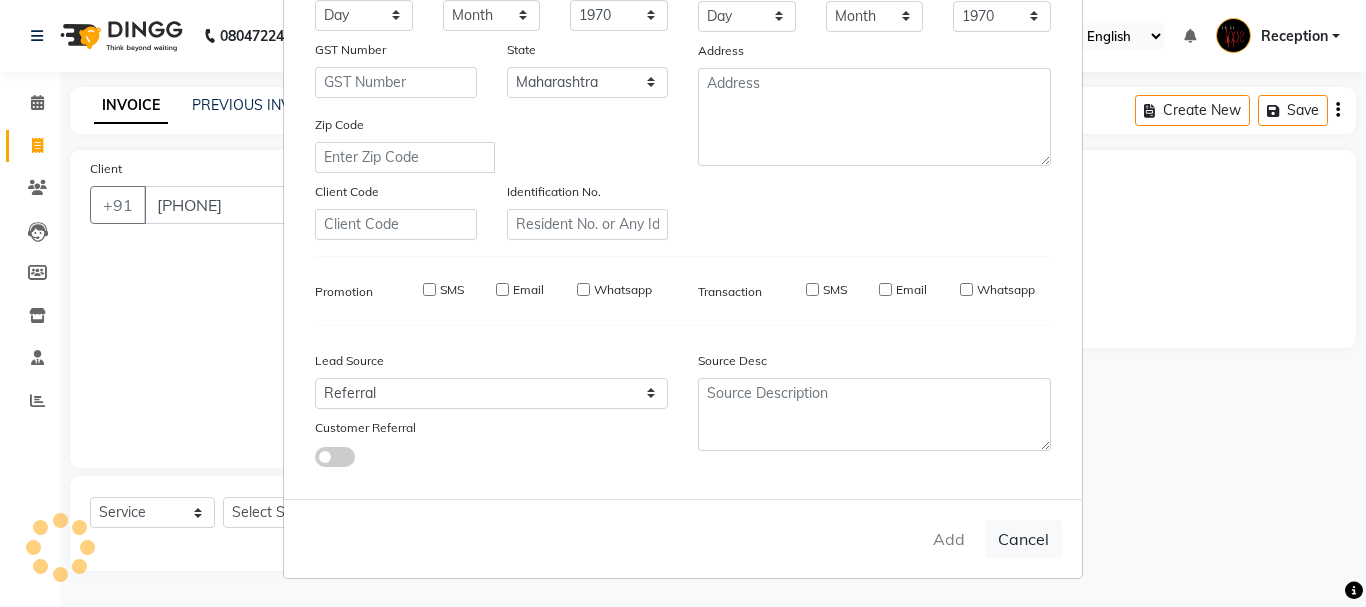 checkbox on "false" 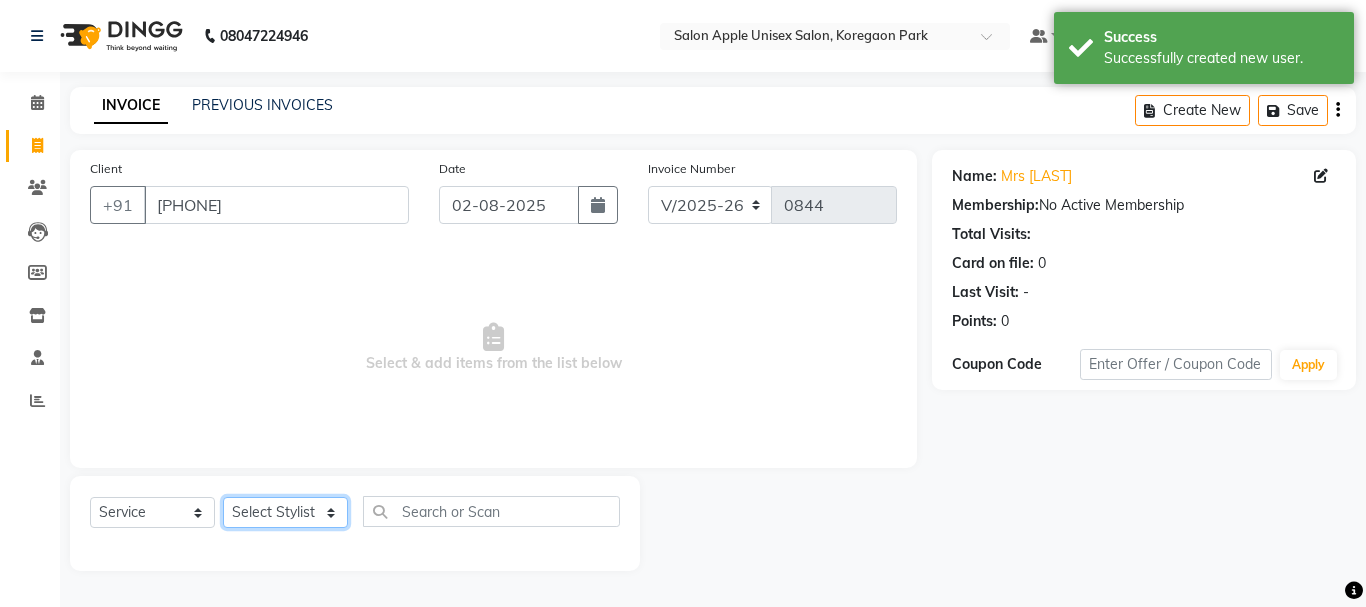click on "Select Stylist Ganeshan R [LAST] [LAST] [LAST] Reception [LAST] training department [LAST]" 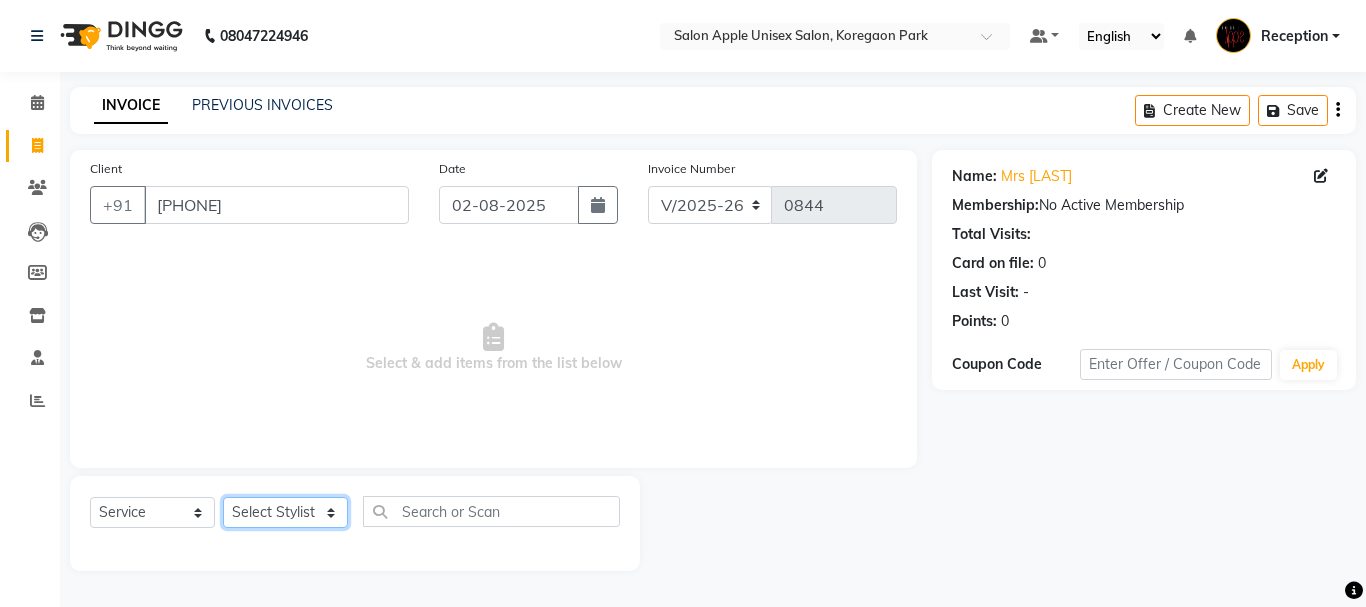 select on "67826" 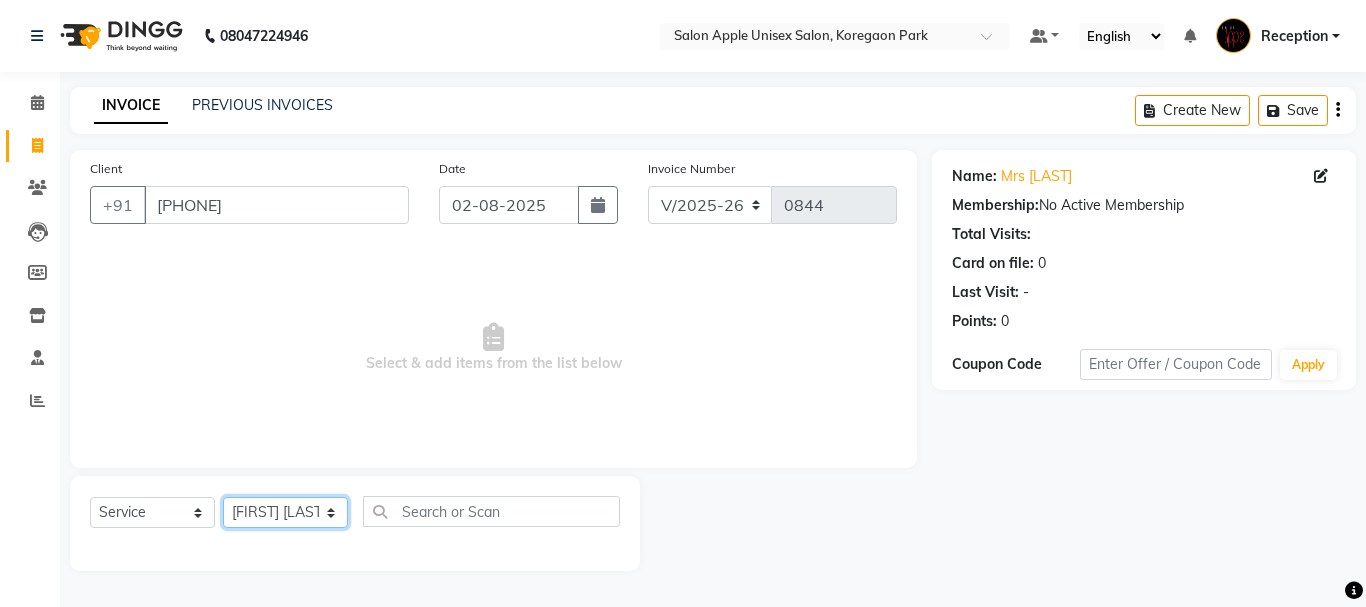 click on "Select Stylist Ganeshan R [LAST] [LAST] [LAST] Reception [LAST] training department [LAST]" 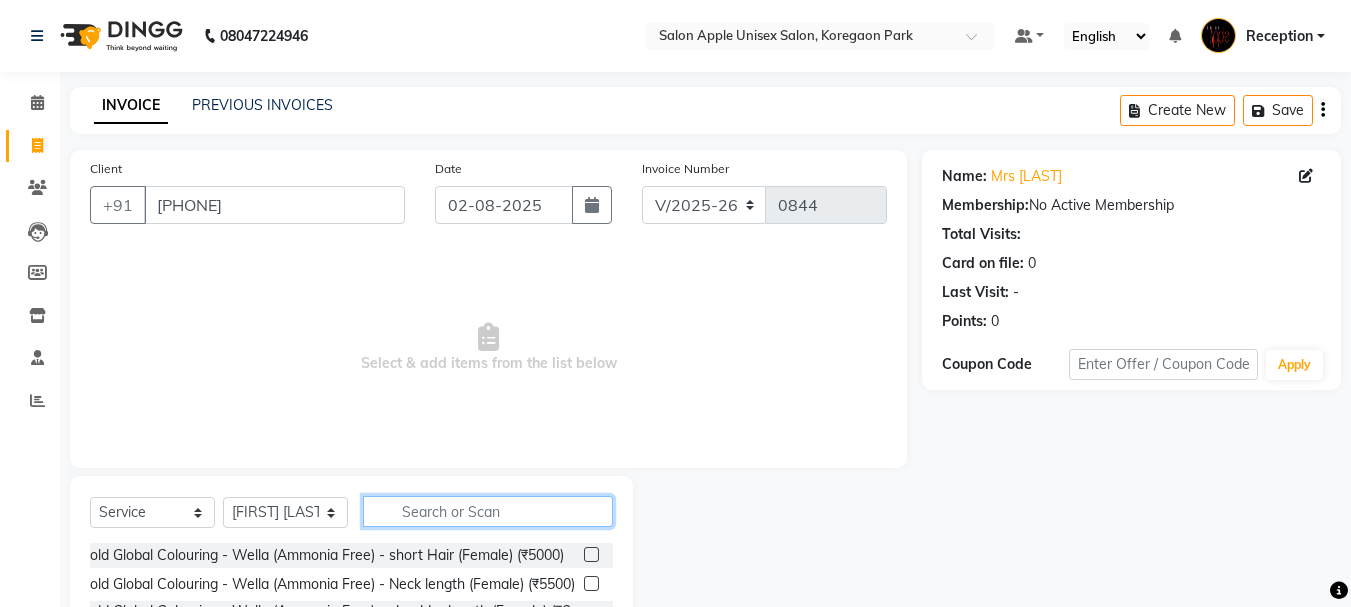 click 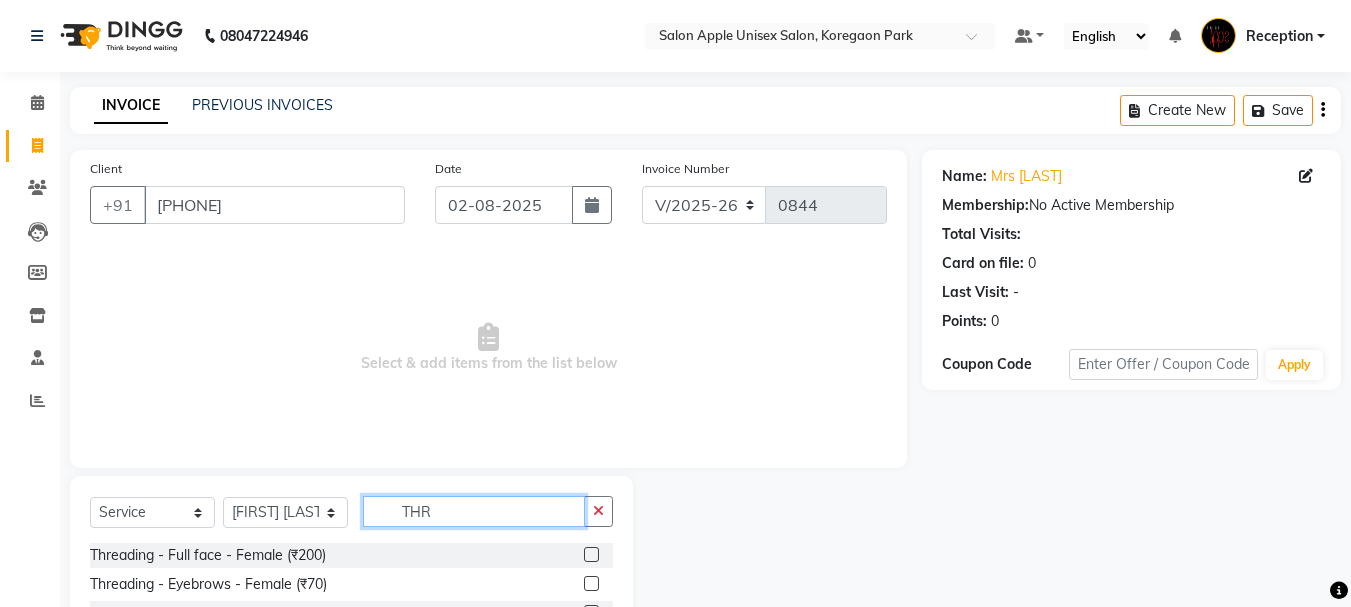 type on "THR" 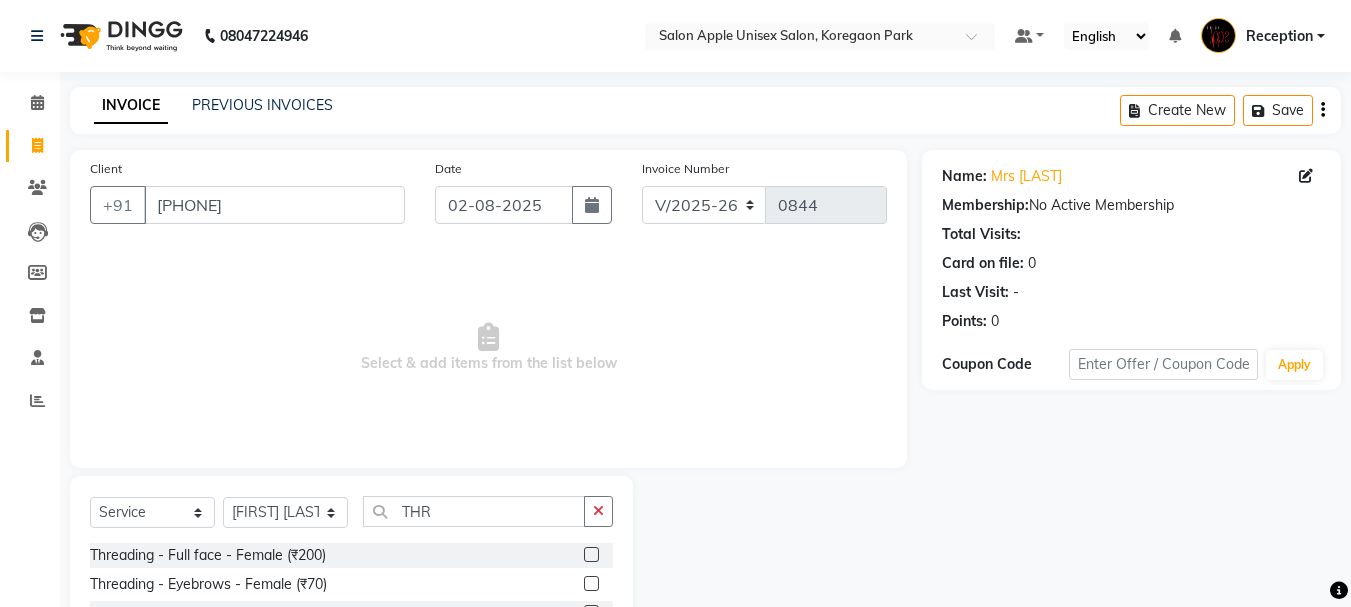 click 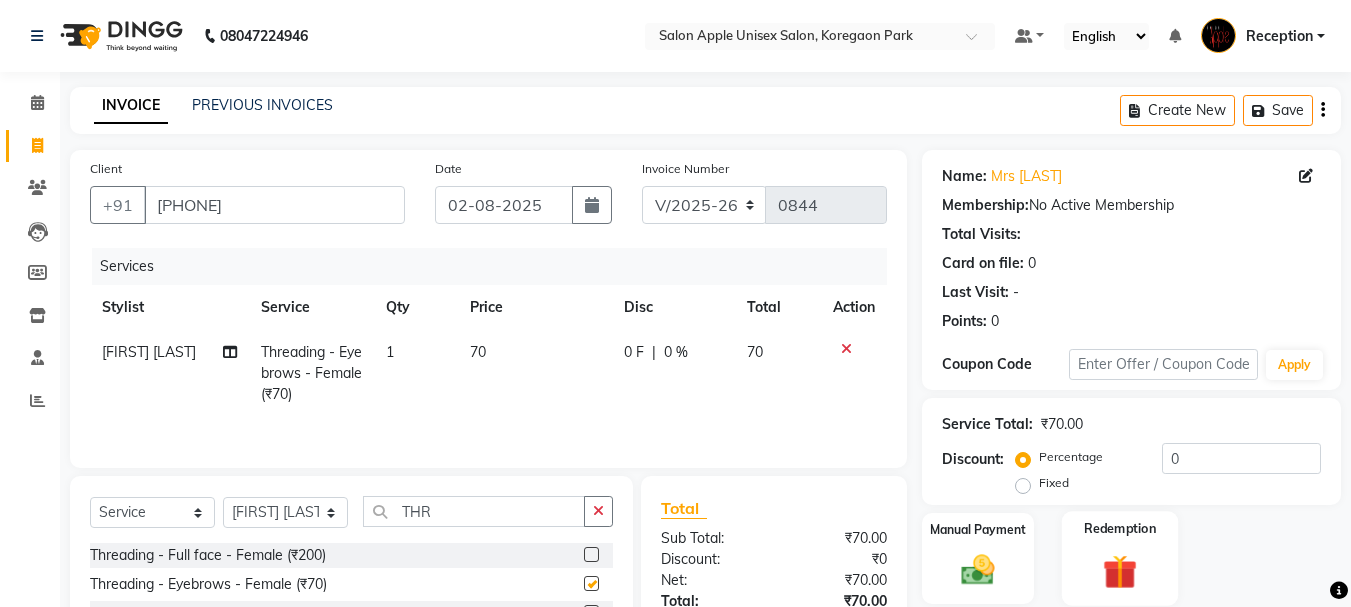 checkbox on "false" 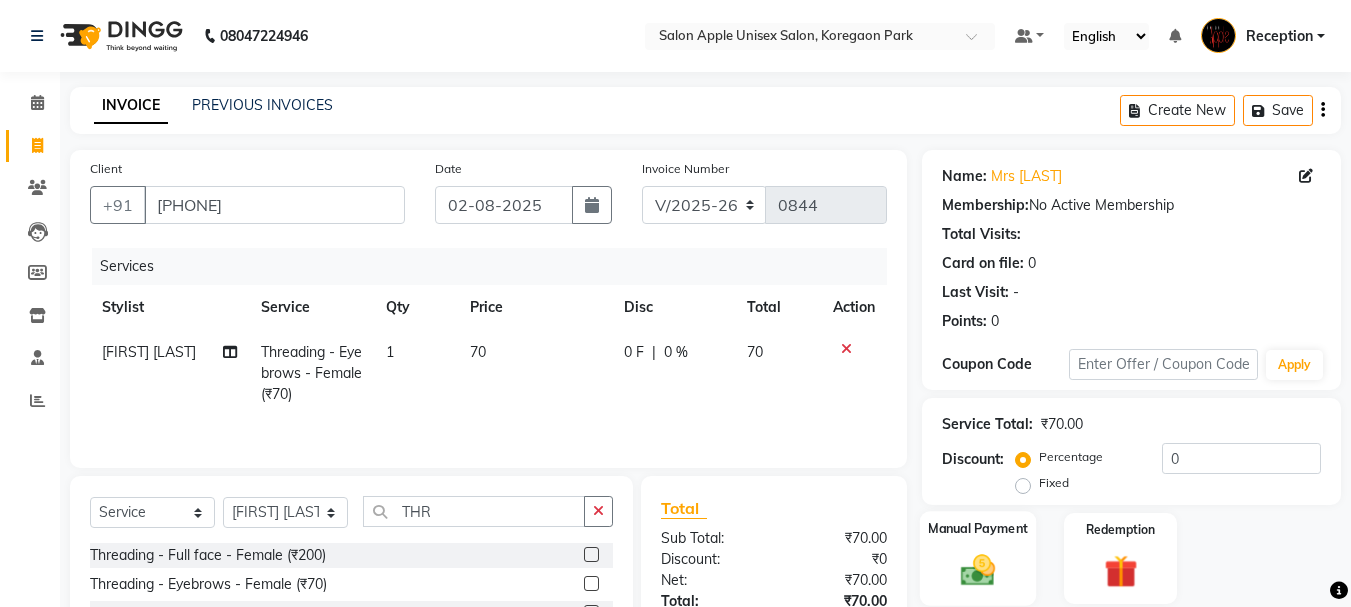 click 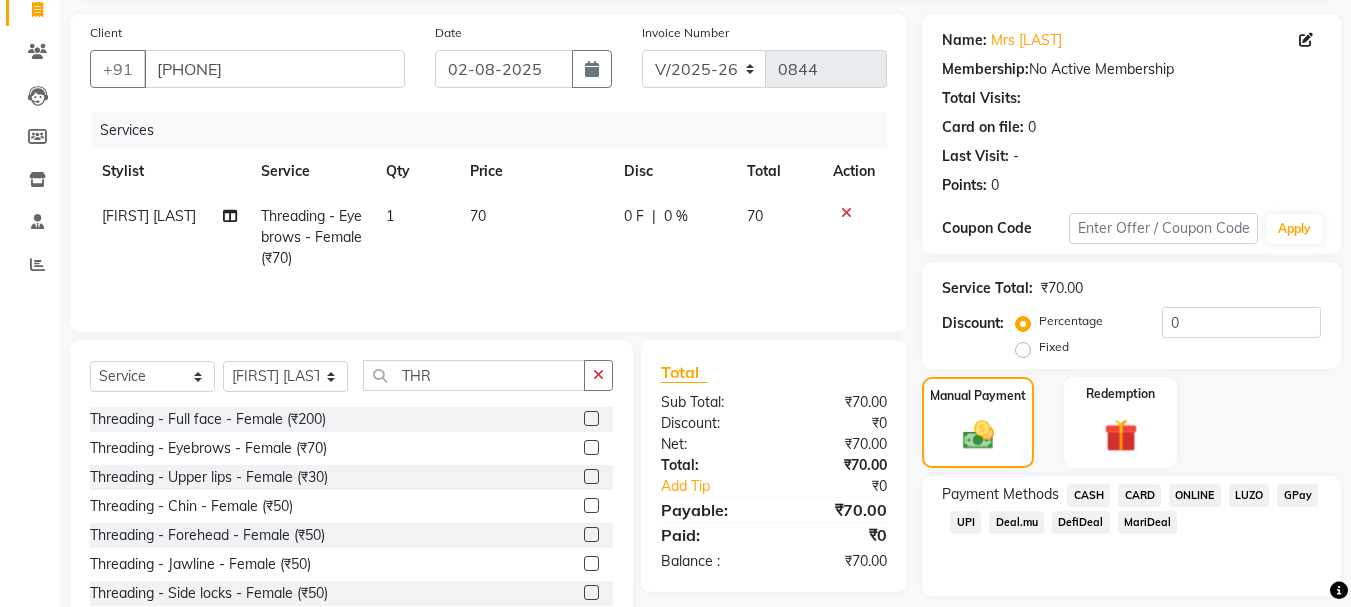 scroll, scrollTop: 196, scrollLeft: 0, axis: vertical 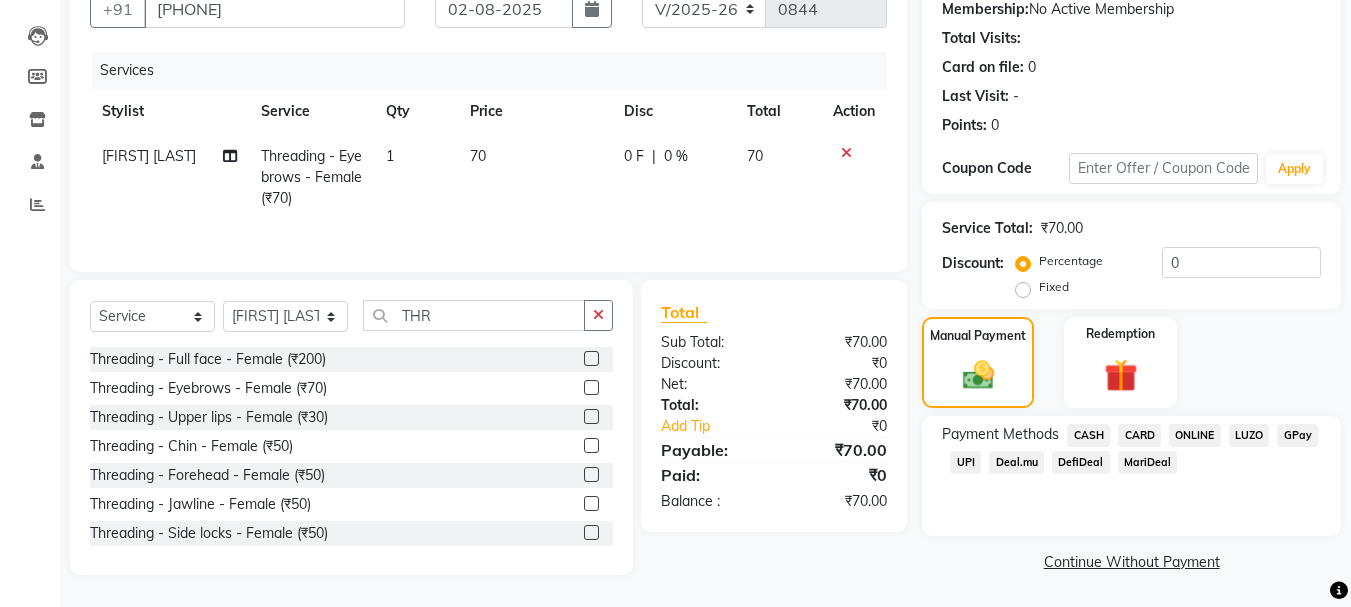 click on "CASH" 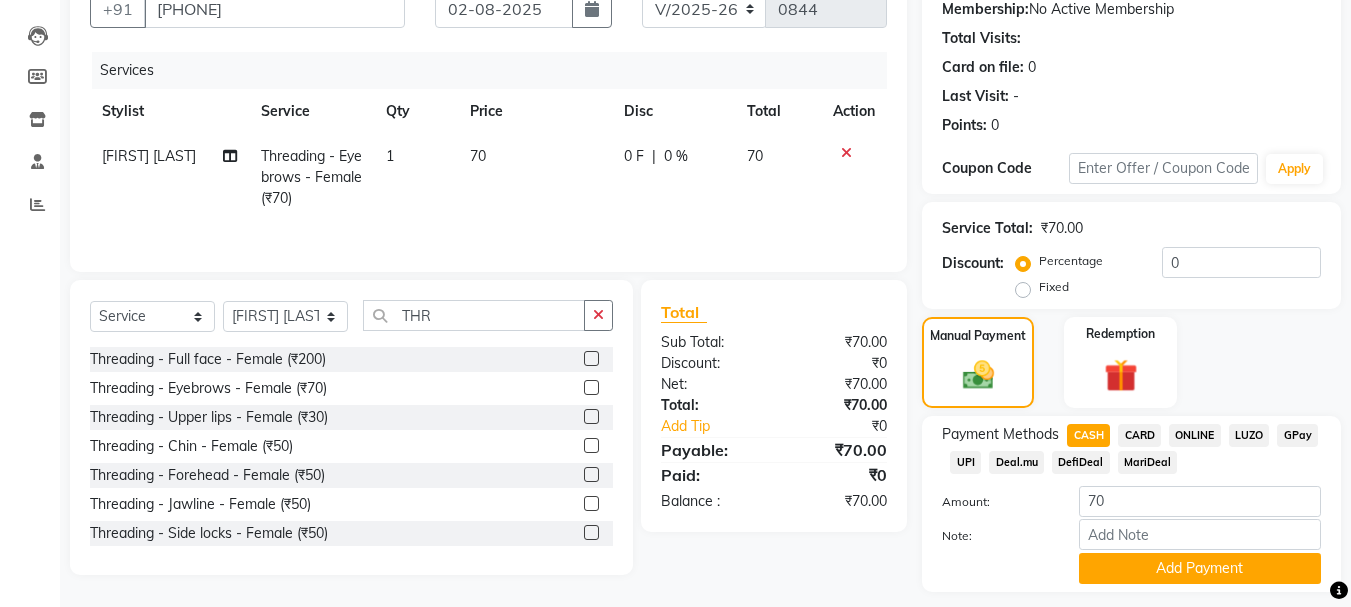 scroll, scrollTop: 252, scrollLeft: 0, axis: vertical 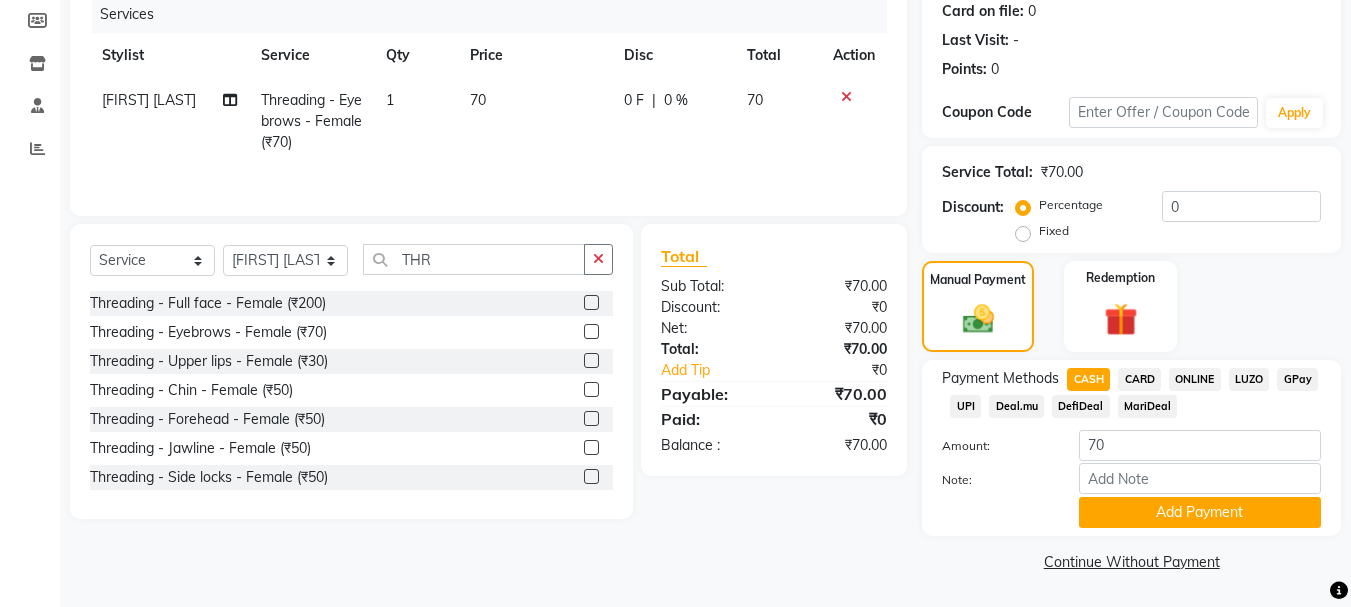 click on "Payment Methods  CASH   CARD   ONLINE   LUZO   GPay   UPI   Deal.mu   DefiDeal   MariDeal  Amount: 70 Note: Add Payment" 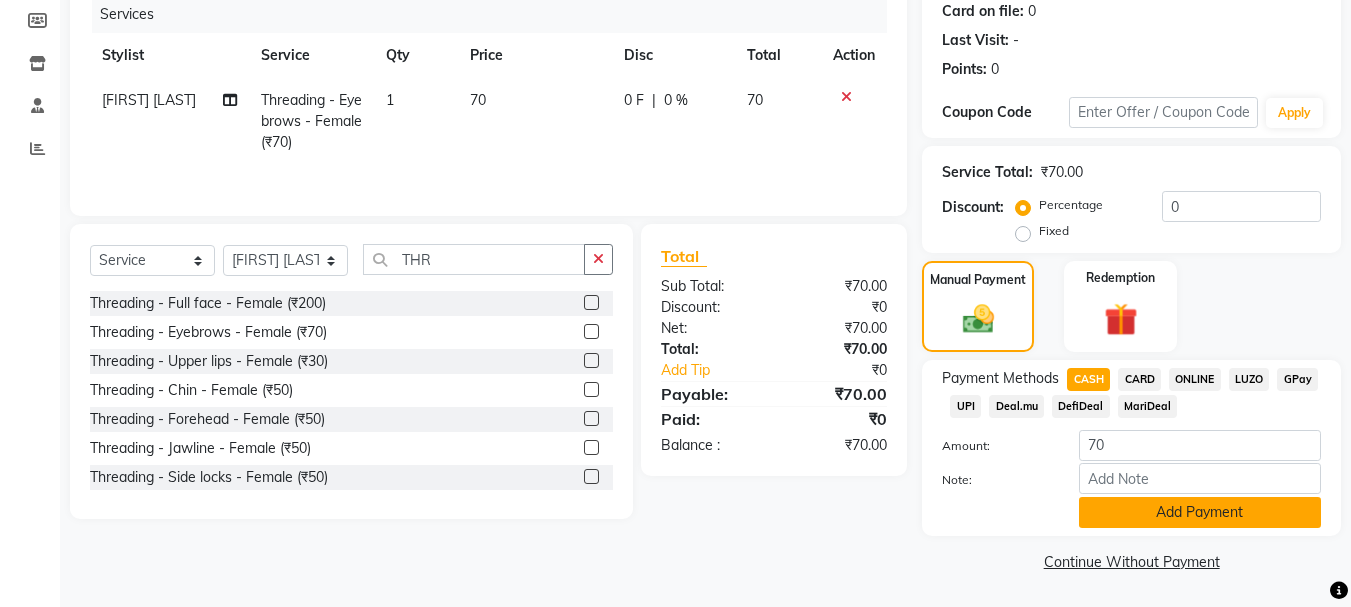 click on "Add Payment" 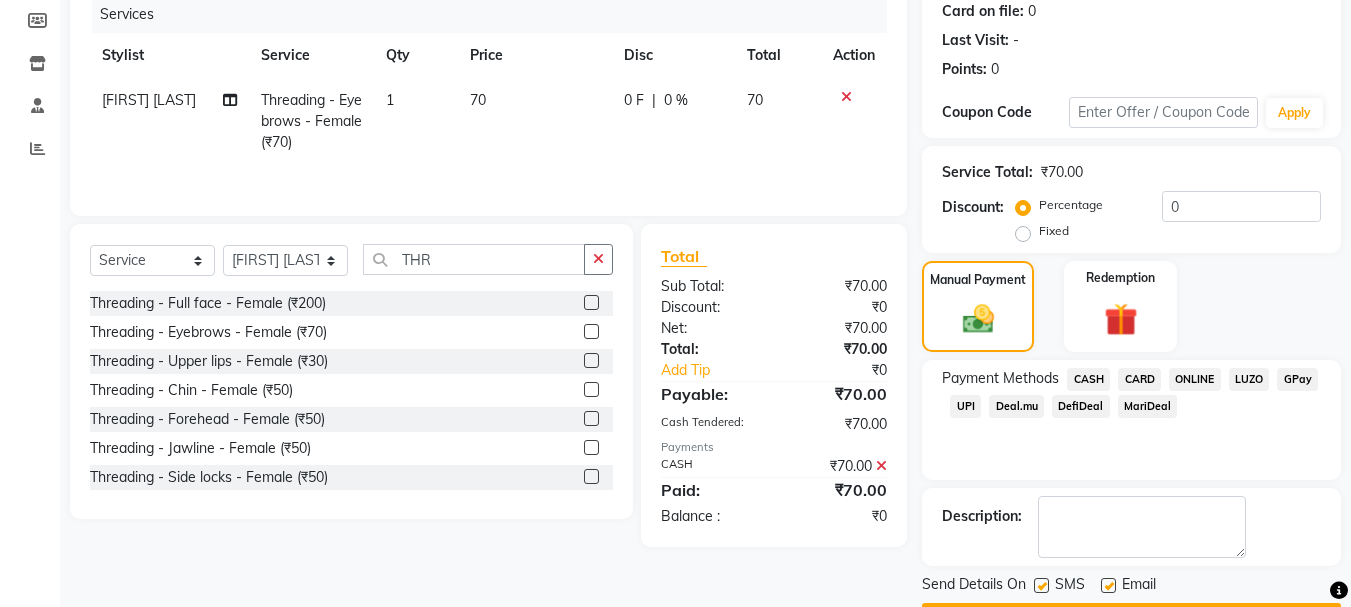scroll, scrollTop: 309, scrollLeft: 0, axis: vertical 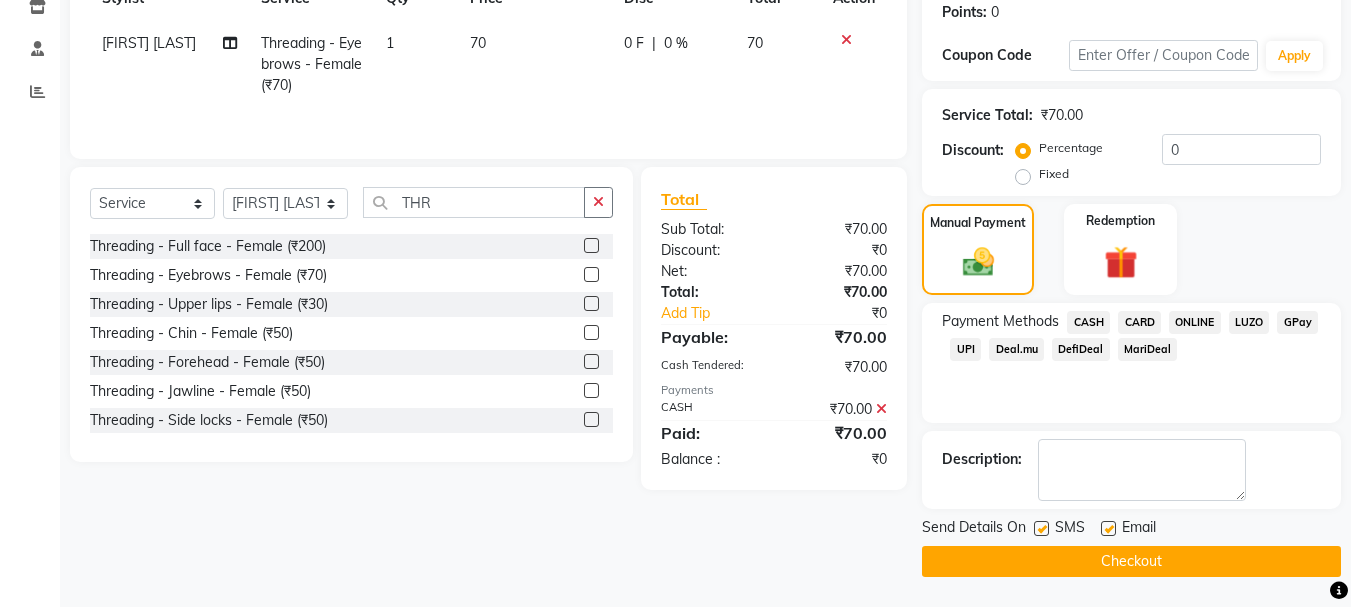 click on "Checkout" 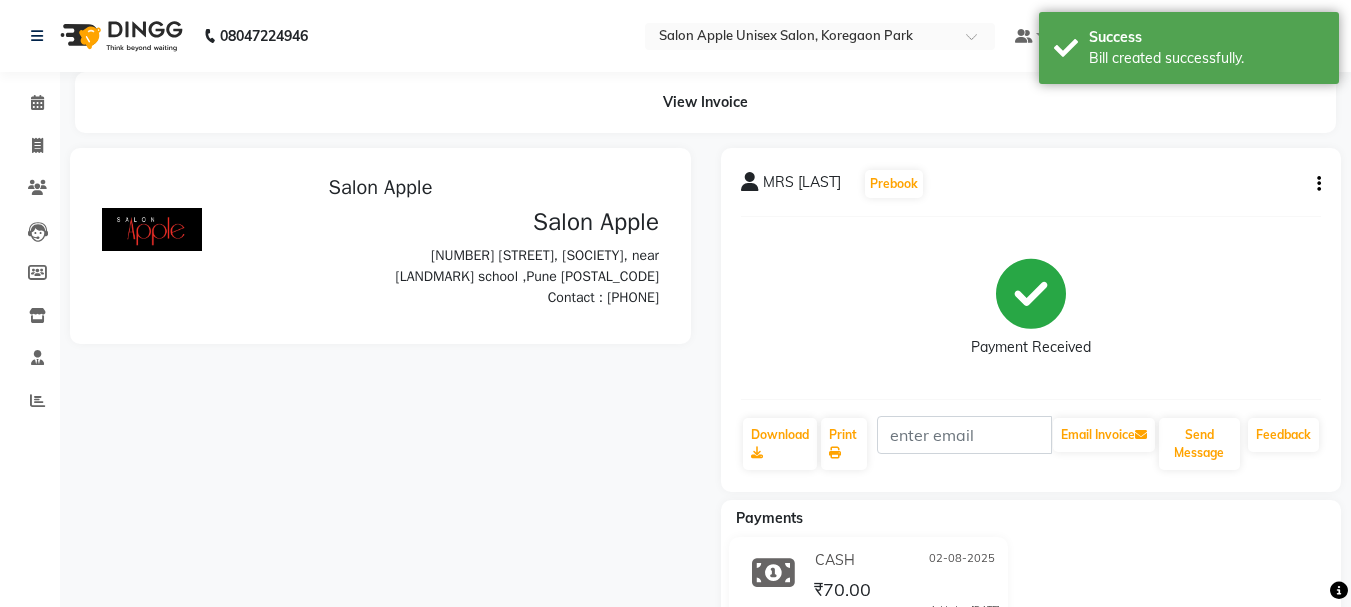 scroll, scrollTop: 0, scrollLeft: 0, axis: both 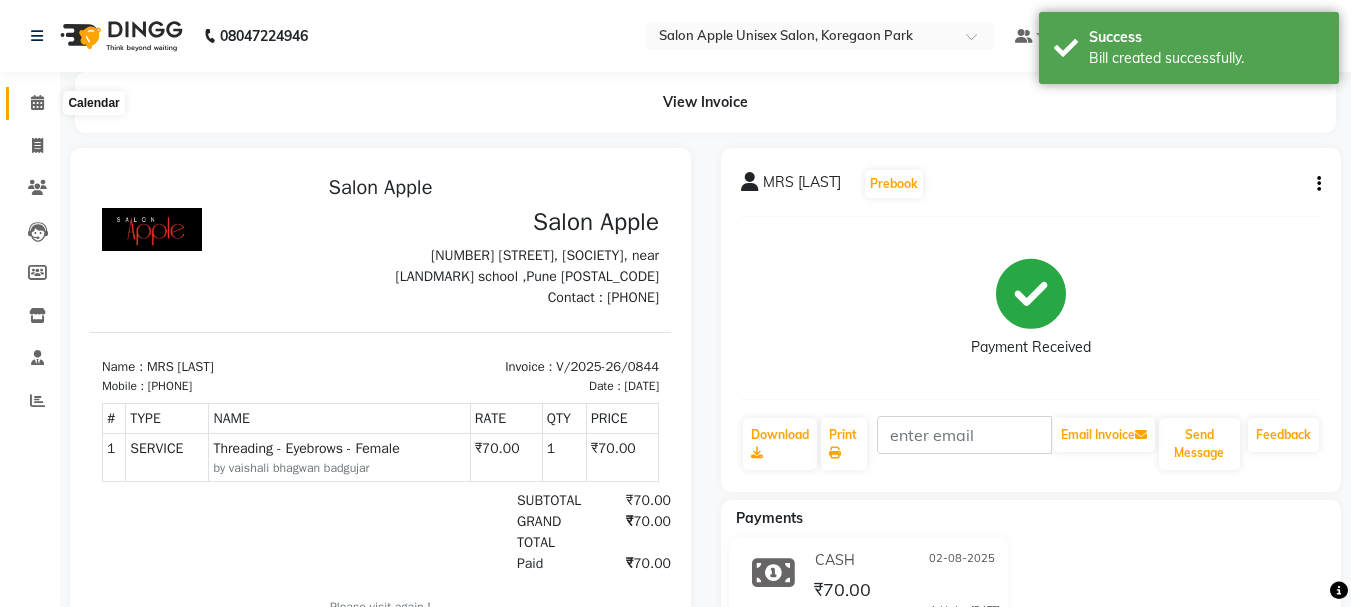 click 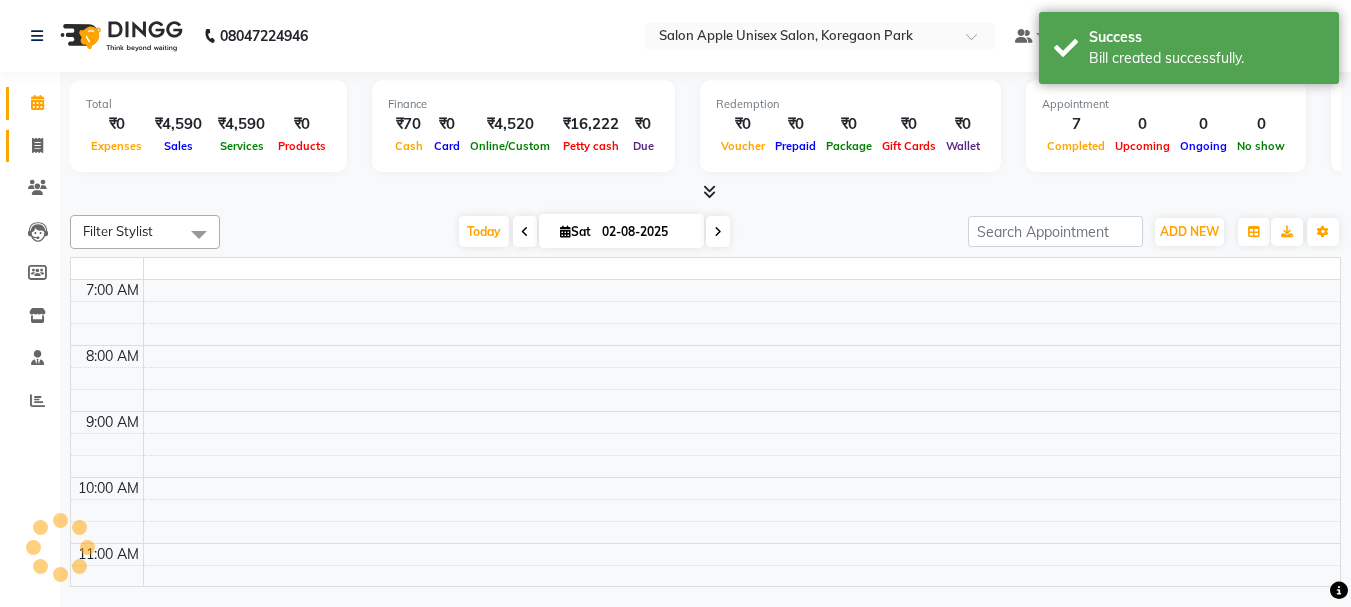 click 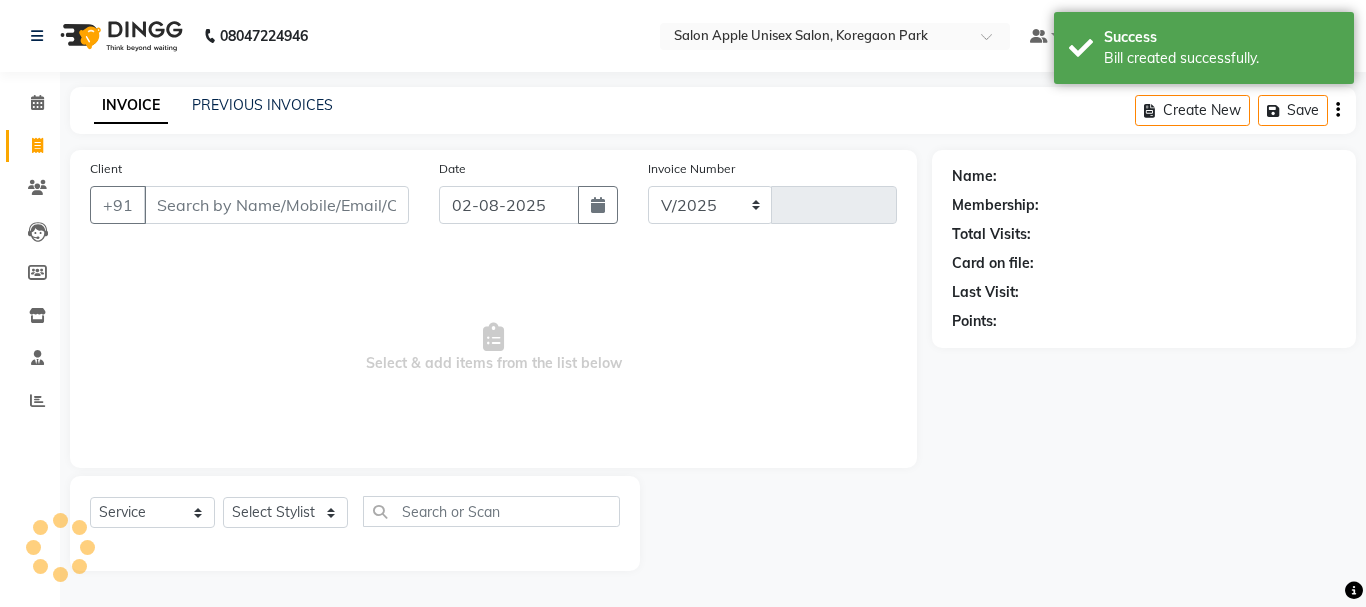 select on "92" 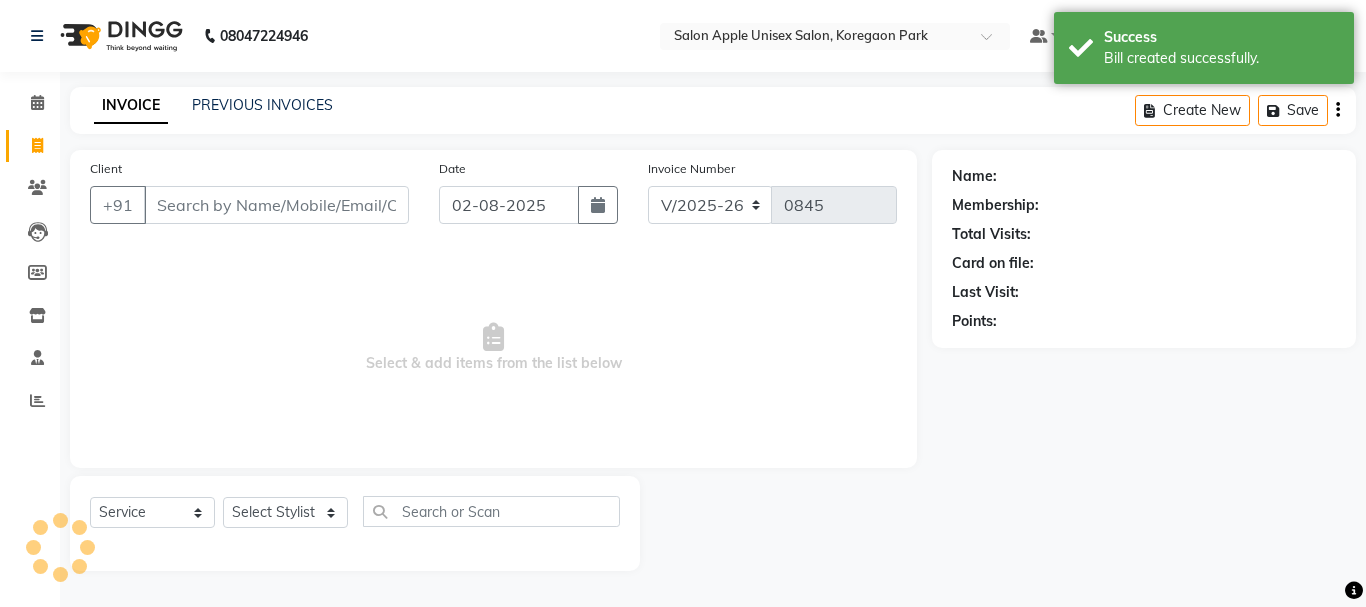 click on "Client" at bounding box center [276, 205] 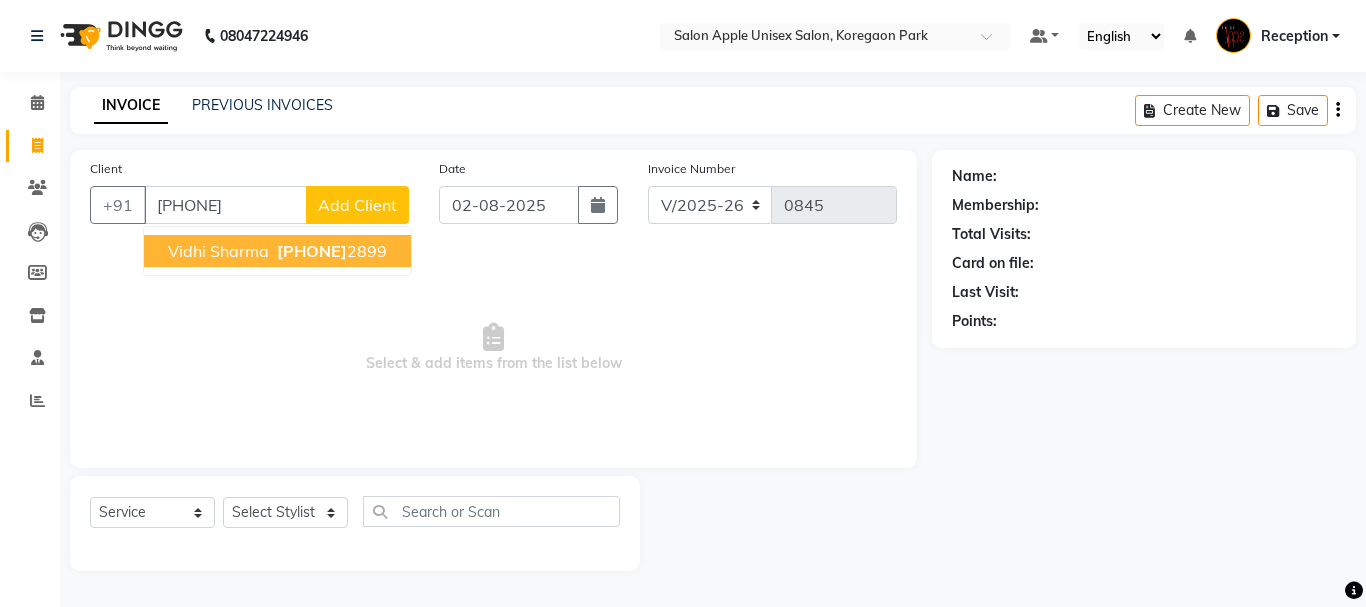 click on "vidhi sharma" at bounding box center [218, 251] 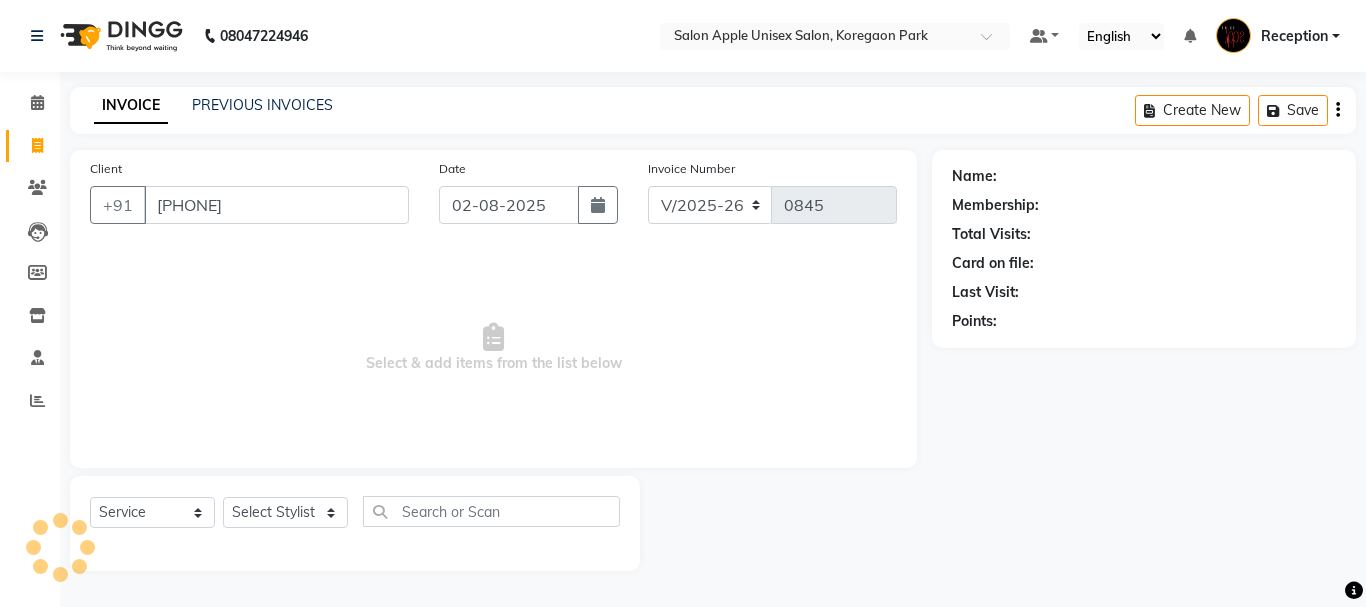 type on "[PHONE]" 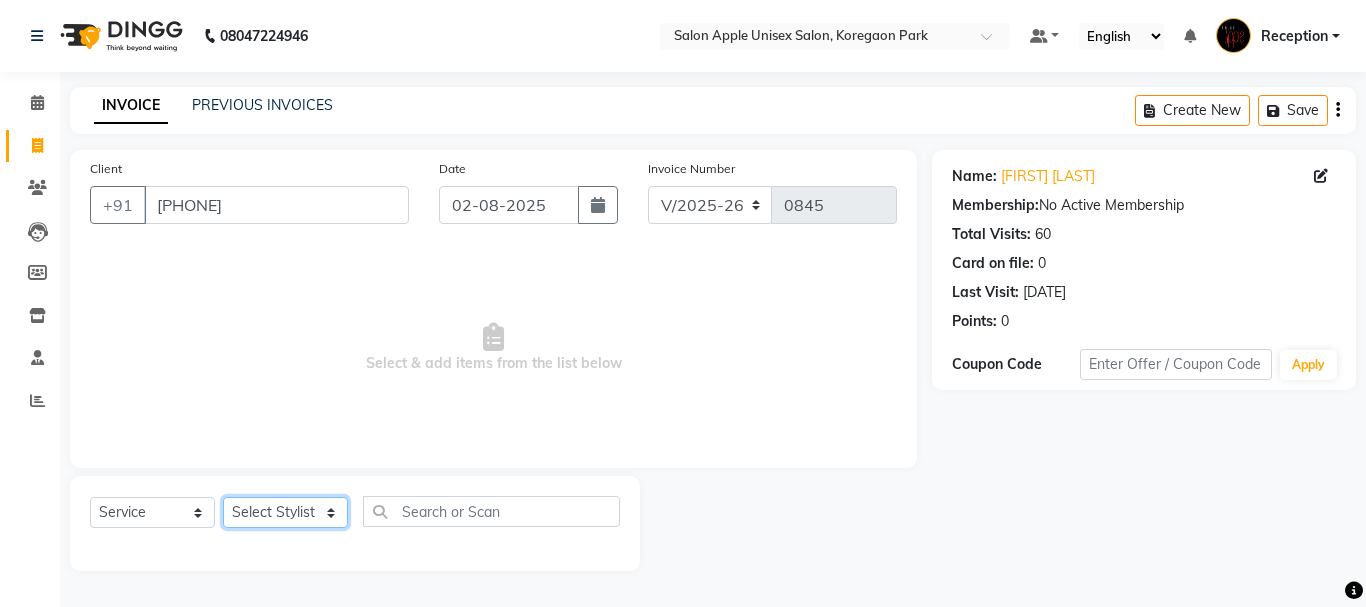 click on "Select Stylist Ganeshan R [LAST] [LAST] [LAST] Reception [LAST] training department [LAST]" 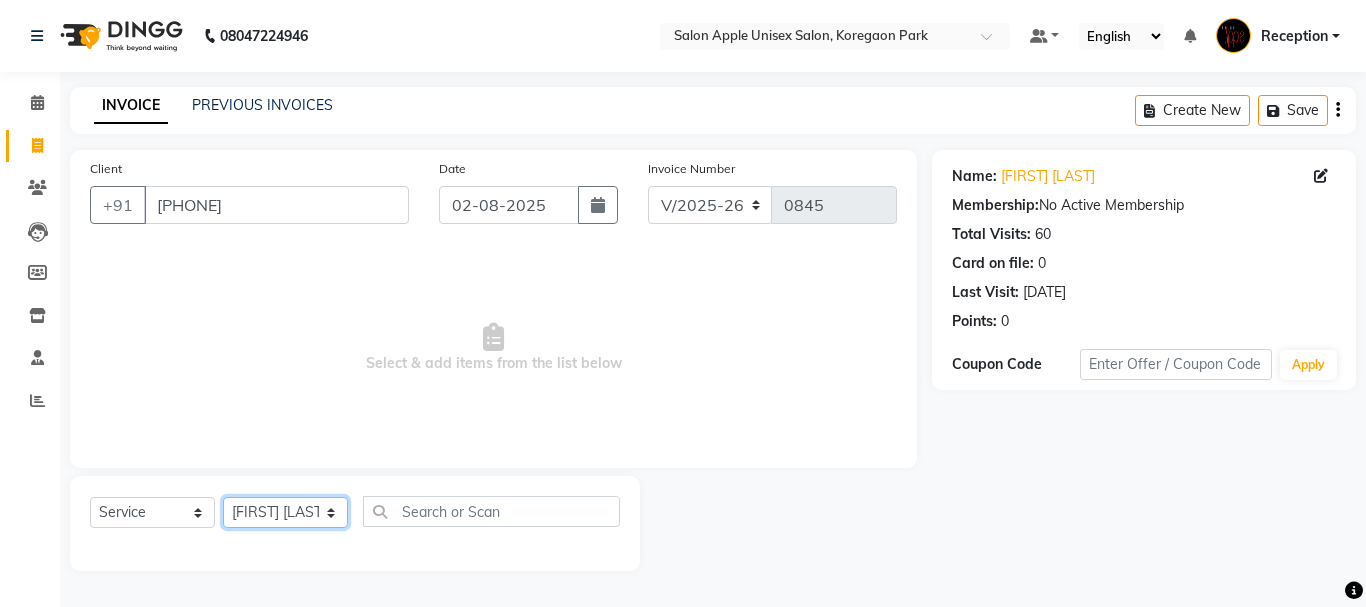 click on "Select Stylist Ganeshan R [LAST] [LAST] [LAST] Reception [LAST] training department [LAST]" 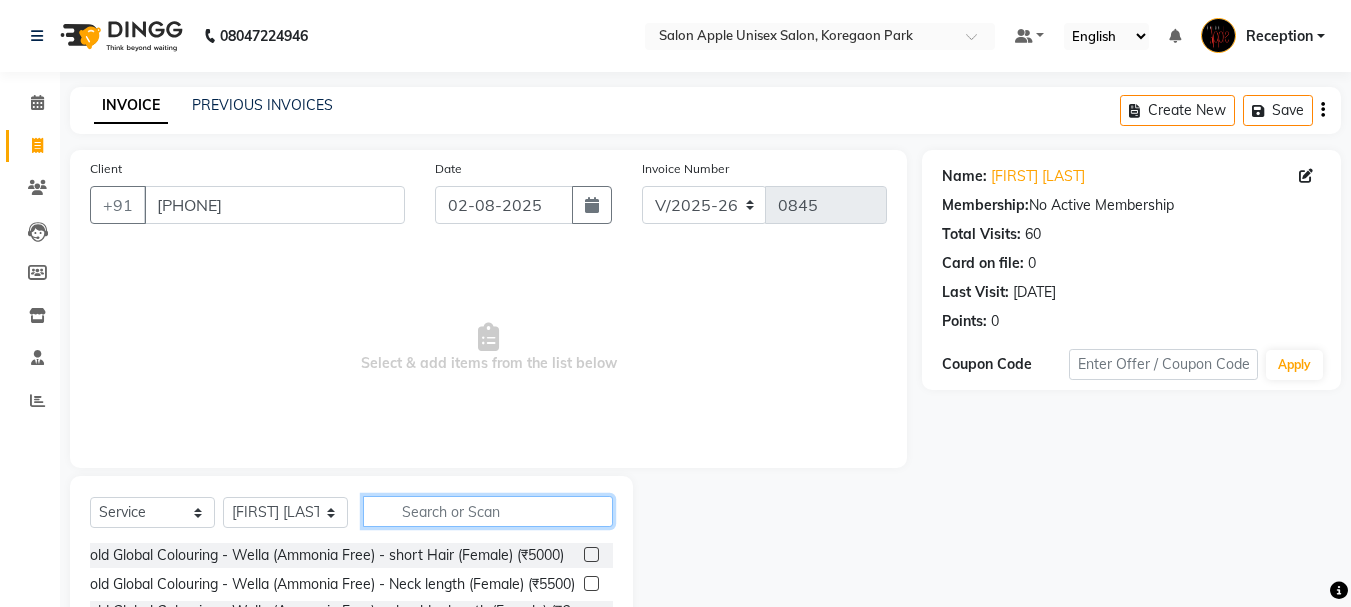 click 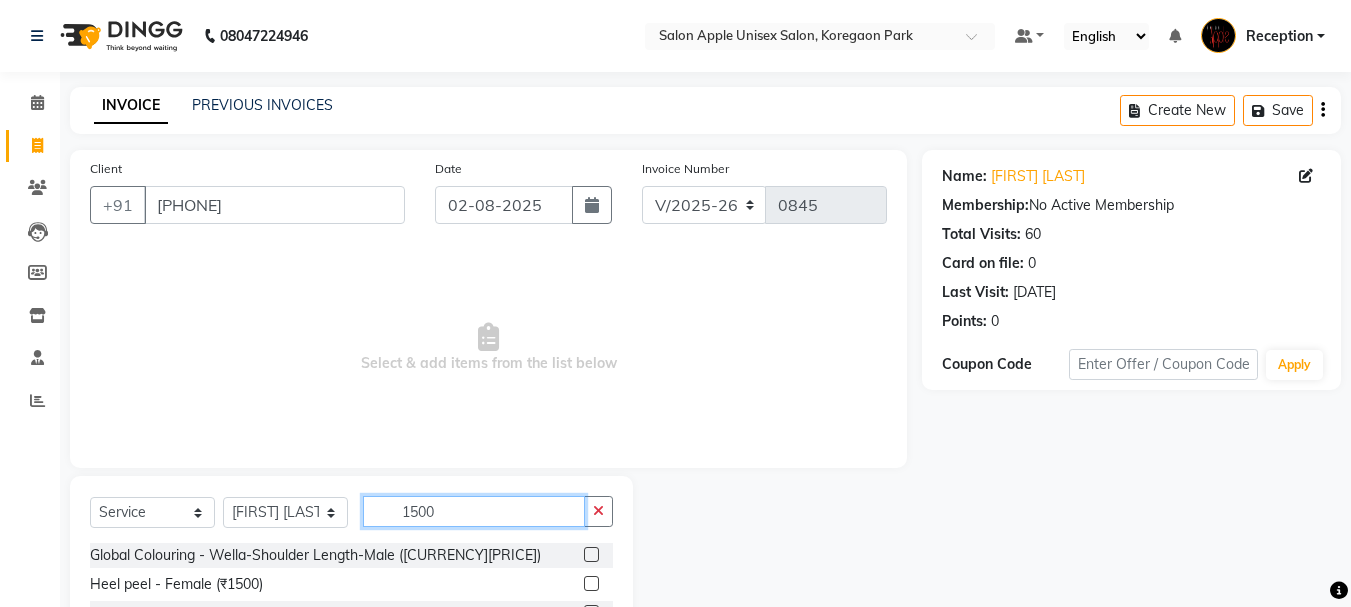 scroll, scrollTop: 194, scrollLeft: 0, axis: vertical 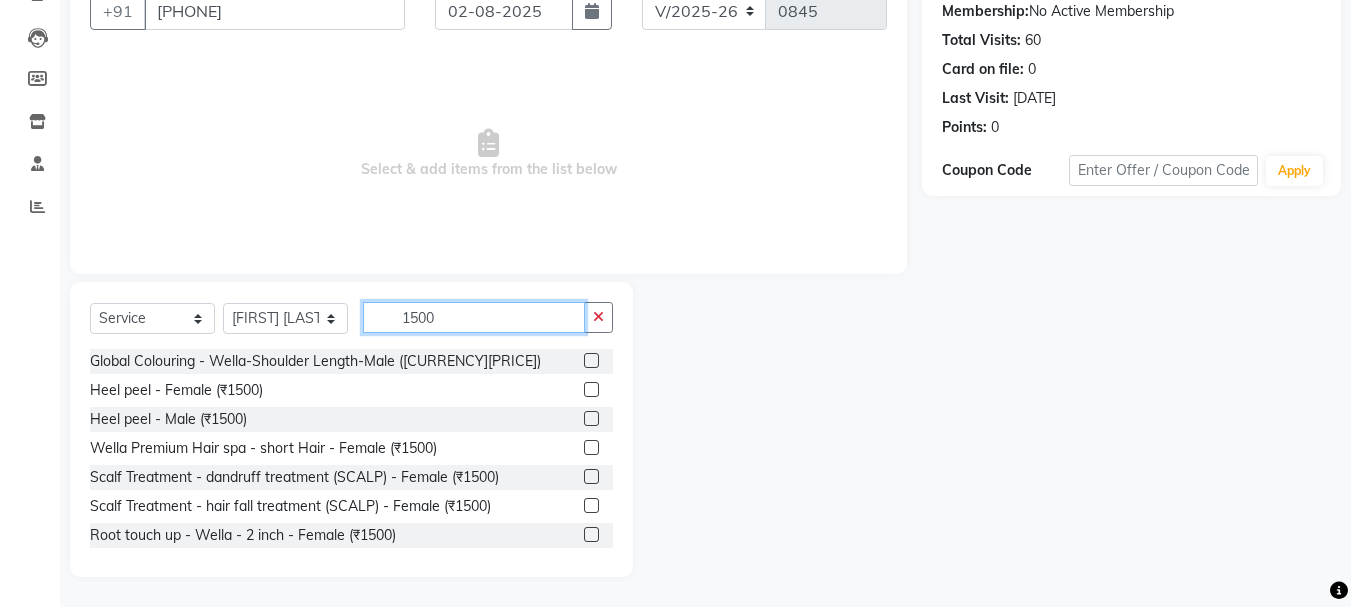 type on "1500" 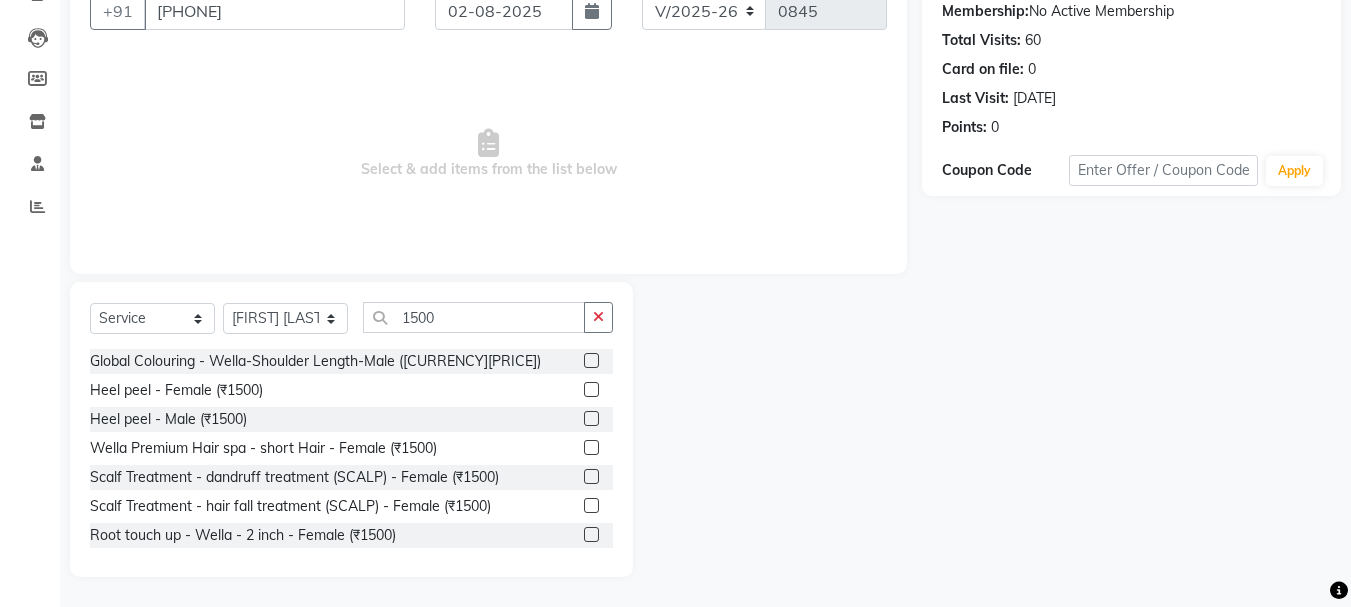 click 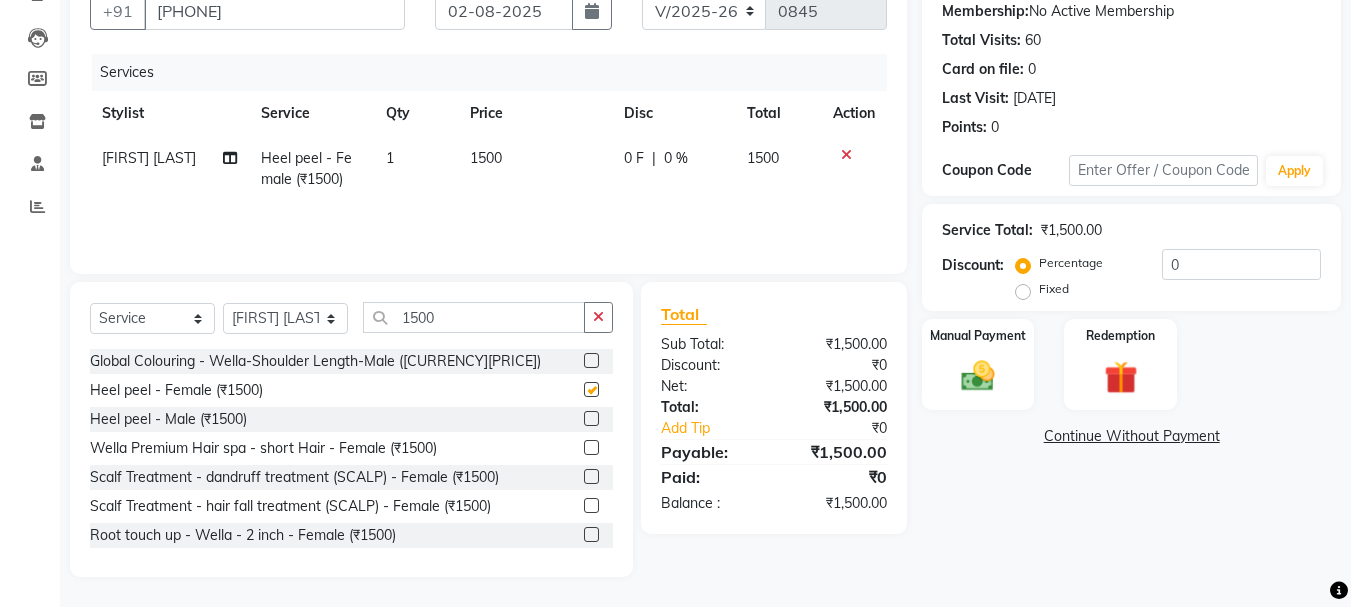 checkbox on "false" 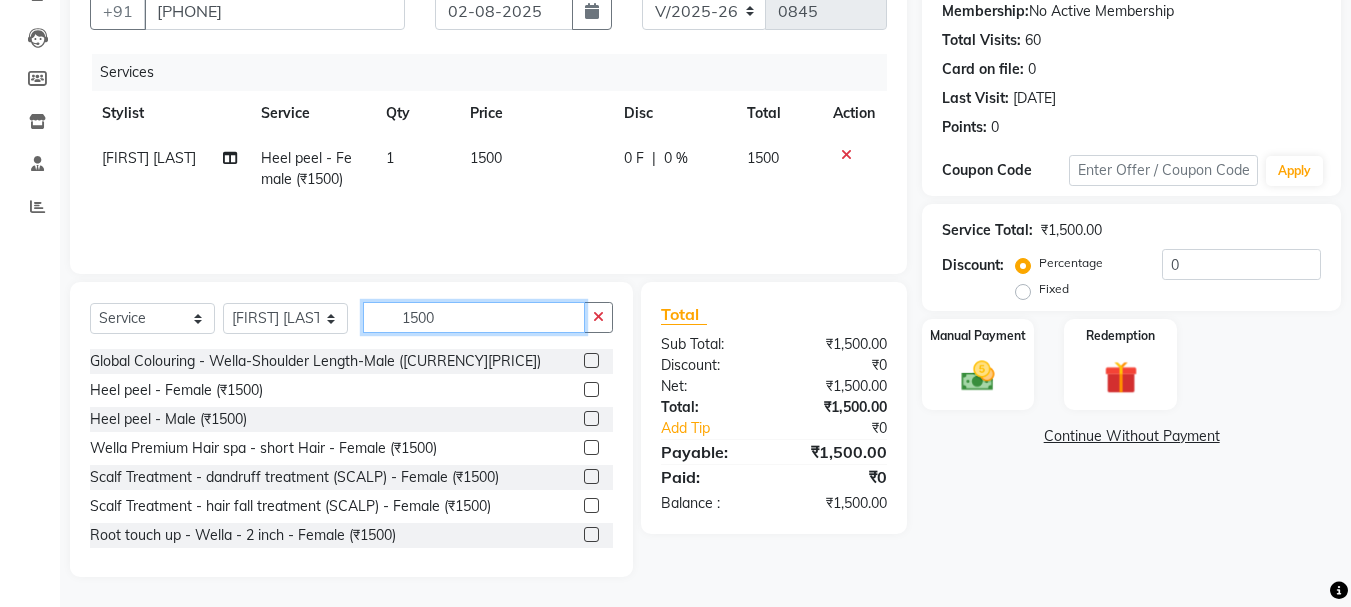 click on "1500" 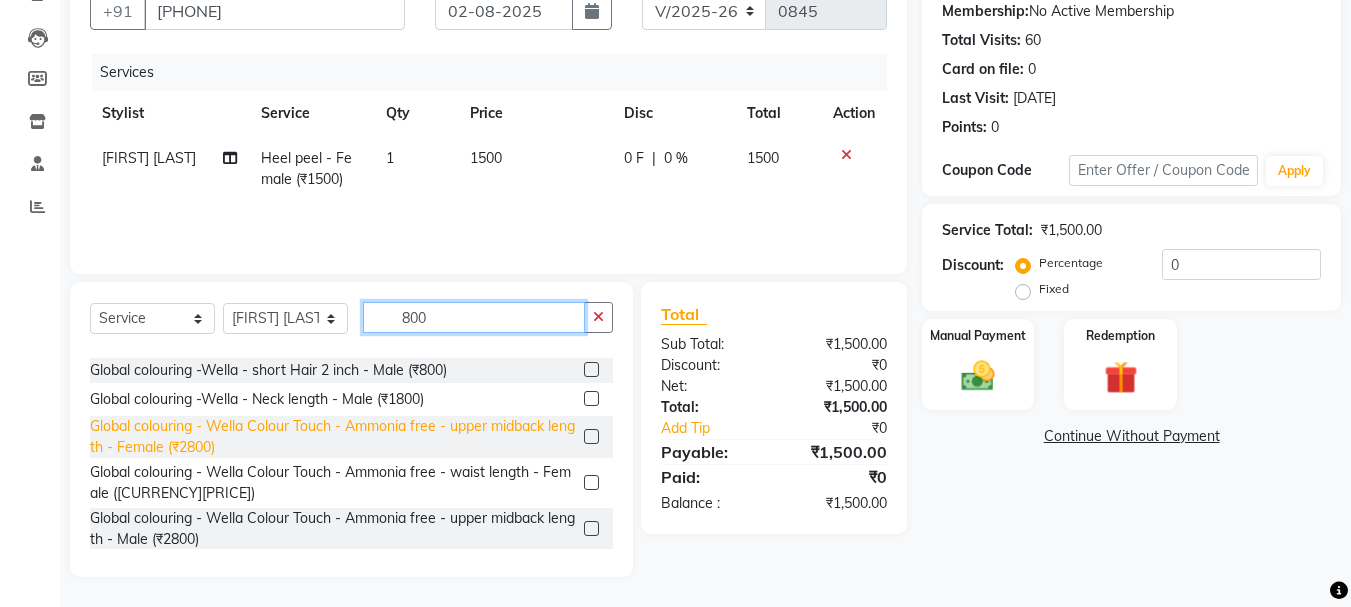 scroll, scrollTop: 88, scrollLeft: 0, axis: vertical 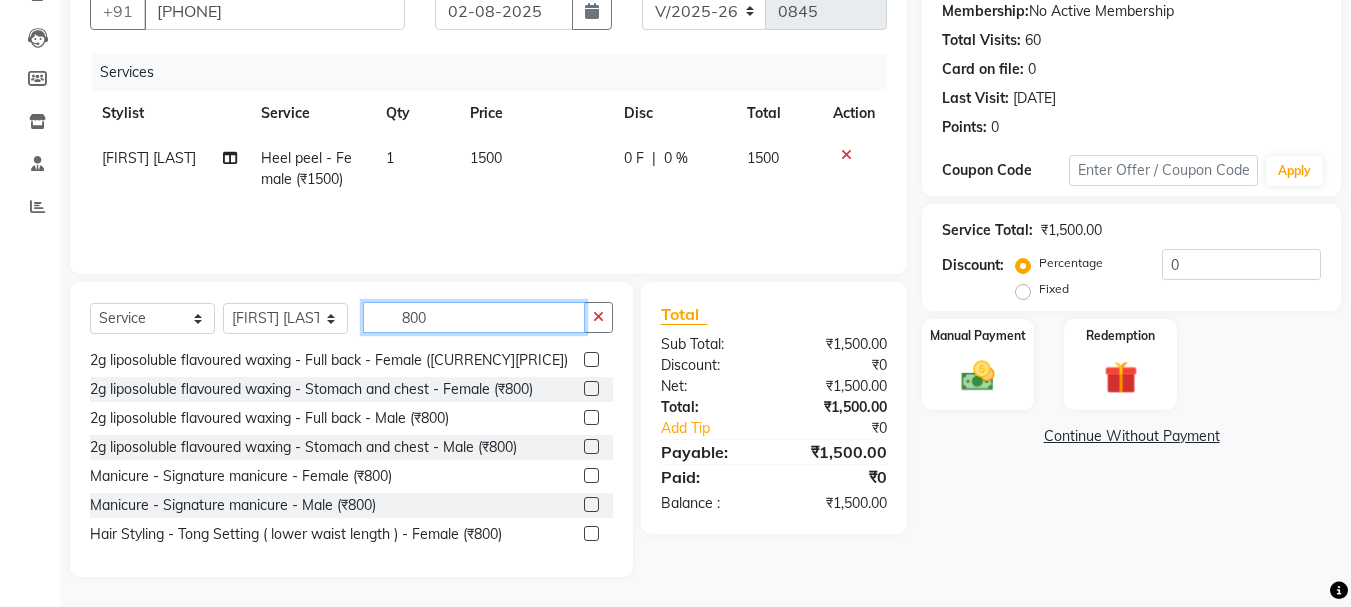 type on "800" 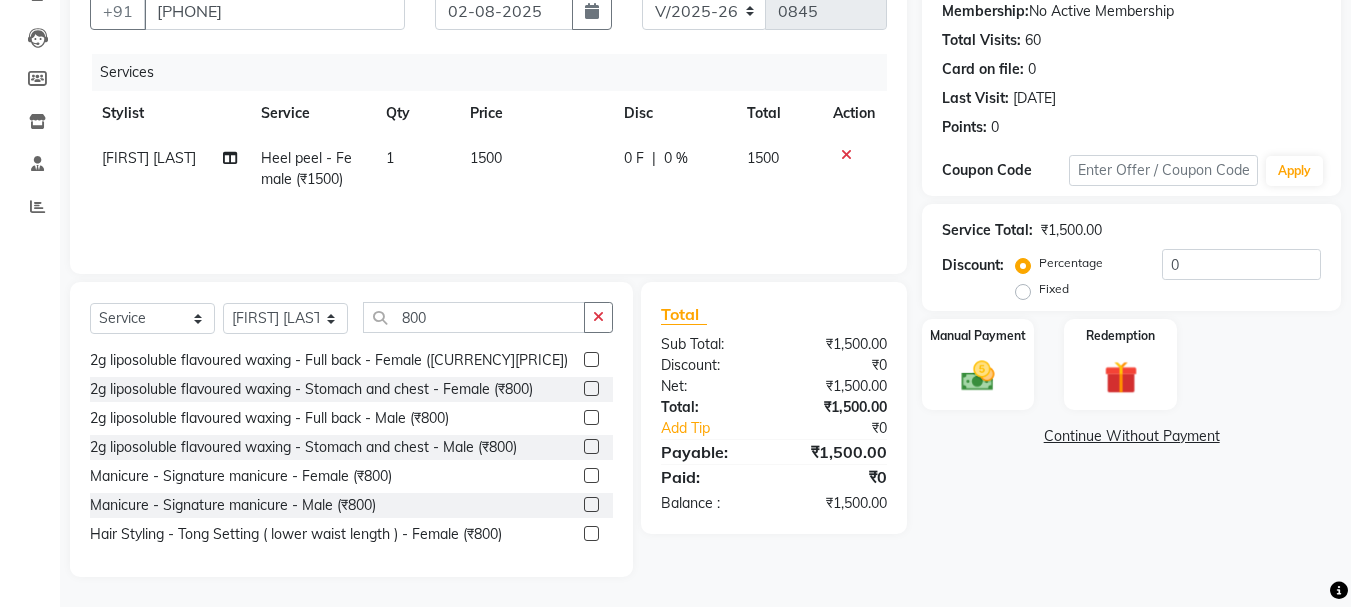 click 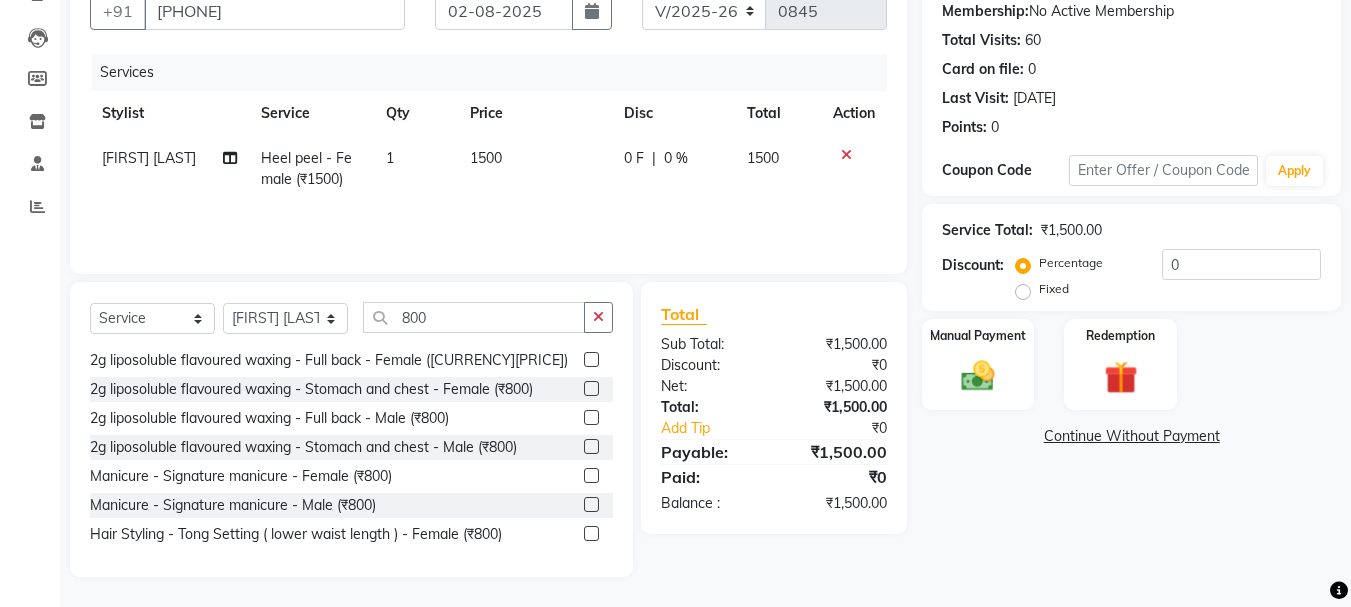 click at bounding box center [590, 476] 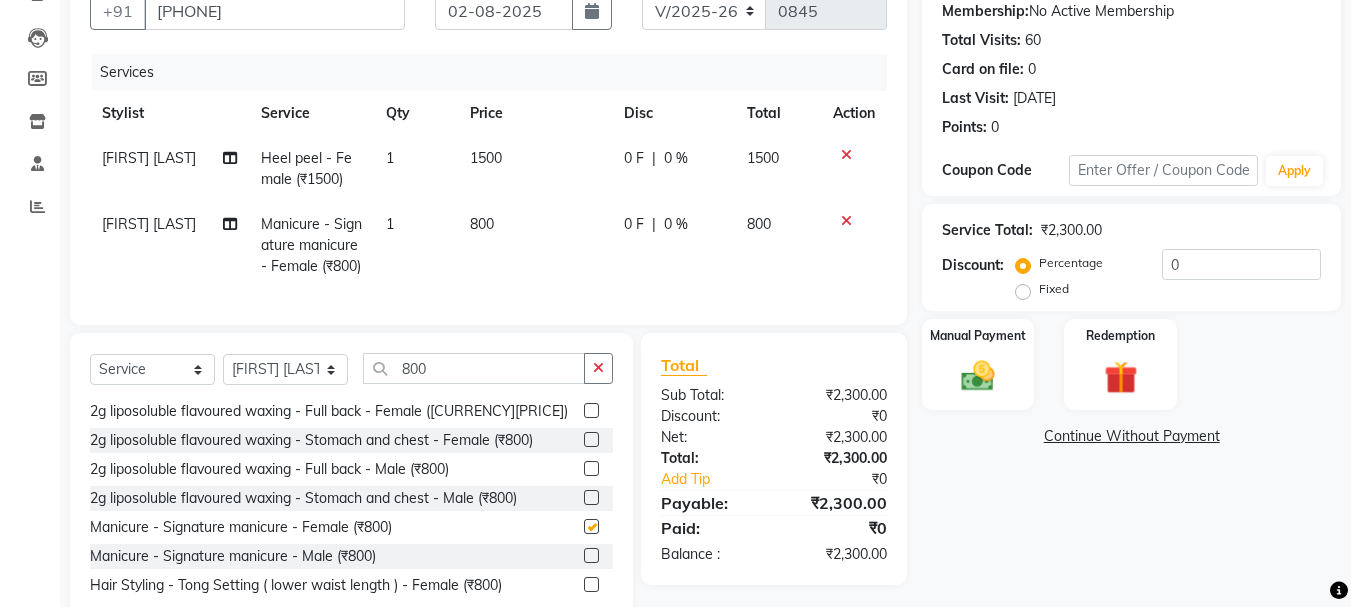 checkbox on "false" 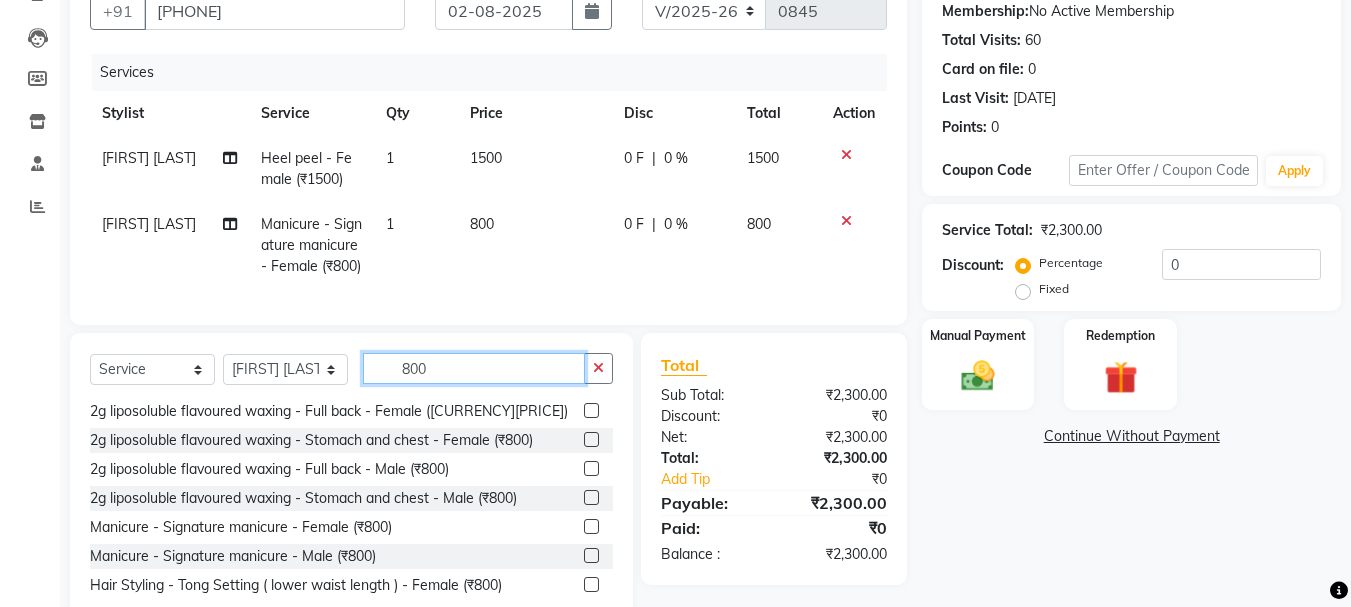 click on "800" 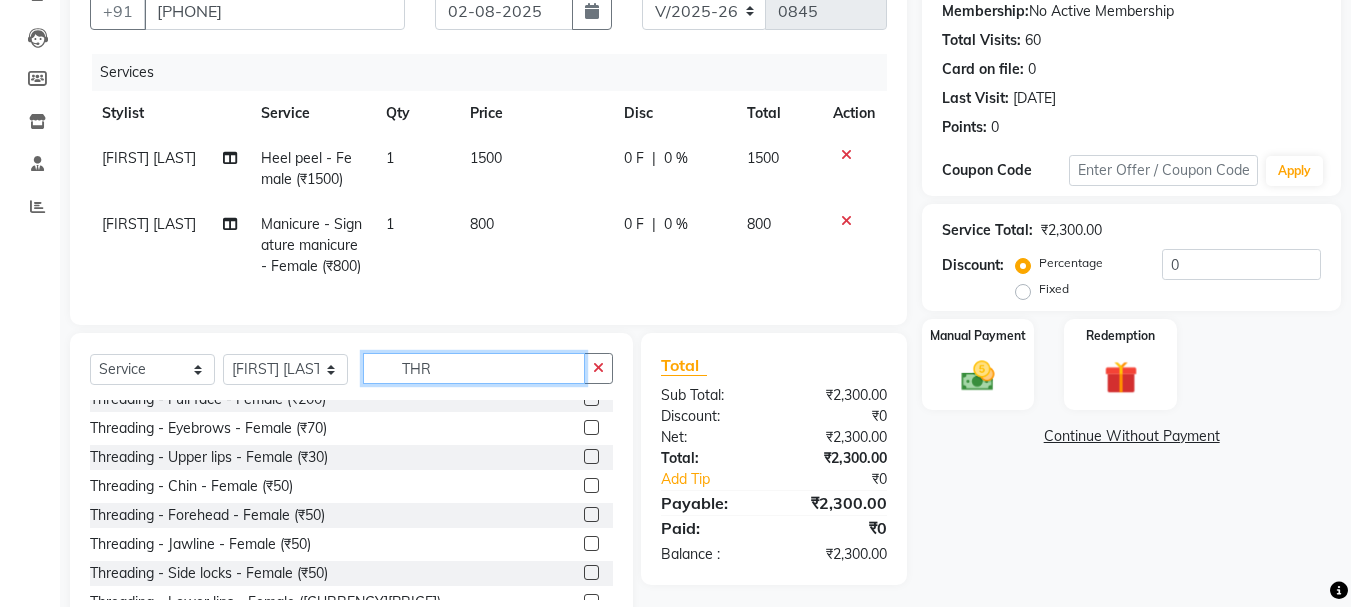 scroll, scrollTop: 0, scrollLeft: 0, axis: both 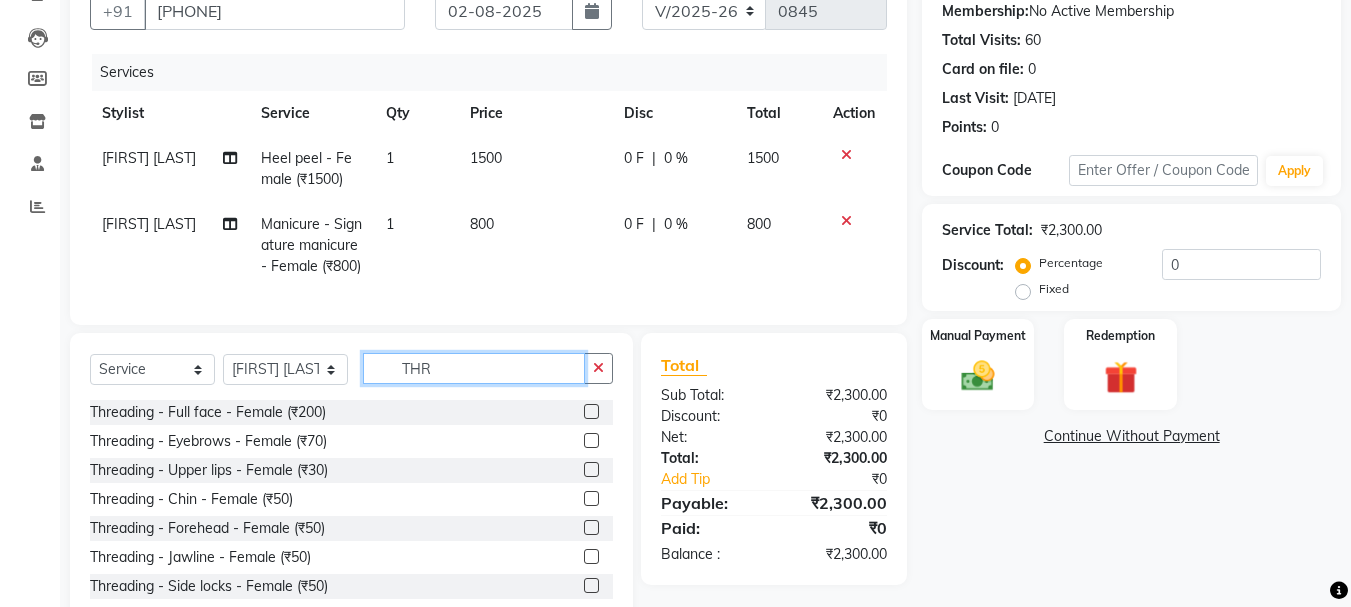 type on "THR" 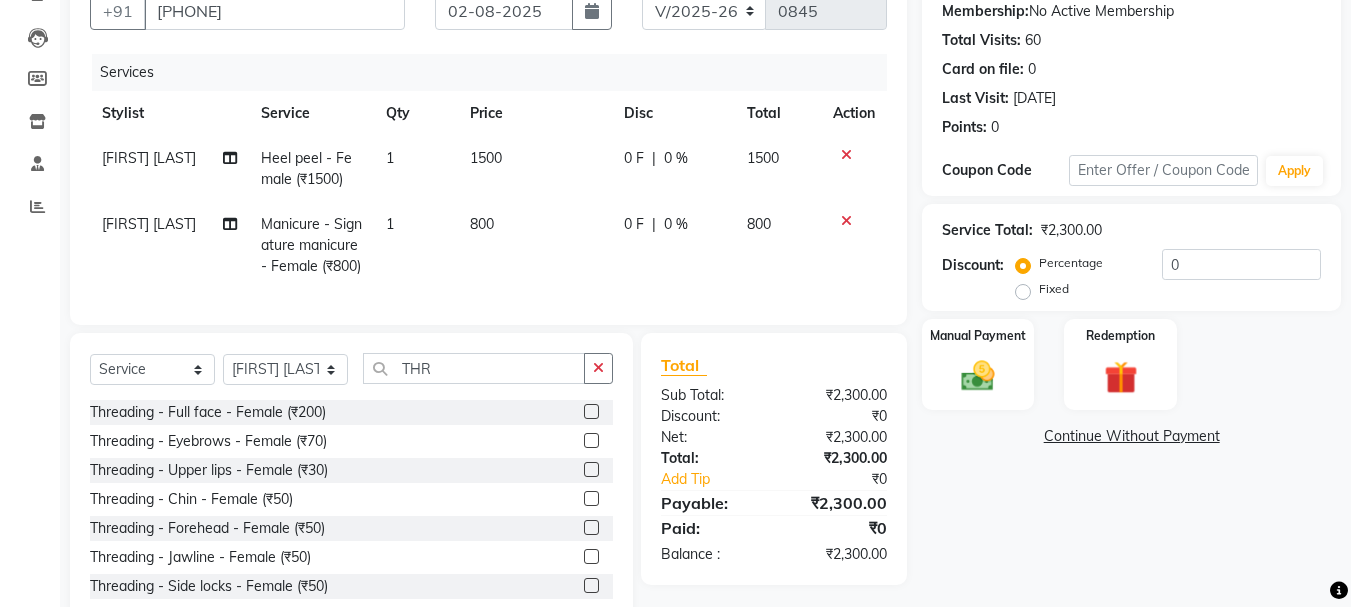 click 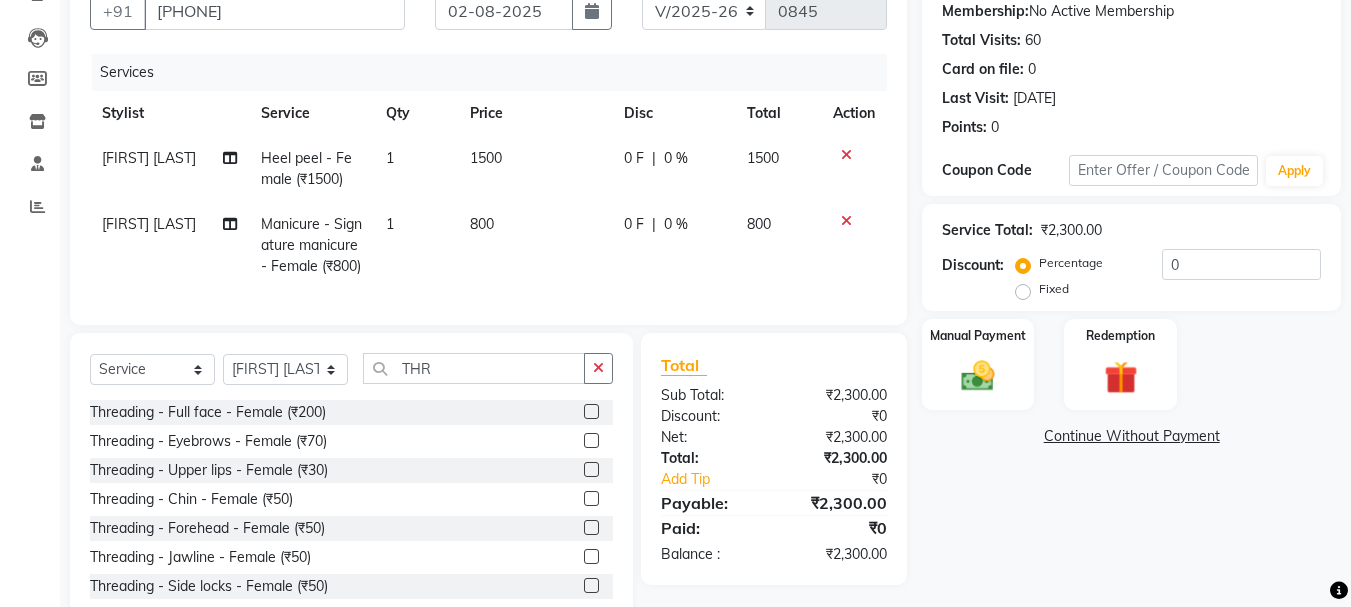 click at bounding box center [590, 441] 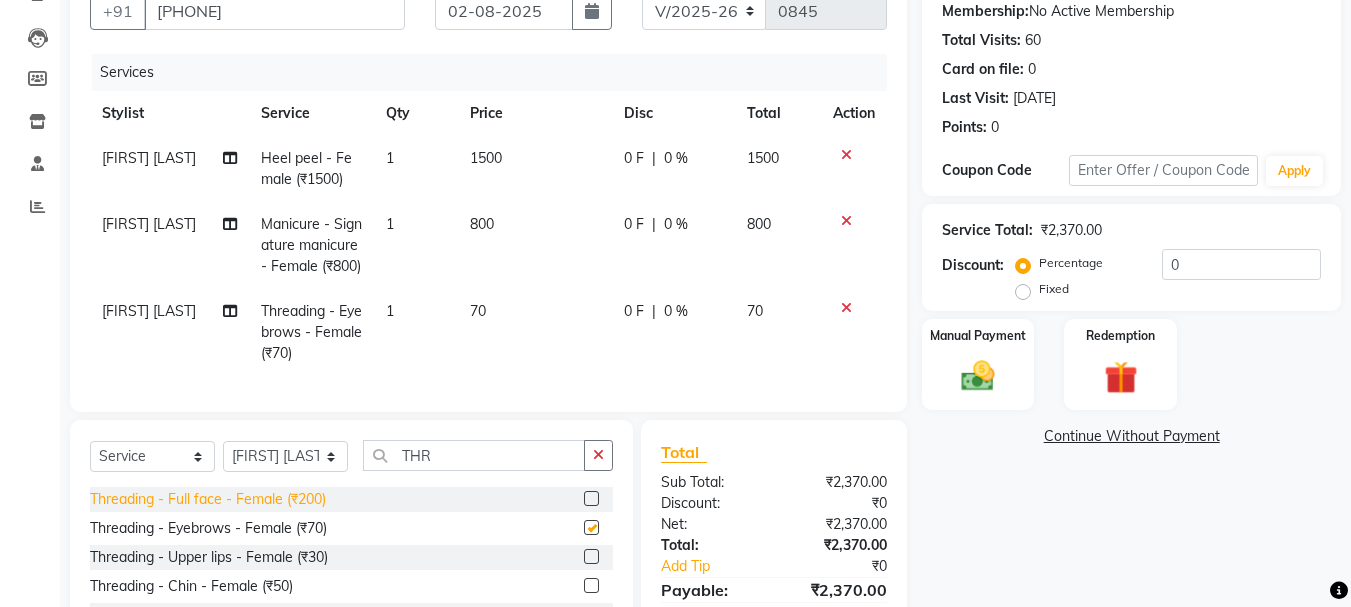 checkbox on "false" 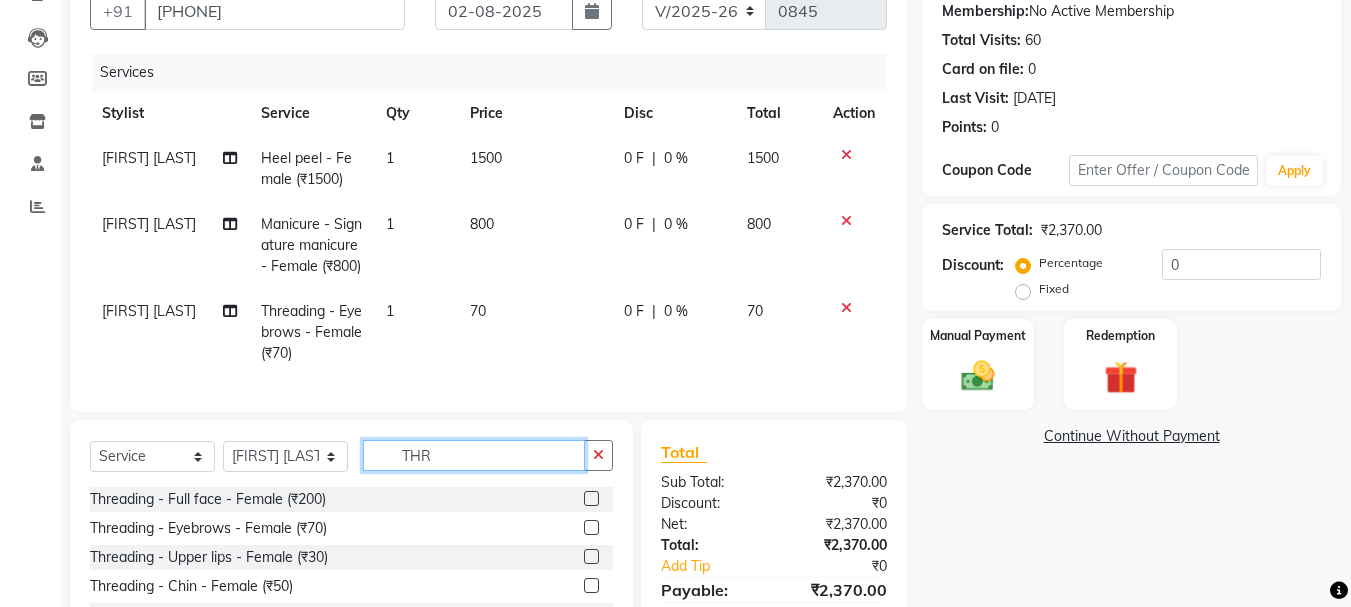 click on "THR" 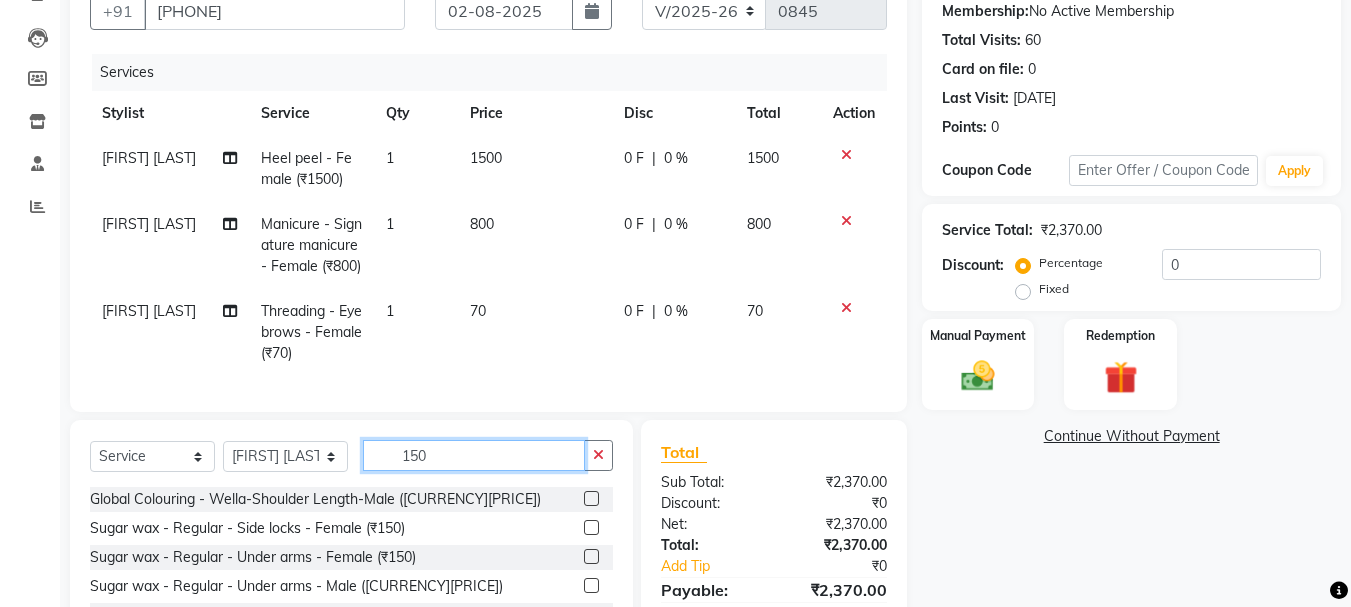 scroll, scrollTop: 368, scrollLeft: 0, axis: vertical 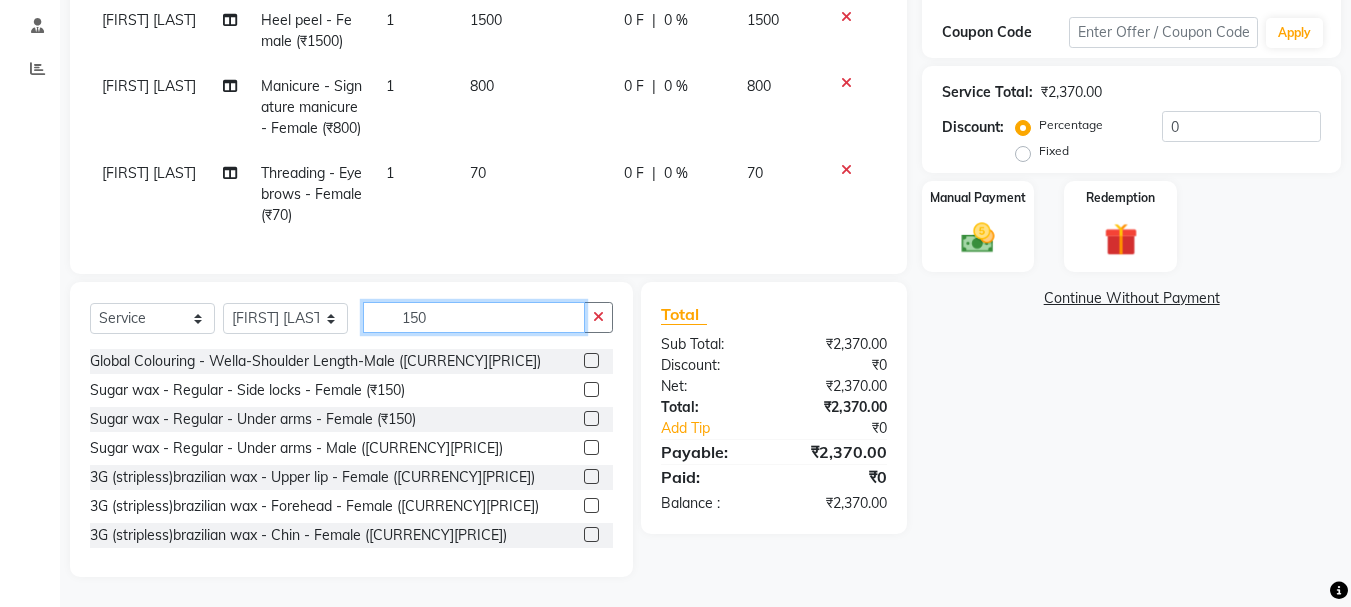 click on "150" 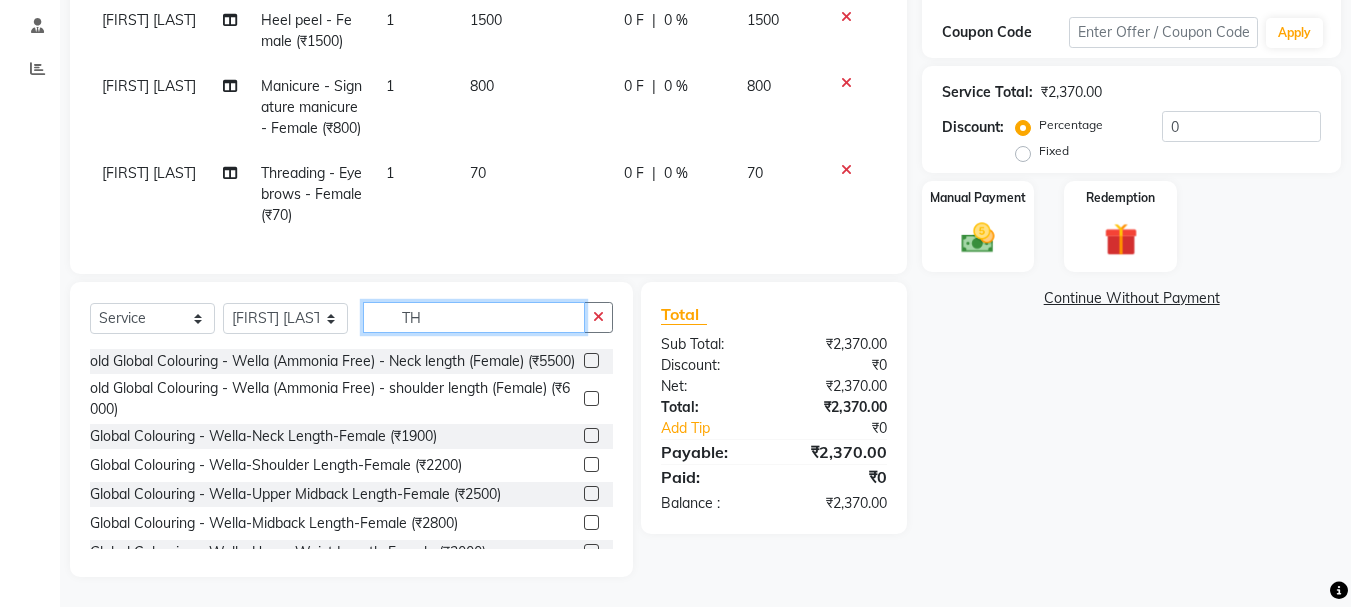 type on "THR" 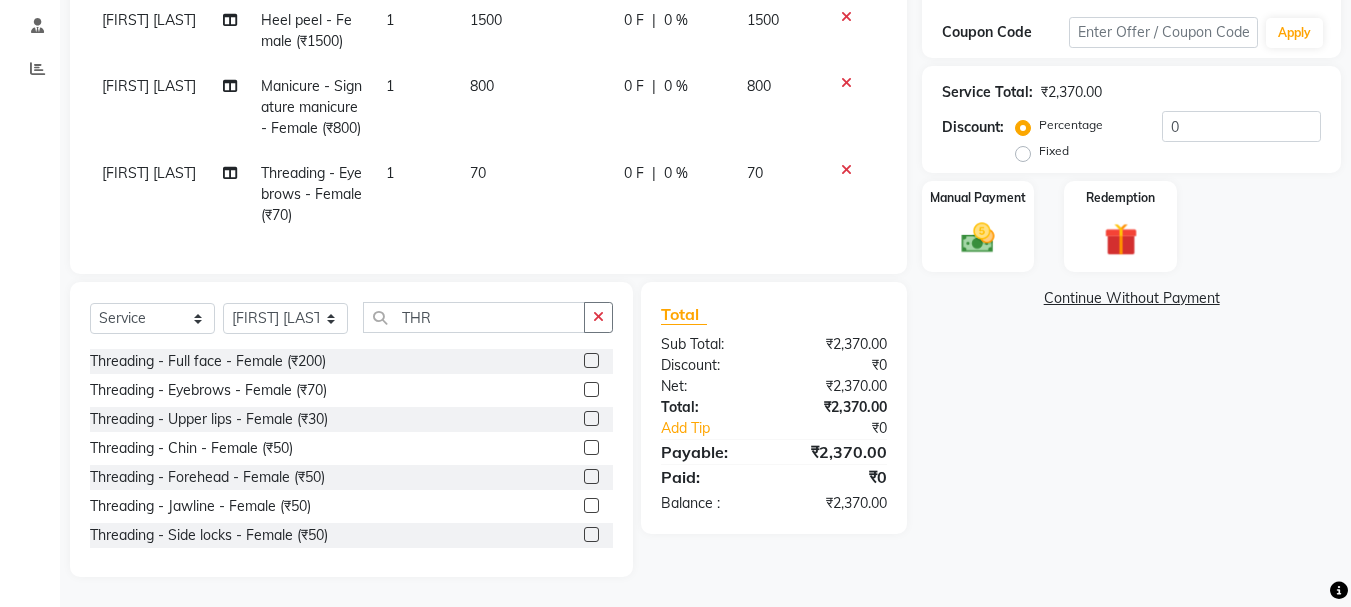 click 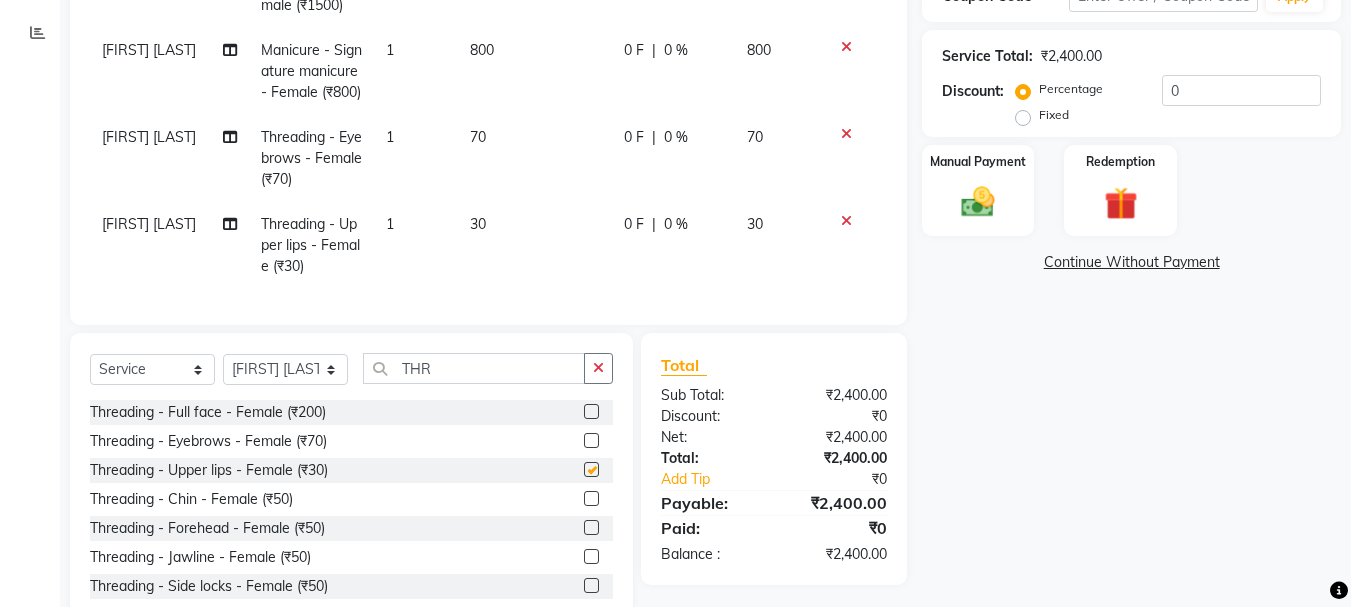 checkbox on "false" 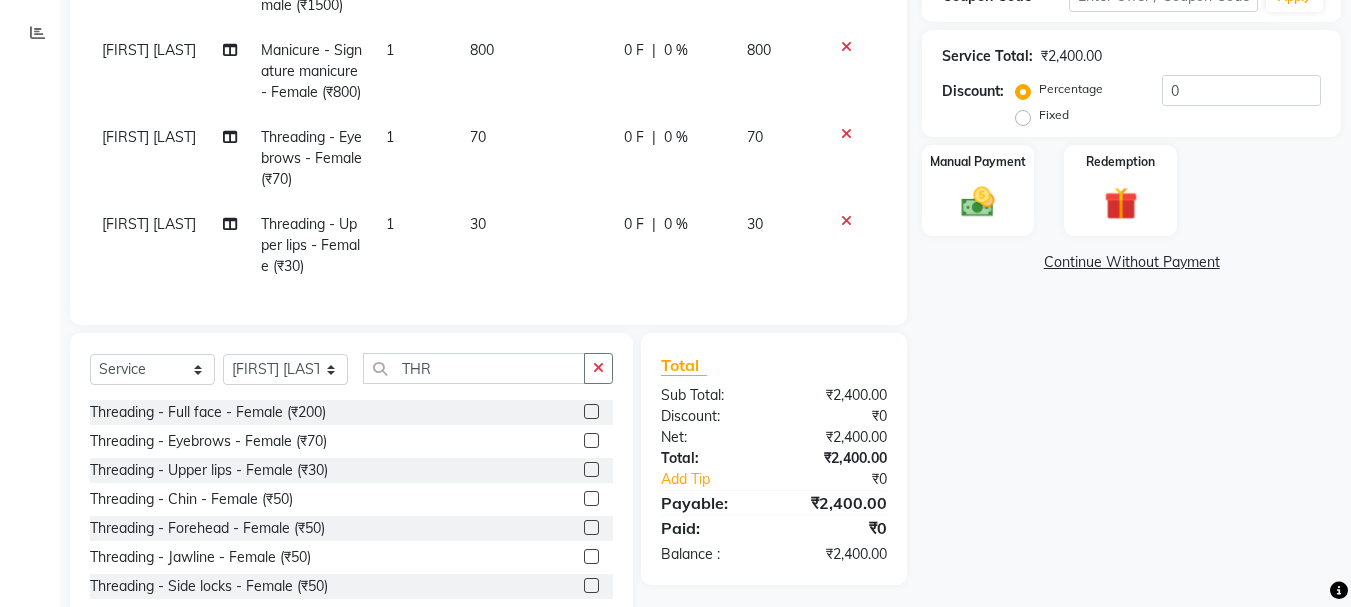 click 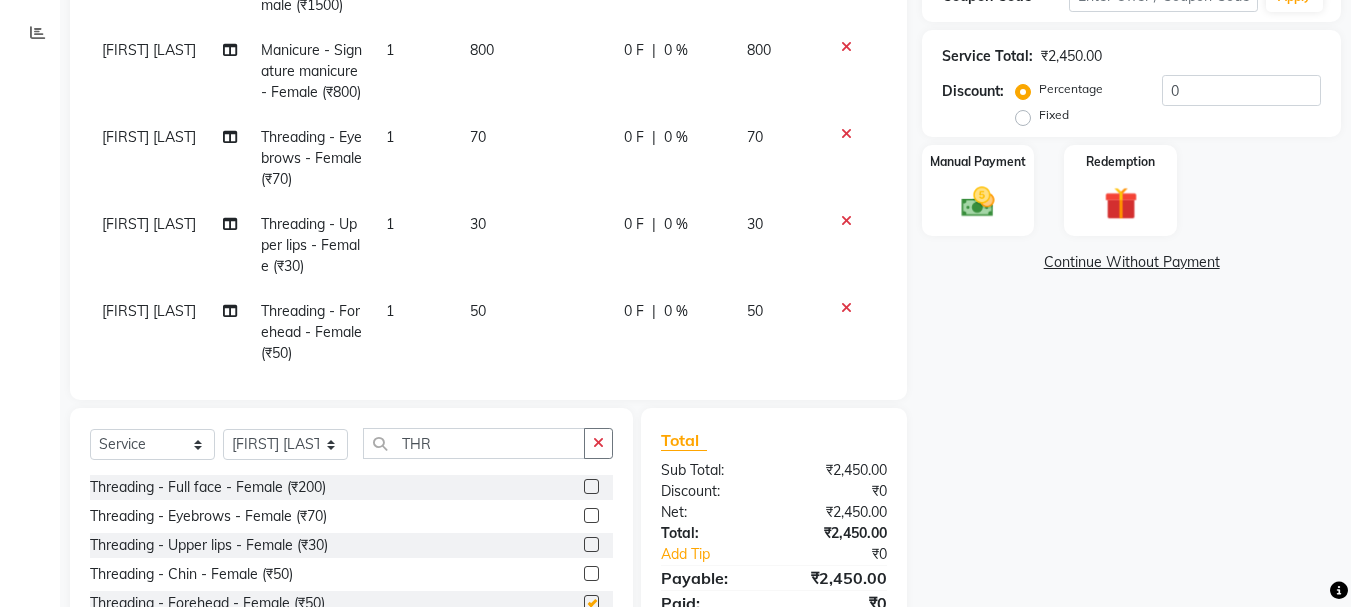 checkbox on "false" 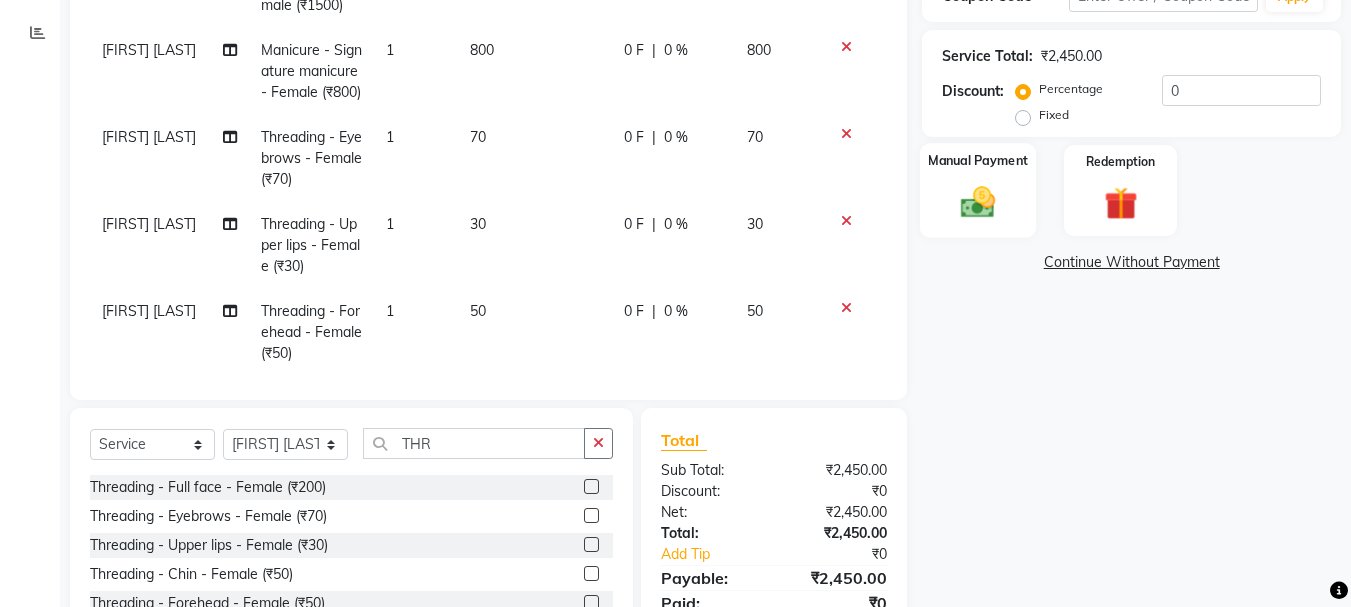 click on "Manual Payment" 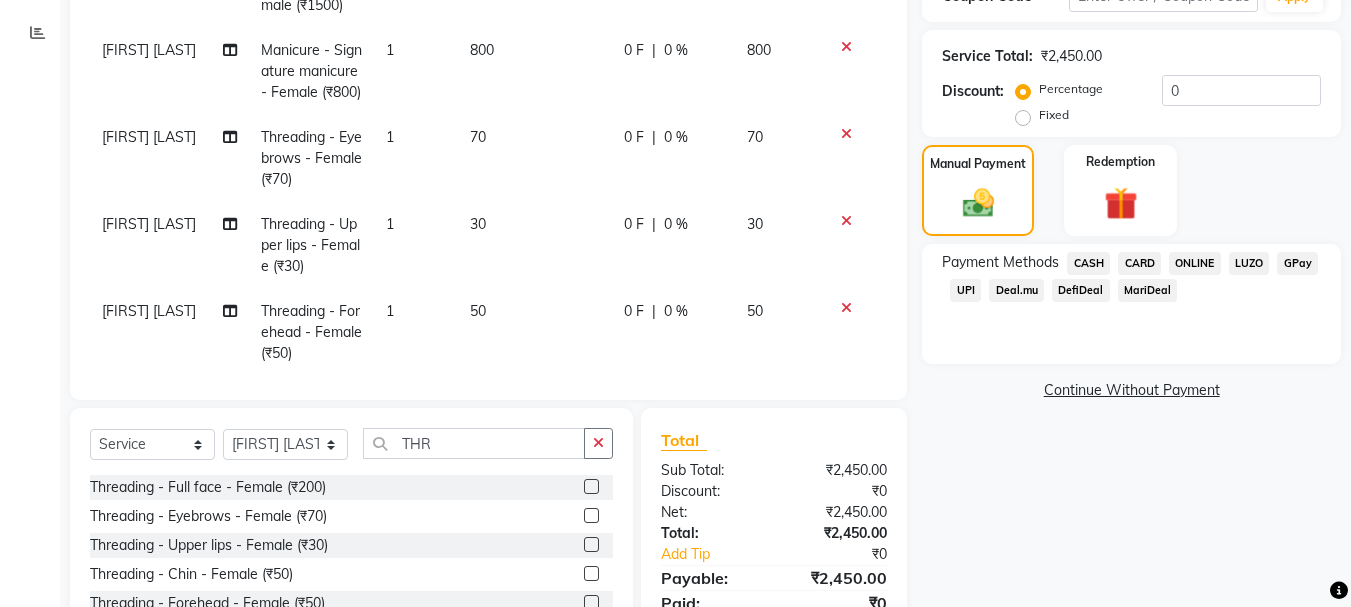 click on "CASH" 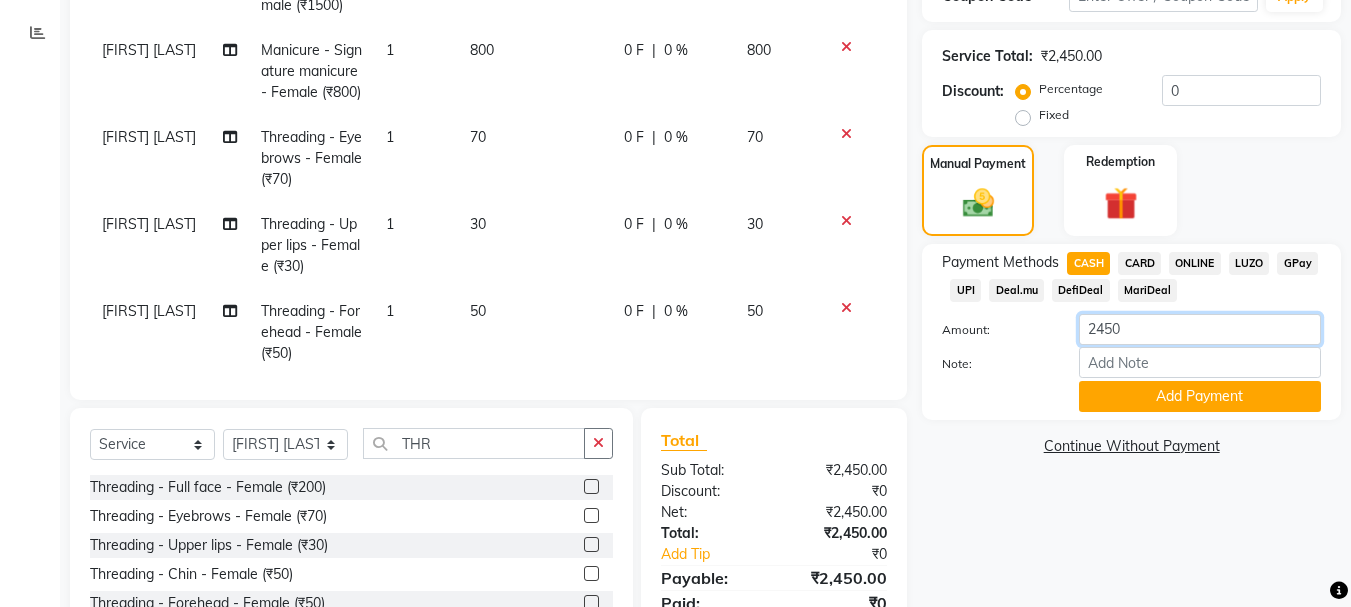 click on "2450" 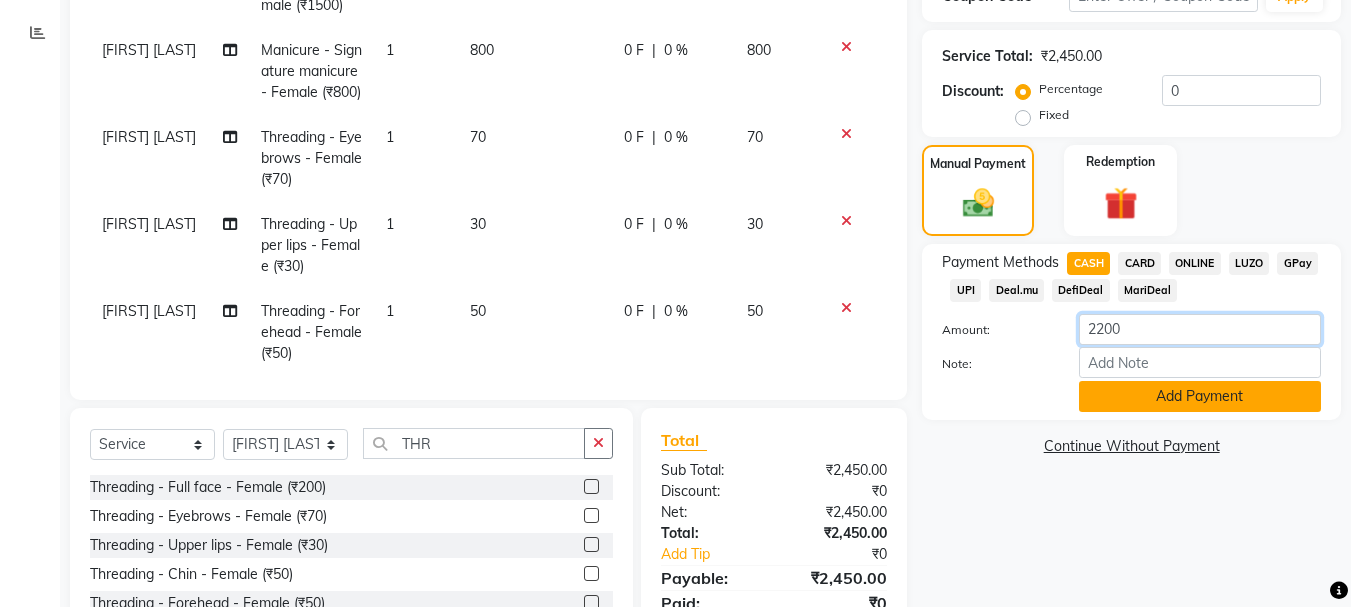 type on "2200" 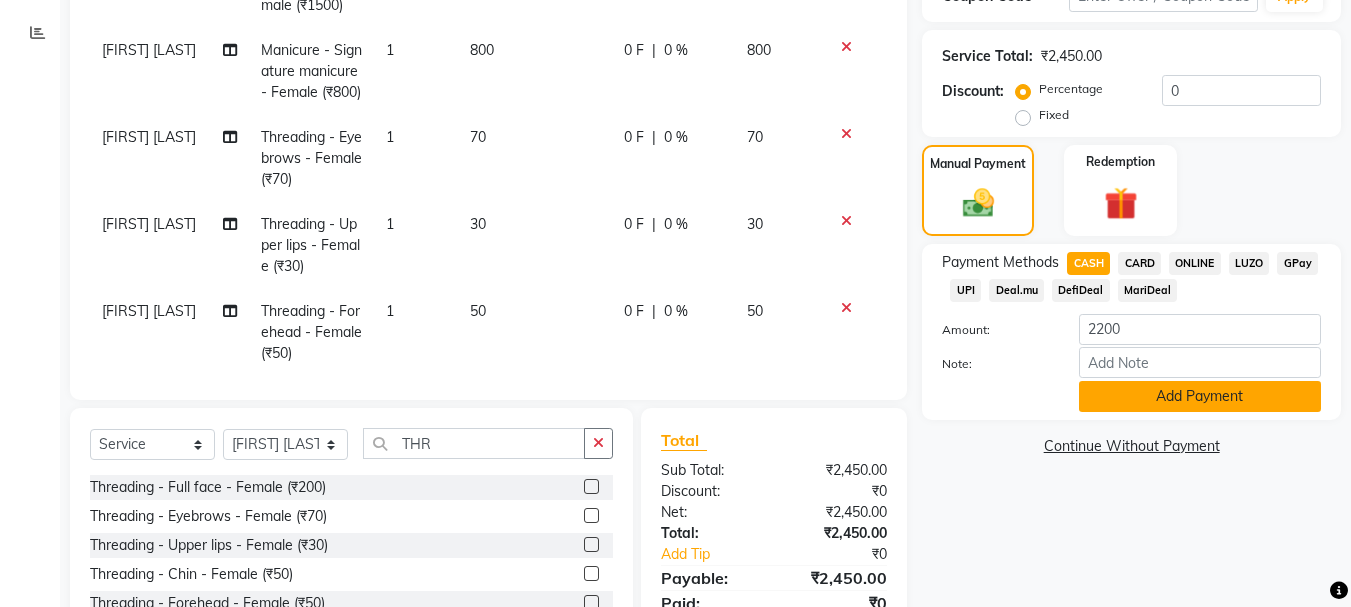 click on "Add Payment" 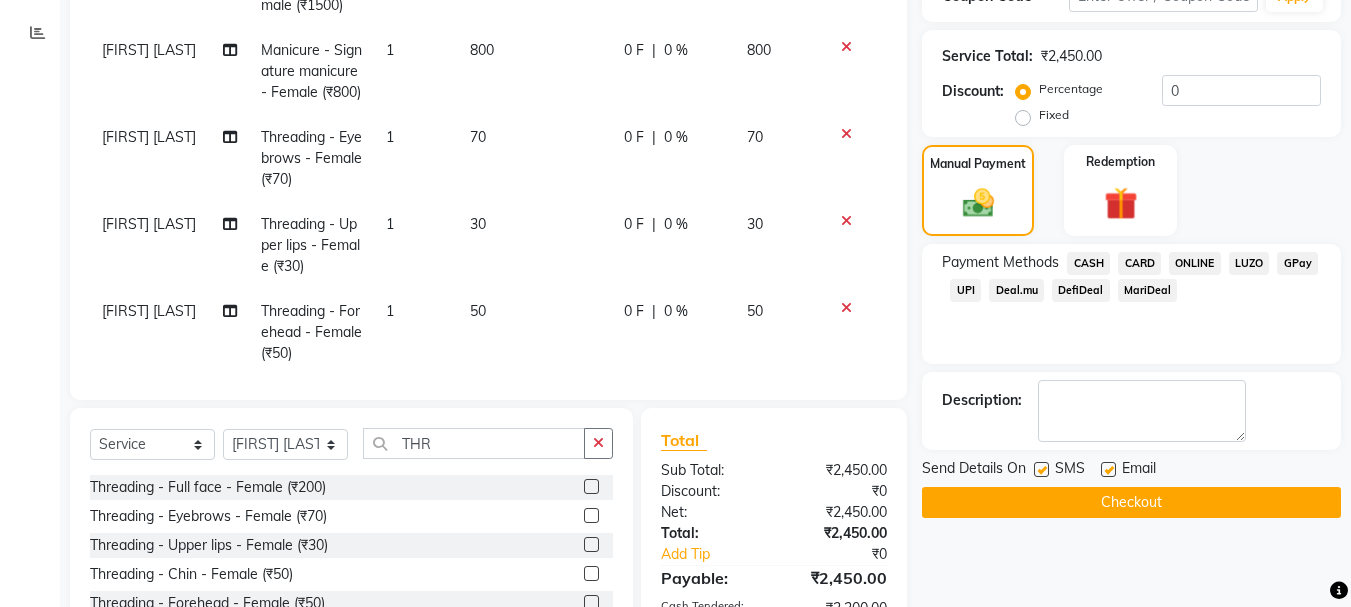 click on "ONLINE" 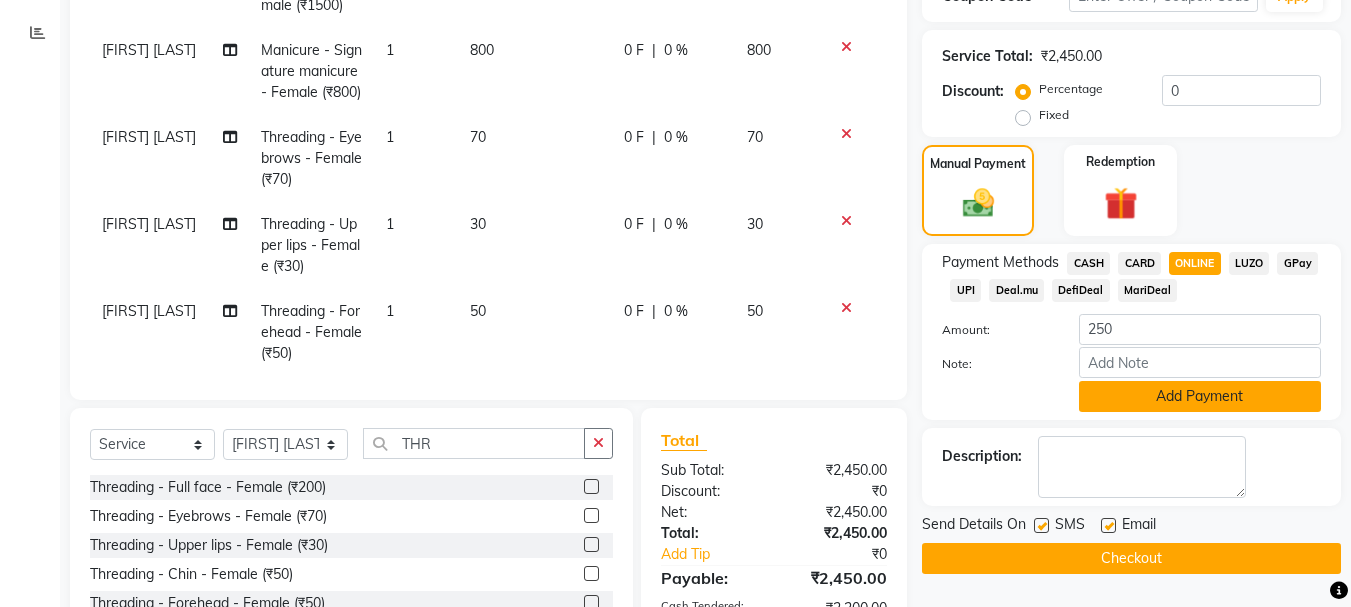 click on "Add Payment" 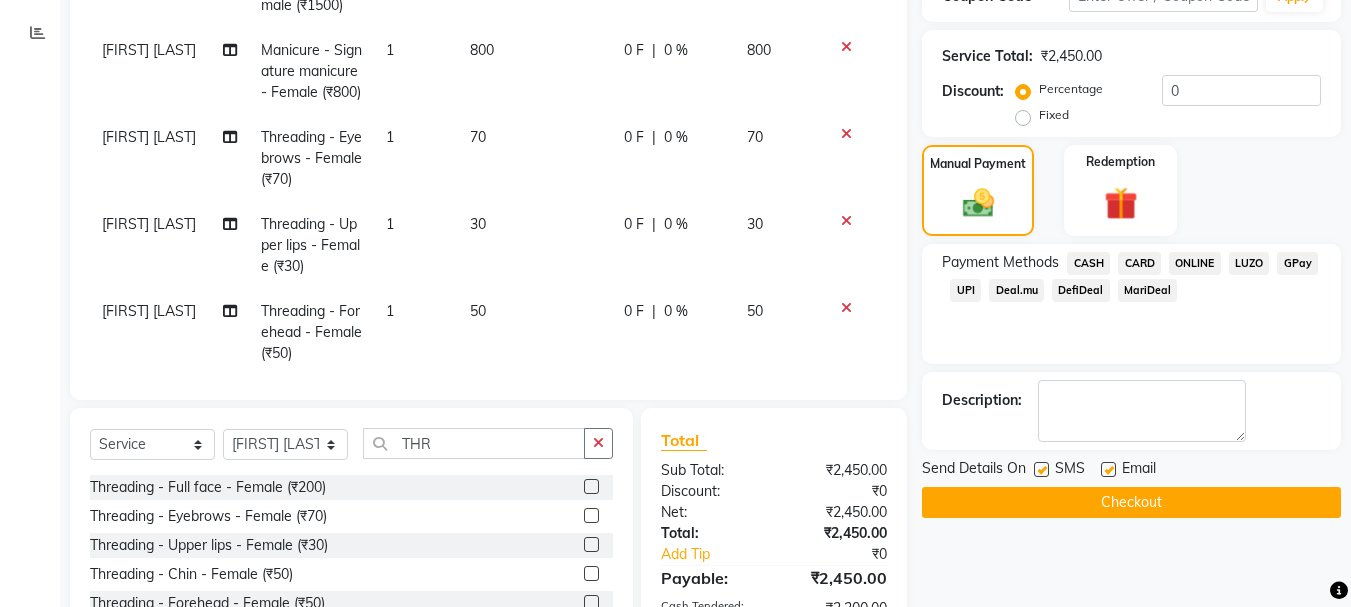 scroll, scrollTop: 543, scrollLeft: 0, axis: vertical 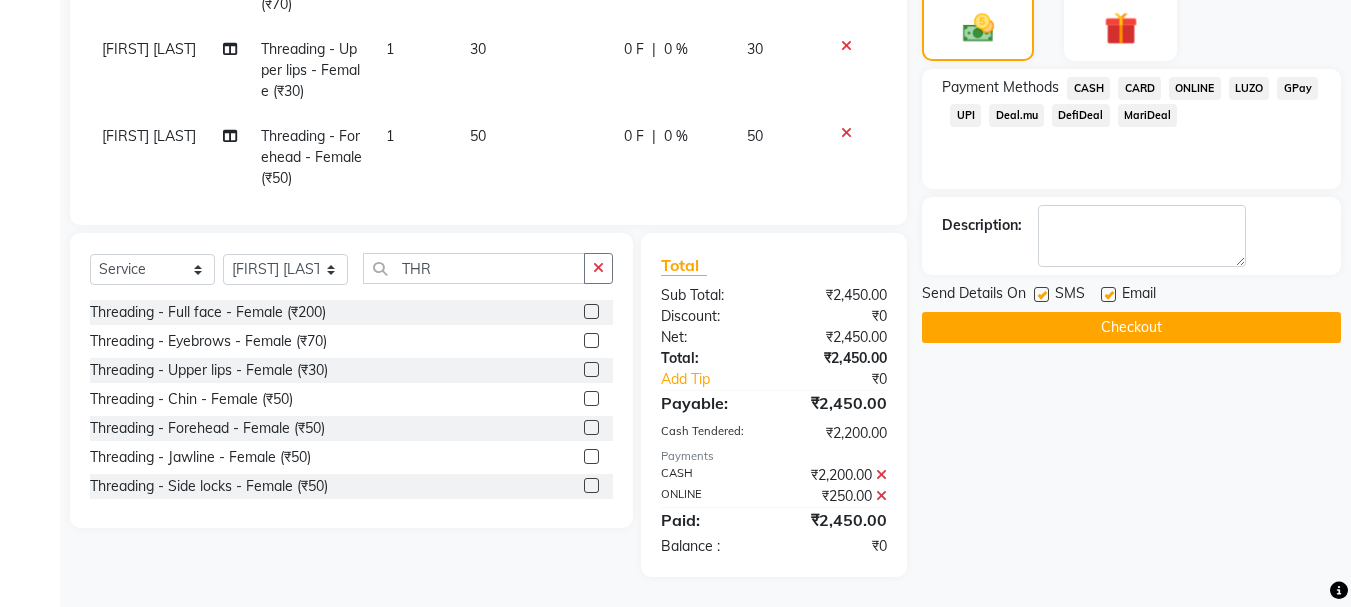 click on "Checkout" 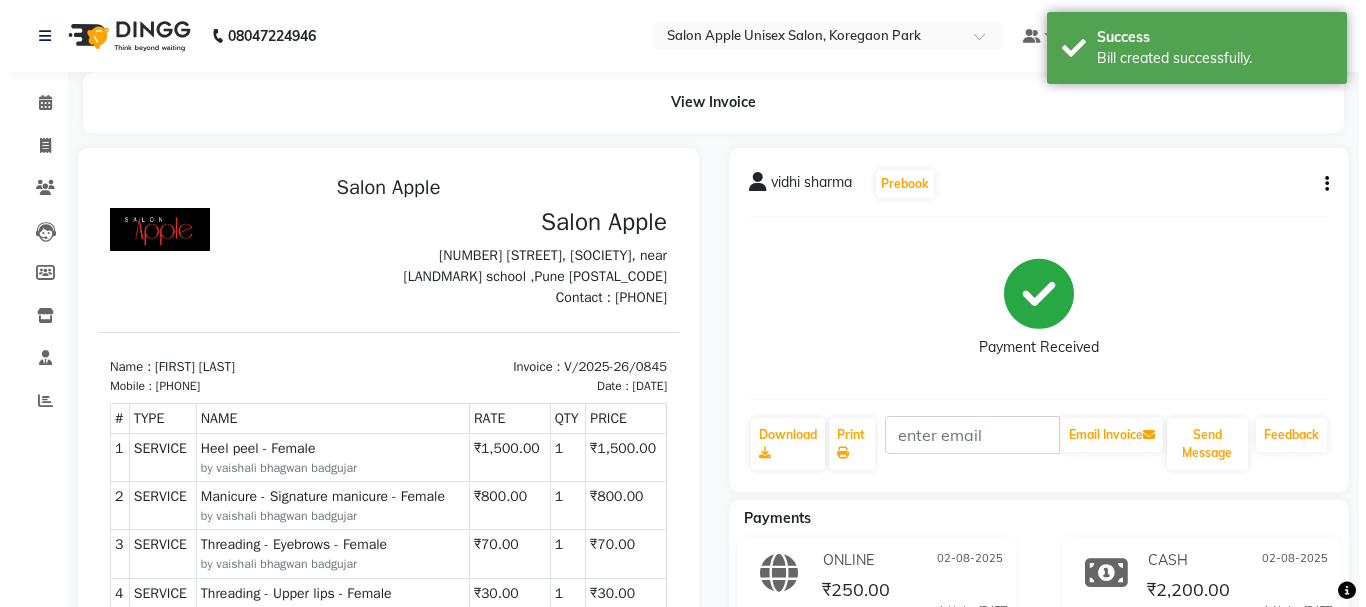 scroll, scrollTop: 0, scrollLeft: 0, axis: both 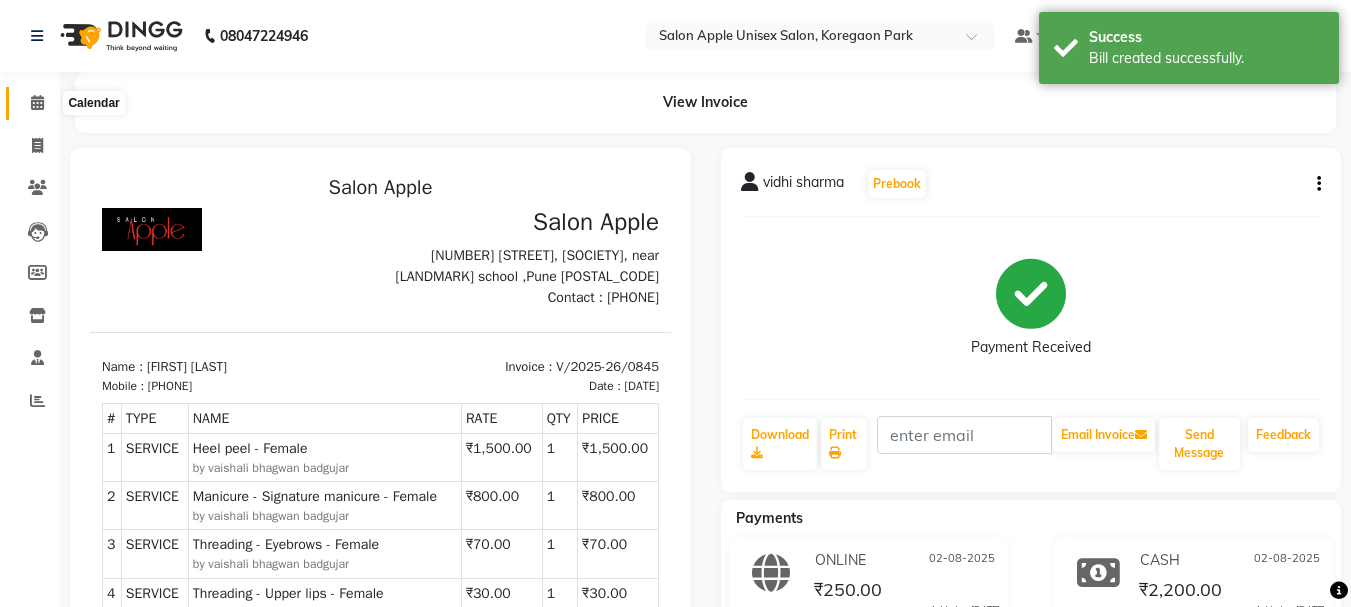 click 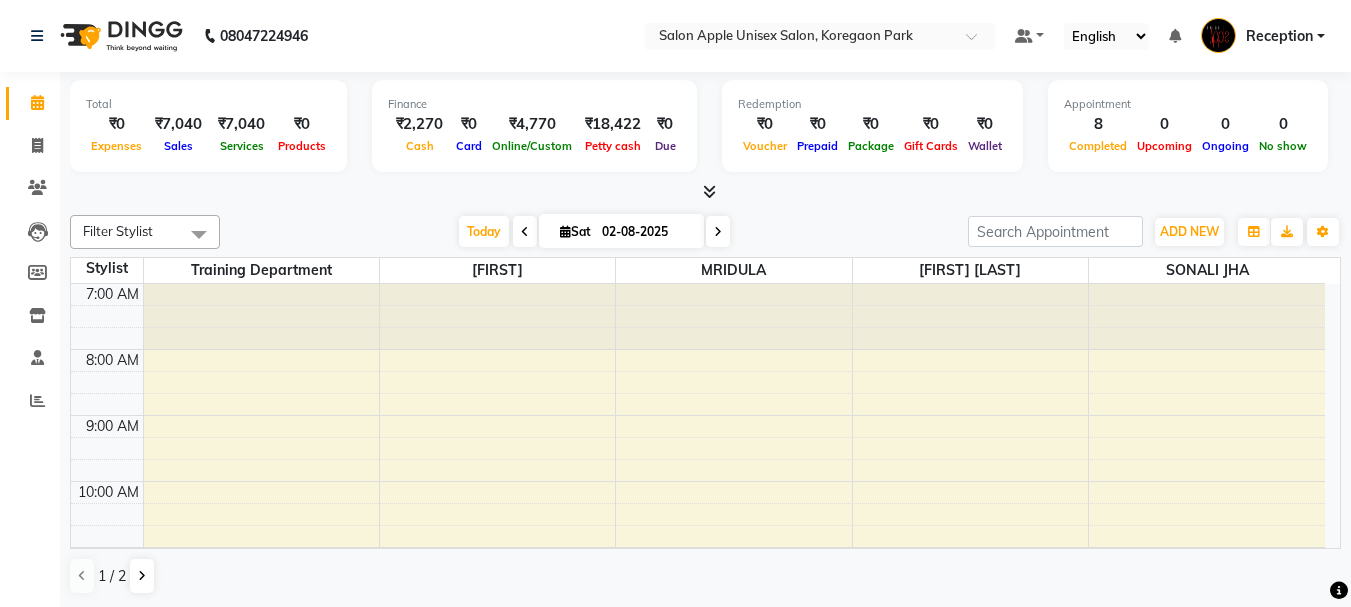 click on "Reception" at bounding box center [1263, 36] 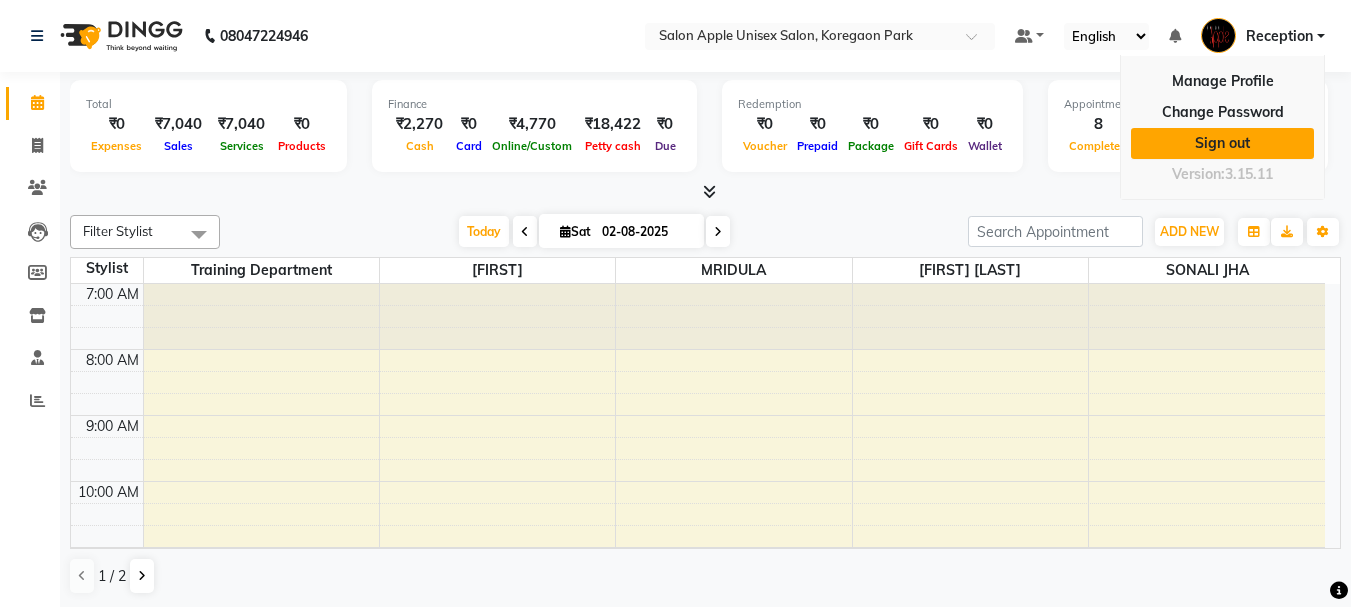 click on "Sign out" at bounding box center [1222, 143] 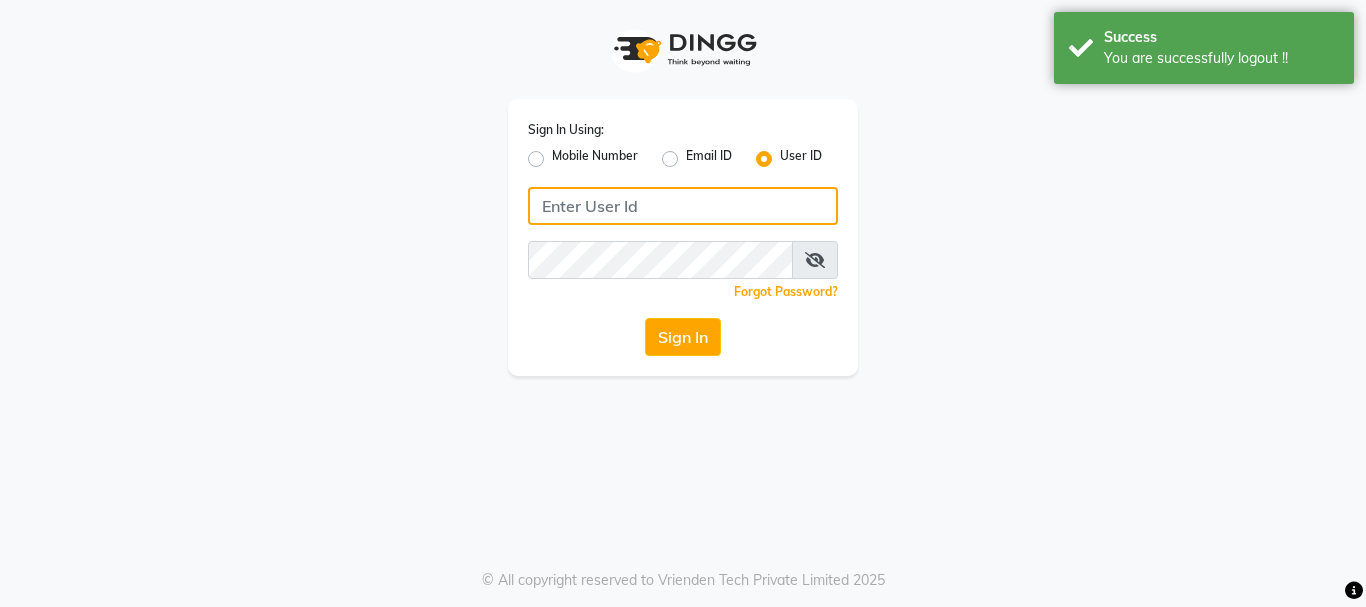 type on "7391062053" 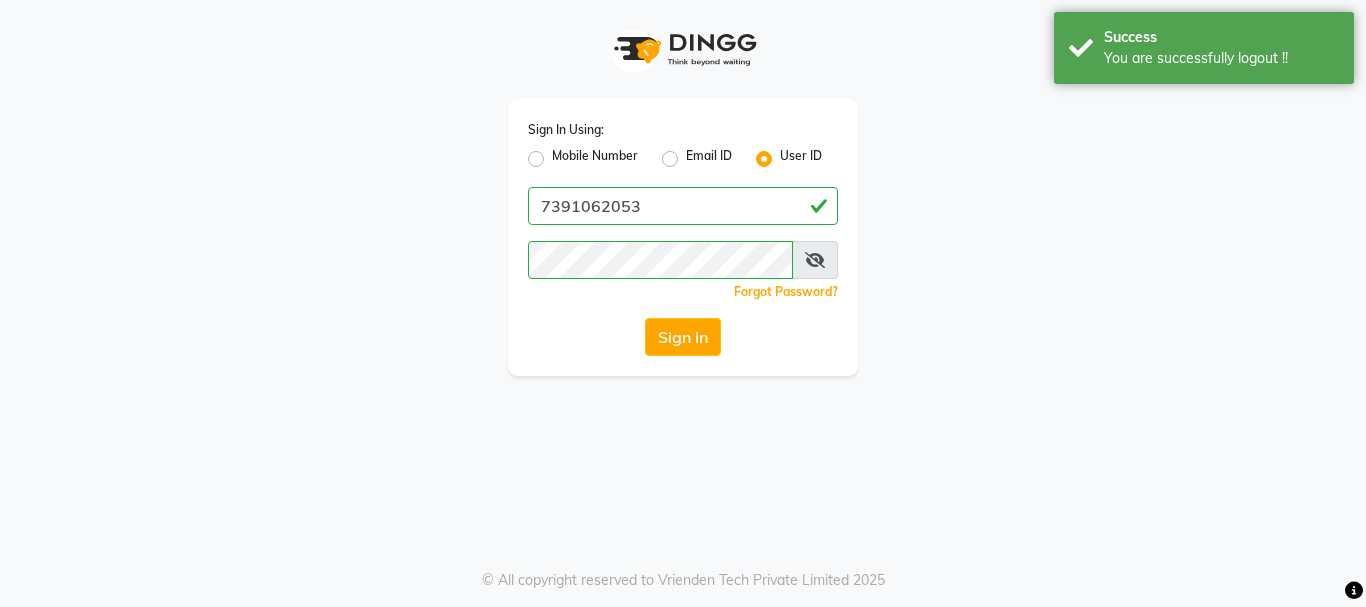 click on "Mobile Number" 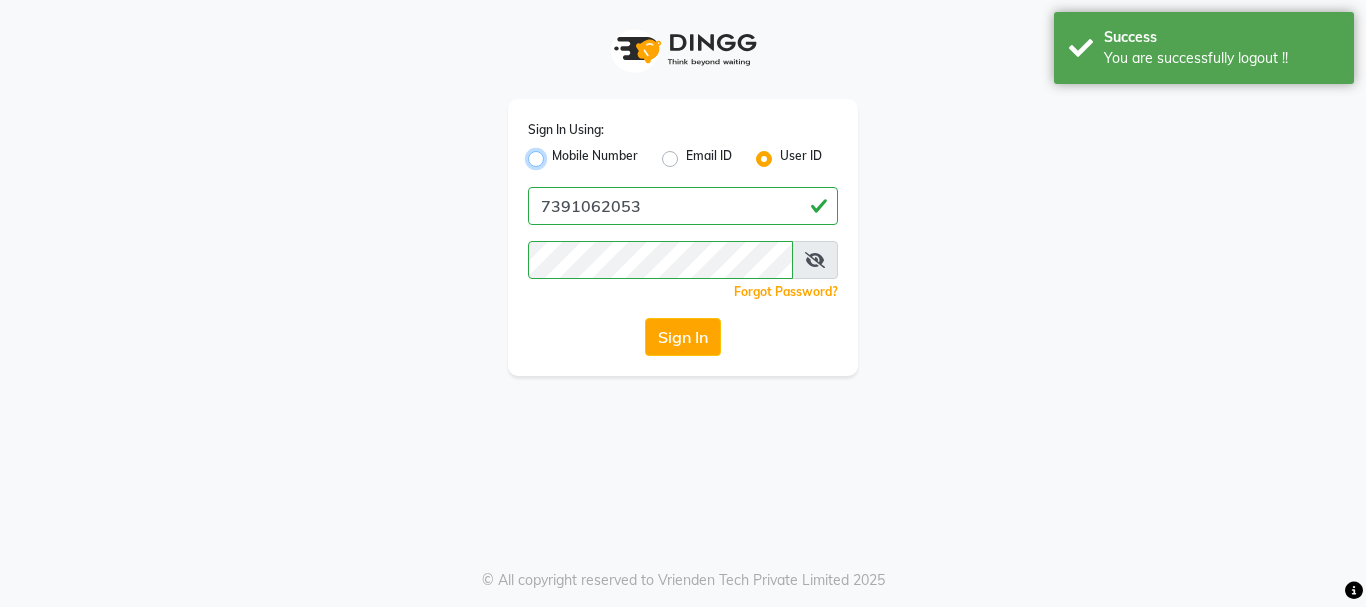 click on "Mobile Number" at bounding box center [558, 153] 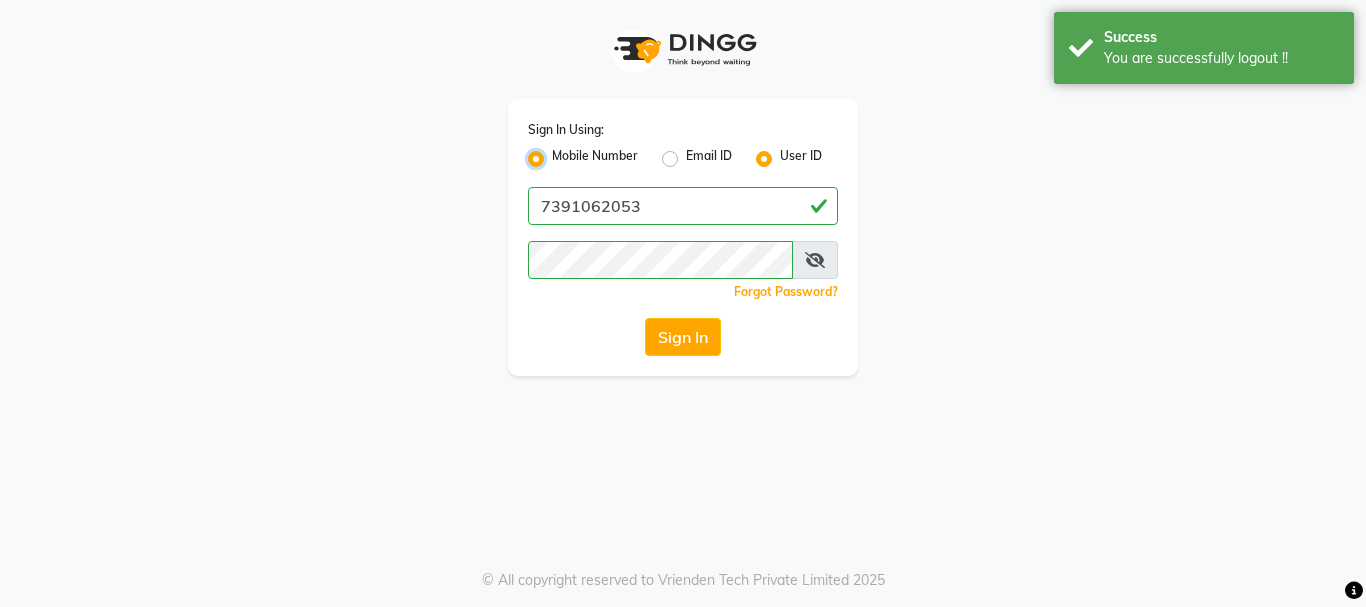 radio on "false" 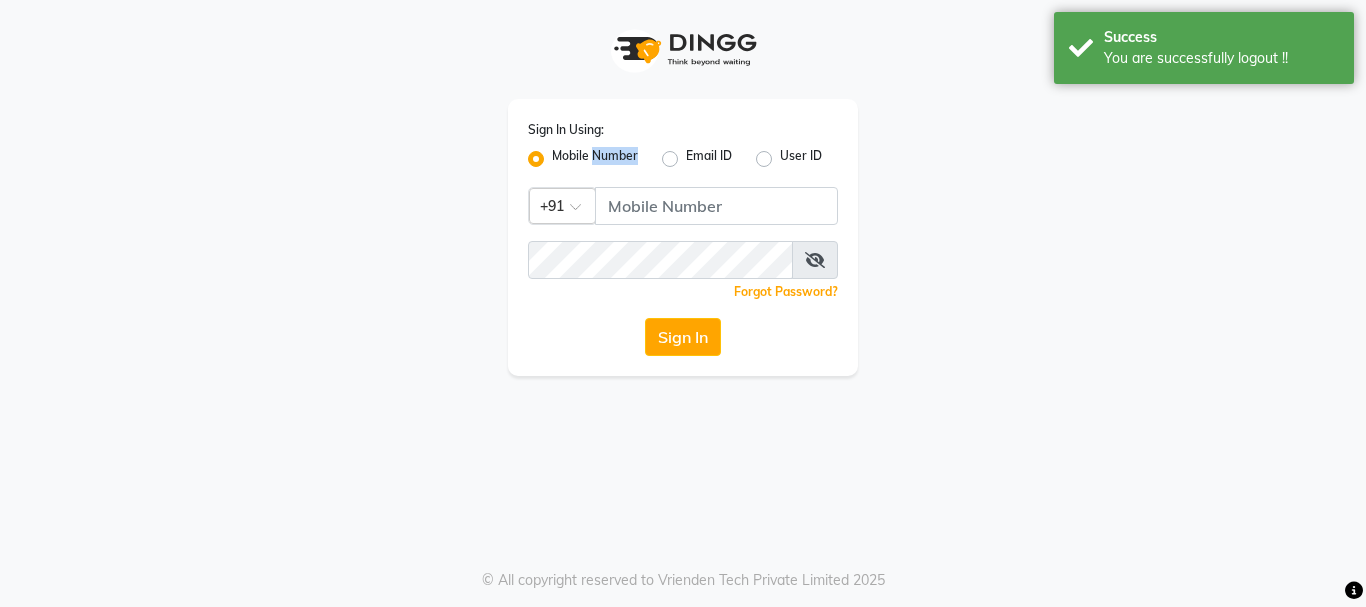 click on "Mobile Number" 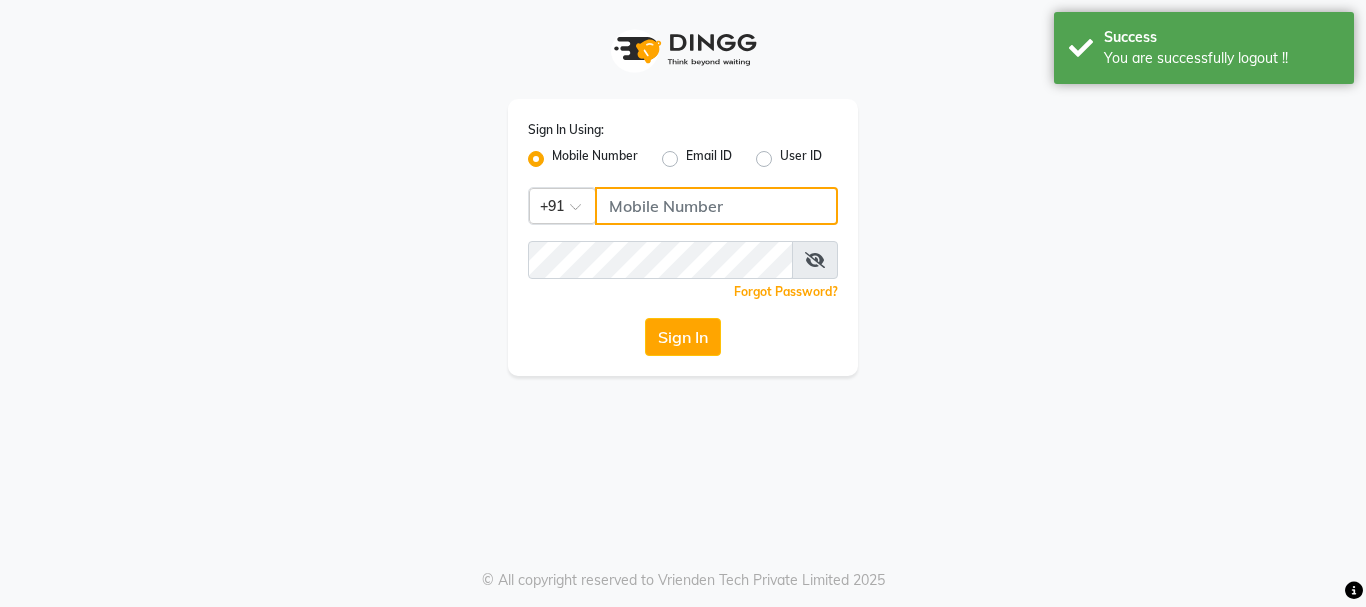 click 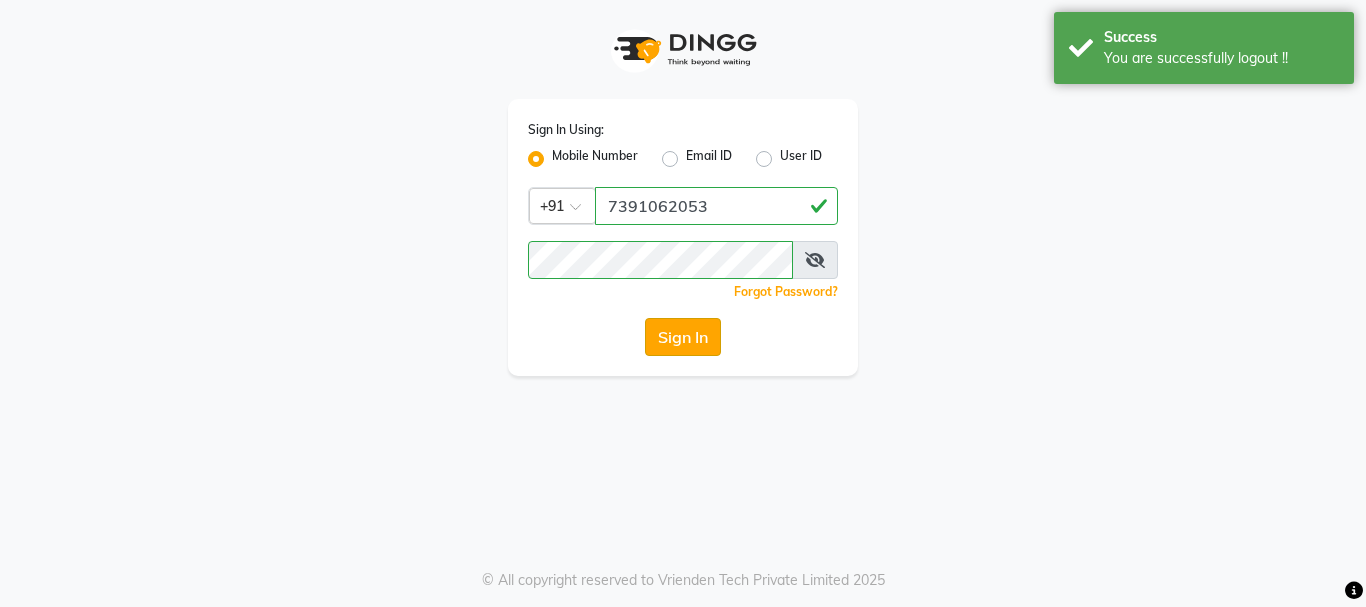 click on "Sign In" 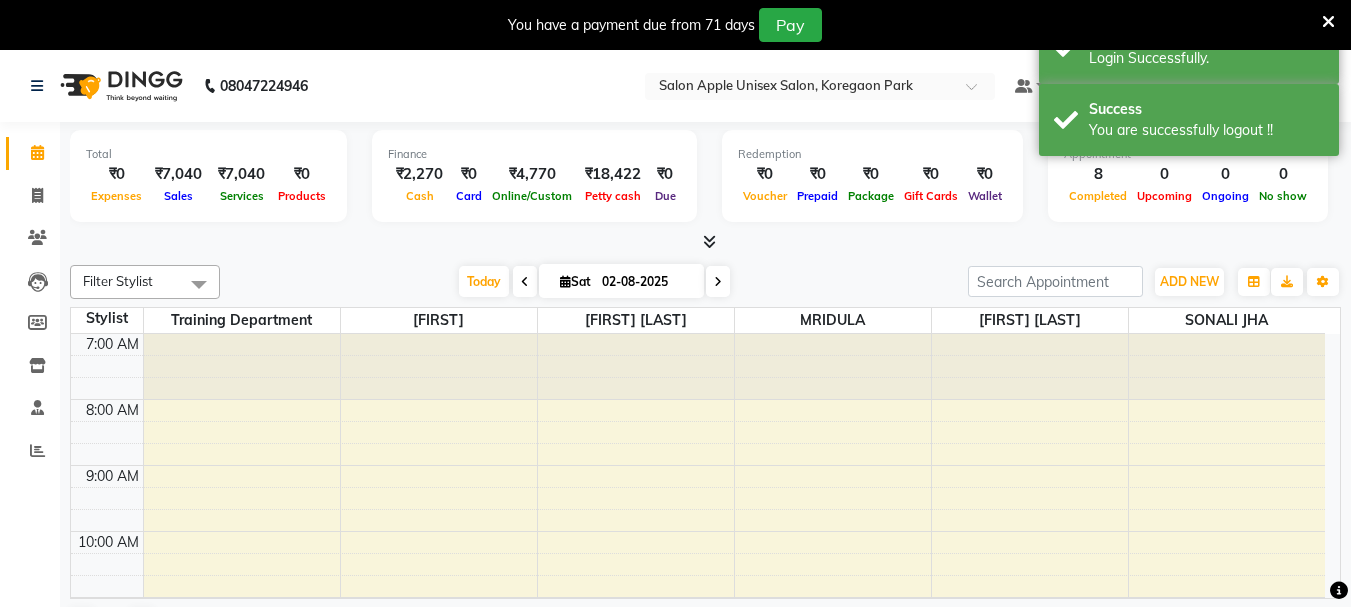 click at bounding box center [1328, 22] 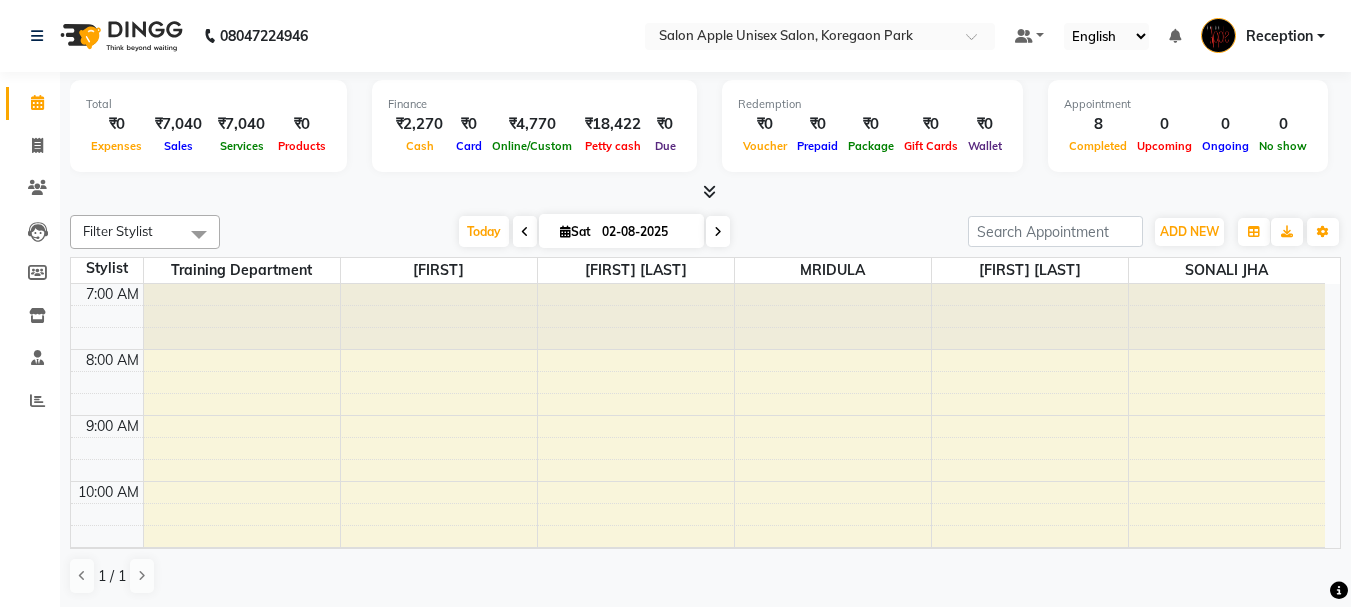 click at bounding box center (709, 191) 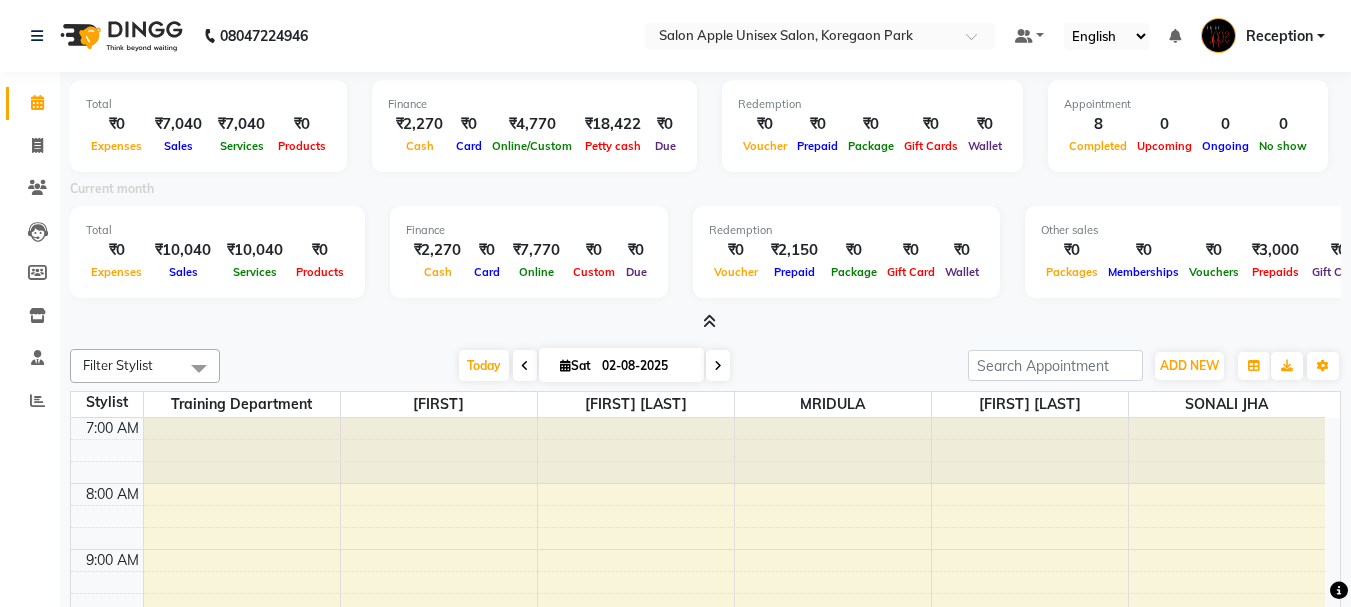 click on "Reception" at bounding box center (1279, 36) 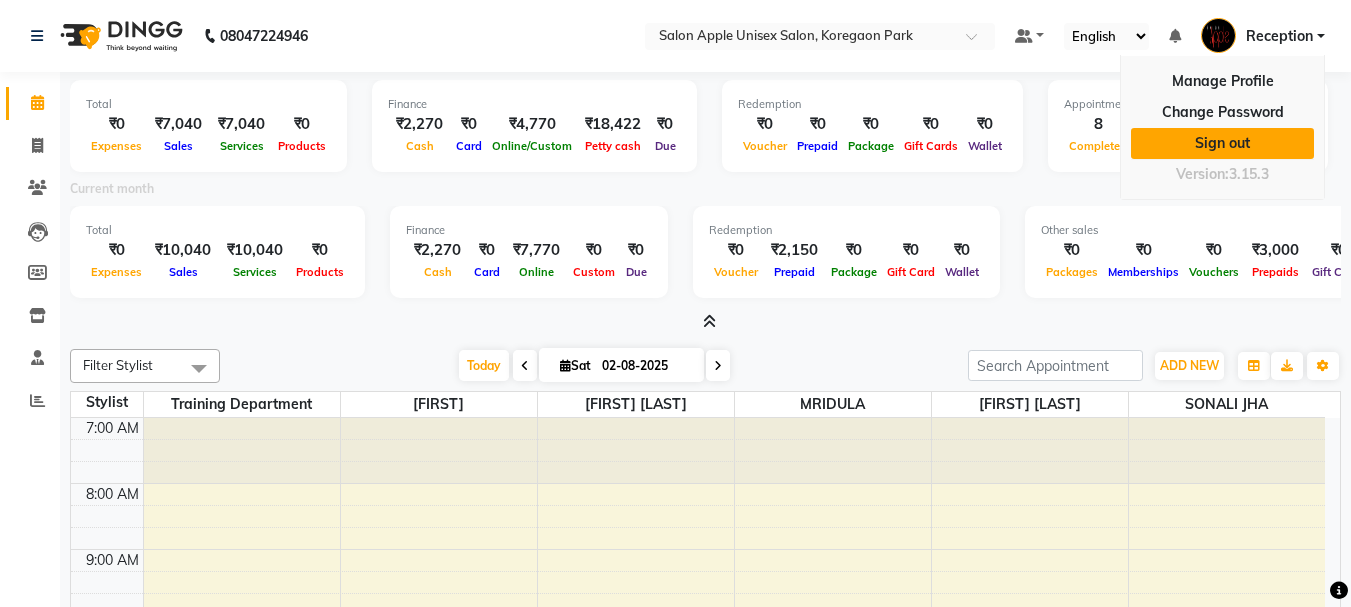 click on "Sign out" at bounding box center (1222, 143) 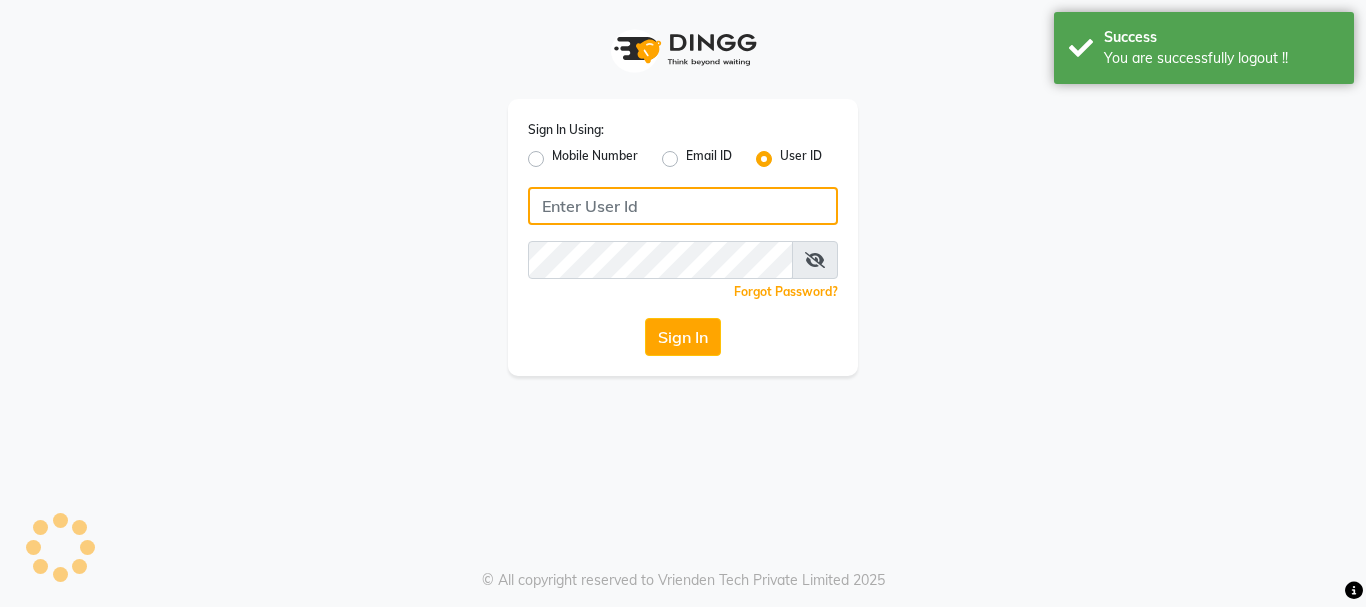 type on "7391062053" 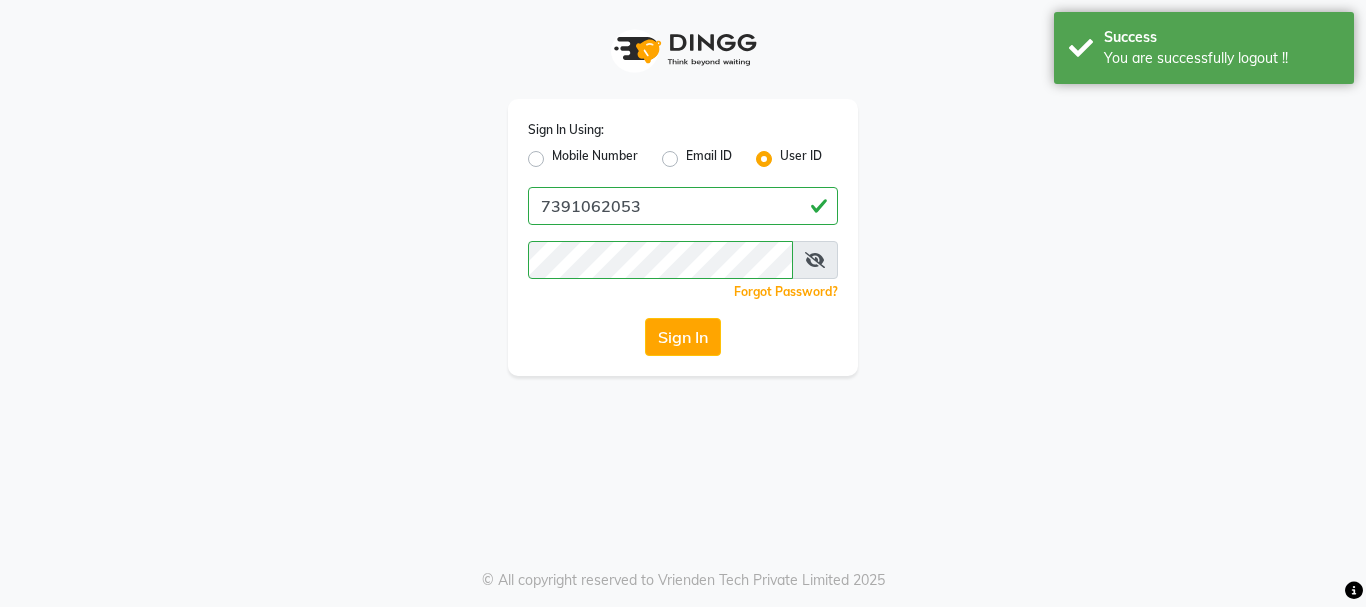 click on "Mobile Number" 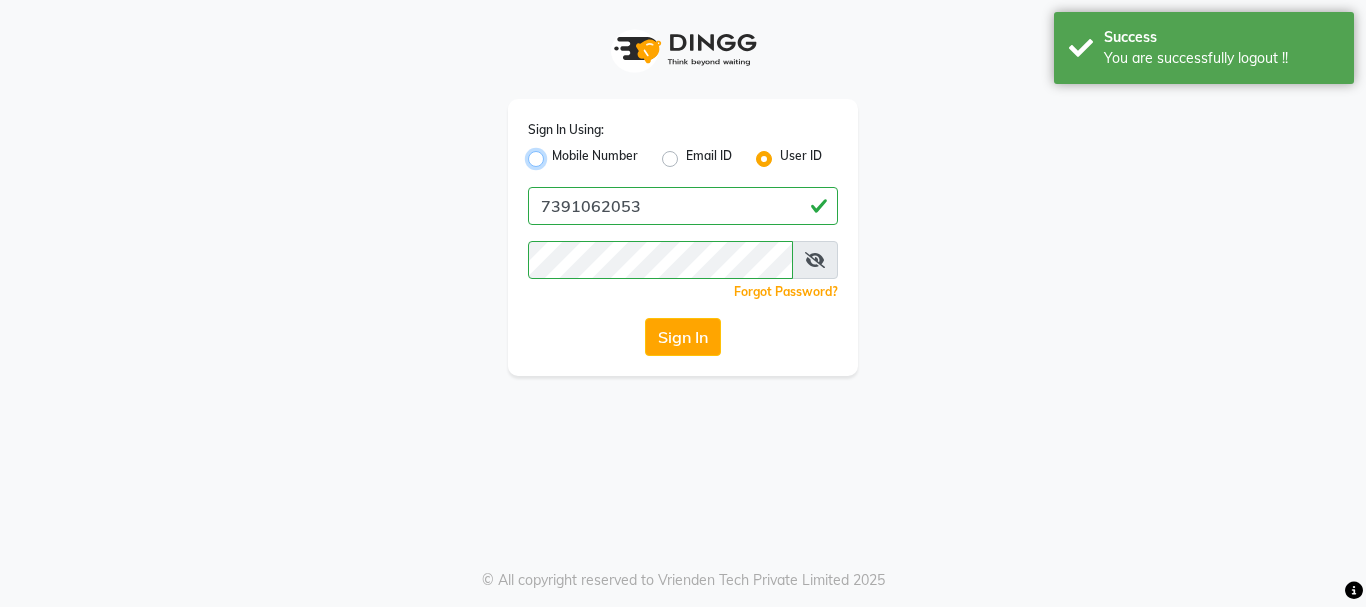 click on "Mobile Number" at bounding box center [558, 153] 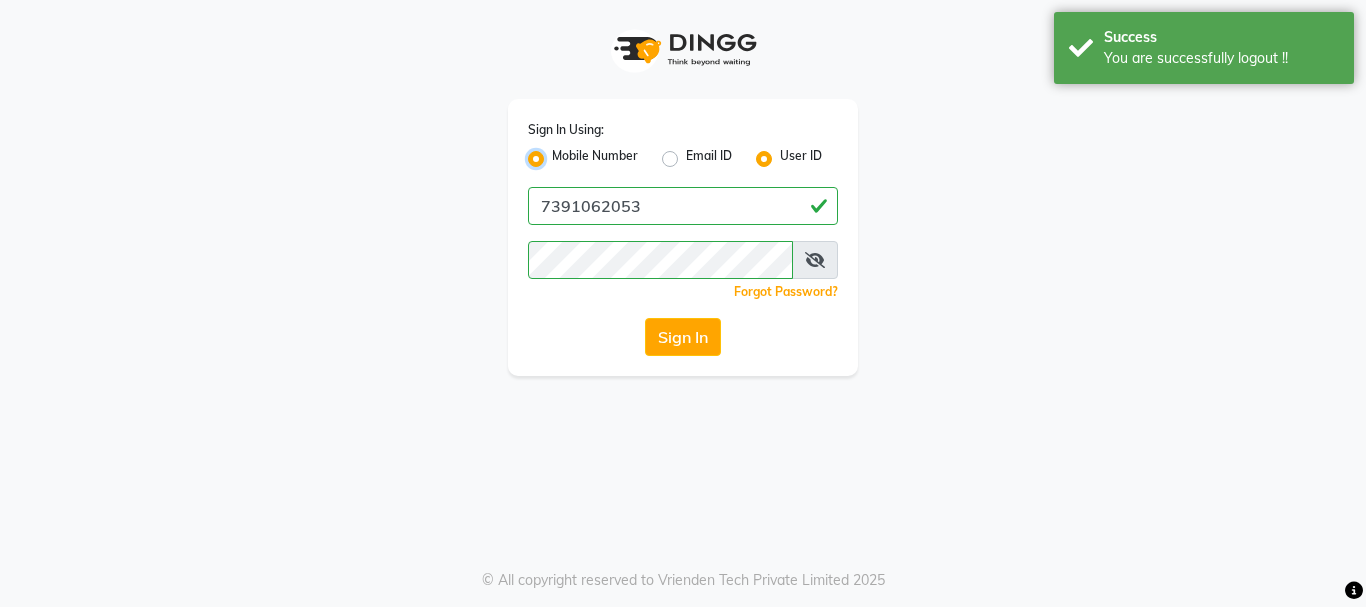 radio on "false" 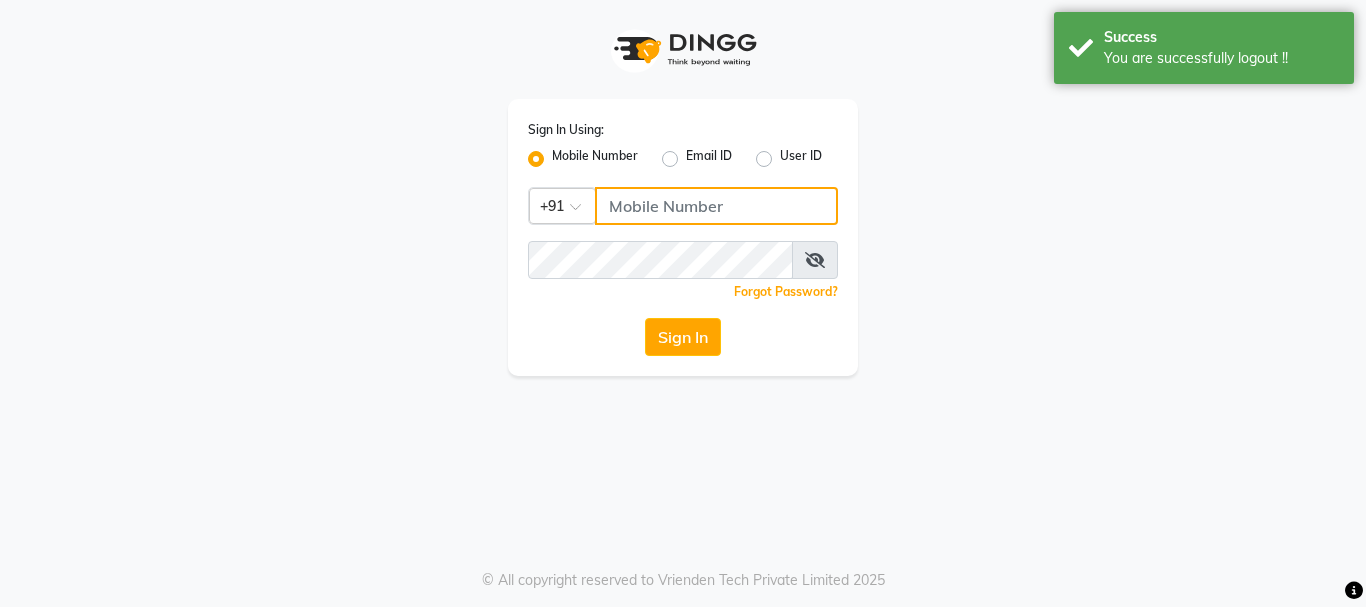 click 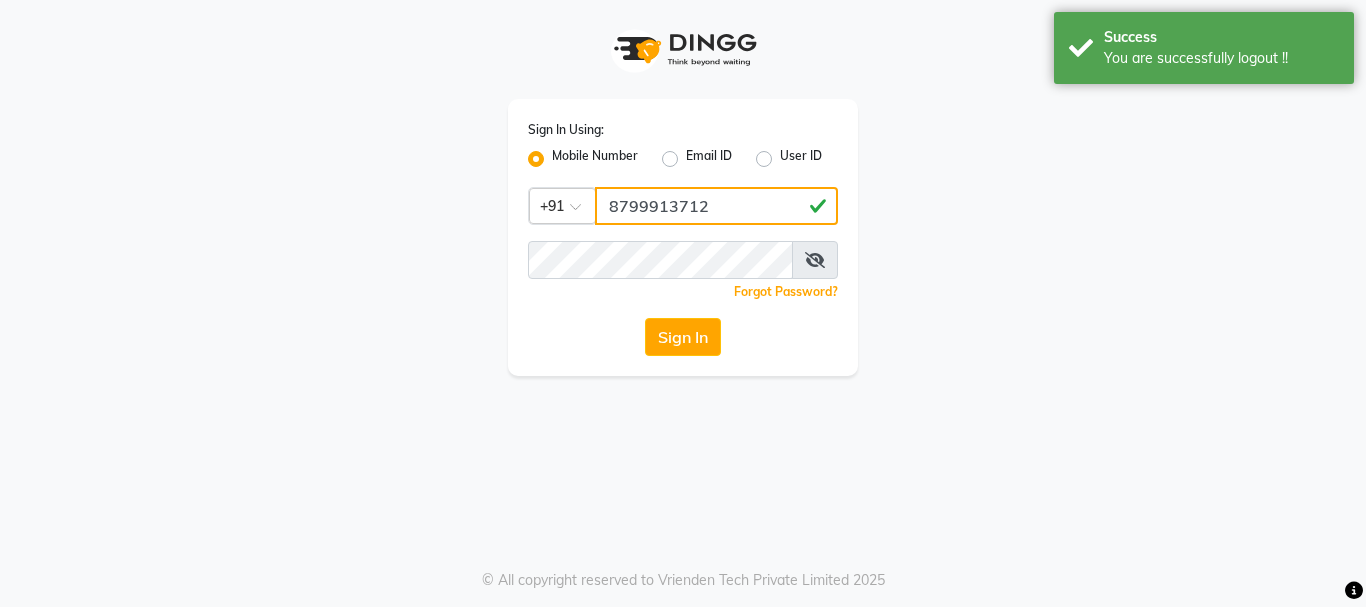 type on "8799913712" 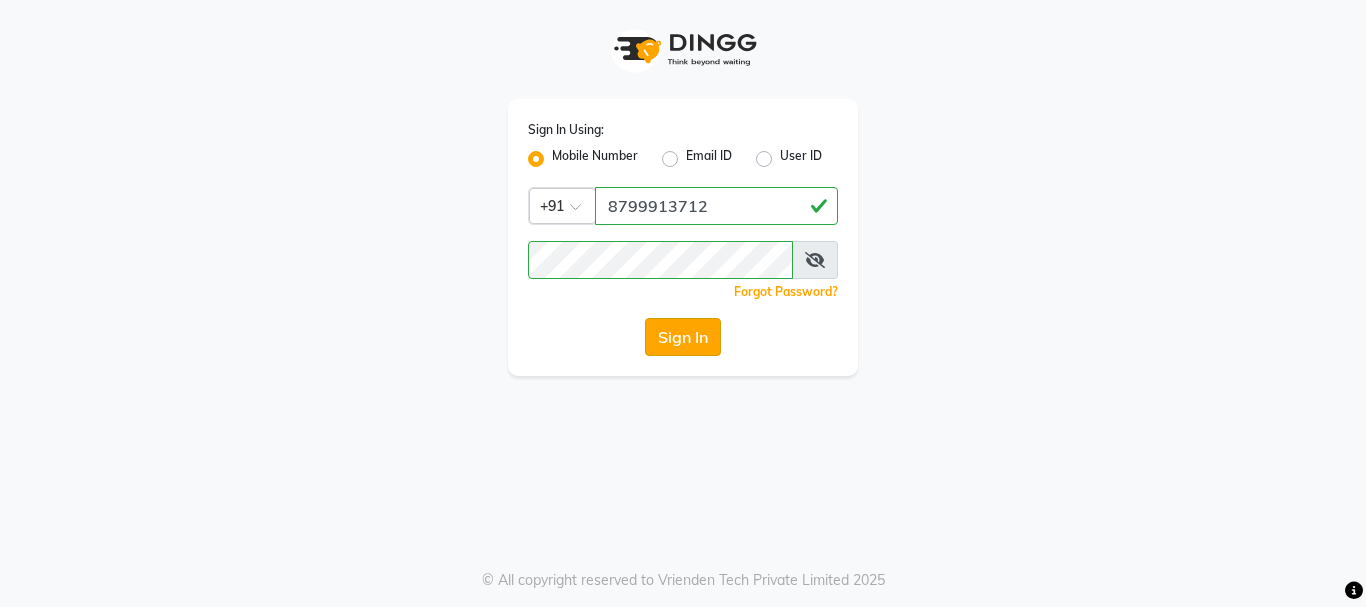 click on "Sign In" 